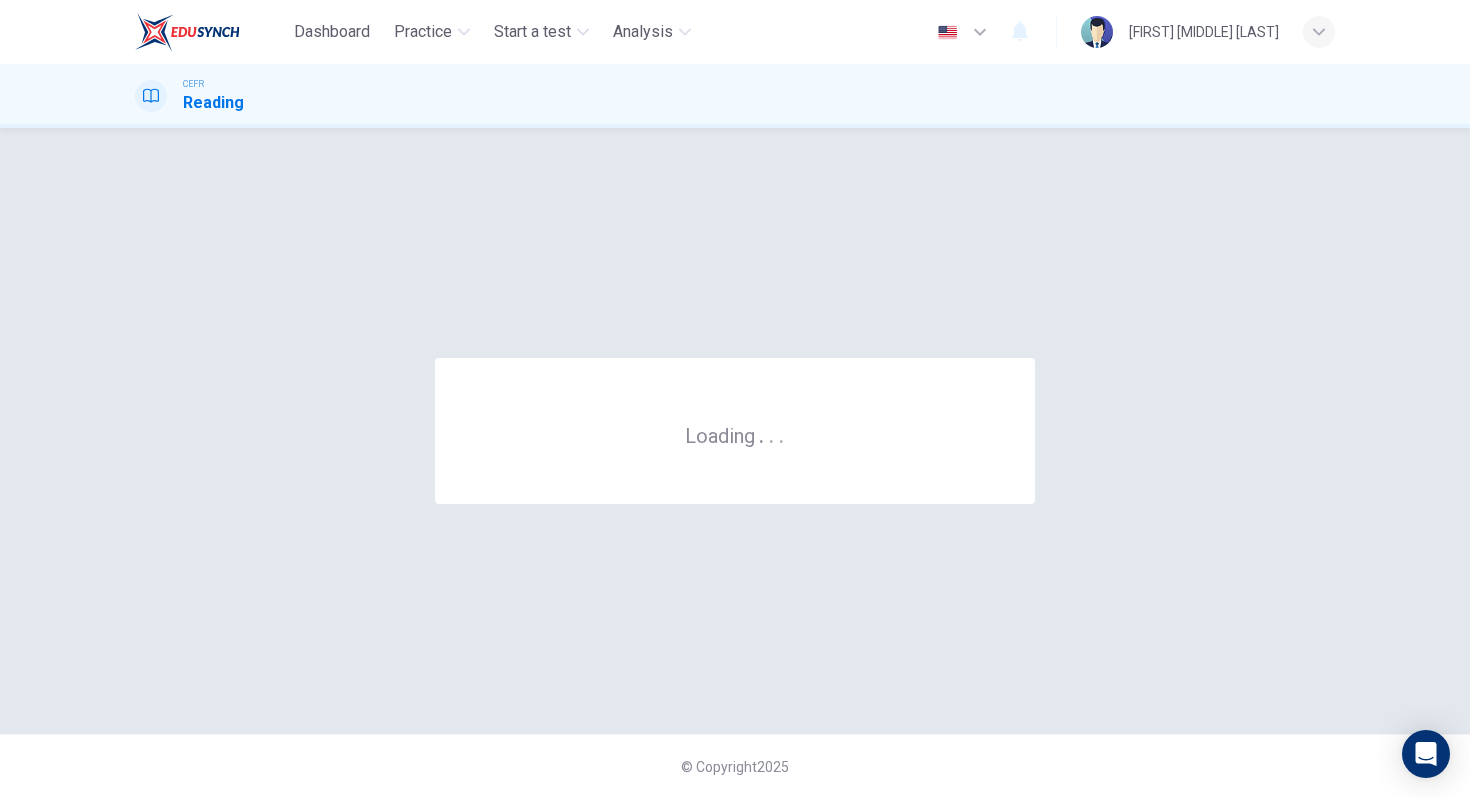 scroll, scrollTop: 0, scrollLeft: 0, axis: both 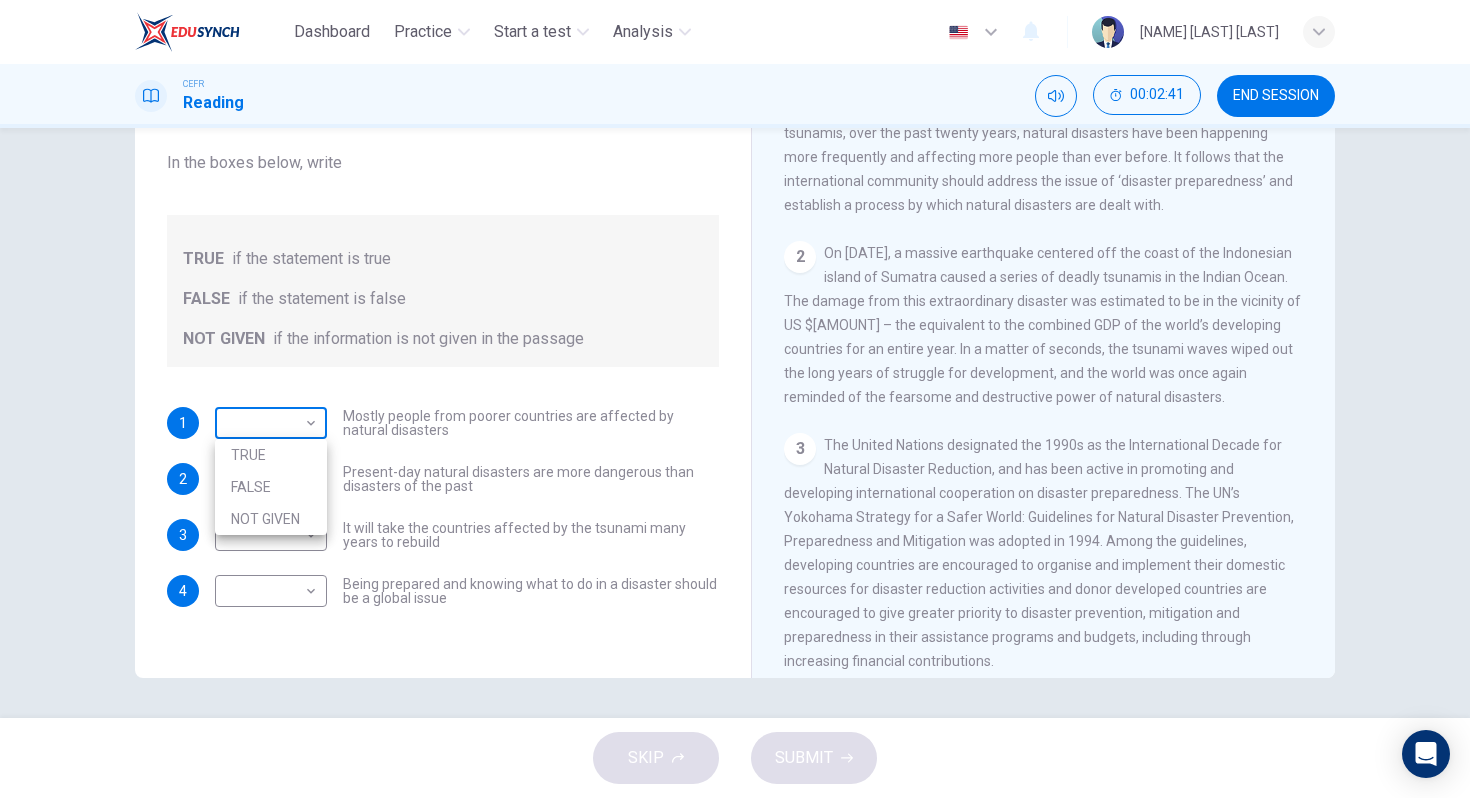 click on "Dashboard Practice Start a test Analysis English en ​ SITI AMINAH BINTI ABU HAKIM CEFR Reading 00:02:41 END SESSION Questions 1 - 4 Do the following statements agree with the information given in the Reading Passage?
In the boxes below, write TRUE if the statement is true FALSE if the statement is false NOT GIVEN if the information is not given in the passage 1 ​ ​ Mostly people from poorer countries are affected by natural disasters 2 ​ ​ Present-day natural disasters are more dangerous than disasters of the past 3 ​ ​ It will take the countries affected by the tsunami many years to rebuild 4 ​ ​ Being prepared and knowing what to do in a disaster should be a global issue Preparing for the Threat CLICK TO ZOOM Click to Zoom 1 2 3 4 5 6 SKIP SUBMIT EduSynch - Online Language Proficiency Testing
Dashboard Practice Start a test Analysis Notifications © Copyright  2025 TRUE FALSE NOT GIVEN" at bounding box center (735, 399) 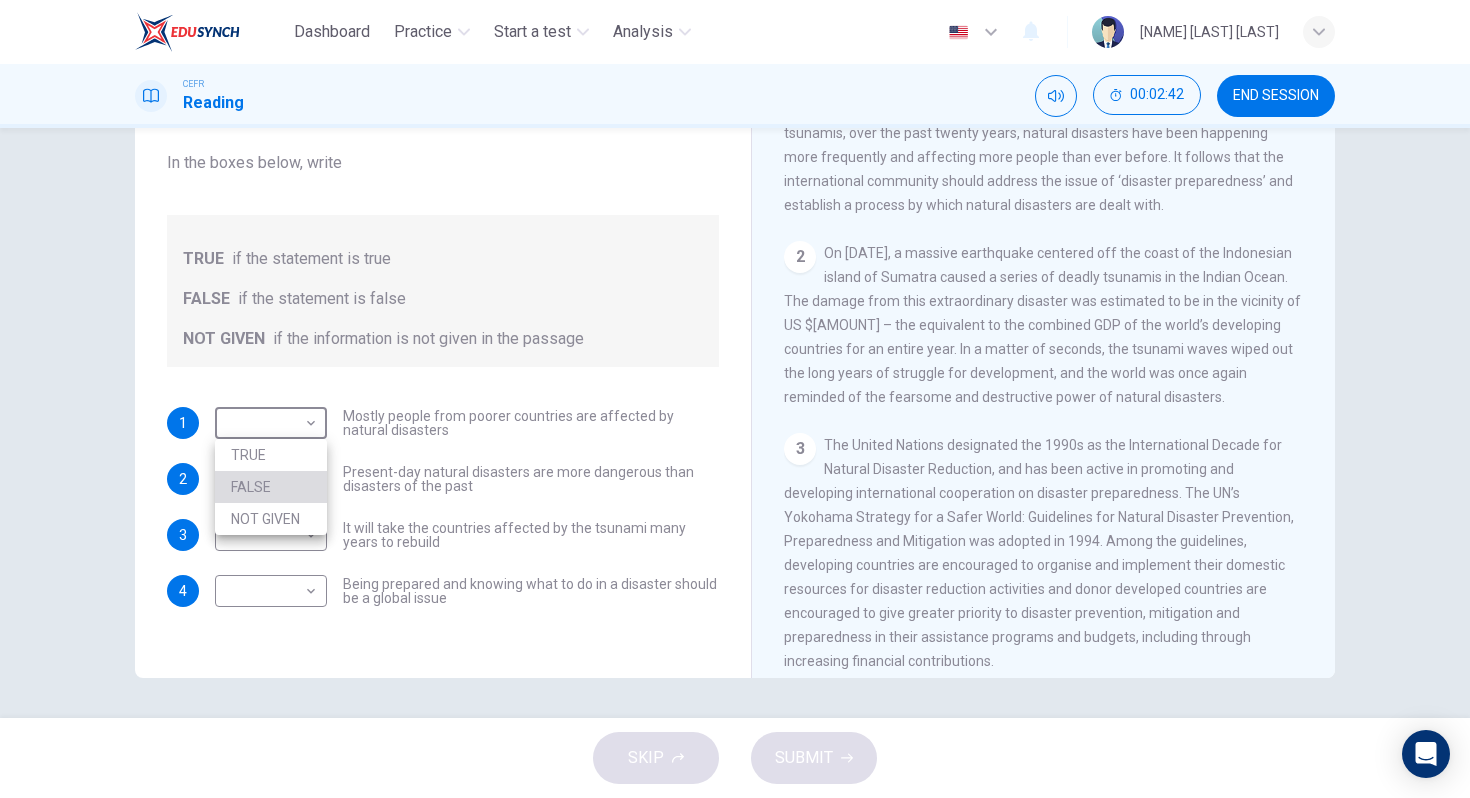 click on "FALSE" at bounding box center (271, 487) 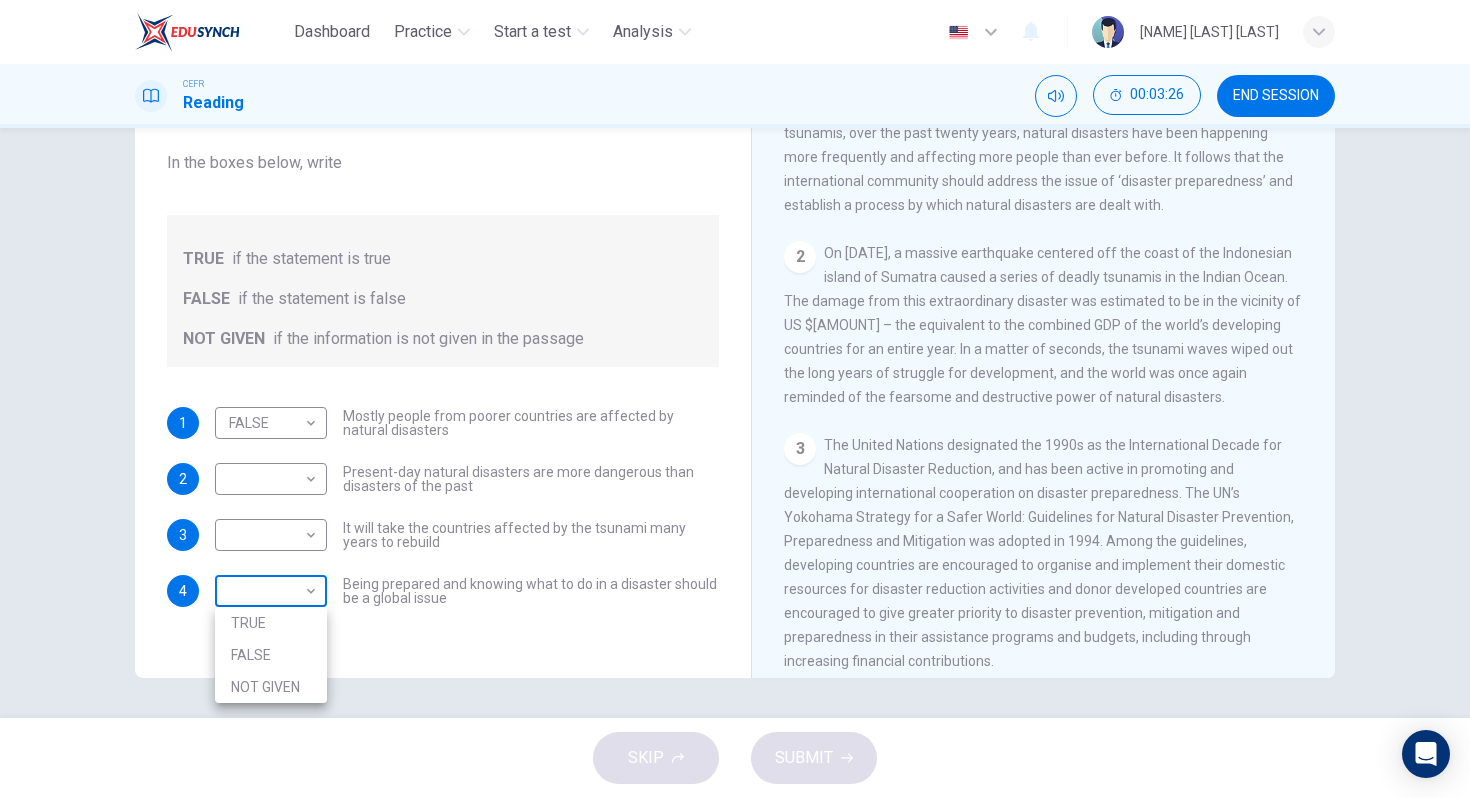 click on "Dashboard Practice Start a test Analysis Notifications © Copyright  2025 TRUE FALSE NOT GIVEN" at bounding box center [735, 399] 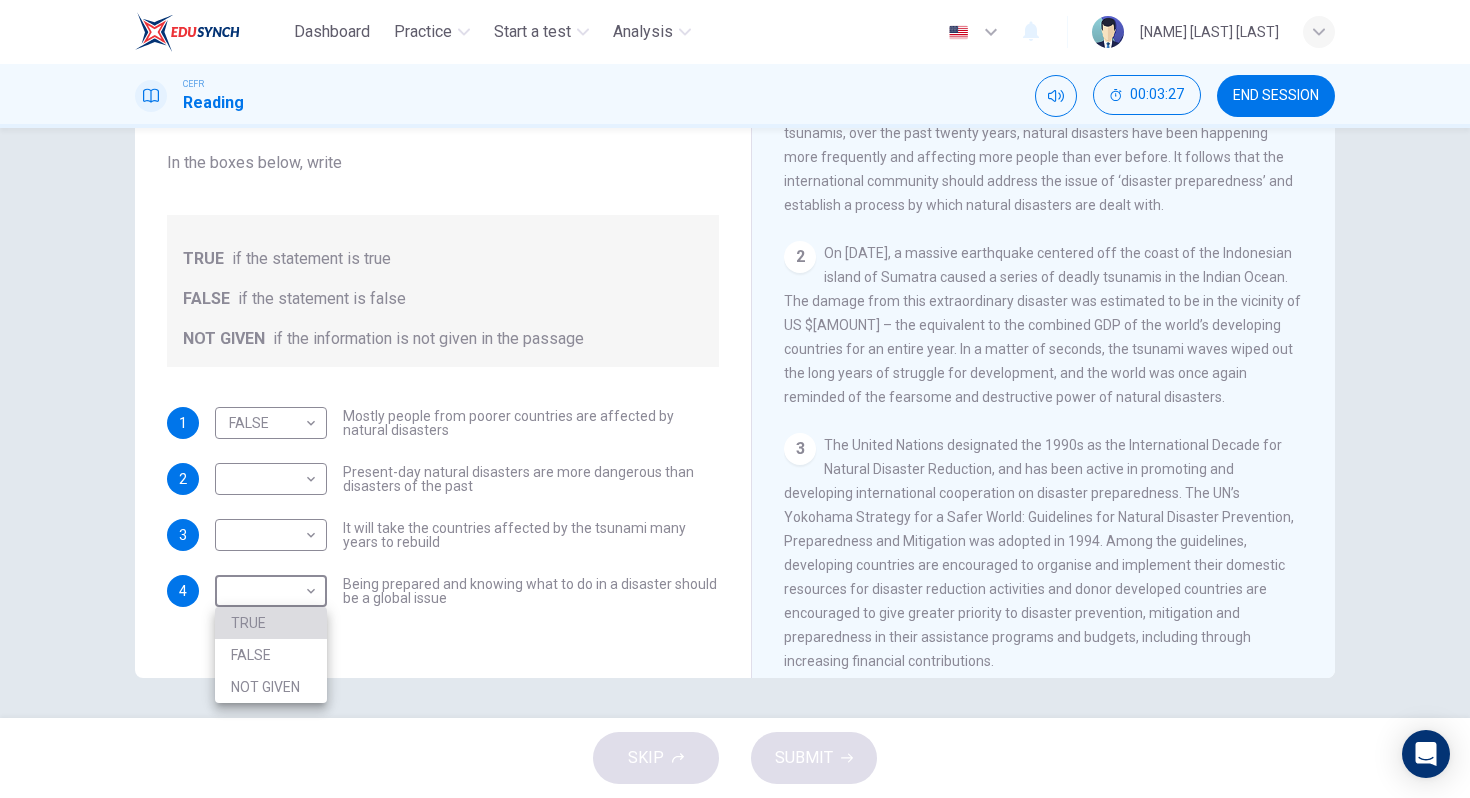 click on "TRUE" at bounding box center [271, 623] 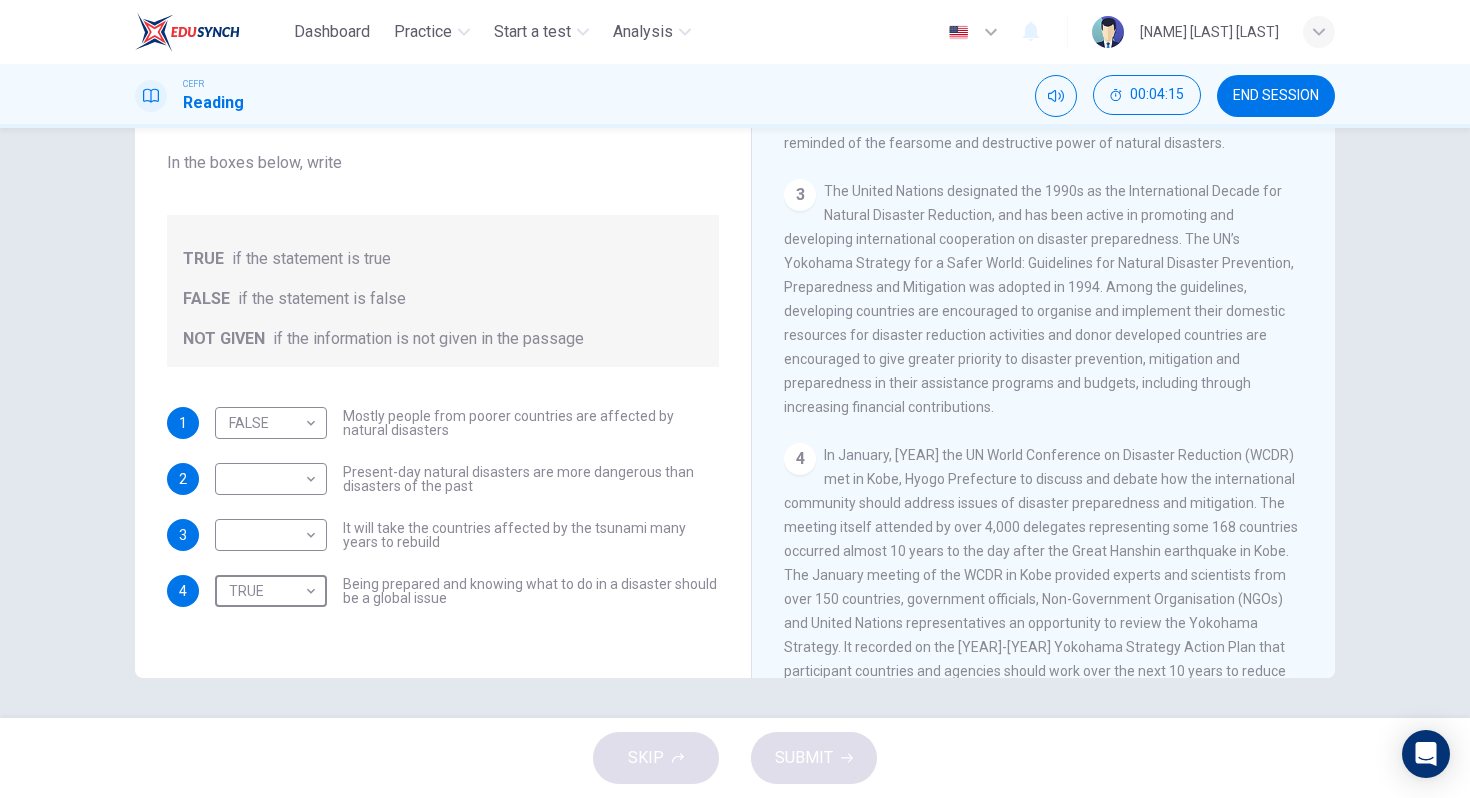 scroll, scrollTop: 722, scrollLeft: 0, axis: vertical 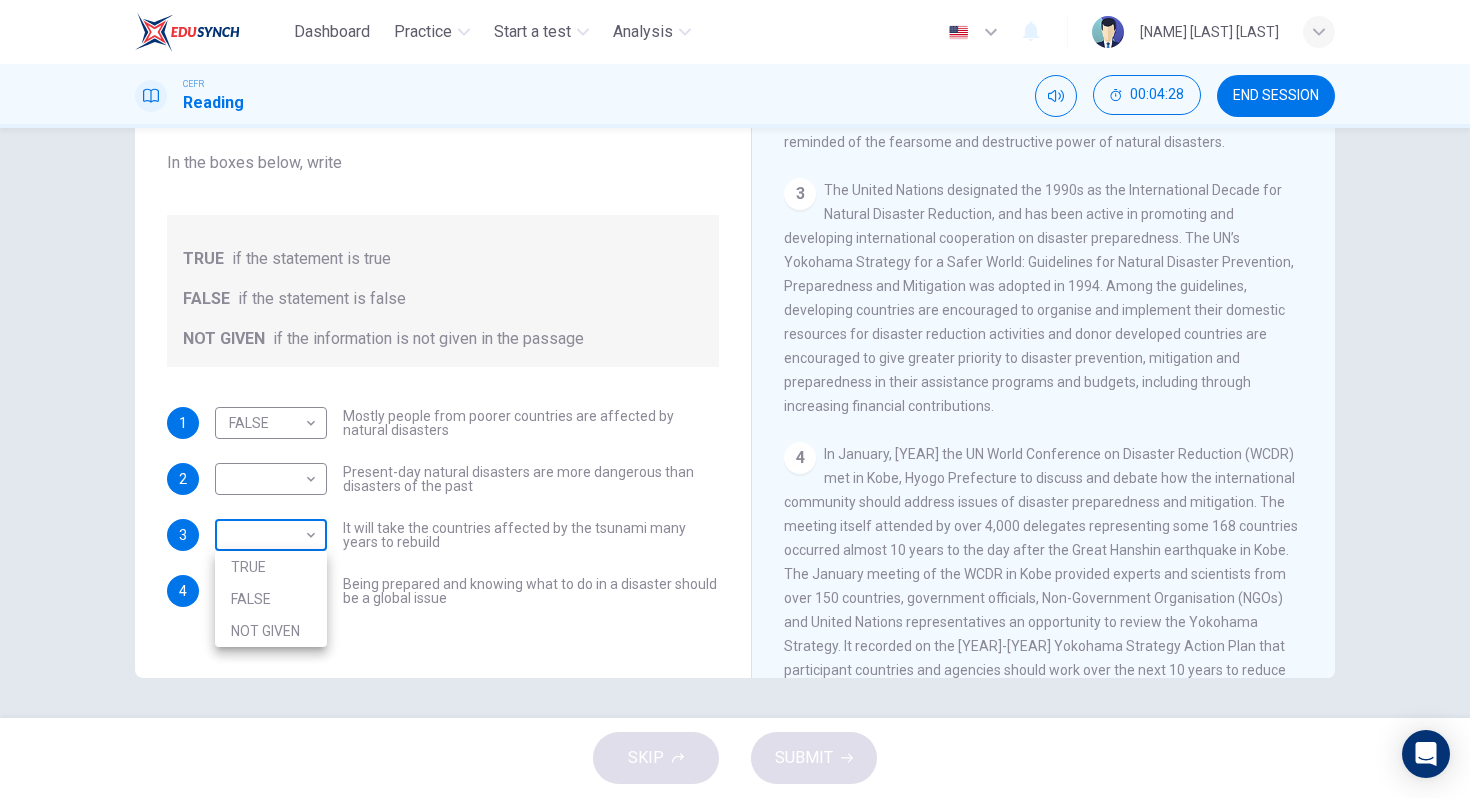 click on "Dashboard Practice Start a test Analysis English en ​ SITI AMINAH BINTI ABU HAKIM CEFR Reading 00:04:28 END SESSION Questions 1 - 4 Do the following statements agree with the information given in the Reading Passage?
In the boxes below, write TRUE if the statement is true FALSE if the statement is false NOT GIVEN if the information is not given in the passage 1 FALSE FALSE ​ Mostly people from poorer countries are affected by natural disasters 2 ​ ​ Present-day natural disasters are more dangerous than disasters of the past 3 ​ ​ It will take the countries affected by the tsunami many years to rebuild 4 TRUE TRUE ​ Being prepared and knowing what to do in a disaster should be a global issue Preparing for the Threat CLICK TO ZOOM Click to Zoom 1 2 3 4 5 6 SKIP SUBMIT EduSynch - Online Language Proficiency Testing
Dashboard Practice Start a test Analysis Notifications © Copyright  2025 TRUE FALSE NOT GIVEN" at bounding box center (735, 399) 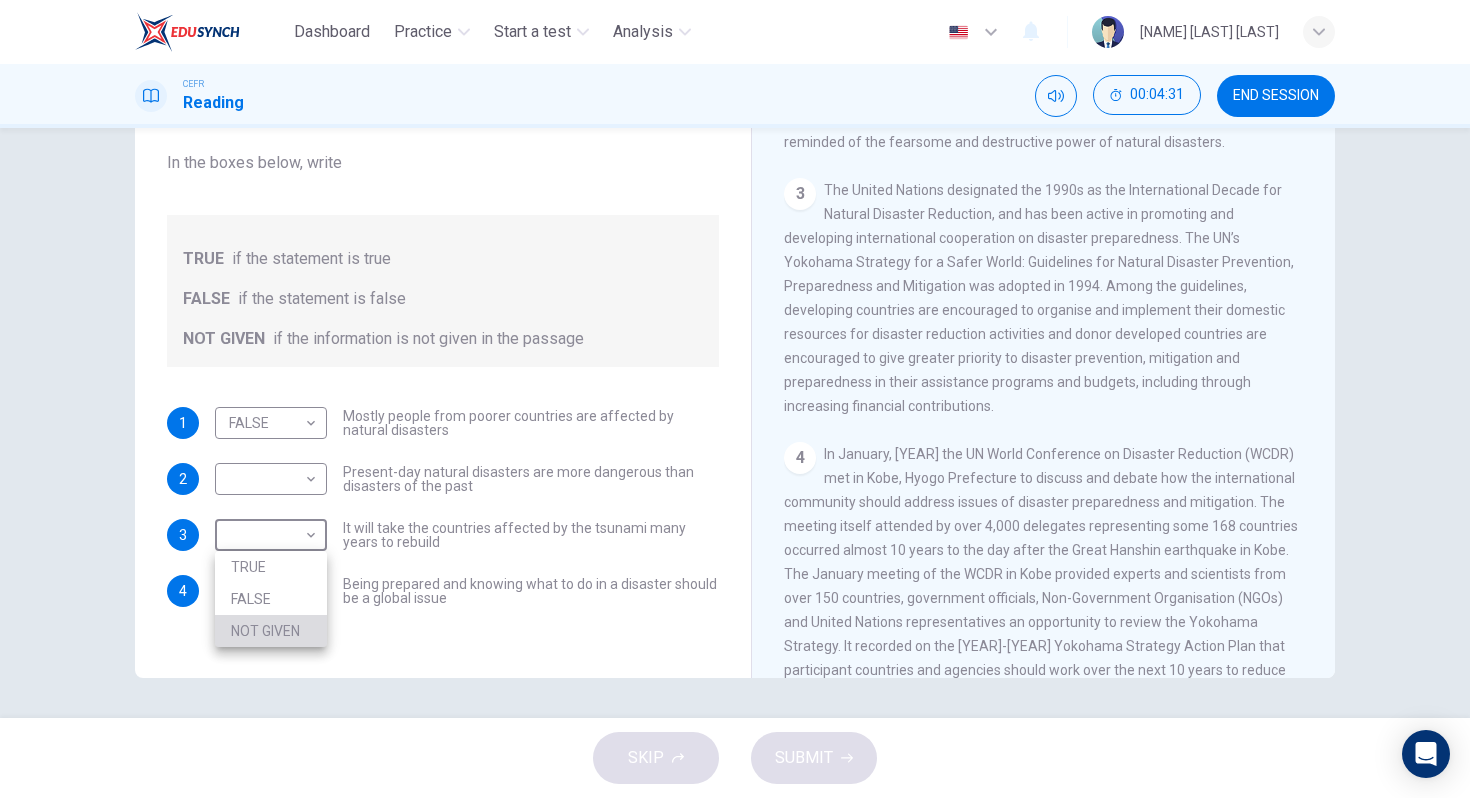 click on "NOT GIVEN" at bounding box center (271, 631) 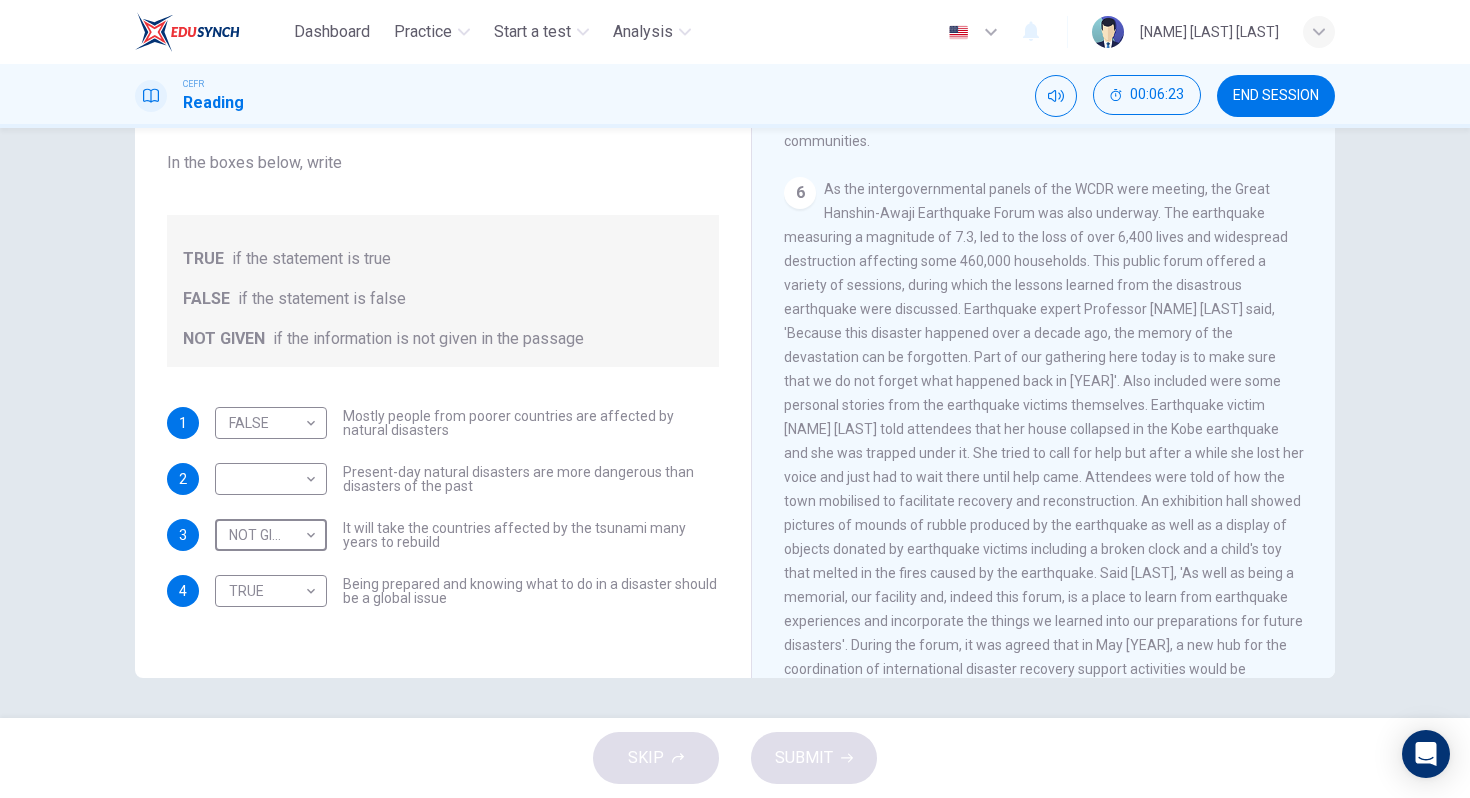 scroll, scrollTop: 1612, scrollLeft: 0, axis: vertical 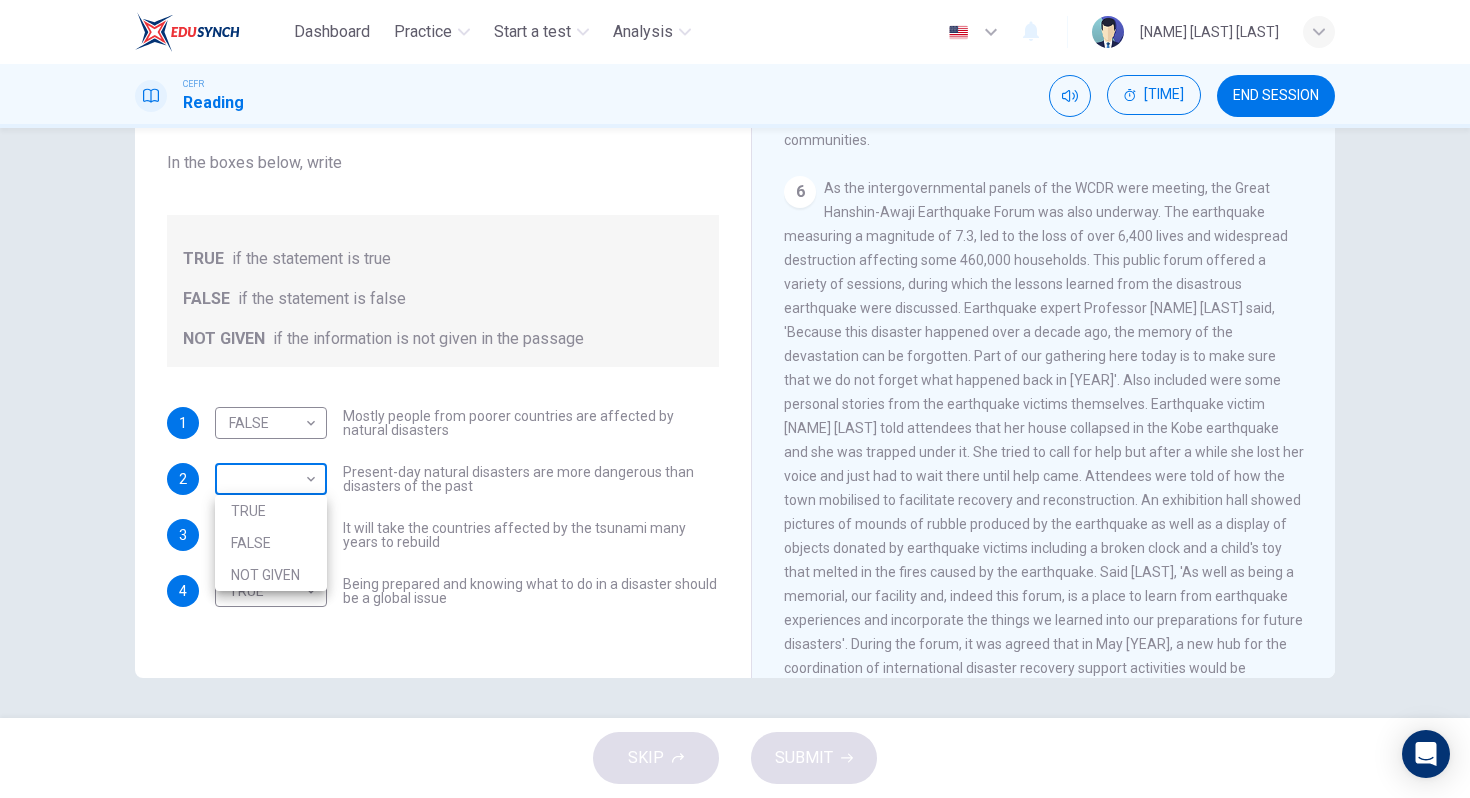 click on "Dashboard Practice Start a test Analysis English en ​ [NAME] [LAST] CEFR Reading 00:07:05 END SESSION Questions 1 - 4 Do the following statements agree with the information given in the Reading Passage?
In the boxes below, write TRUE if the statement is true FALSE if the statement is false NOT GIVEN if the information is not given in the passage 1 FALSE FALSE ​ Mostly people from poorer countries are affected by natural disasters 2 ​ ​ Present-day natural disasters are more dangerous than disasters of the past 3 NOT GIVEN NOT GIVEN ​ It will take the countries affected by the tsunami many years to rebuild 4 TRUE TRUE ​ Being prepared and knowing what to do in a disaster should be a global issue Preparing for the Threat CLICK TO ZOOM Click to Zoom 1 2 3 4 5 6 SKIP SUBMIT EduSynch - Online Language Proficiency Testing
Dashboard Practice Start a test Analysis Notifications © Copyright  [YEAR] TRUE FALSE NOT GIVEN" at bounding box center [735, 399] 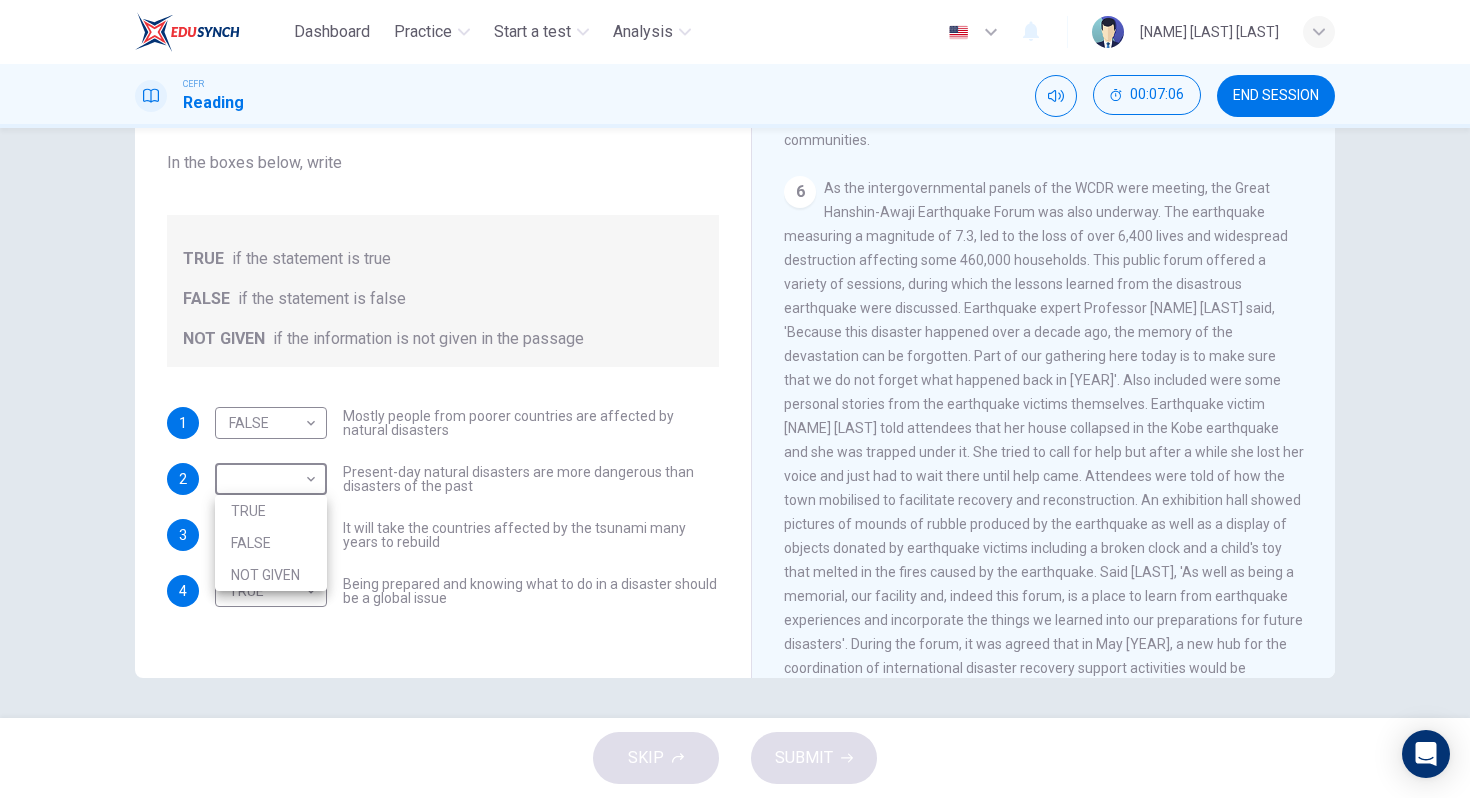 click on "NOT GIVEN" at bounding box center (271, 575) 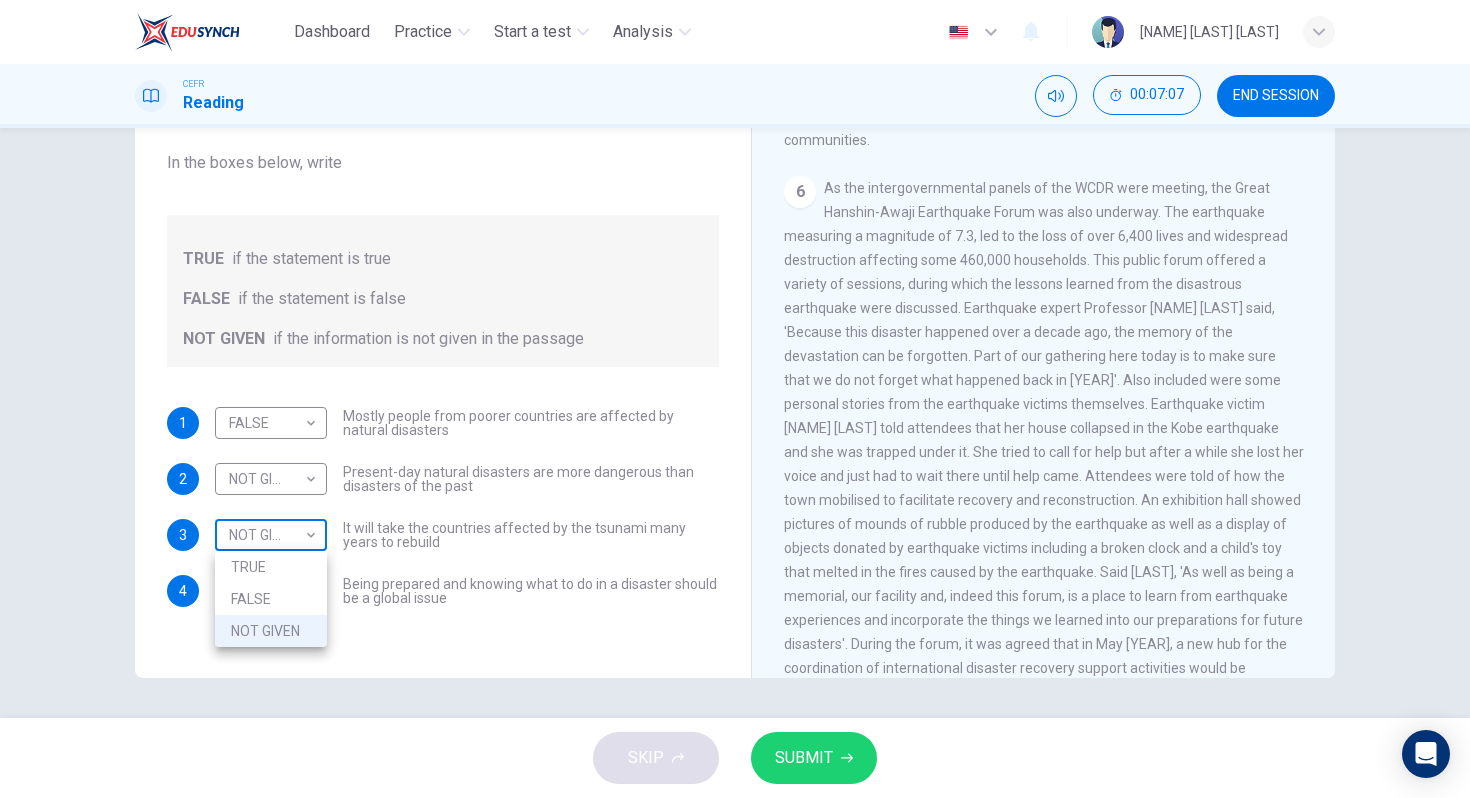 click on "Dashboard Practice Start a test Analysis English en ​ SITI AMINAH BINTI ABU HAKIM CEFR Reading 00:07:07 END SESSION Questions 1 - 4 Do the following statements agree with the information given in the Reading Passage?
In the boxes below, write TRUE if the statement is true FALSE if the statement is false NOT GIVEN if the information is not given in the passage 1 FALSE FALSE ​ Mostly people from poorer countries are affected by natural disasters 2 NOT GIVEN NOT GIVEN ​ Present-day natural disasters are more dangerous than disasters of the past 3 NOT GIVEN NOT GIVEN ​ It will take the countries affected by the tsunami many years to rebuild 4 TRUE TRUE ​ Being prepared and knowing what to do in a disaster should be a global issue Preparing for the Threat CLICK TO ZOOM Click to Zoom 1 2 3 4 5 6 SKIP SUBMIT EduSynch - Online Language Proficiency Testing
Dashboard Practice Start a test Analysis Notifications © Copyright  2025 TRUE FALSE NOT GIVEN" at bounding box center (735, 399) 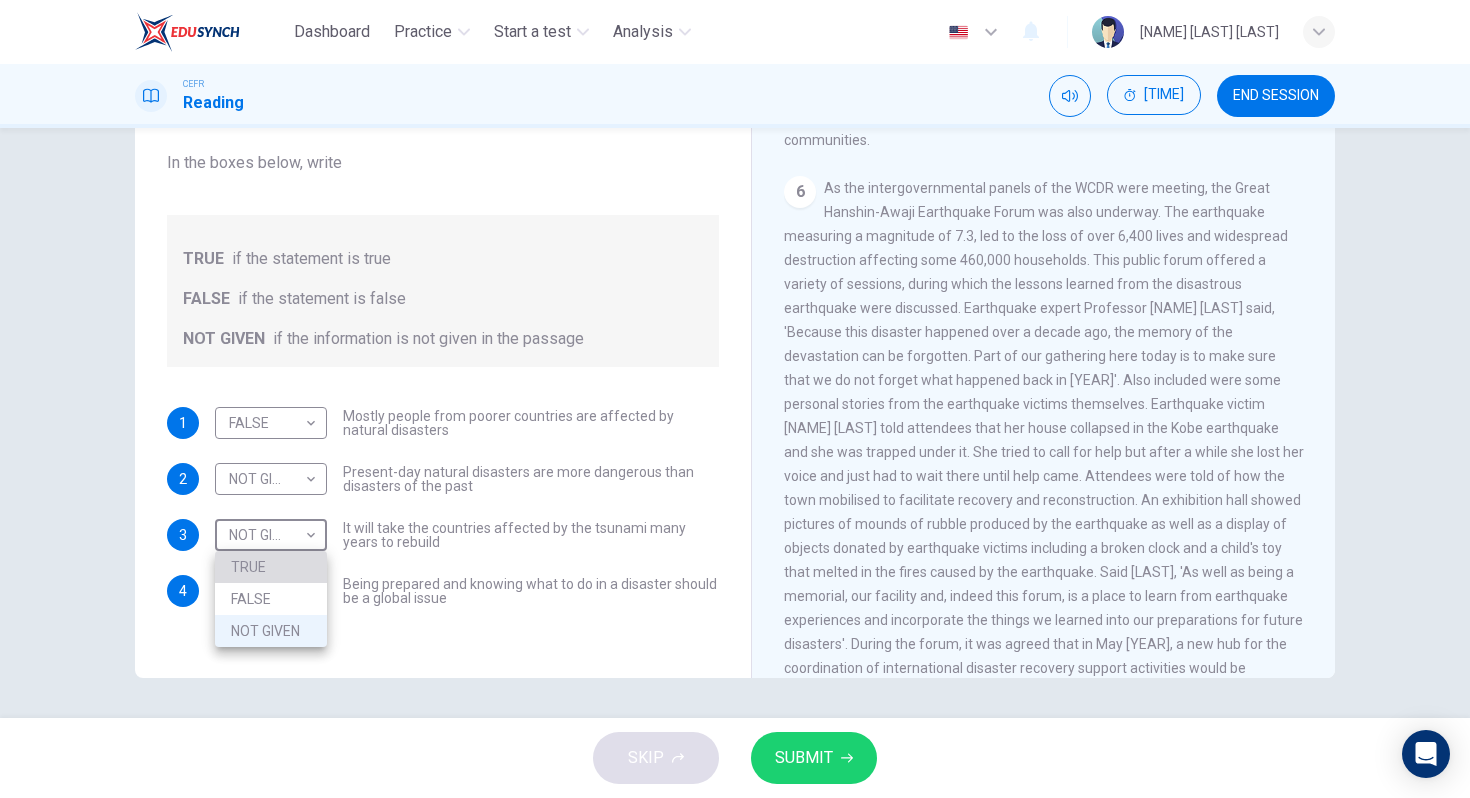 click on "TRUE" at bounding box center [271, 567] 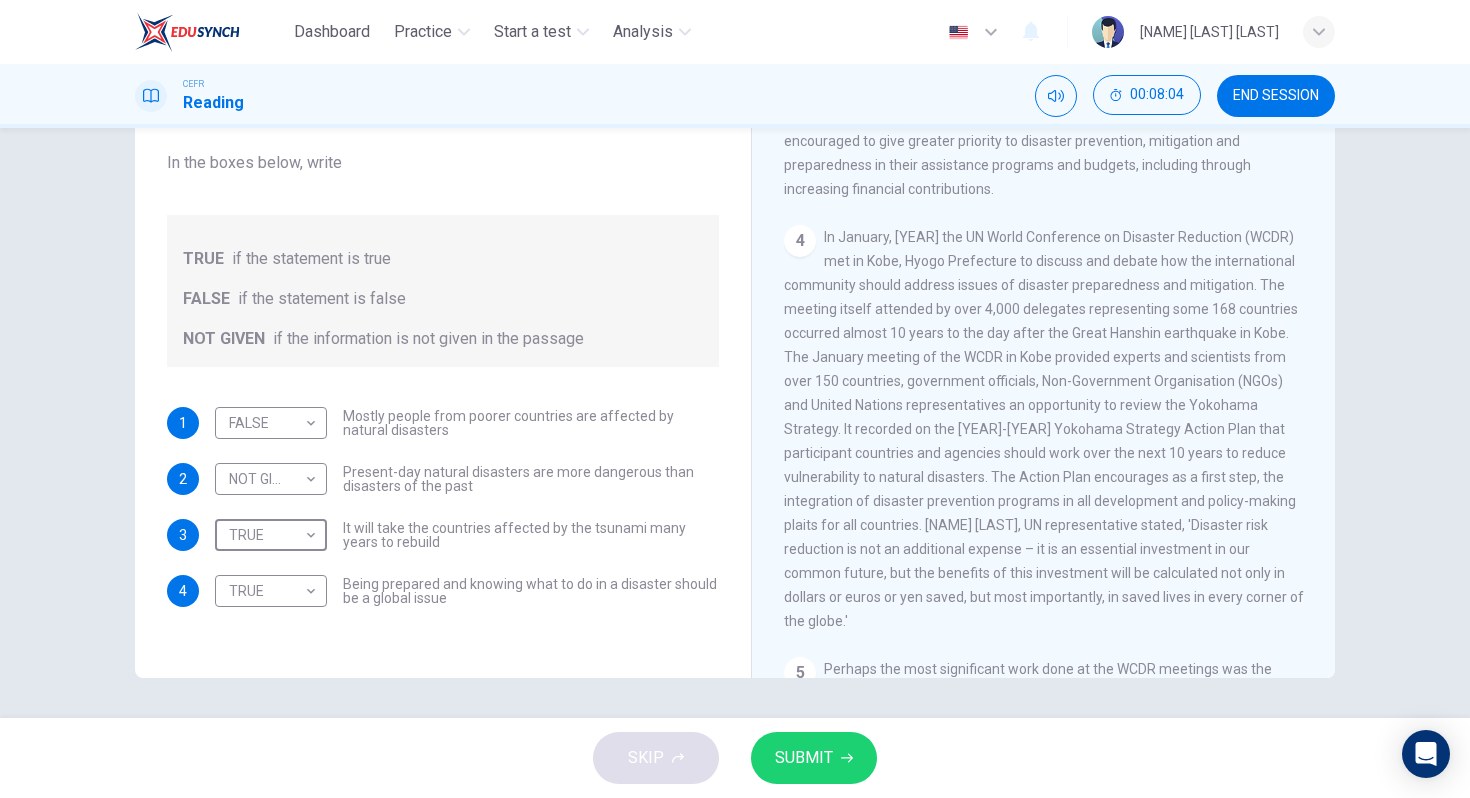 scroll, scrollTop: 0, scrollLeft: 0, axis: both 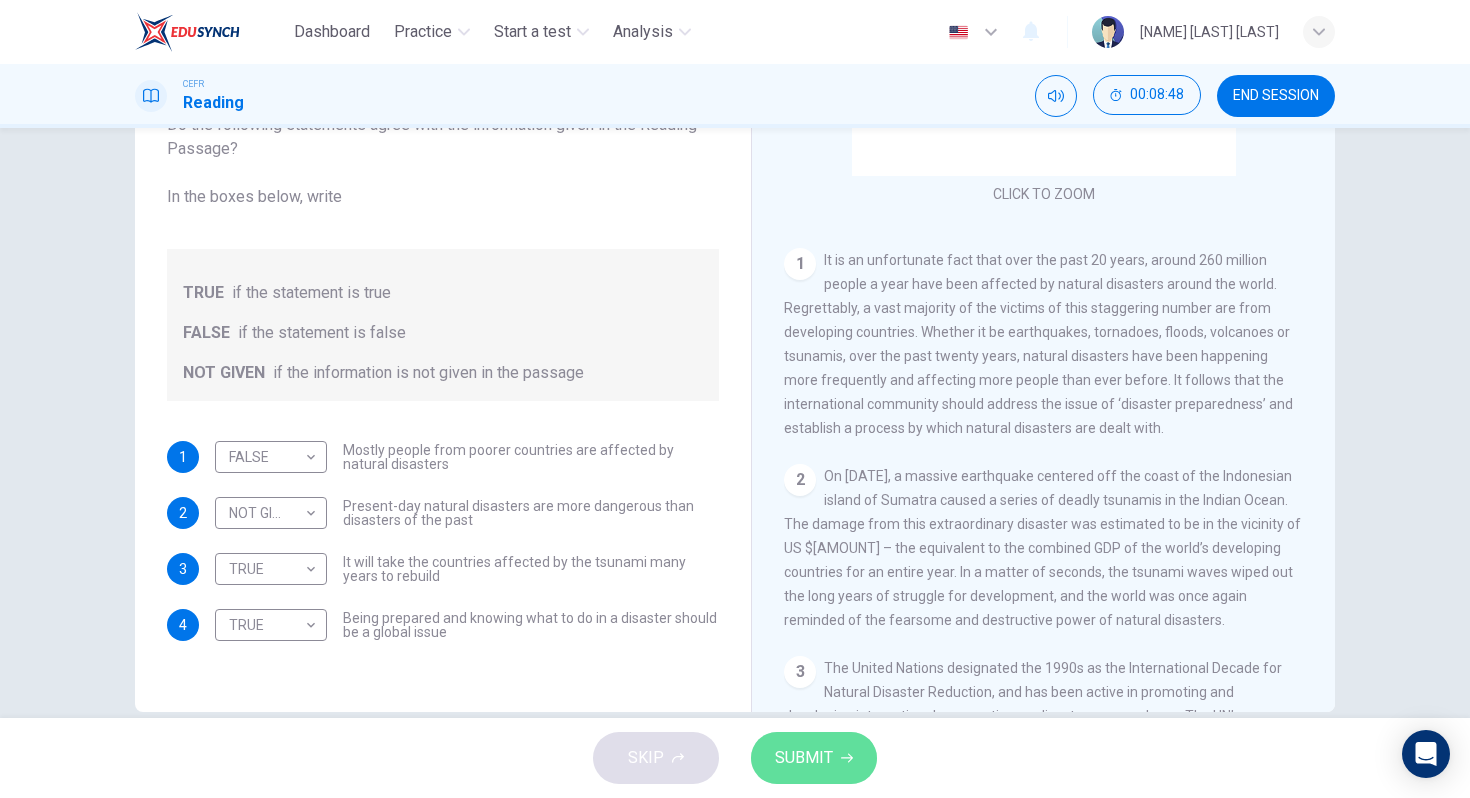 click on "SUBMIT" at bounding box center (804, 758) 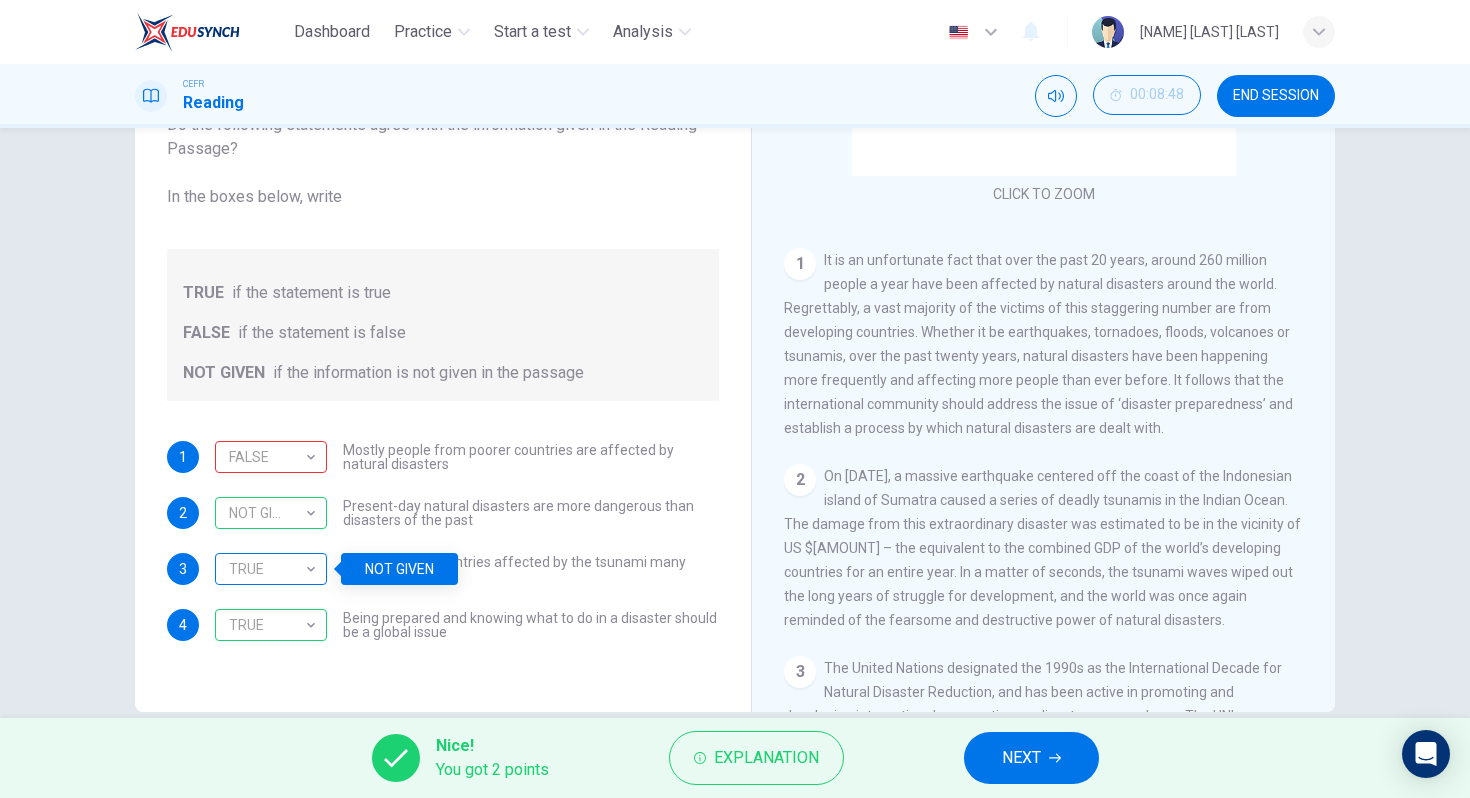 click on "TRUE" at bounding box center [267, 569] 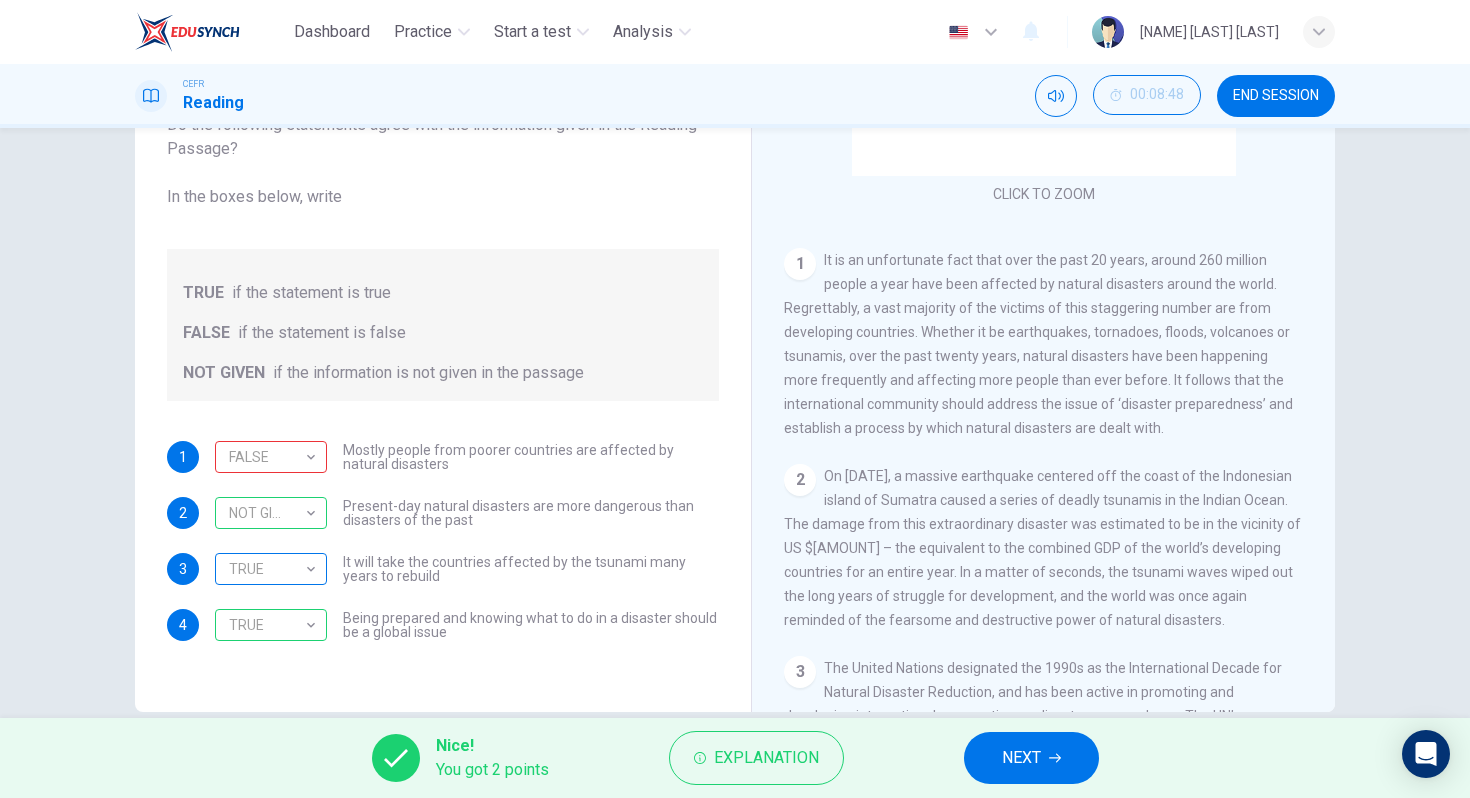 click on "TRUE" at bounding box center (267, 569) 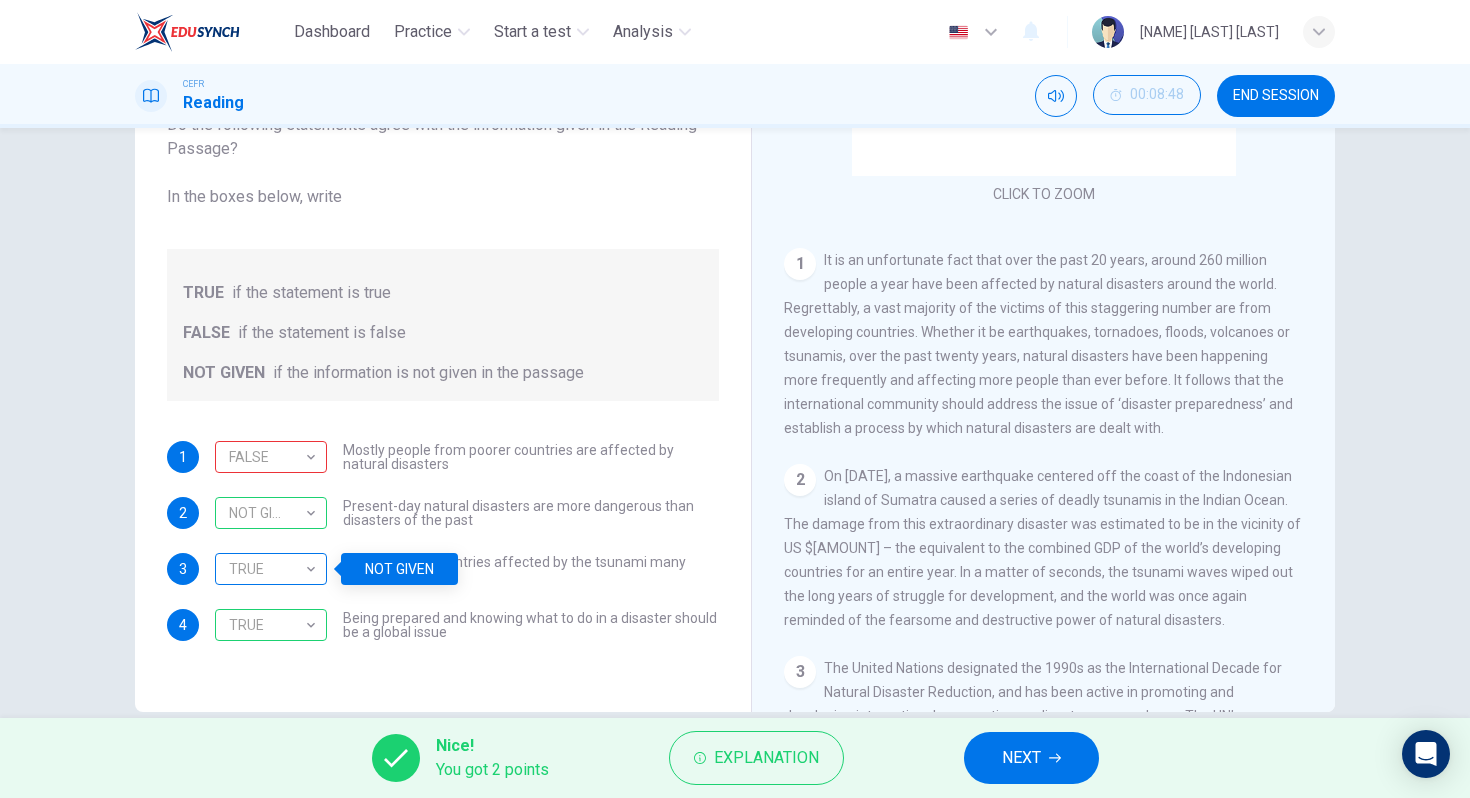 click on "TRUE" at bounding box center [267, 569] 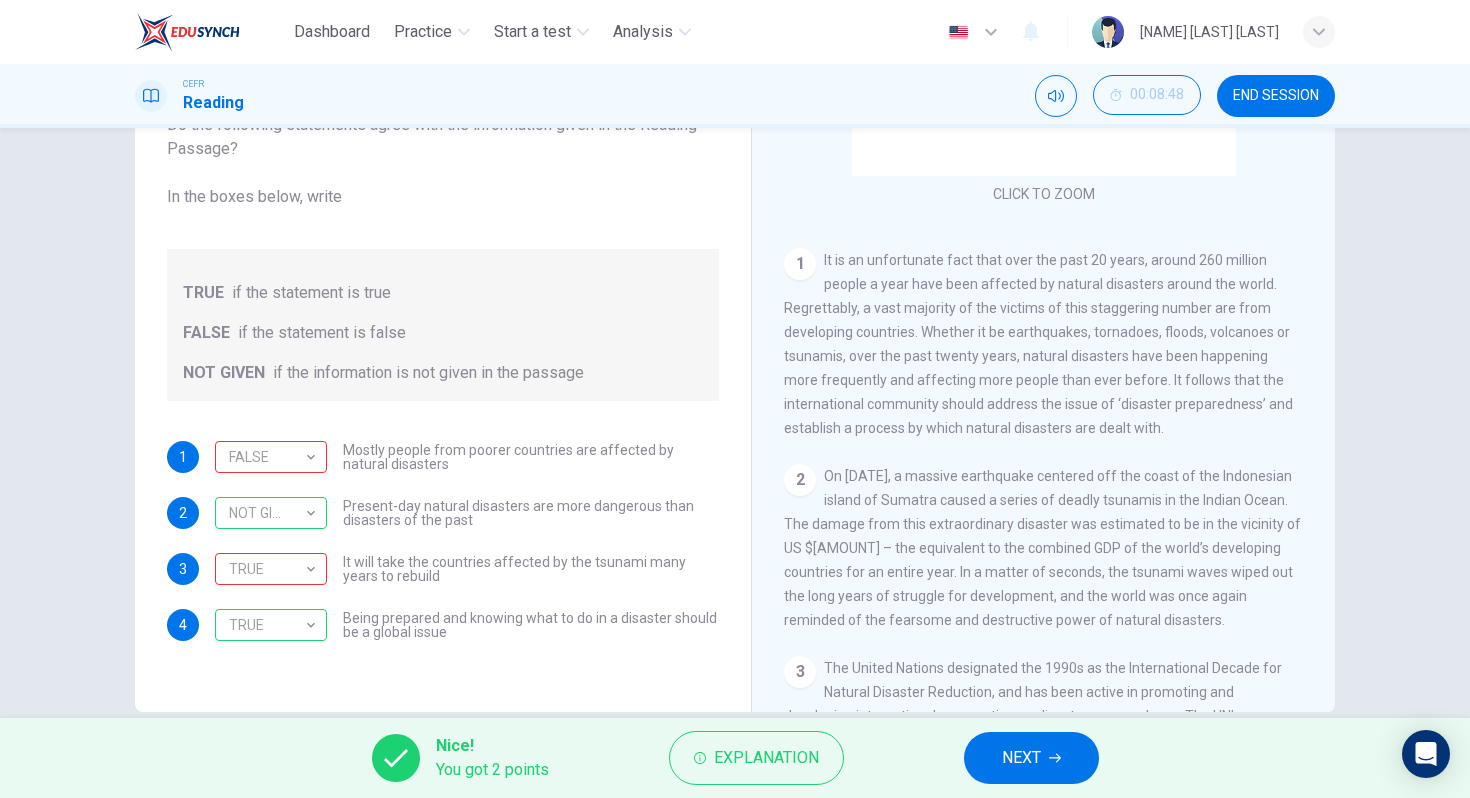 click on "NEXT" at bounding box center (1021, 758) 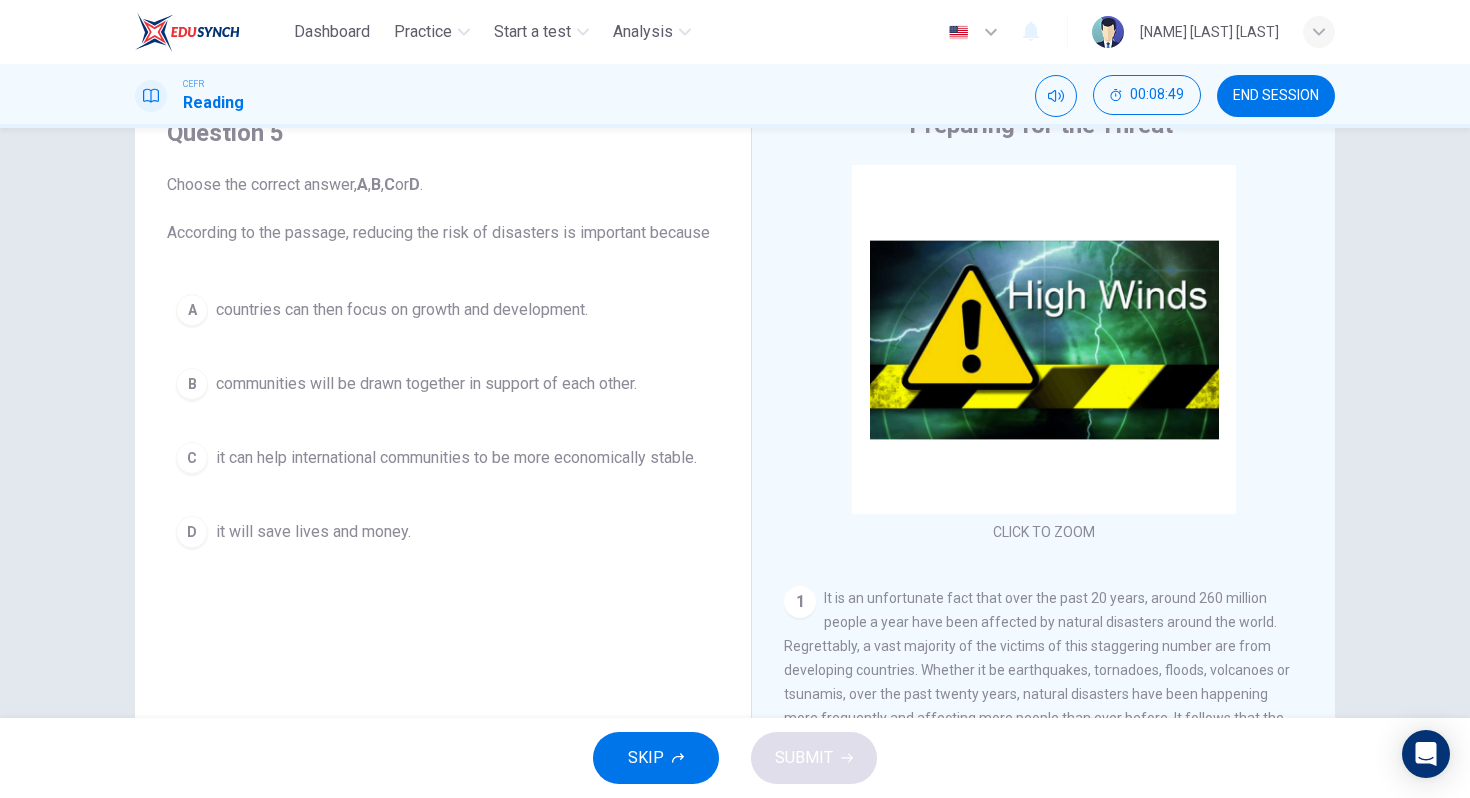 scroll, scrollTop: 87, scrollLeft: 0, axis: vertical 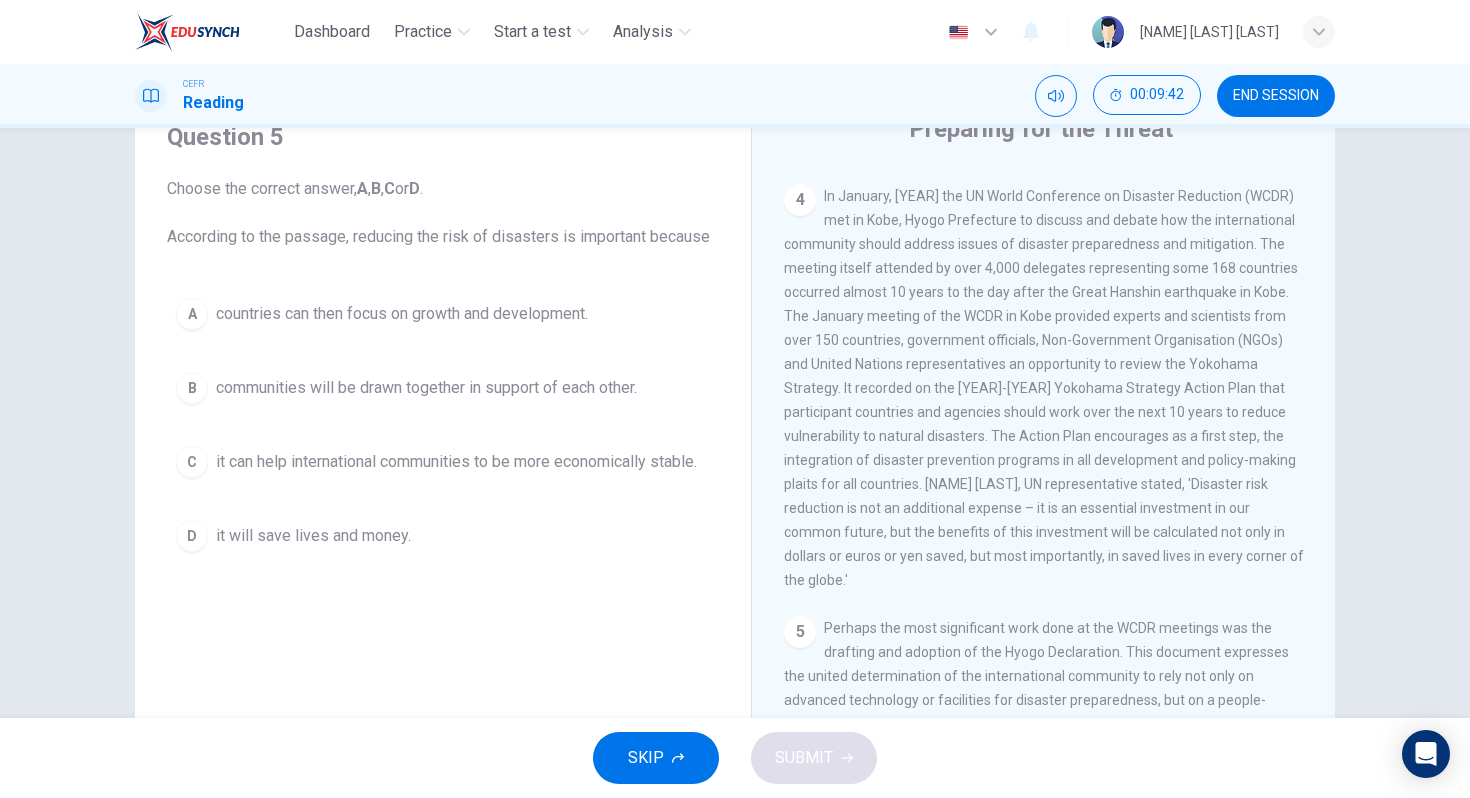 click on "it will save lives and money." at bounding box center (402, 314) 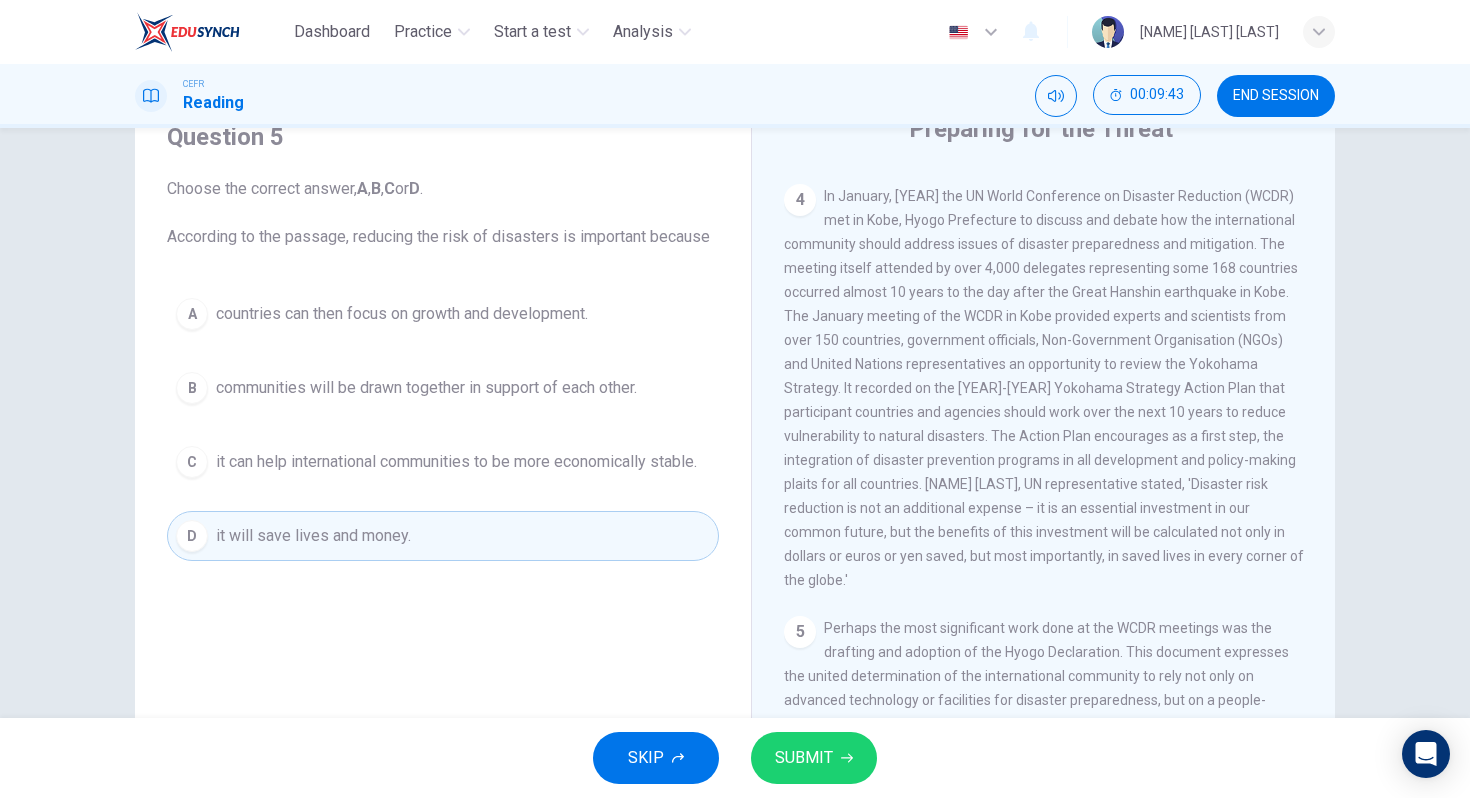 click on "SUBMIT" at bounding box center [814, 758] 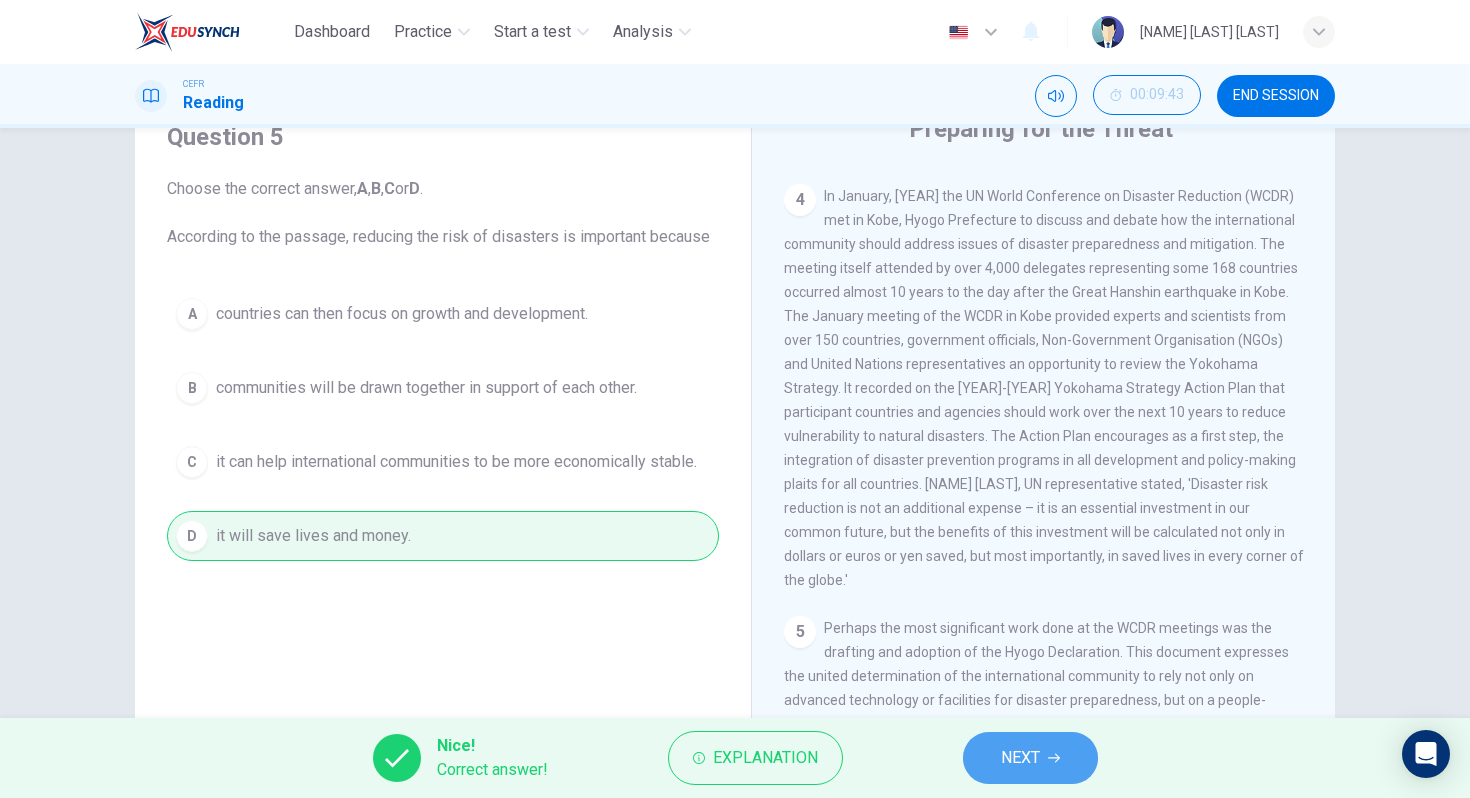 click on "NEXT" at bounding box center [1020, 758] 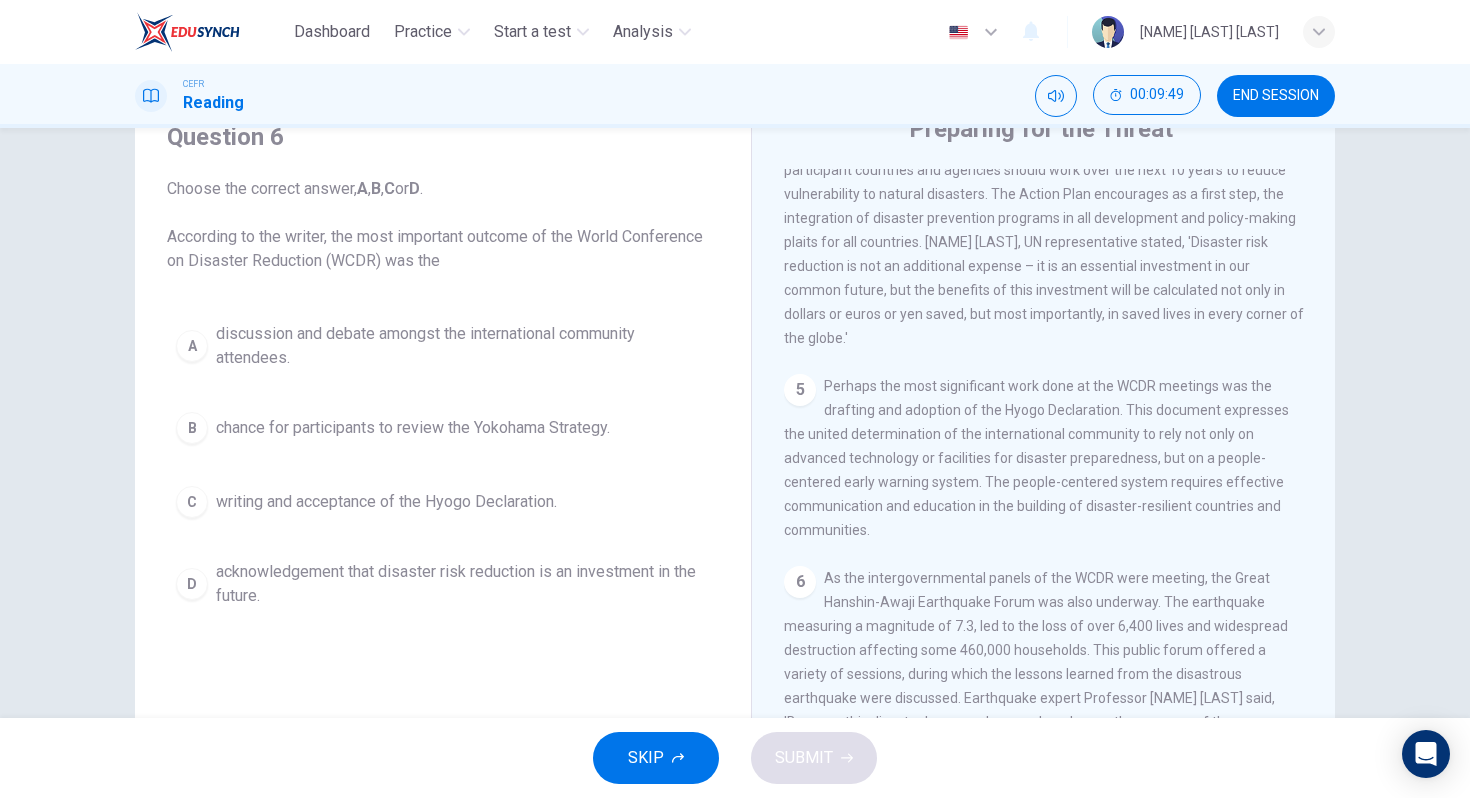 scroll, scrollTop: 1323, scrollLeft: 0, axis: vertical 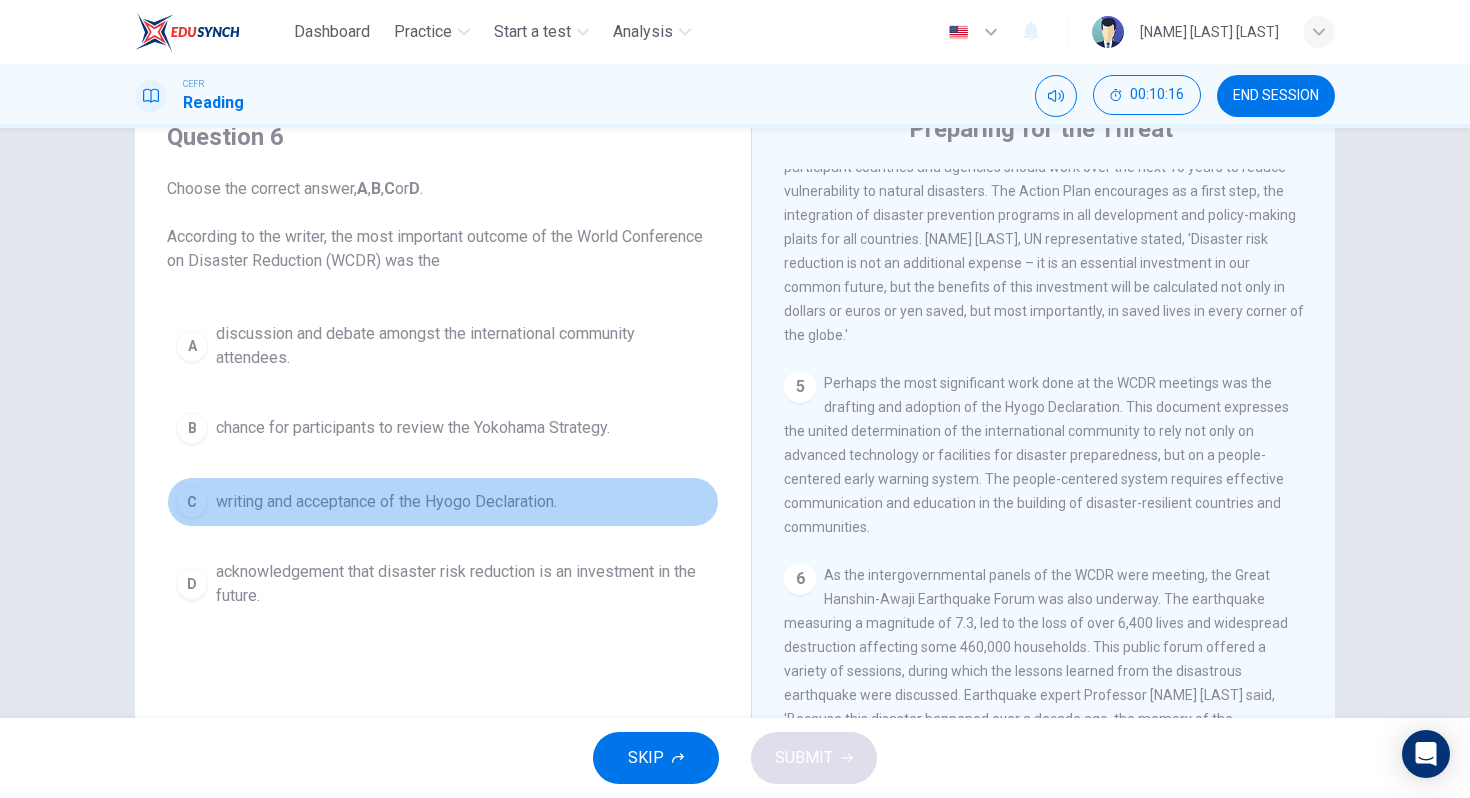click on "C writing and acceptance of the Hyogo Declaration." at bounding box center [443, 502] 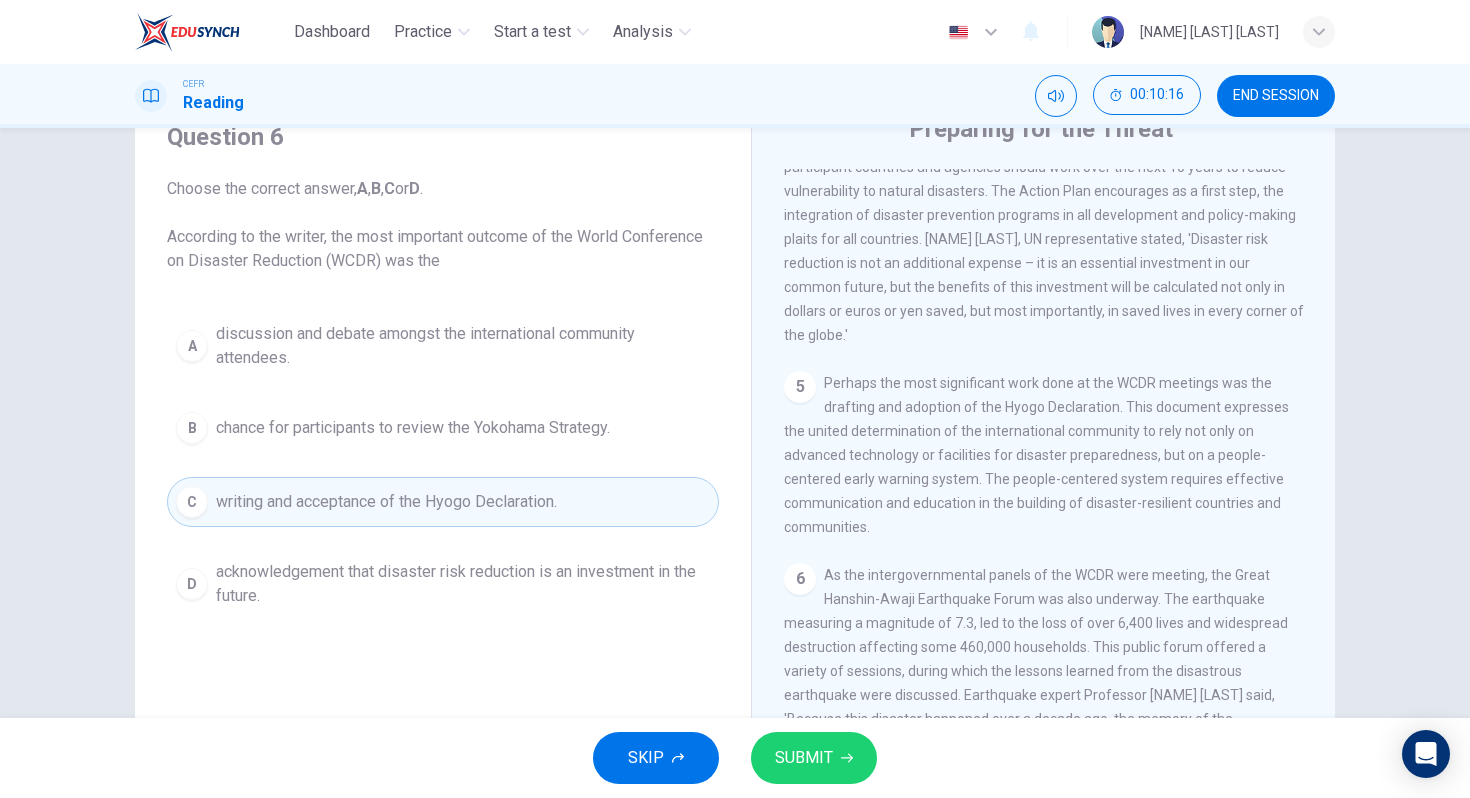click on "SUBMIT" at bounding box center [814, 758] 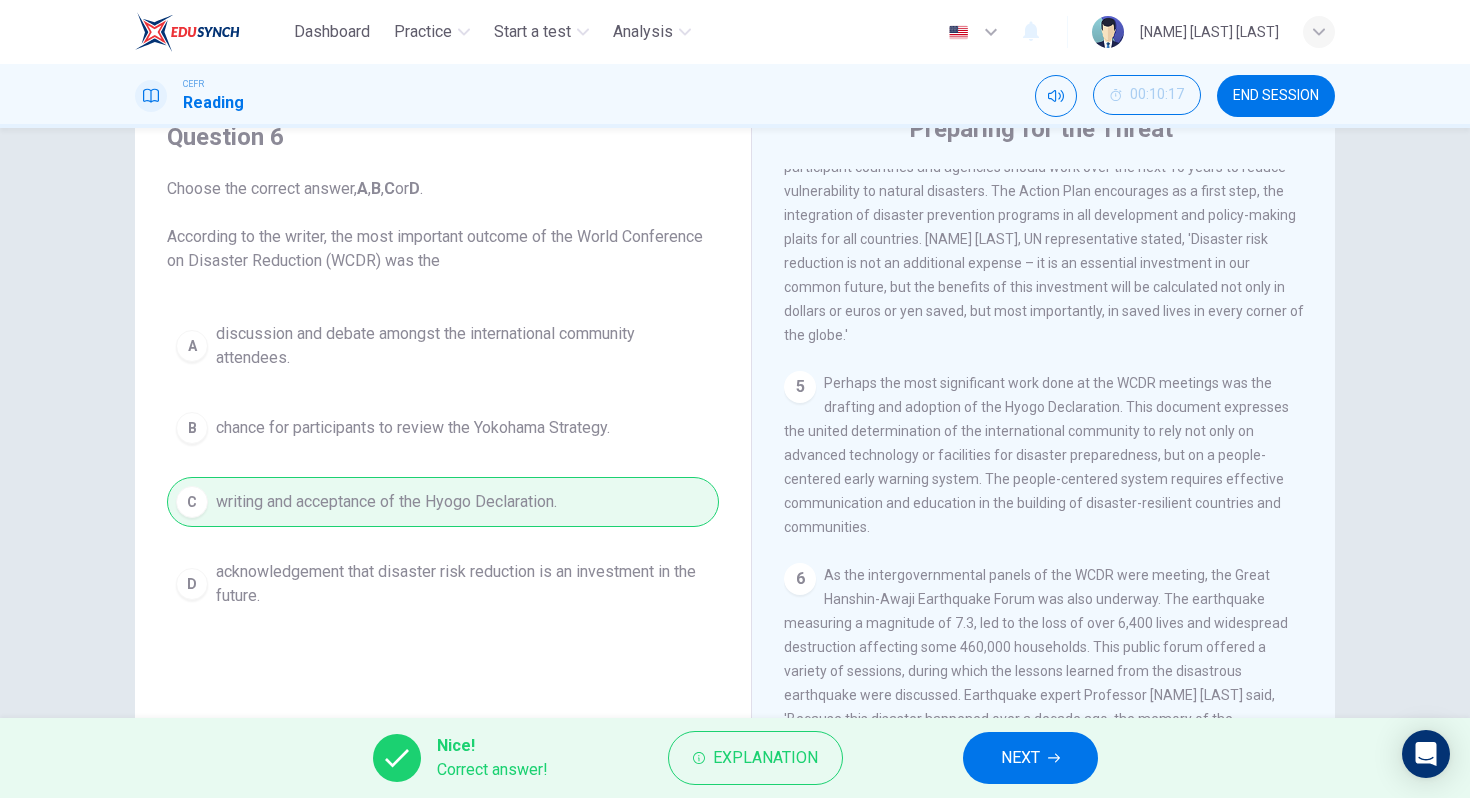 click at bounding box center [1054, 758] 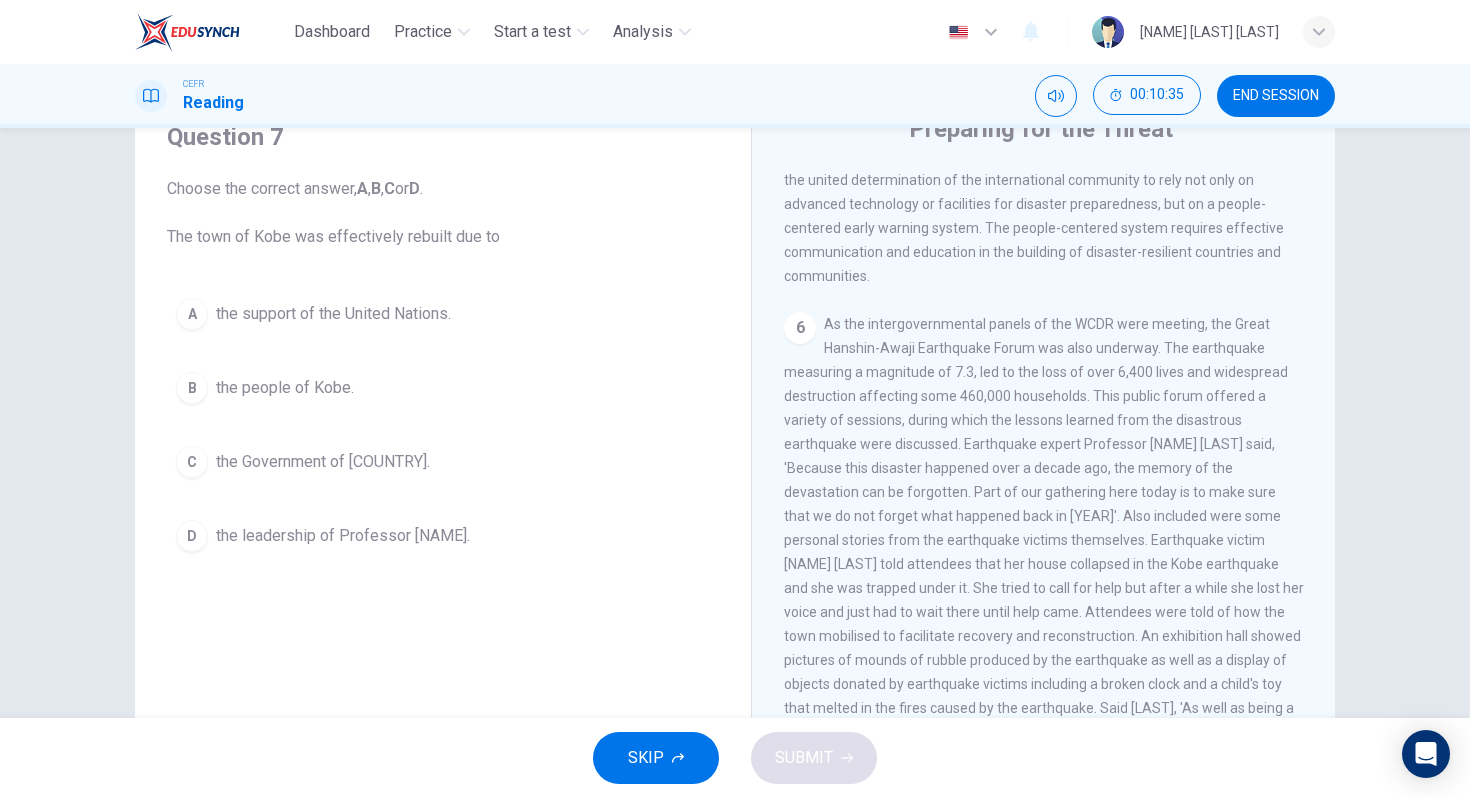 scroll, scrollTop: 1658, scrollLeft: 0, axis: vertical 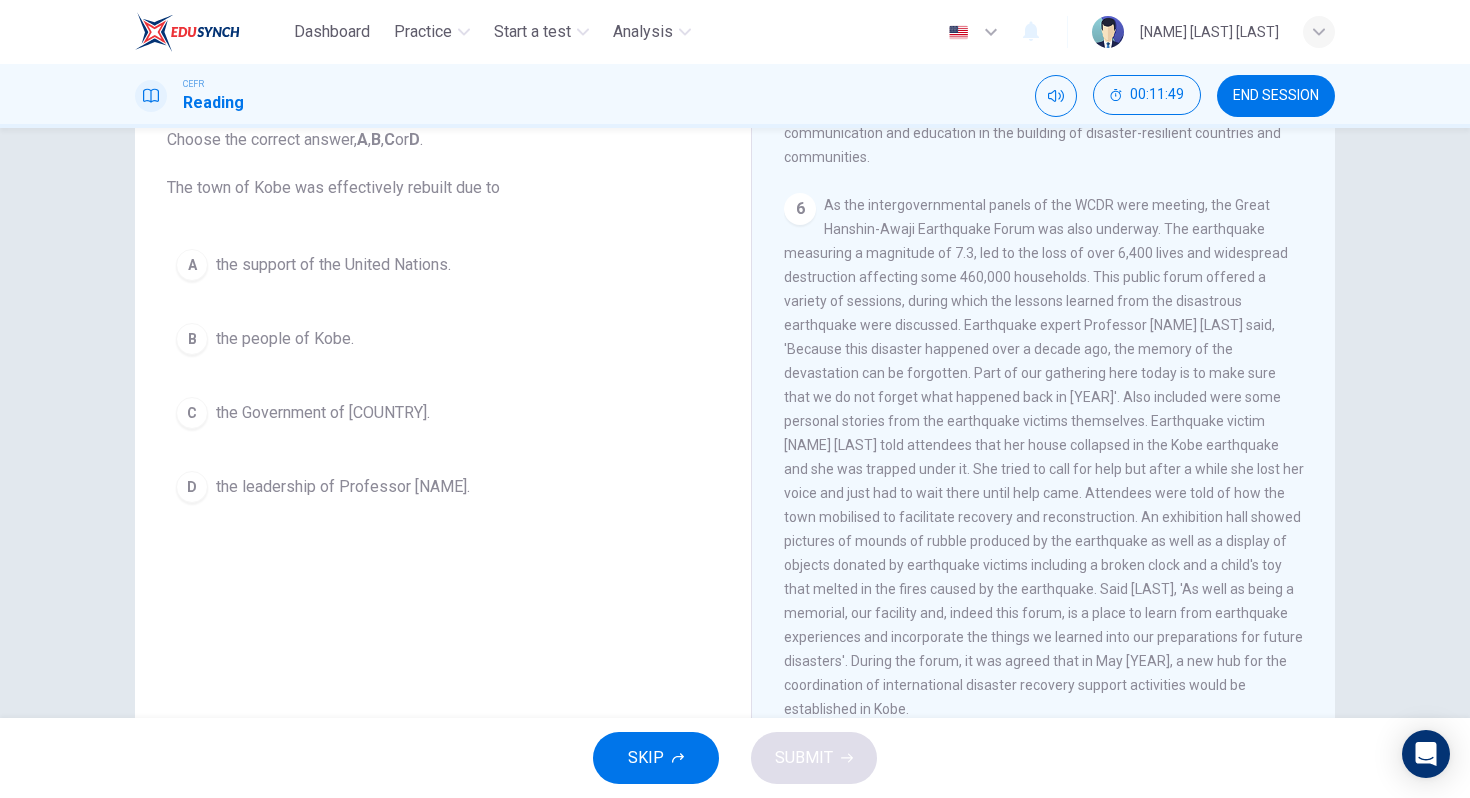 click on "B the people of Kobe." at bounding box center (443, 339) 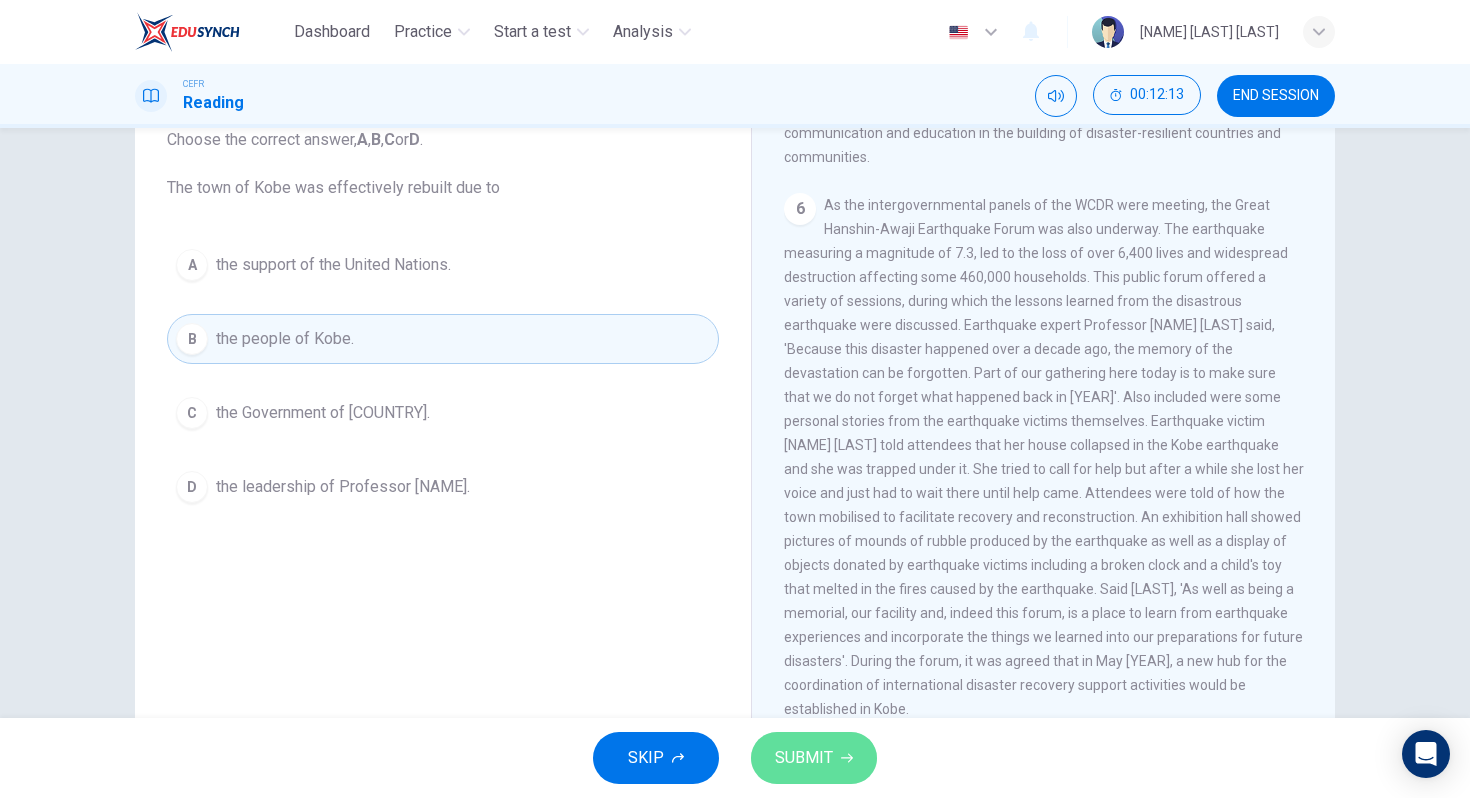 click on "SUBMIT" at bounding box center (804, 758) 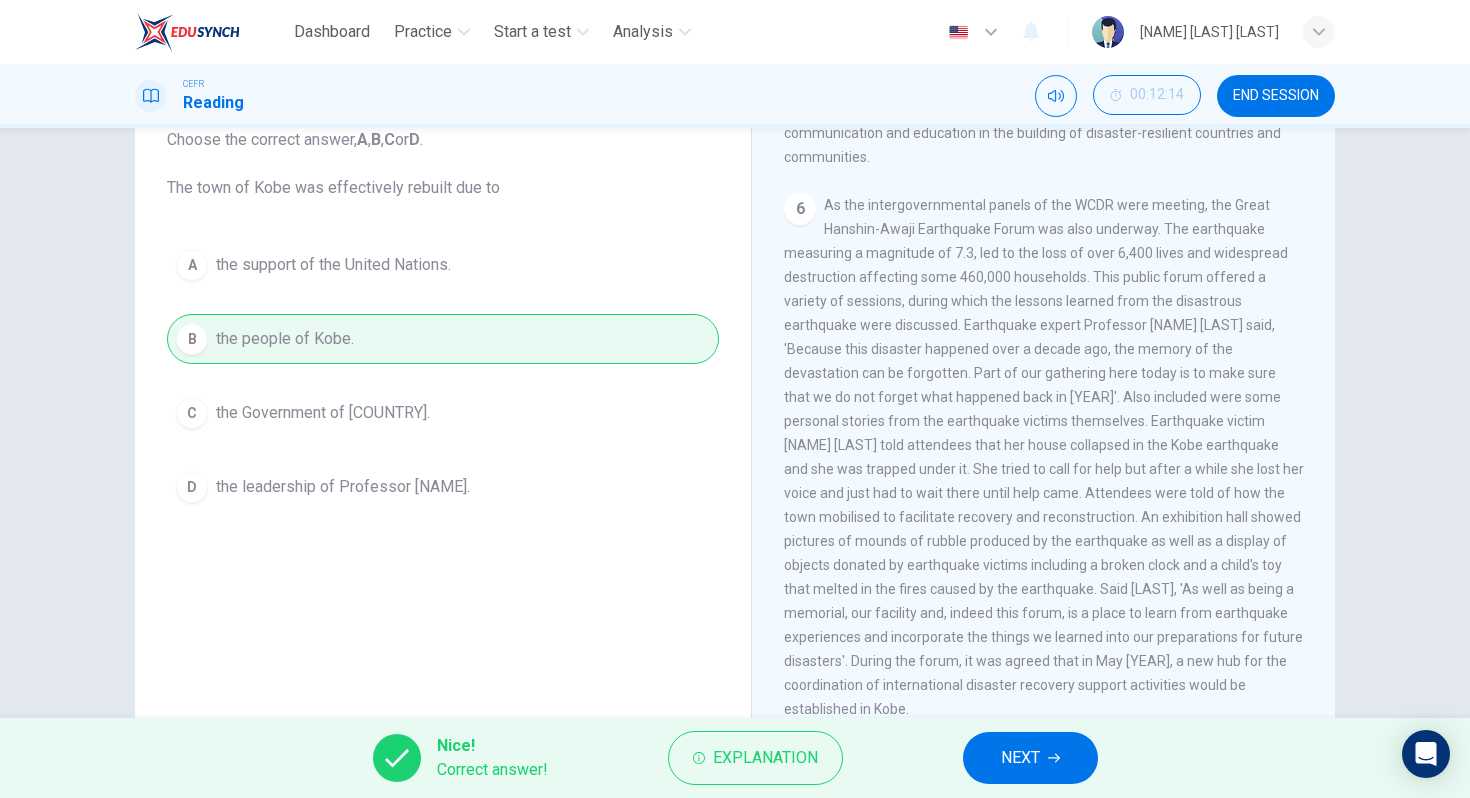 scroll, scrollTop: 1658, scrollLeft: 0, axis: vertical 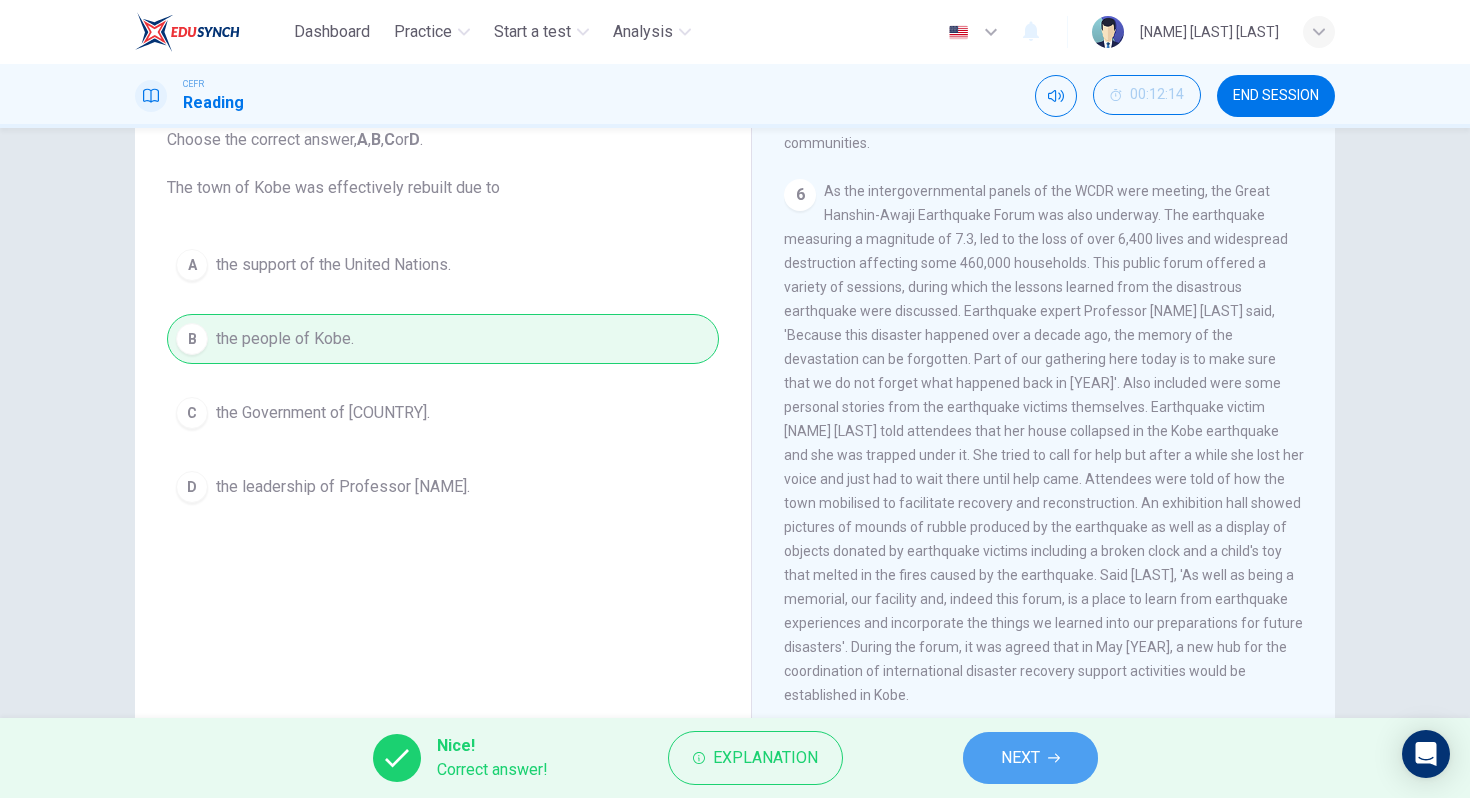 click on "NEXT" at bounding box center [1020, 758] 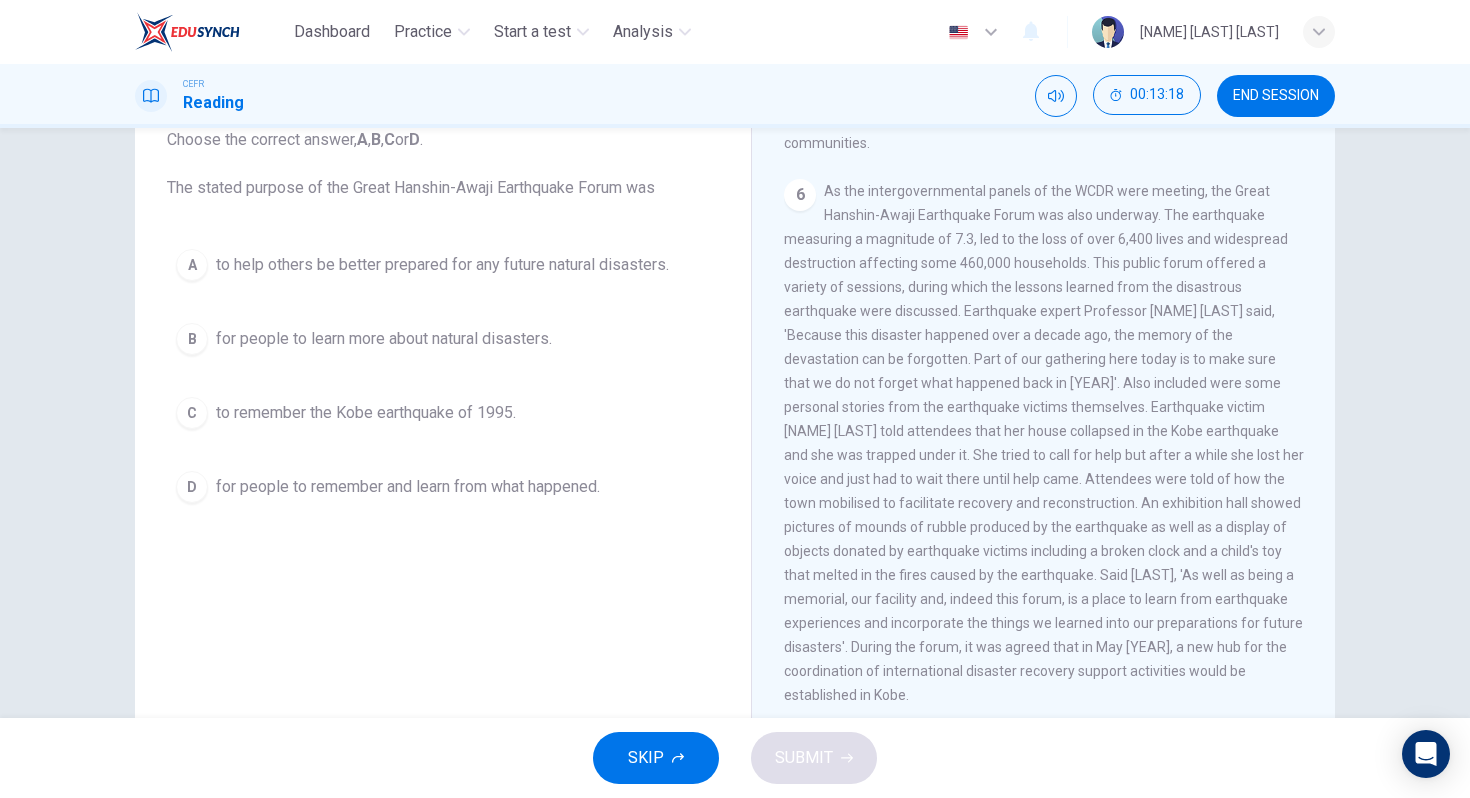 click on "for people to remember and learn from what happened." at bounding box center (442, 265) 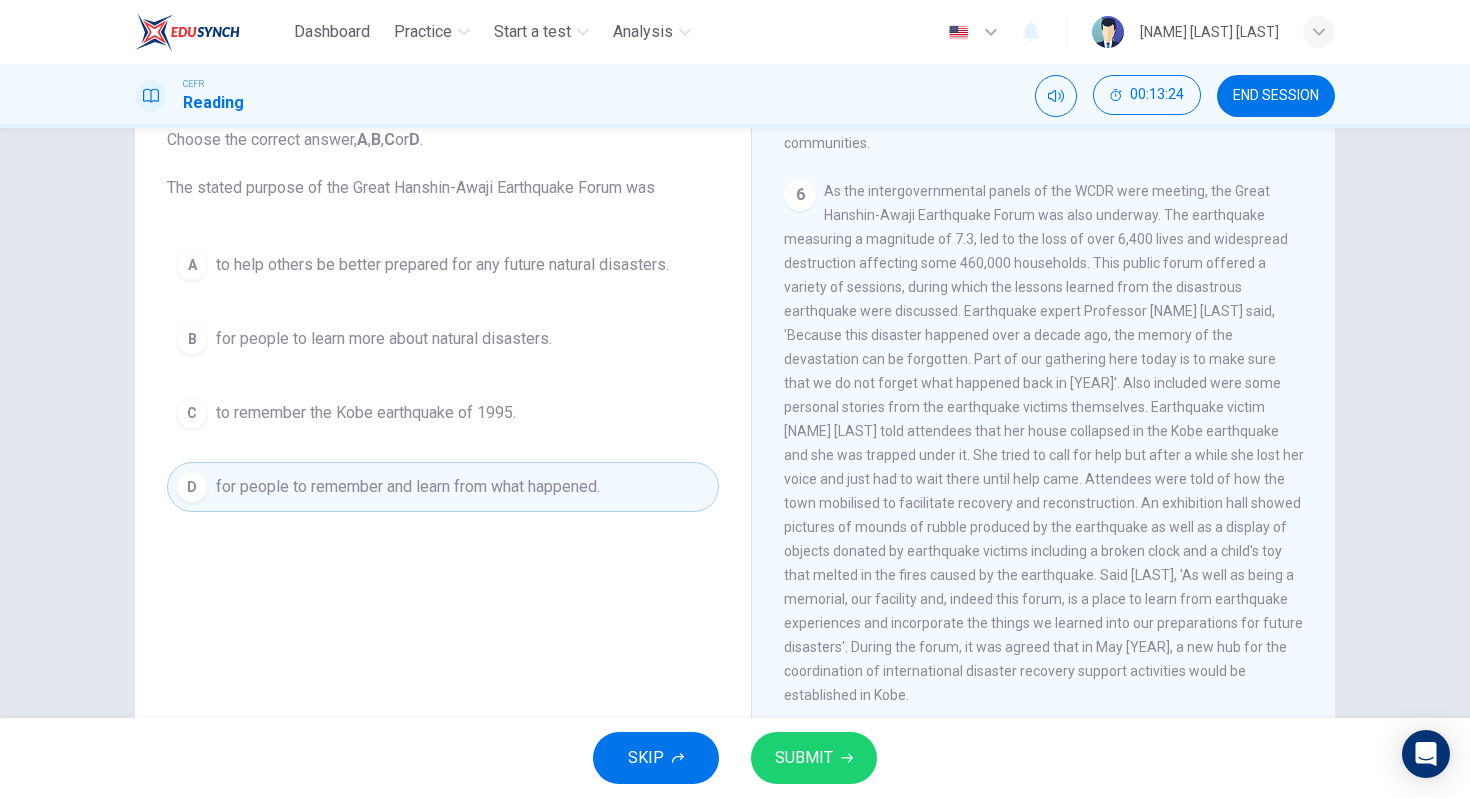 click on "SUBMIT" at bounding box center (814, 758) 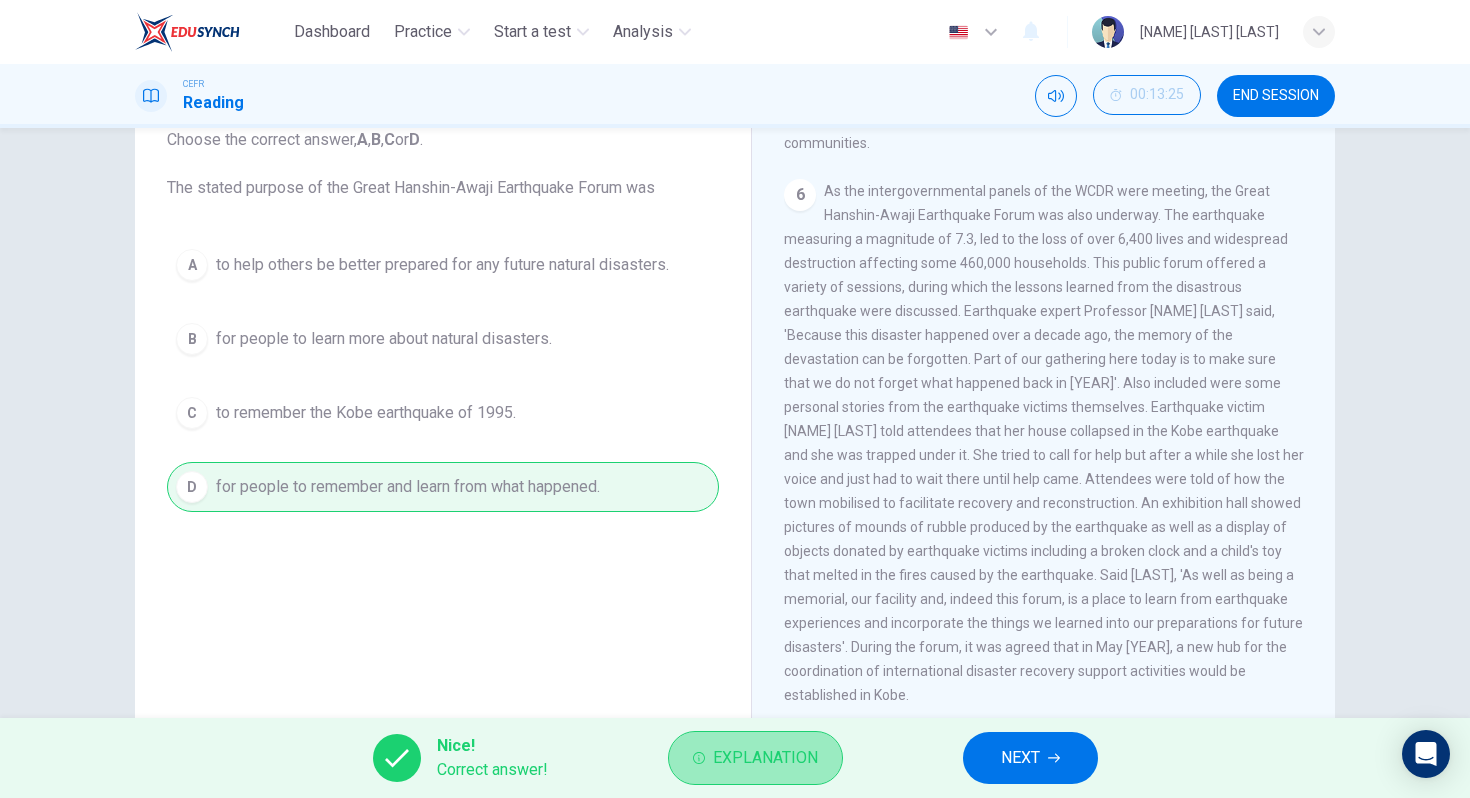 click on "Explanation" at bounding box center [765, 758] 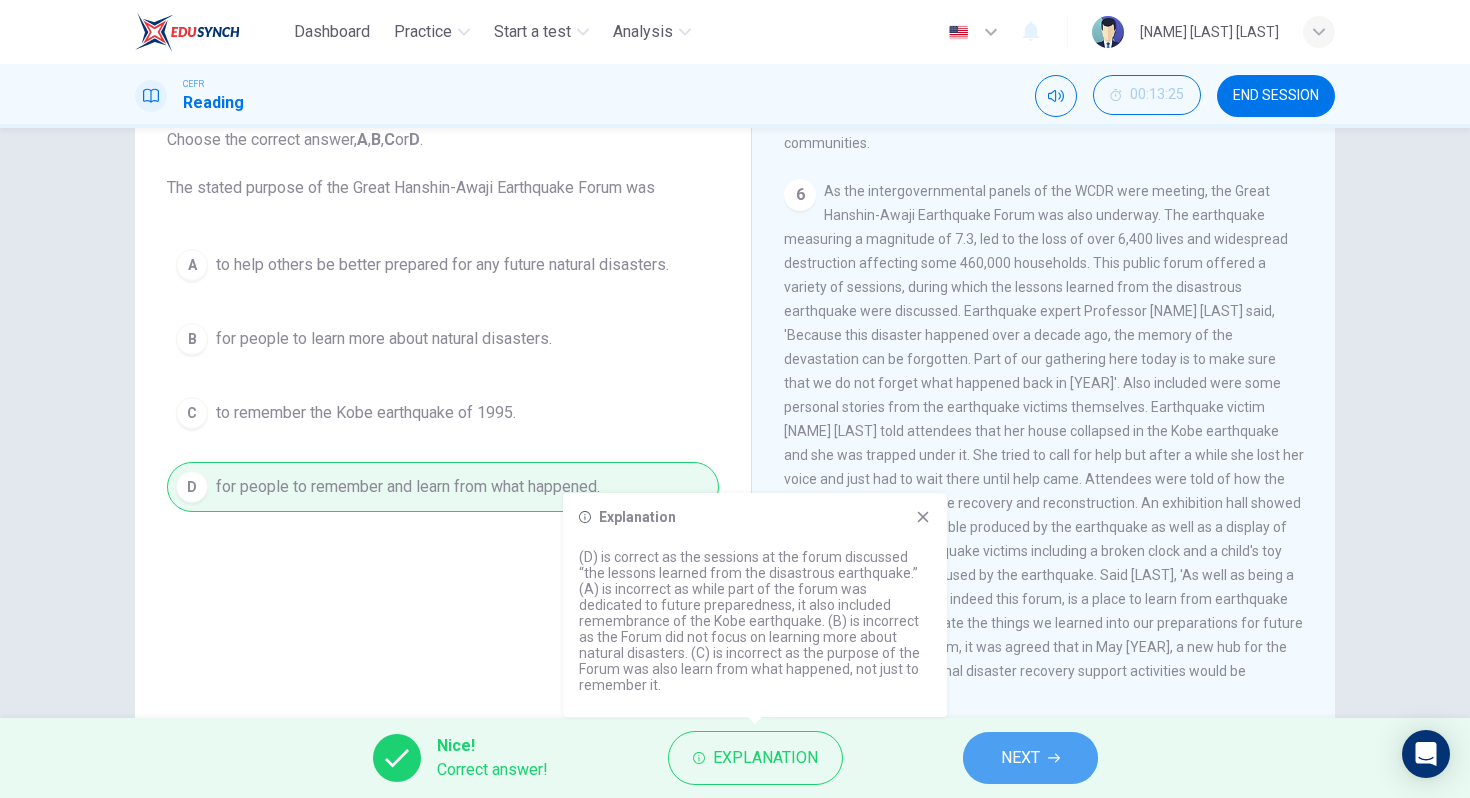 click on "NEXT" at bounding box center (1020, 758) 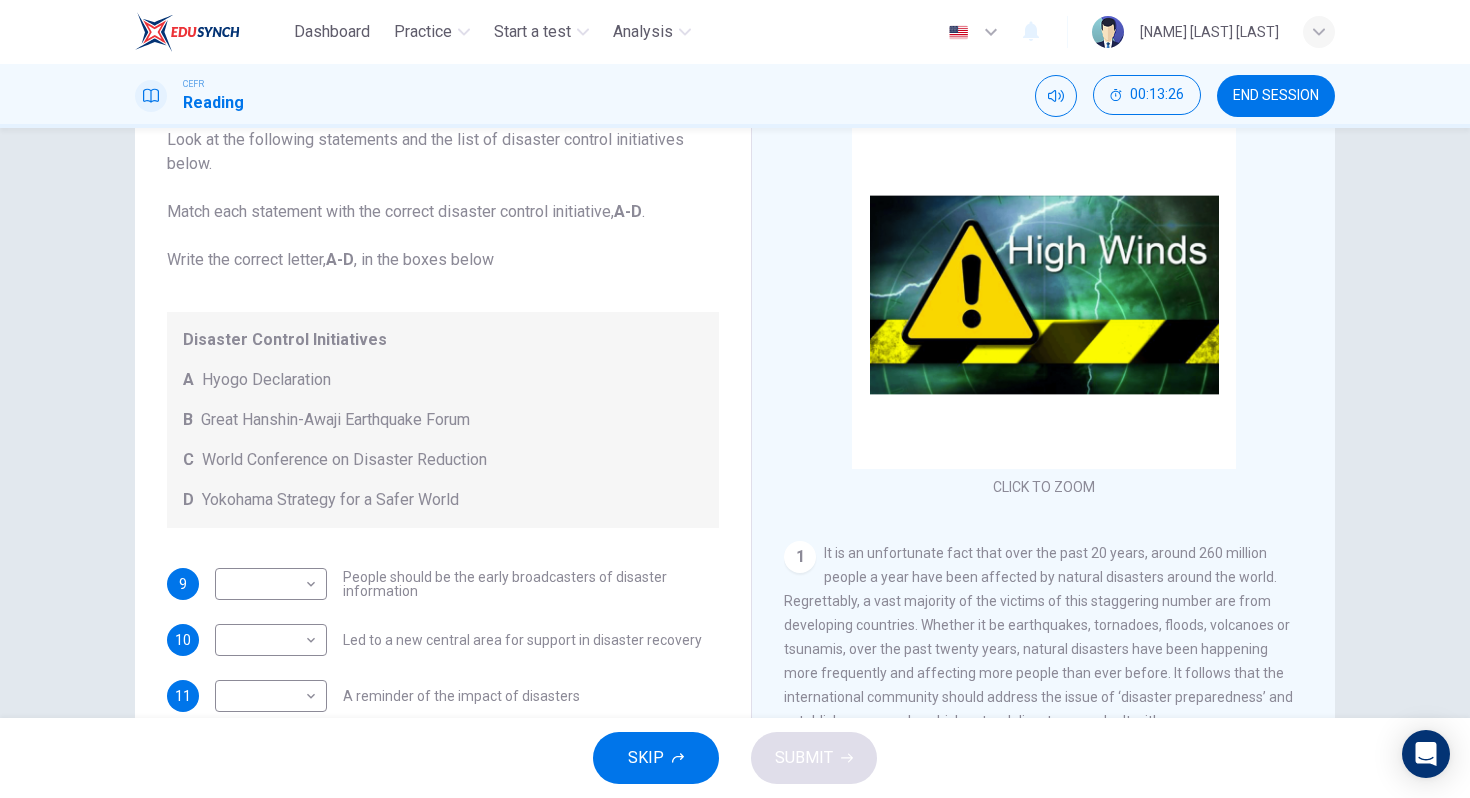 scroll, scrollTop: 0, scrollLeft: 0, axis: both 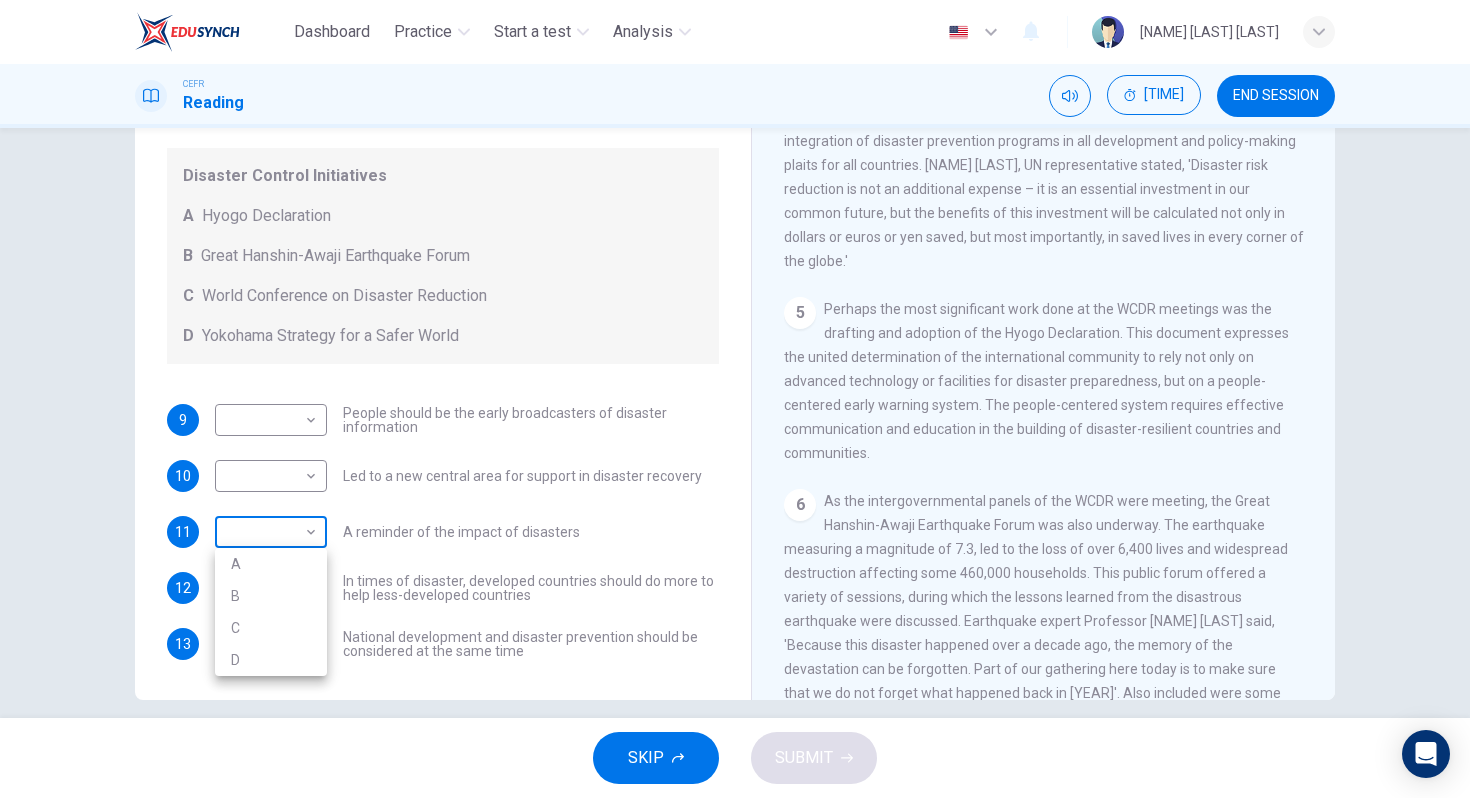 click on "Dashboard Practice Start a test Analysis English en ​ [PERSON] CEFR Reading 00:15:49 END SESSION Questions 9 - 13 Look at the following statements and the list of disaster control initiatives below.
Match each statement with the correct disaster control initiative,  A-D .
Write the correct letter,  A-D , in the boxes below Disaster Control Initiatives A Hyogo Declaration B Great Hanshin-Awaji Earthquake Forum C World Conference on Disaster Reduction D Yokohama Strategy for a Safer World 9 ​ ​ People should be the early broadcasters of disaster information 10 ​ ​ Led to a new central area for support in disaster recovery 11 ​ ​ A reminder of the impact of disasters 12 ​ ​ In times of disaster, developed countries should do more to help less-developed countries 13 ​ ​ National development and disaster prevention should be considered at the same time Preparing for the Threat CLICK TO ZOOM Click to Zoom 1 2 3 4 5 6 SKIP SUBMIT
Dashboard Practice Start a test 2025" at bounding box center [735, 399] 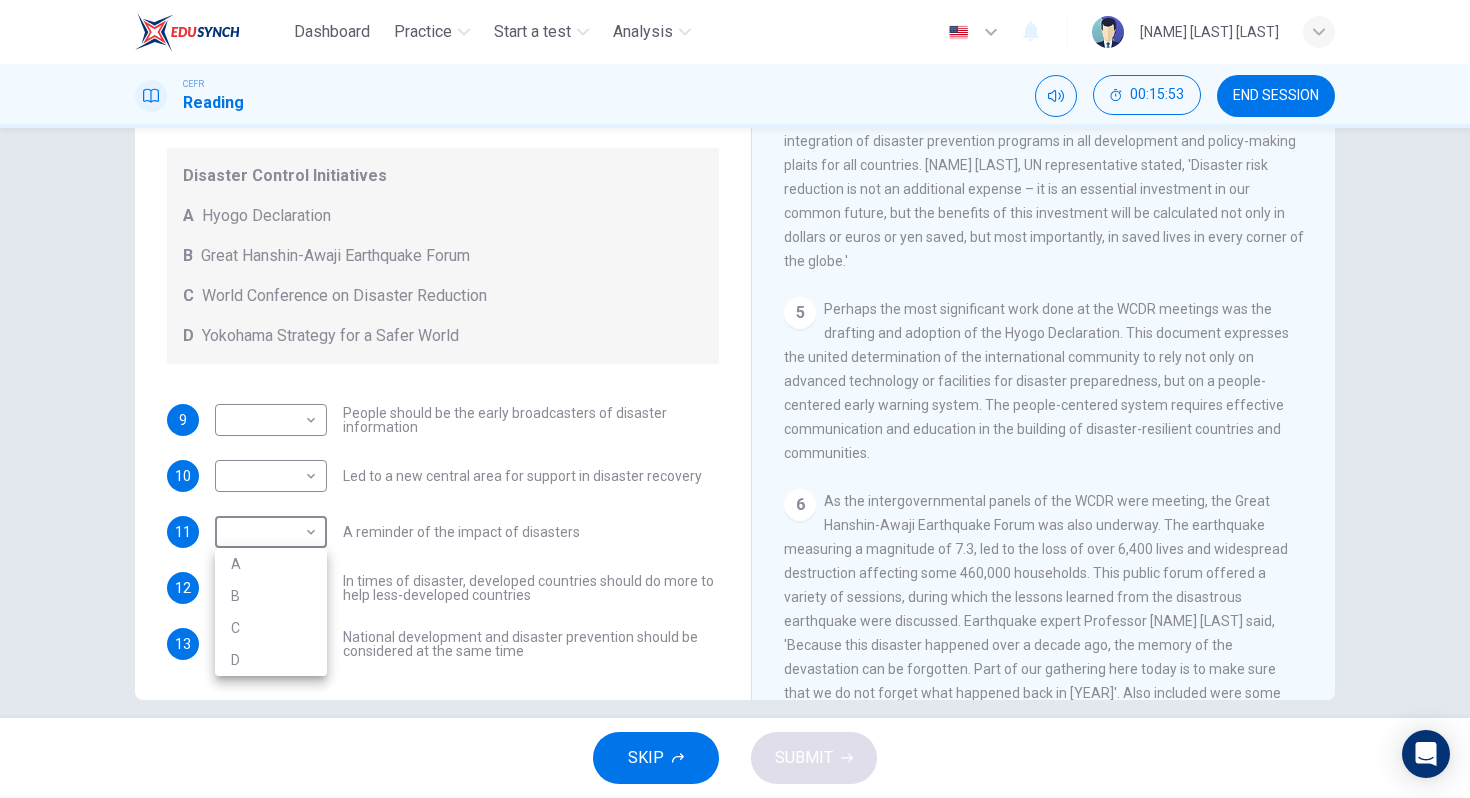 click on "B" at bounding box center (271, 596) 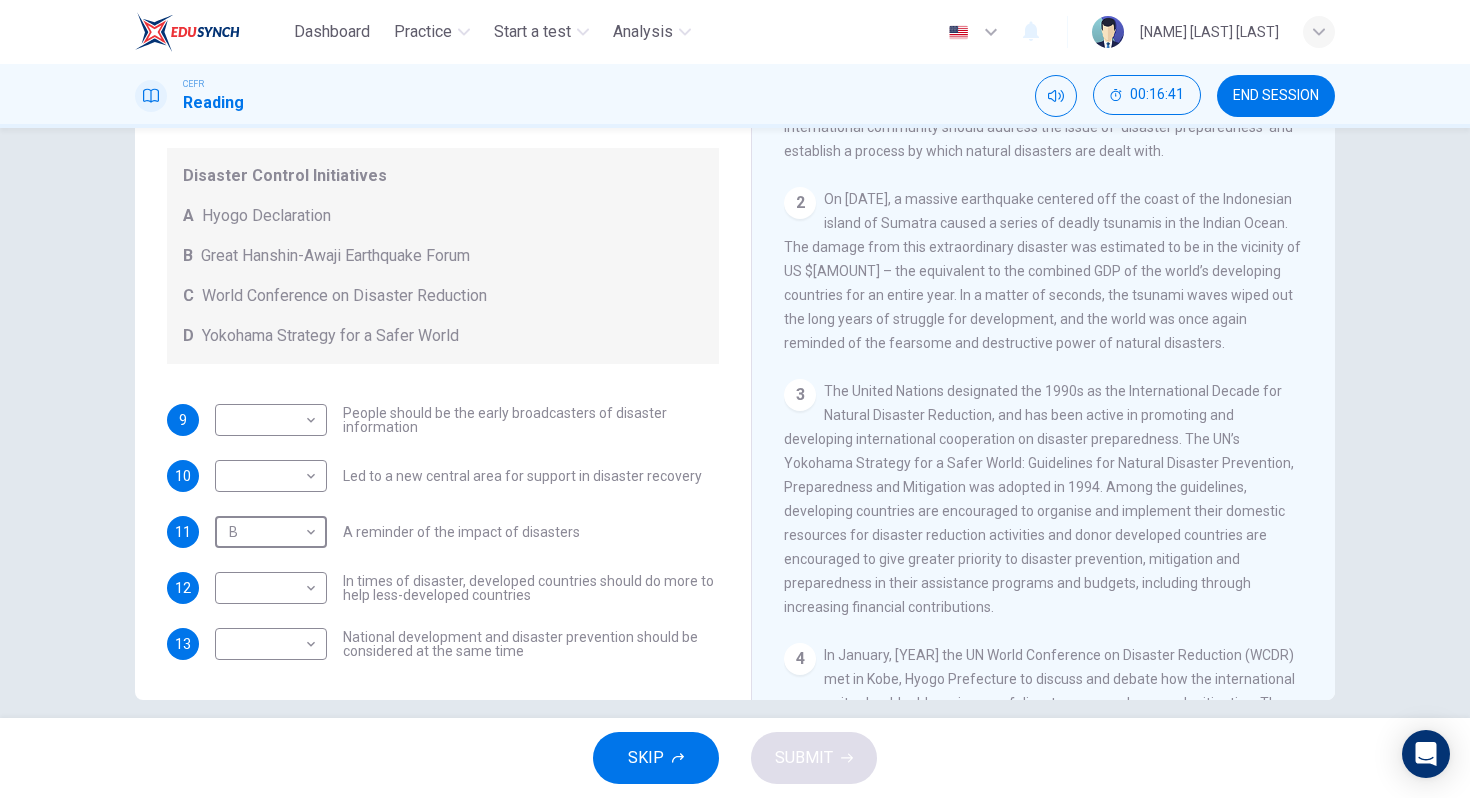 scroll, scrollTop: 557, scrollLeft: 0, axis: vertical 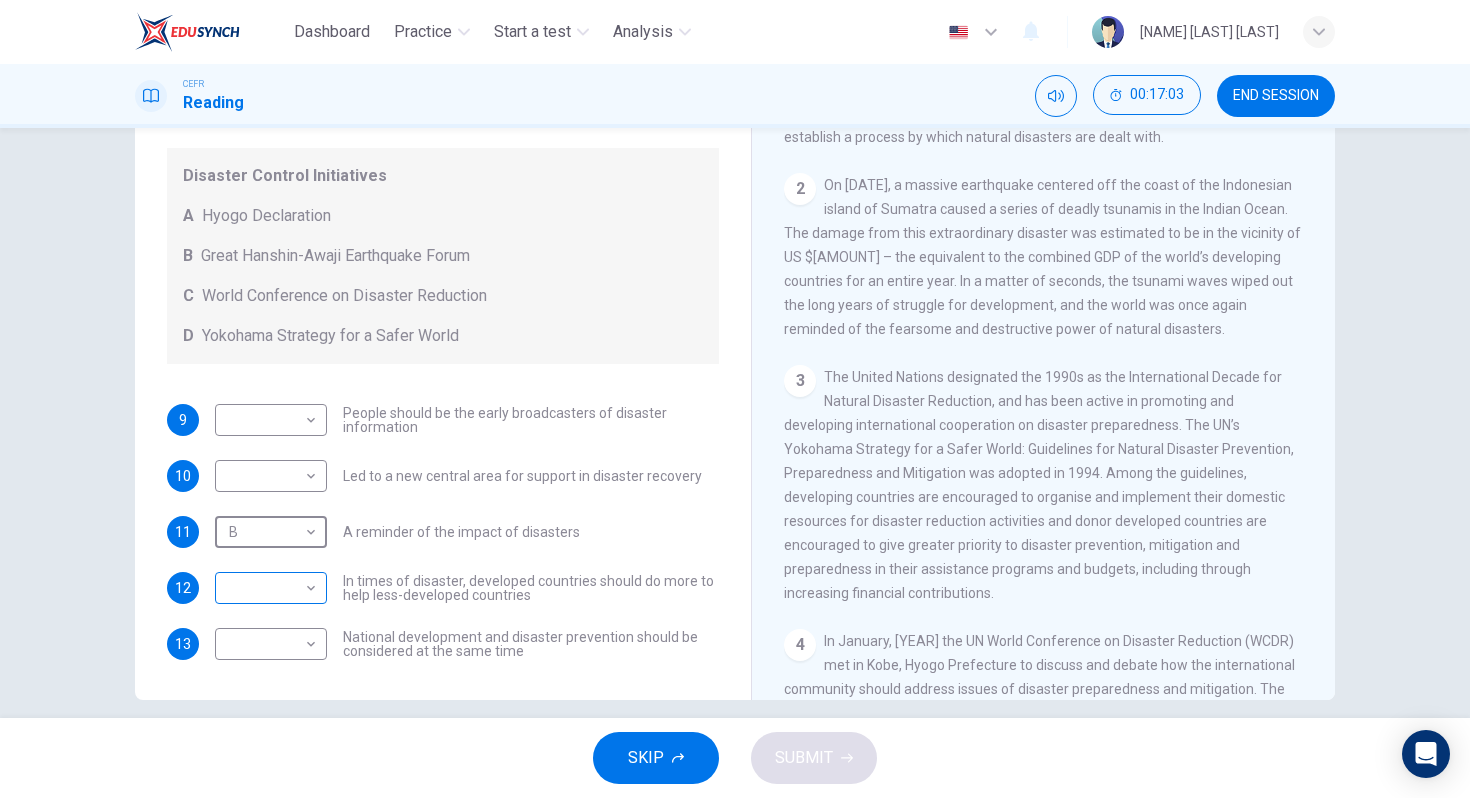 click on "Dashboard Practice Start a test Analysis English en ​ SITI AMINAH BINTI ABU HAKIM CEFR Reading 00:17:03 END SESSION Questions 9 - 13 Look at the following statements and the list of disaster control initiatives below.
Match each statement with the correct disaster control initiative,  A-D .
Write the correct letter,  A-D , in the boxes below Disaster Control Initiatives A Hyogo Declaration B Great Hanshin-Awaji Earthquake Forum C World Conference on Disaster Reduction D Yokohama Strategy for a Safer World 9 ​ ​ People should be the early broadcasters of disaster information 10 ​ ​ Led to a new central area for support in disaster recovery 11 B B ​ A reminder of the impact of disasters 12 ​ ​ In times of disaster, developed countries should do more to help less-developed countries 13 ​ ​ National development and disaster prevention should be considered at the same time Preparing for the Threat CLICK TO ZOOM Click to Zoom 1 2 3 4 5 6 SKIP SUBMIT
Dashboard Practice Start a test 2025" at bounding box center (735, 399) 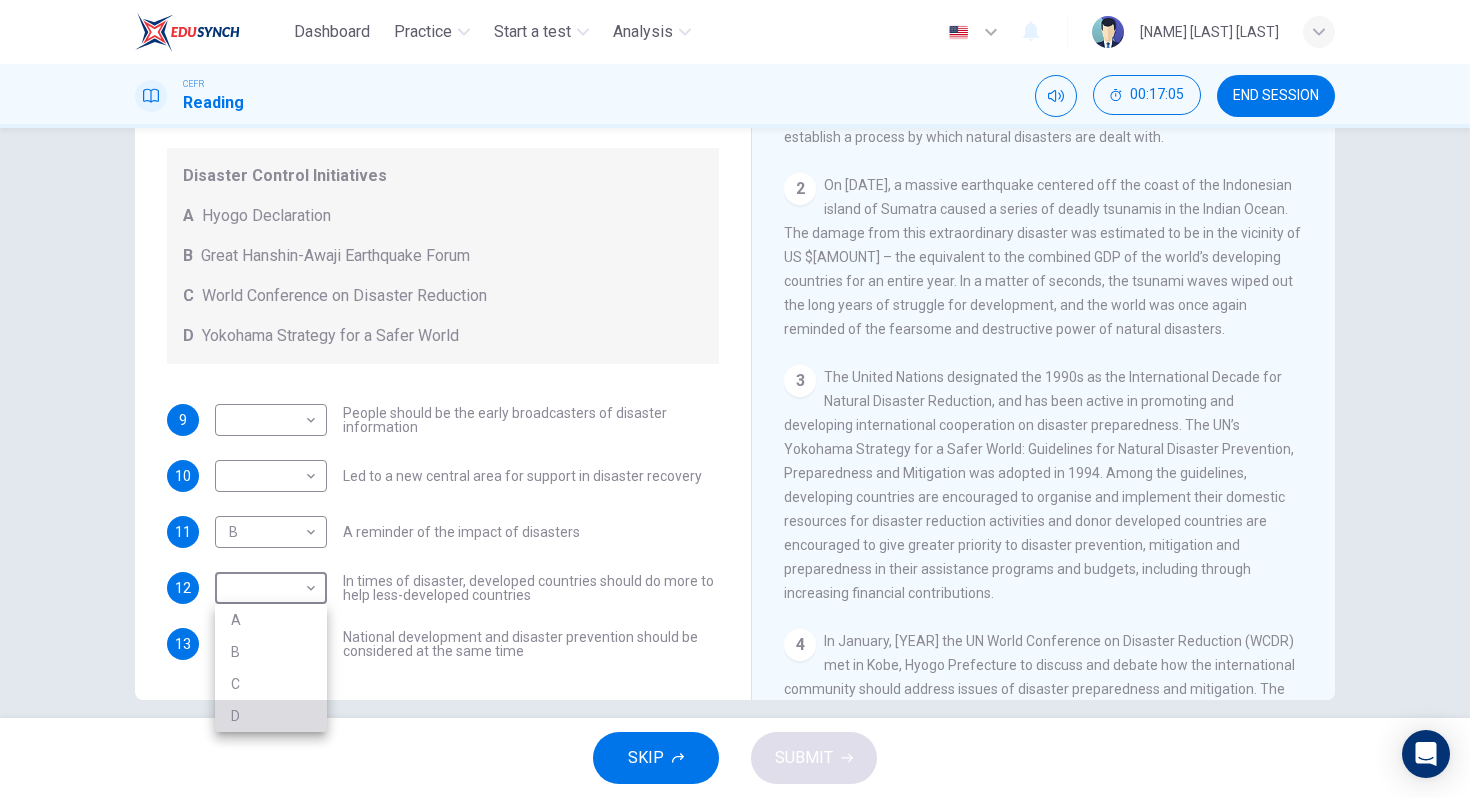 click on "D" at bounding box center [271, 716] 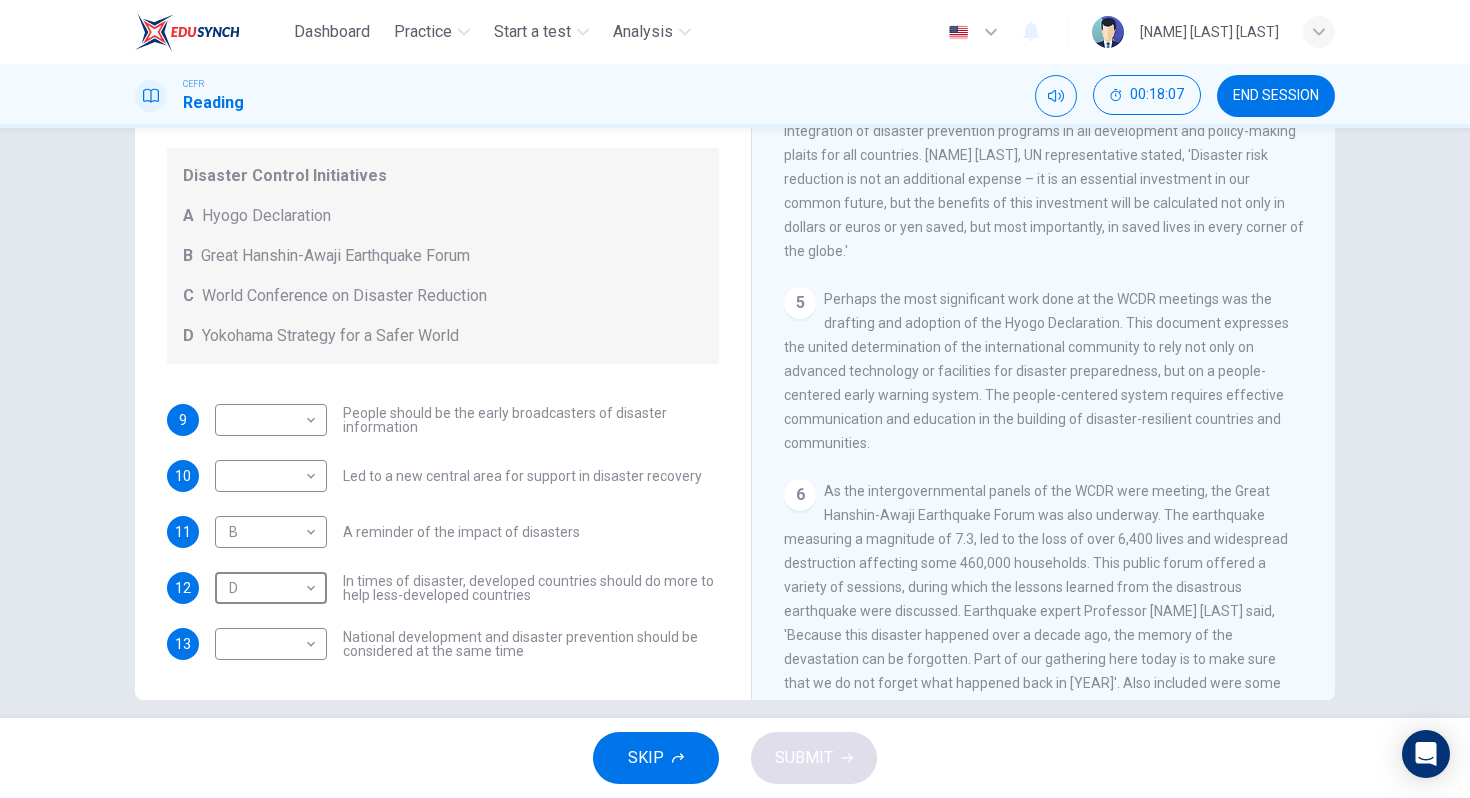 scroll, scrollTop: 1291, scrollLeft: 0, axis: vertical 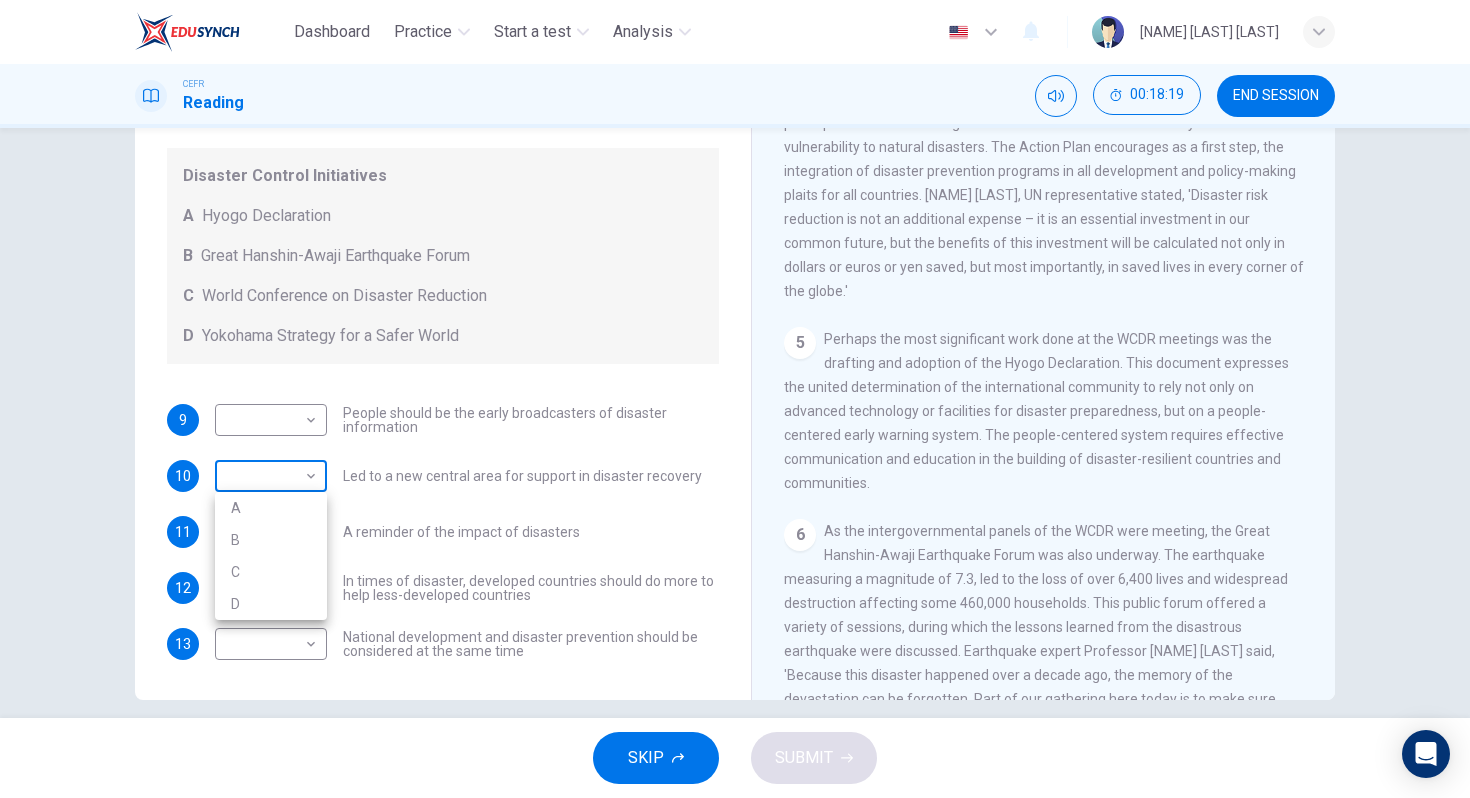 click on "Dashboard Practice Start a test Analysis English en ​ [NAME] [LAST] CEFR Reading 00:18:19 END SESSION Questions 9 - 13 Look at the following statements and the list of disaster control initiatives below.
Match each statement with the correct disaster control initiative,  A-D .
Write the correct letter,  A-D , in the boxes below Disaster Control Initiatives A Hyogo Declaration B Great Hanshin-Awaji Earthquake Forum C World Conference on Disaster Reduction D Yokohama Strategy for a Safer World 9 ​ ​ People should be the early broadcasters of disaster information 10 ​ ​ Led to a new central area for support in disaster recovery 11 B B ​ A reminder of the impact of disasters 12 D D ​ In times of disaster, developed countries should do more to help less-developed countries 13 ​ ​ National development and disaster prevention should be considered at the same time Preparing for the Threat CLICK TO ZOOM Click to Zoom 1 2 3 4 5 6 SKIP SUBMIT
Dashboard Practice Start a test [YEAR]" at bounding box center (735, 399) 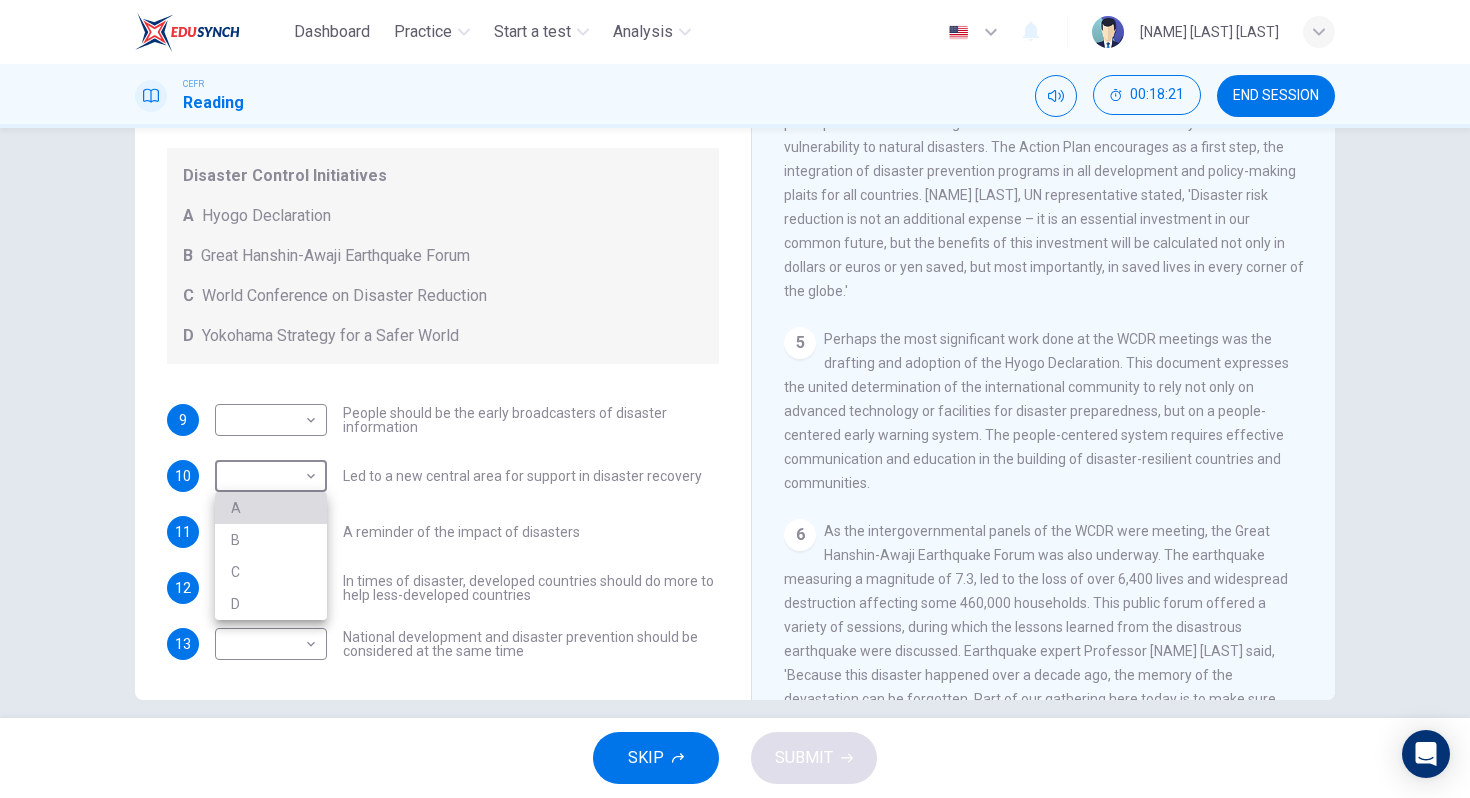 click on "A" at bounding box center (271, 508) 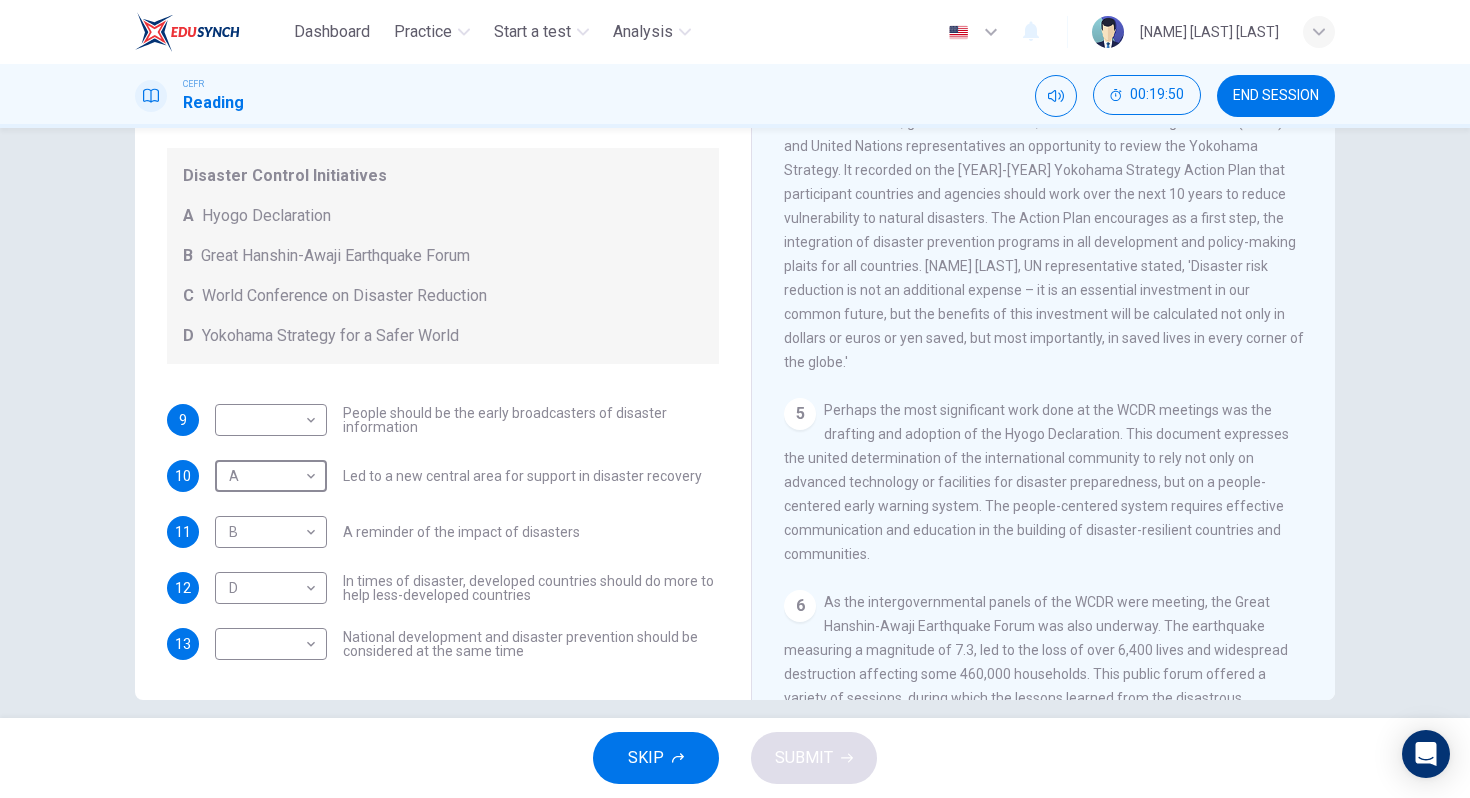 scroll, scrollTop: 1218, scrollLeft: 0, axis: vertical 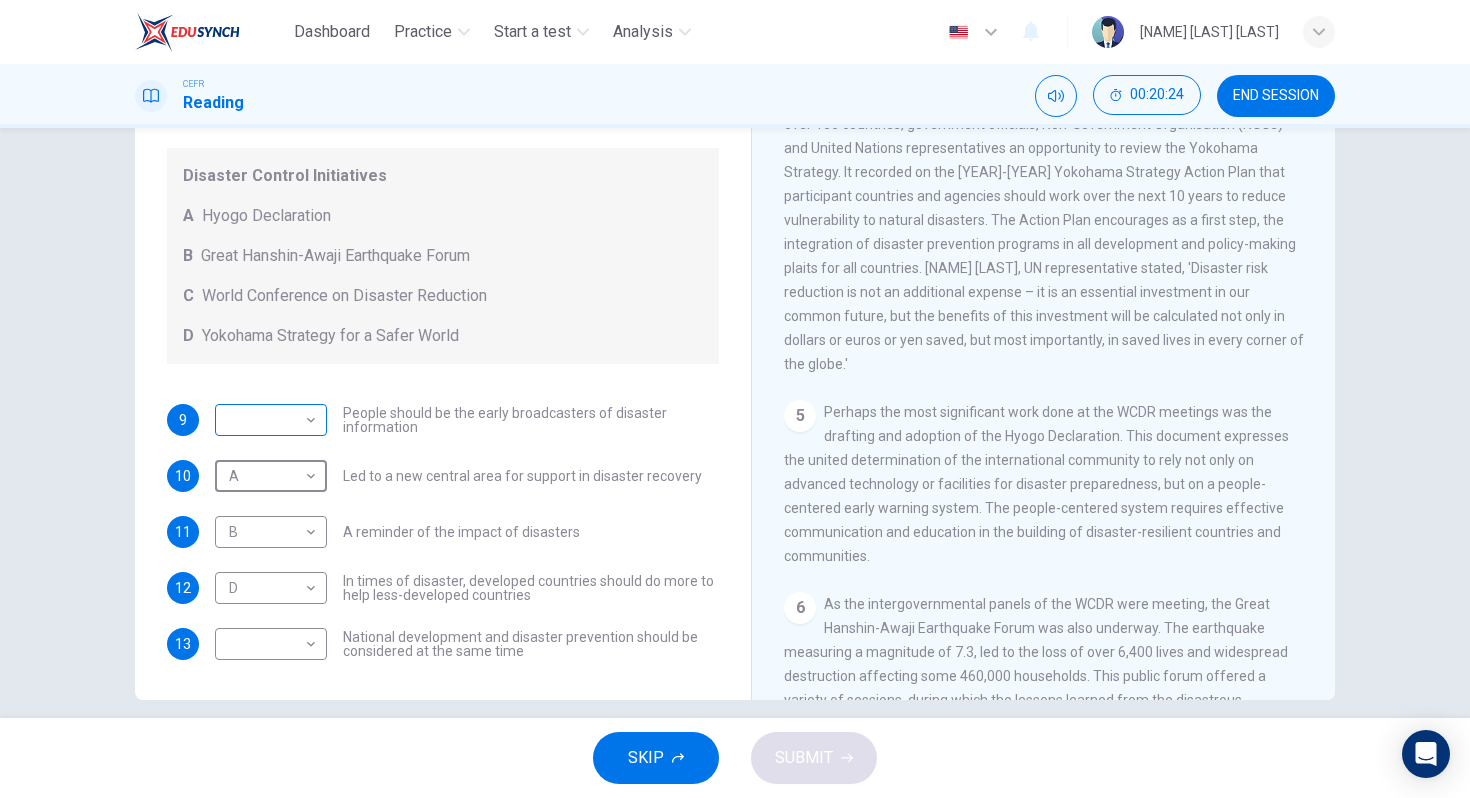 click on "Dashboard Practice Start a test Analysis English en ​ SITI AMINAH BINTI ABU HAKIM CEFR Reading 00:20:24 END SESSION Questions 9 - 13 Look at the following statements and the list of disaster control initiatives below.
Match each statement with the correct disaster control initiative,  A-D .
Write the correct letter,  A-D , in the boxes below Disaster Control Initiatives A Hyogo Declaration B Great Hanshin-Awaji Earthquake Forum C World Conference on Disaster Reduction D Yokohama Strategy for a Safer World 9 ​ ​ People should be the early broadcasters of disaster information 10 A A ​ Led to a new central area for support in disaster recovery 11 B B ​ A reminder of the impact of disasters 12 D D ​ In times of disaster, developed countries should do more to help less-developed countries 13 ​ ​ National development and disaster prevention should be considered at the same time Preparing for the Threat CLICK TO ZOOM Click to Zoom 1 2 3 4 5 6 SKIP SUBMIT
Dashboard Practice Start a test 2025" at bounding box center (735, 399) 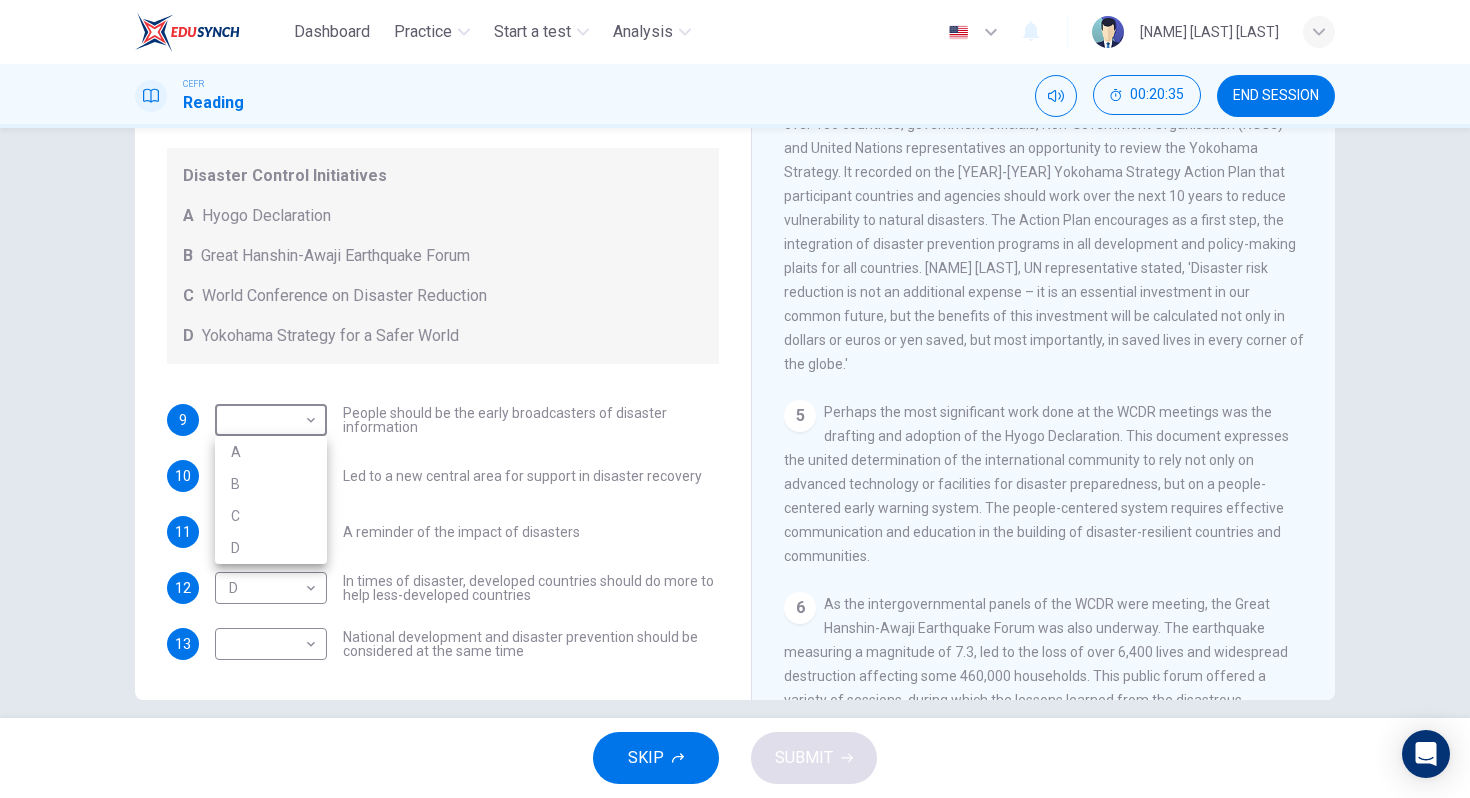 click on "C" at bounding box center [271, 516] 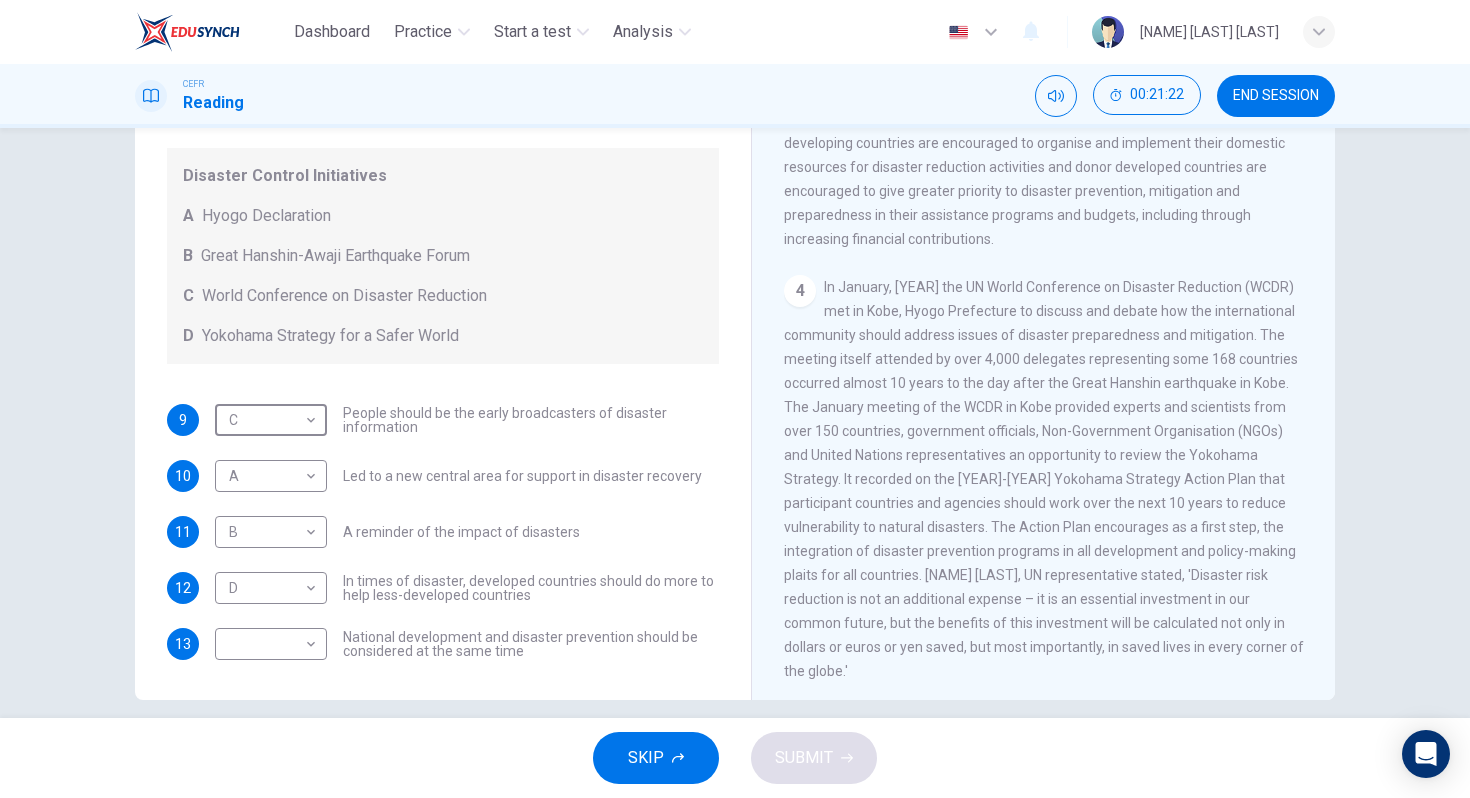 scroll, scrollTop: 912, scrollLeft: 0, axis: vertical 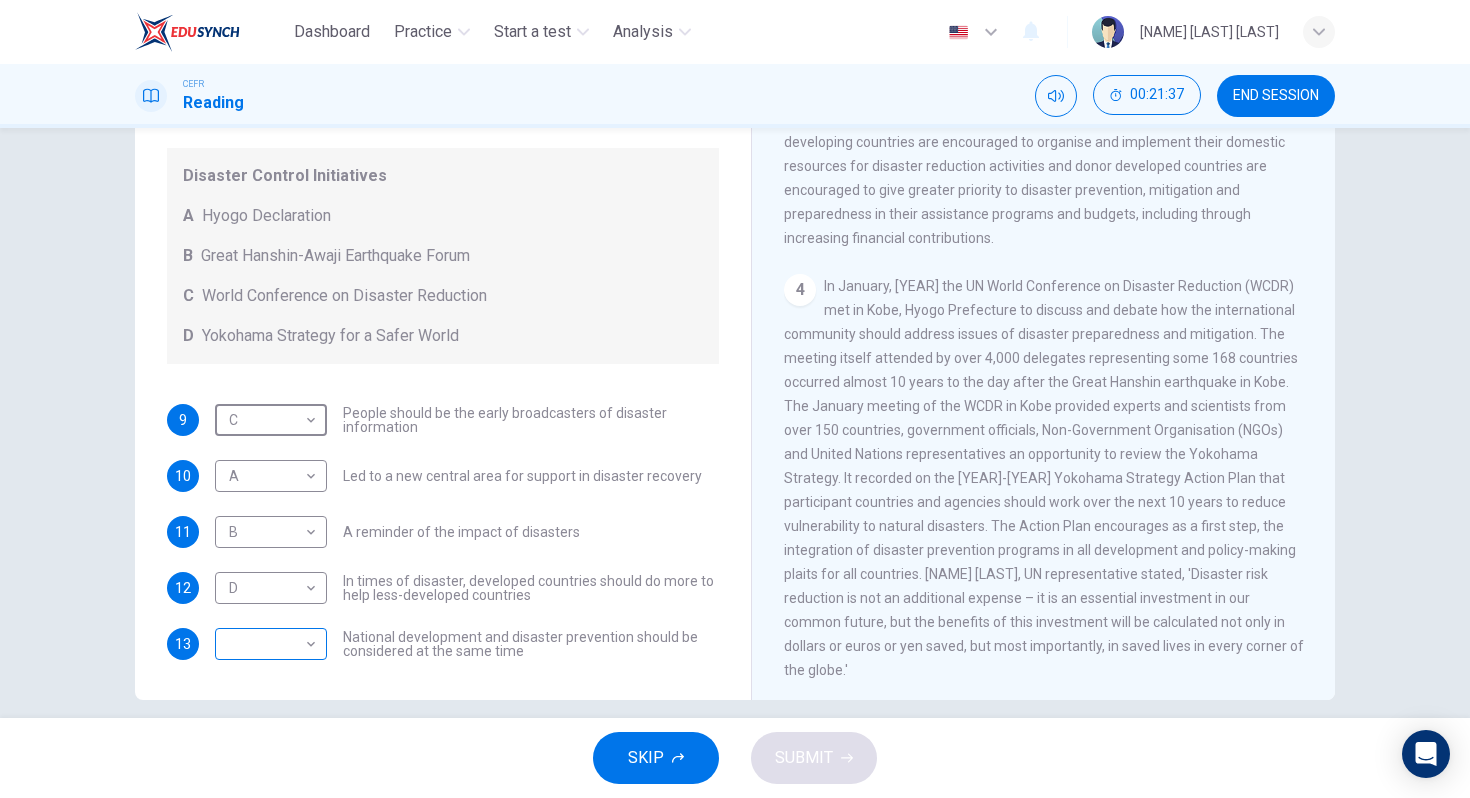 click on "Dashboard Practice Start a test Analysis English en ​ SITI AMINAH BINTI ABU HAKIM CEFR Reading 00:21:37 END SESSION Questions 9 - 13 Look at the following statements and the list of disaster control initiatives below.
Match each statement with the correct disaster control initiative,  A-D .
Write the correct letter,  A-D , in the boxes below Disaster Control Initiatives A Hyogo Declaration B Great Hanshin-Awaji Earthquake Forum C World Conference on Disaster Reduction D Yokohama Strategy for a Safer World 9 C C ​ People should be the early broadcasters of disaster information 10 A A ​ Led to a new central area for support in disaster recovery 11 B B ​ A reminder of the impact of disasters 12 D D ​ In times of disaster, developed countries should do more to help less-developed countries 13 ​ ​ National development and disaster prevention should be considered at the same time Preparing for the Threat CLICK TO ZOOM Click to Zoom 1 2 3 4 5 6 SKIP SUBMIT
Dashboard Practice Start a test 2025" at bounding box center [735, 399] 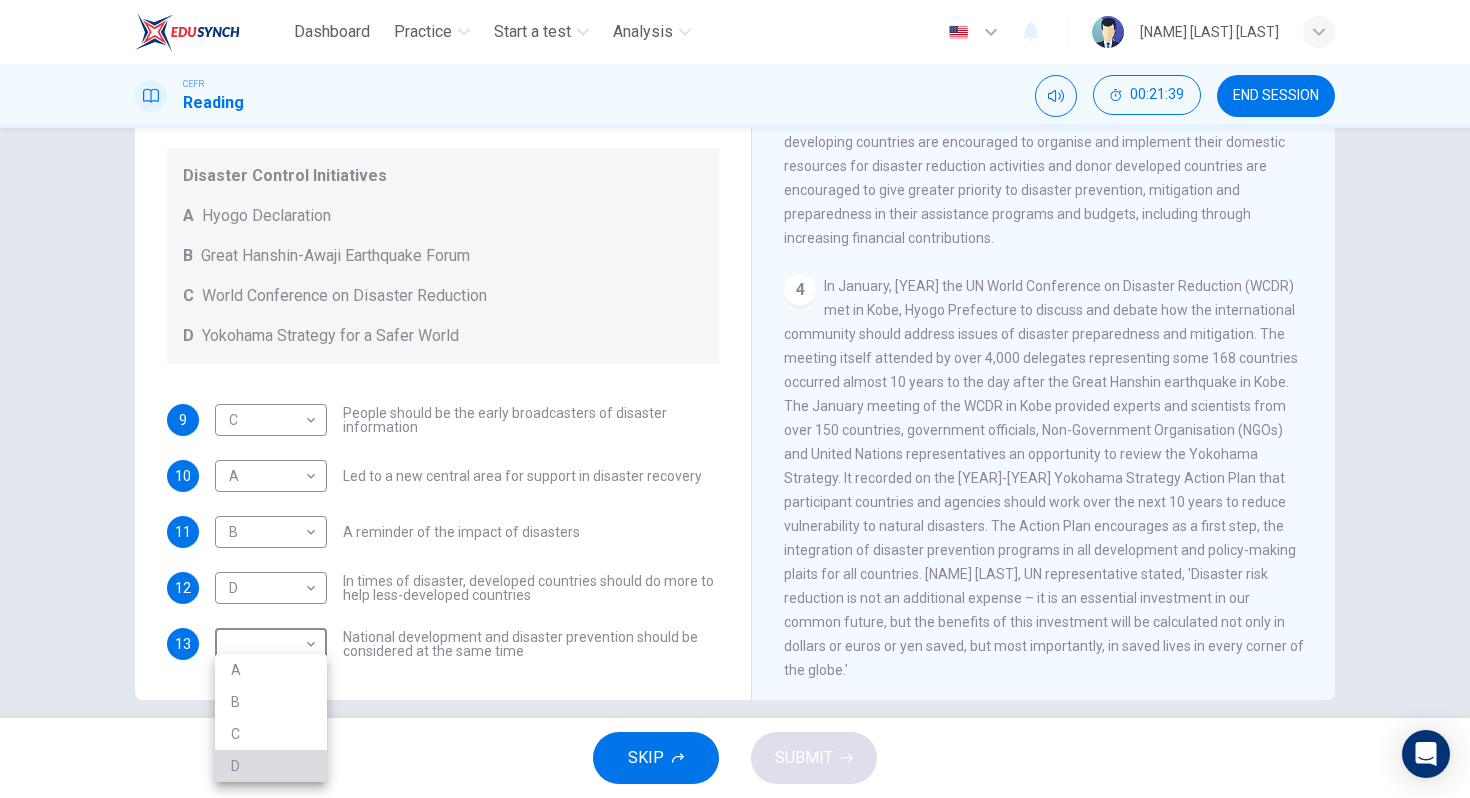 click on "D" at bounding box center (271, 766) 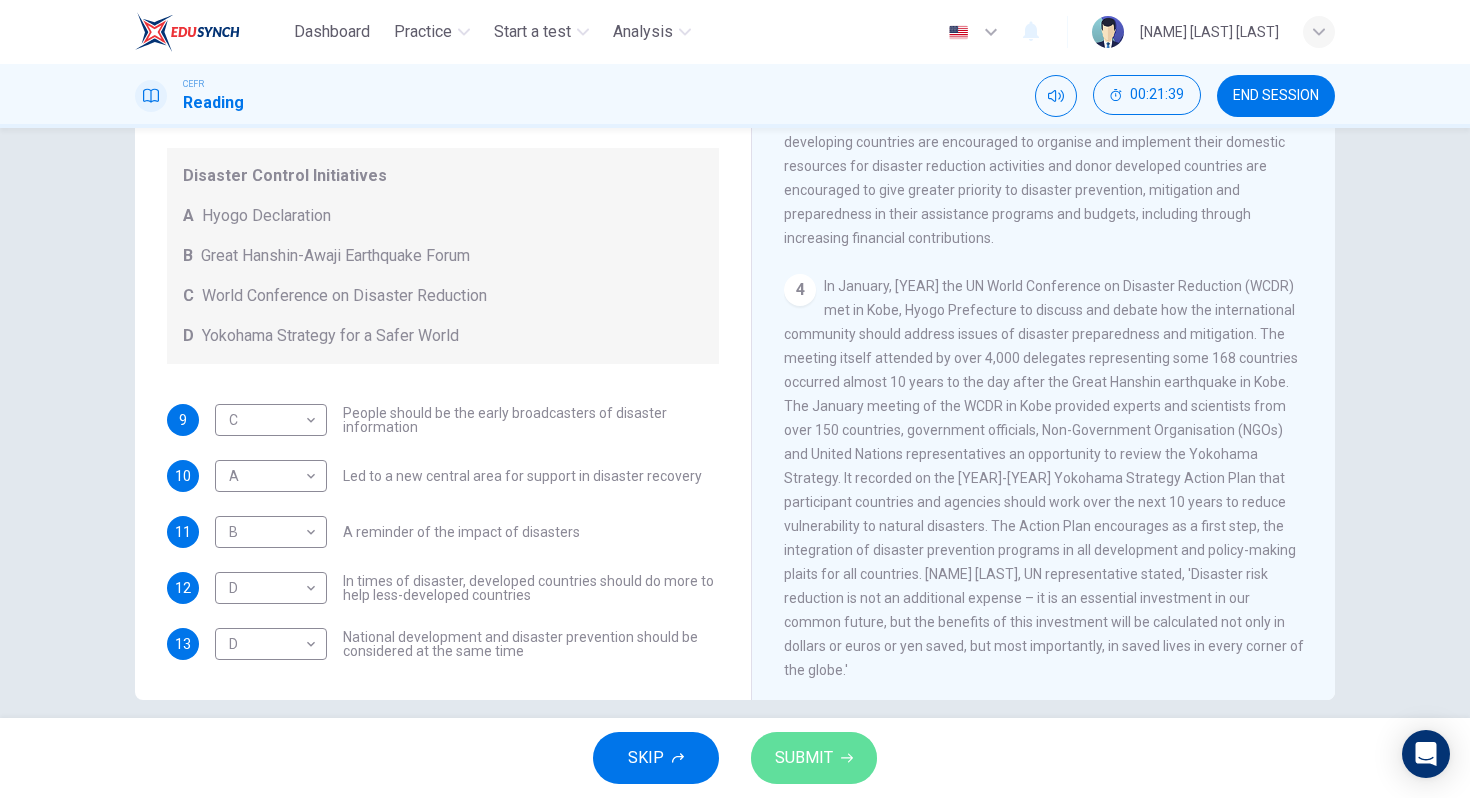 click on "SUBMIT" at bounding box center [804, 758] 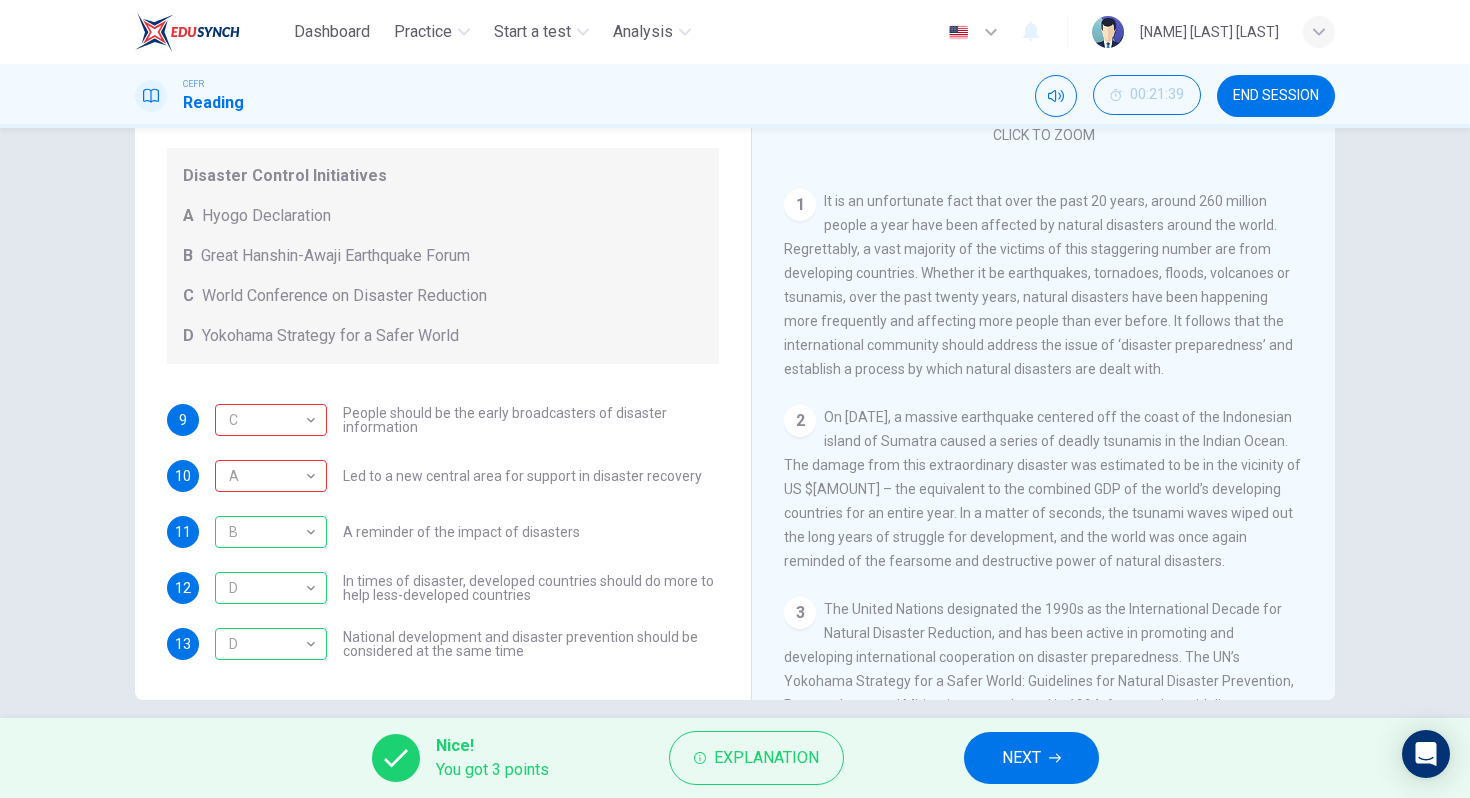scroll, scrollTop: 296, scrollLeft: 0, axis: vertical 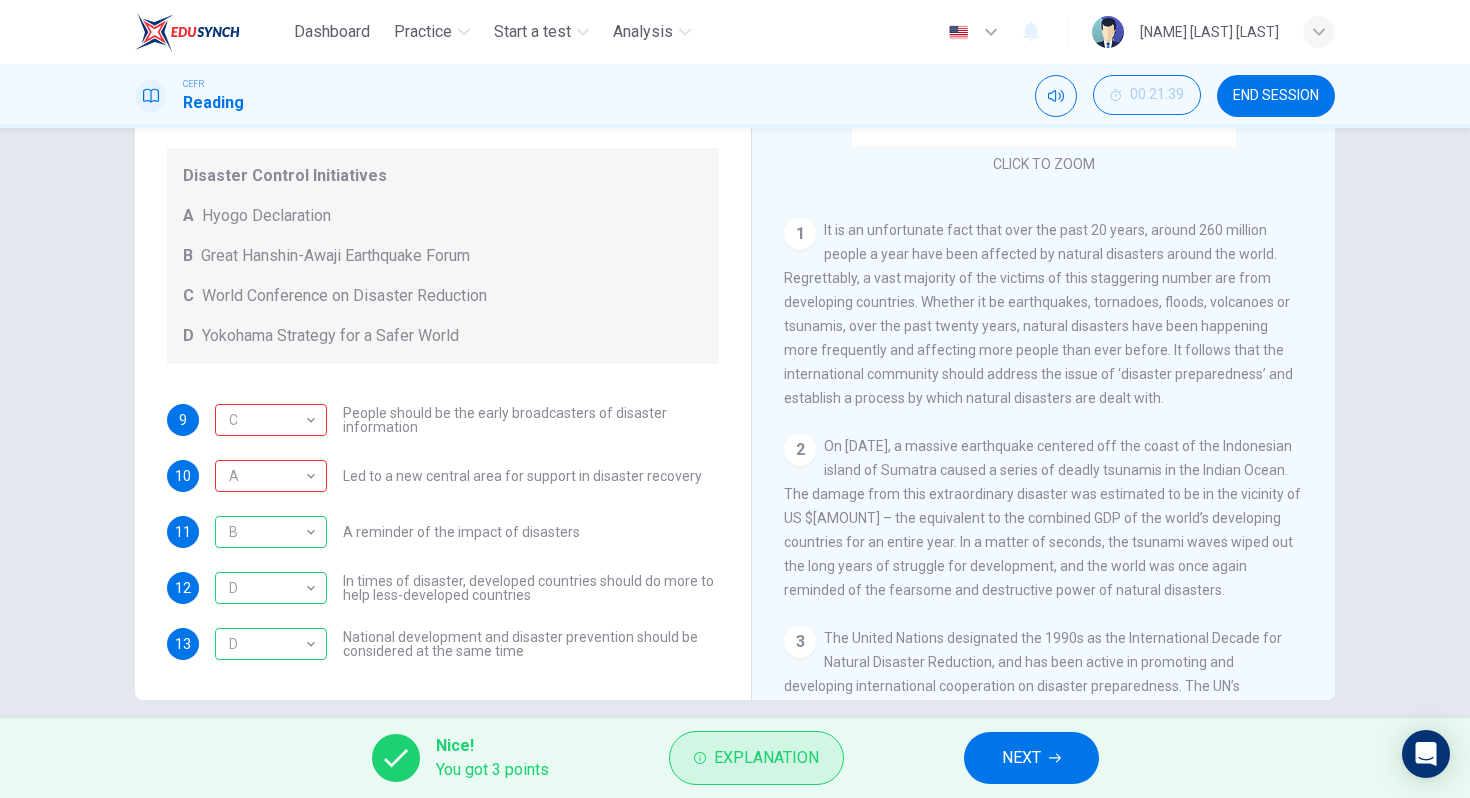 click on "Explanation" at bounding box center (766, 758) 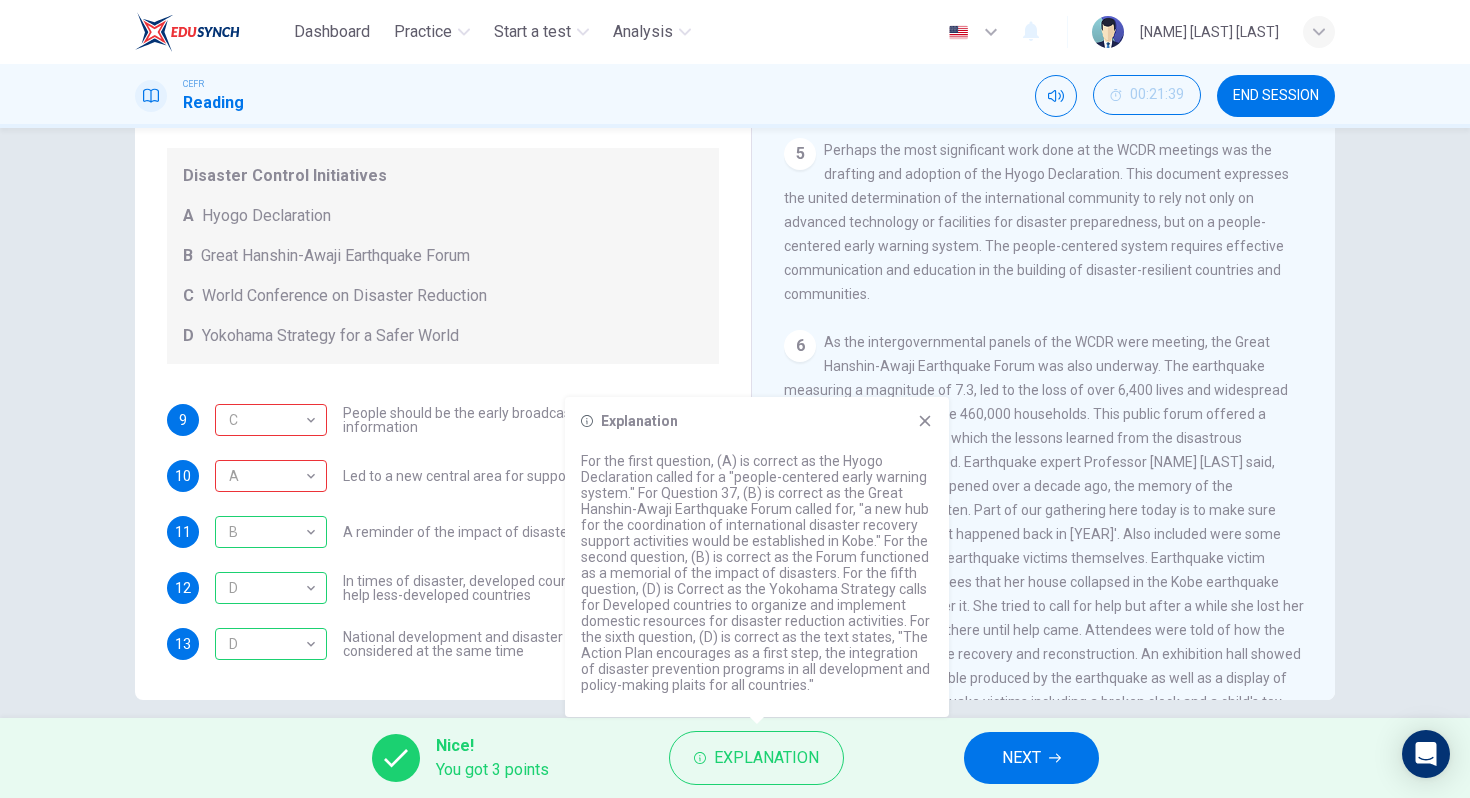 scroll, scrollTop: 1481, scrollLeft: 0, axis: vertical 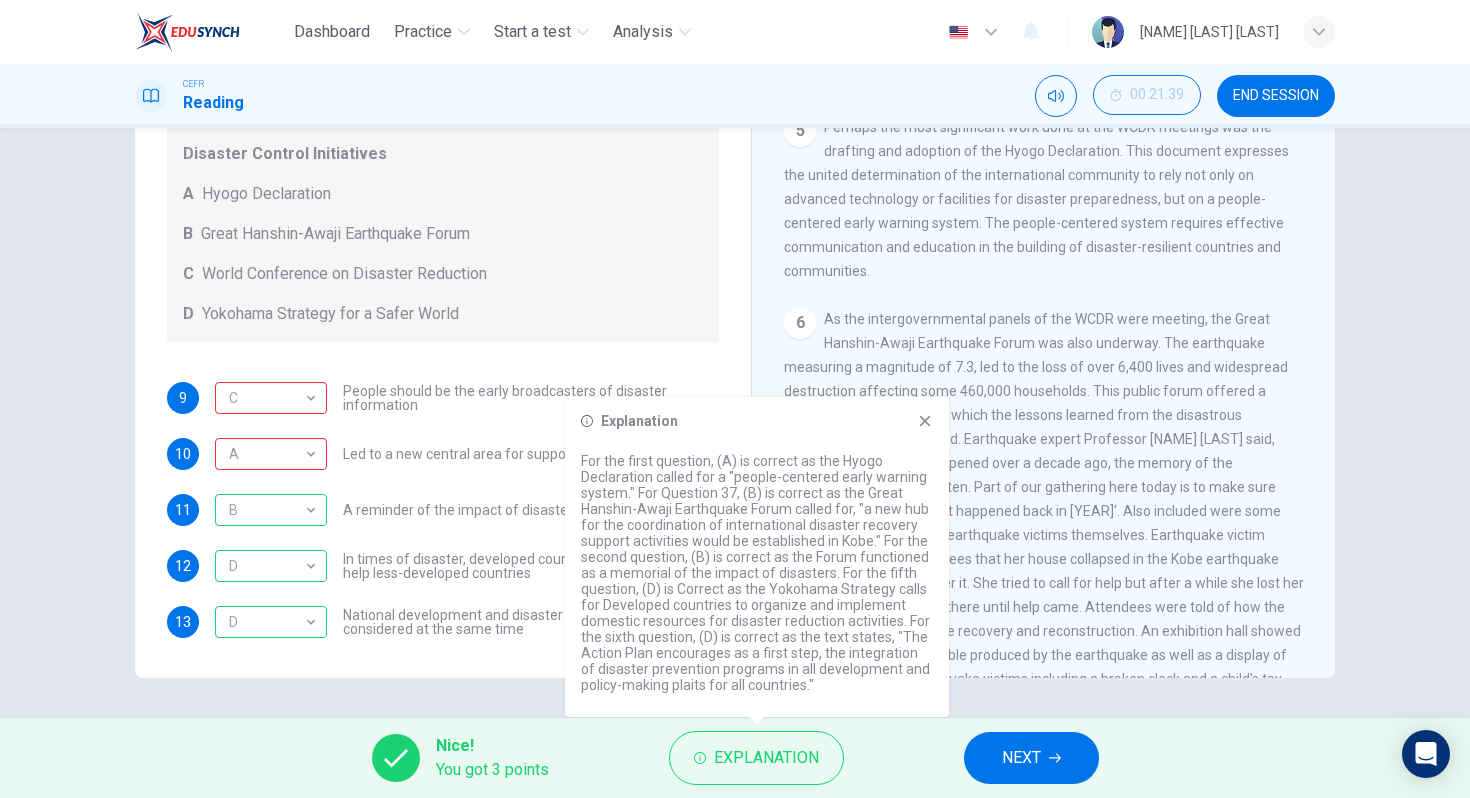 click at bounding box center (925, 421) 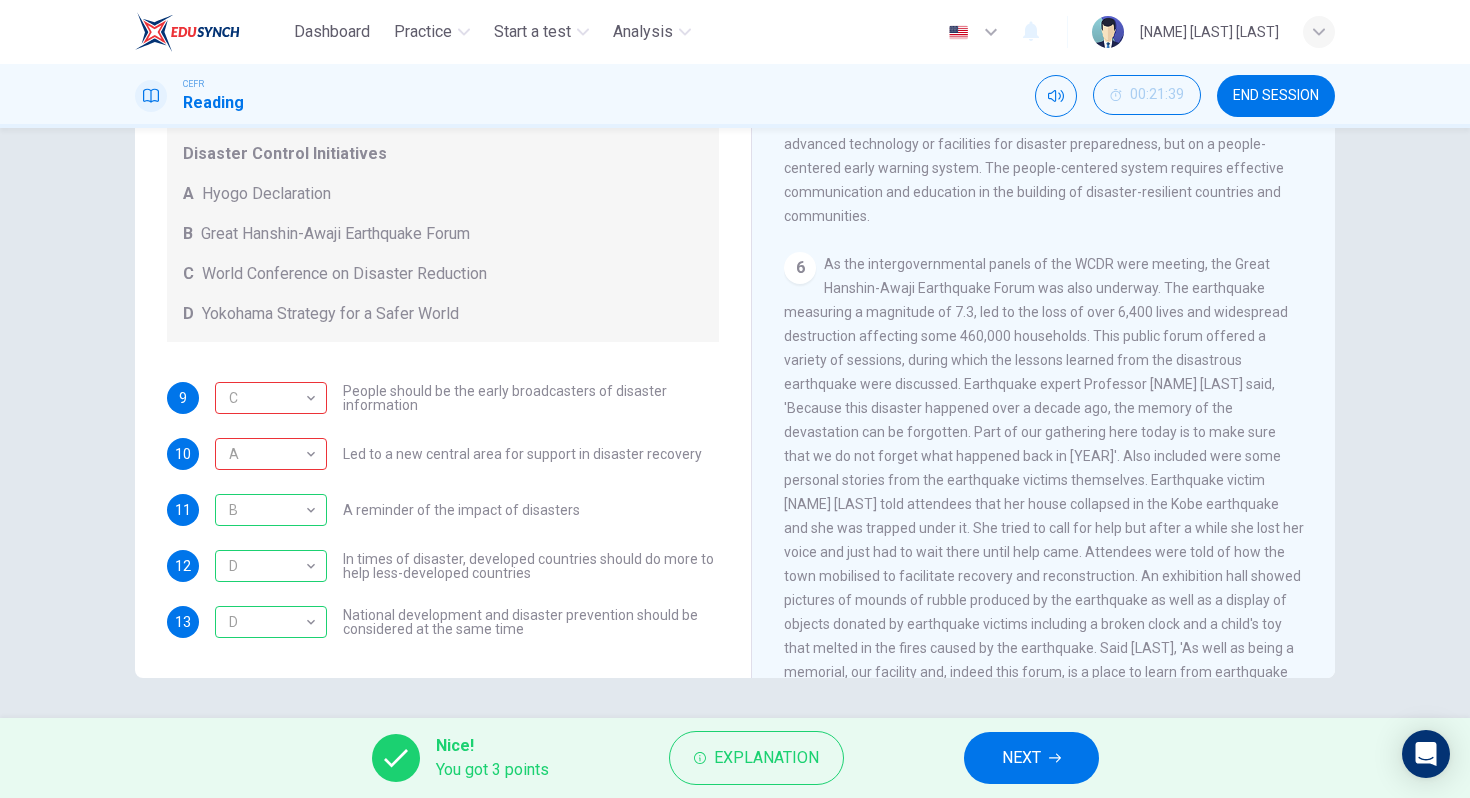 scroll, scrollTop: 1529, scrollLeft: 0, axis: vertical 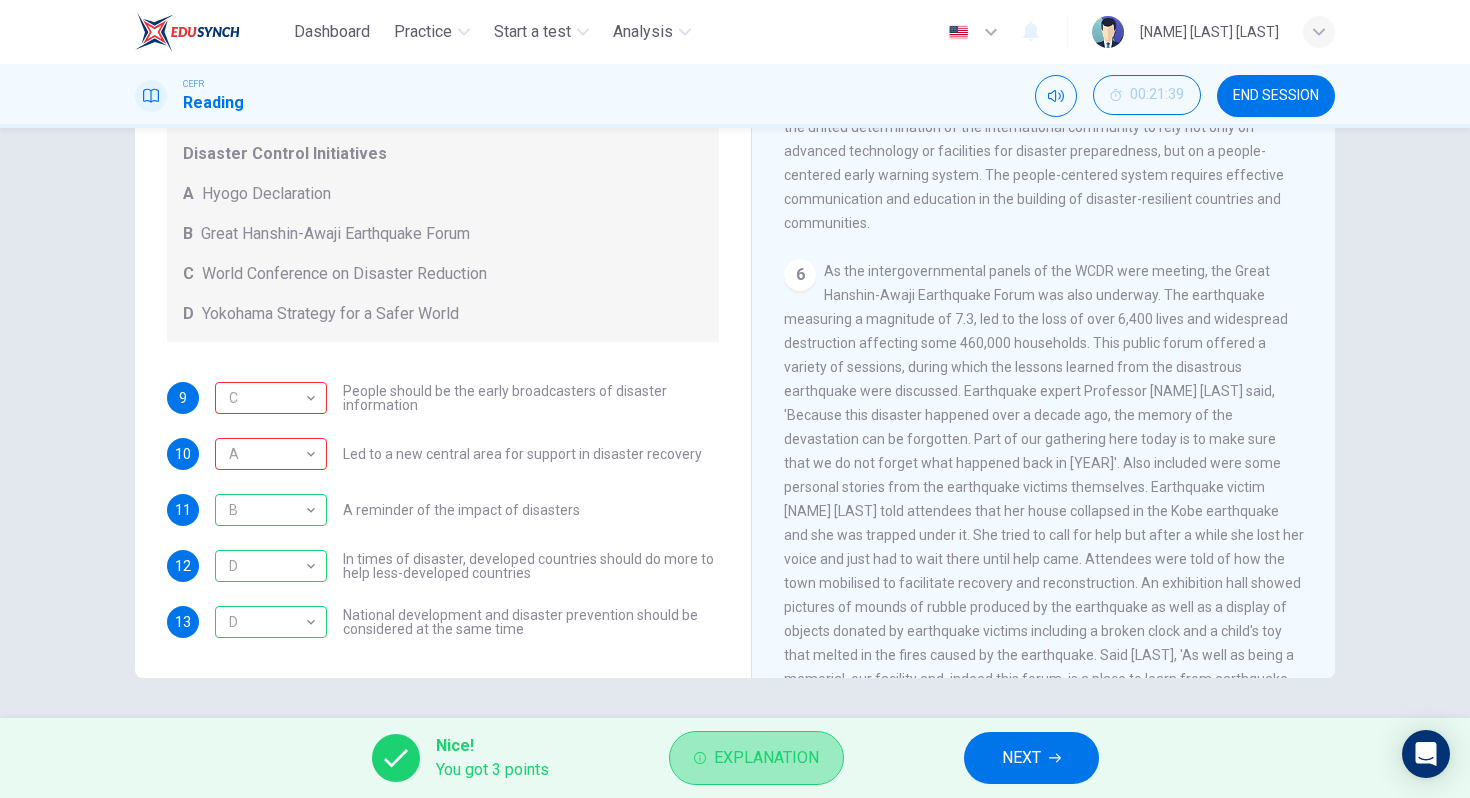 click on "Explanation" at bounding box center (766, 758) 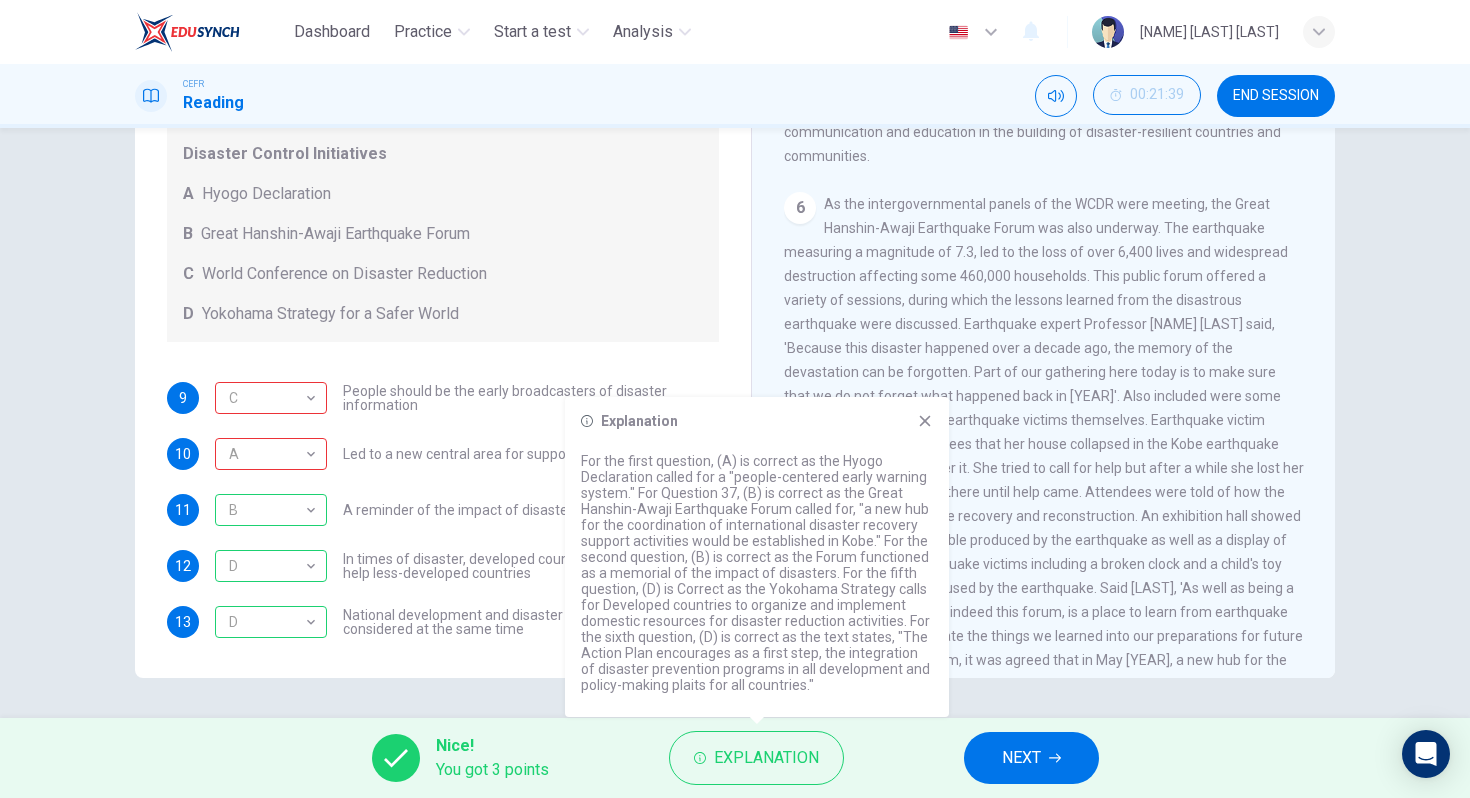 scroll, scrollTop: 1658, scrollLeft: 0, axis: vertical 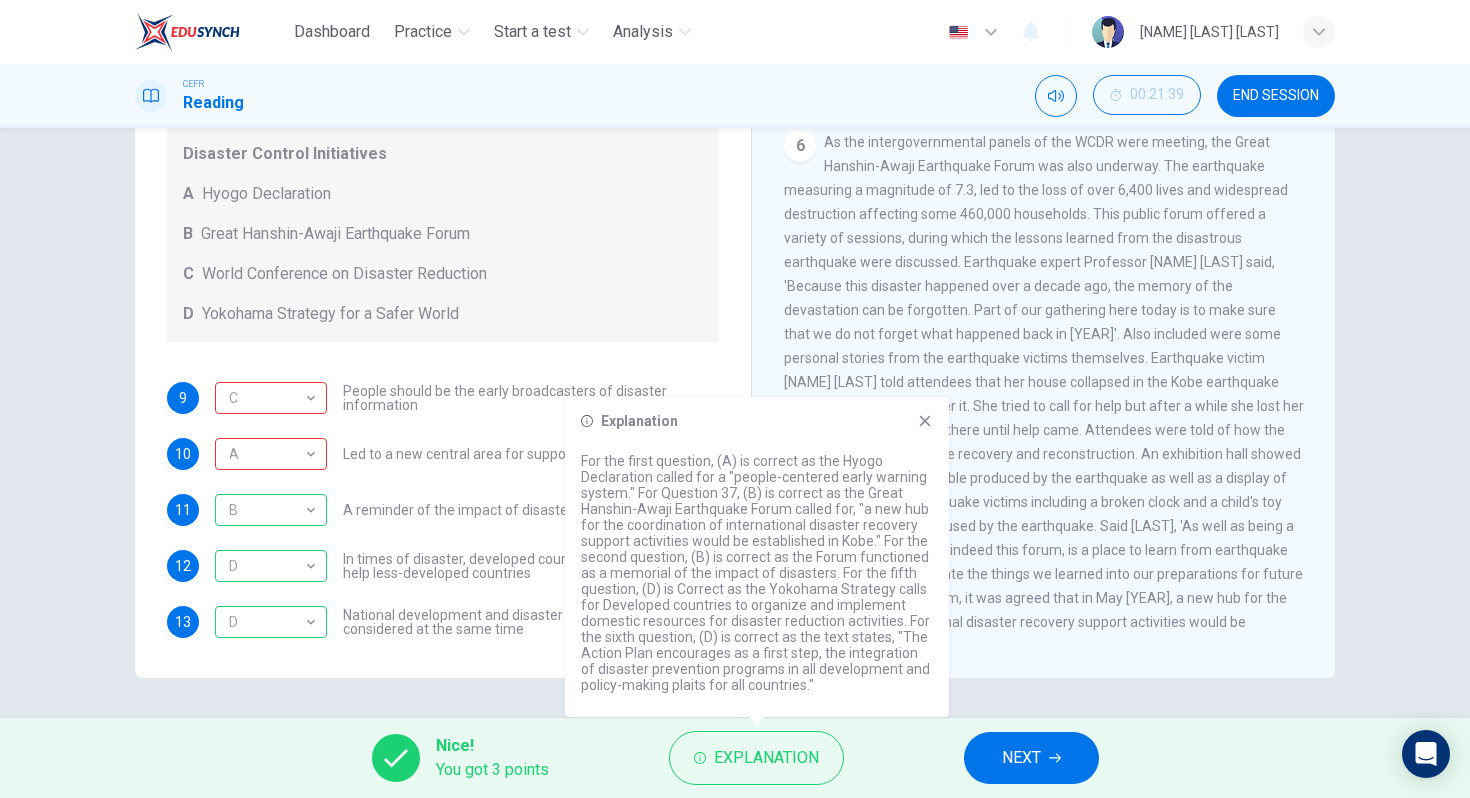 click at bounding box center [925, 421] 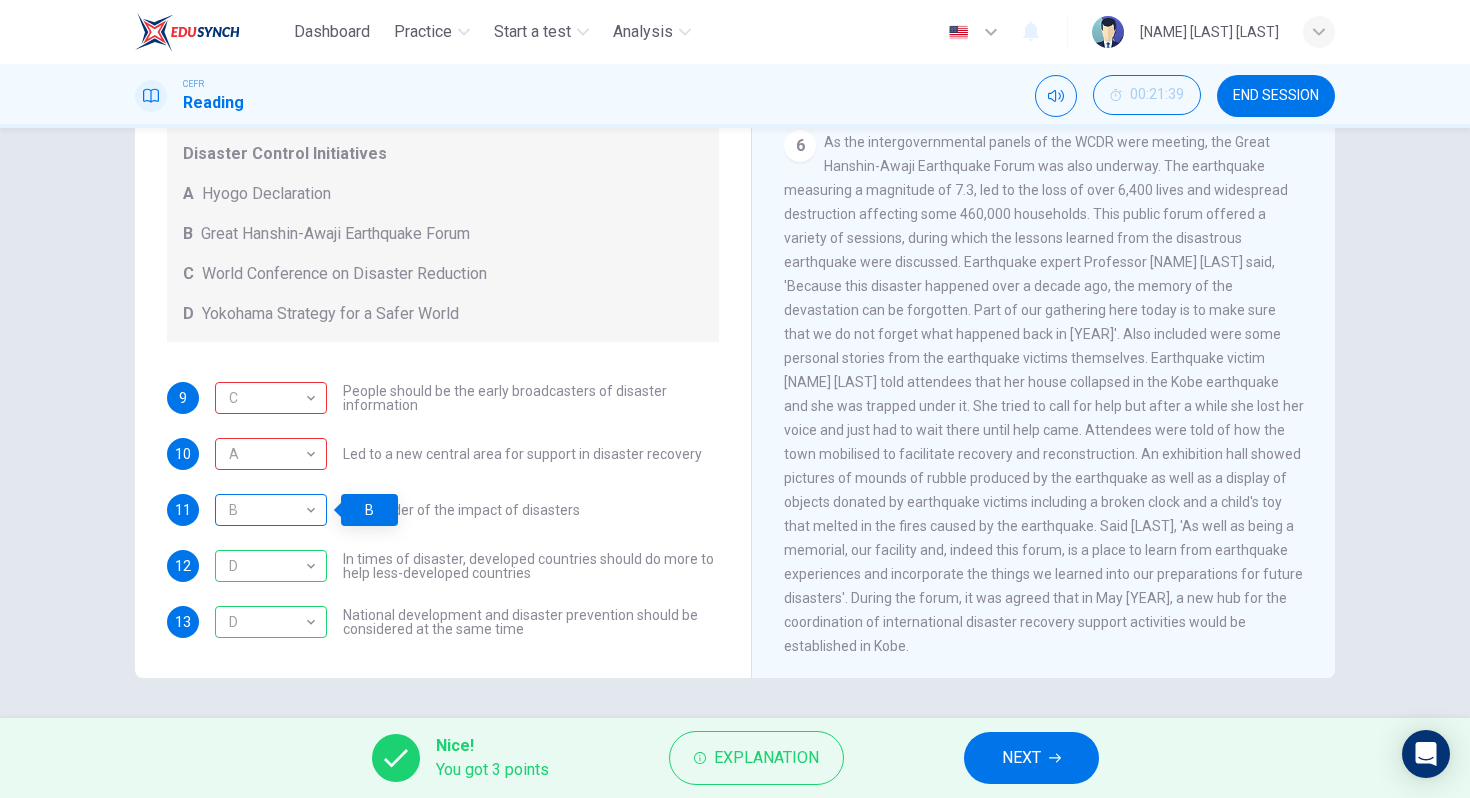 click on "B" at bounding box center [267, 510] 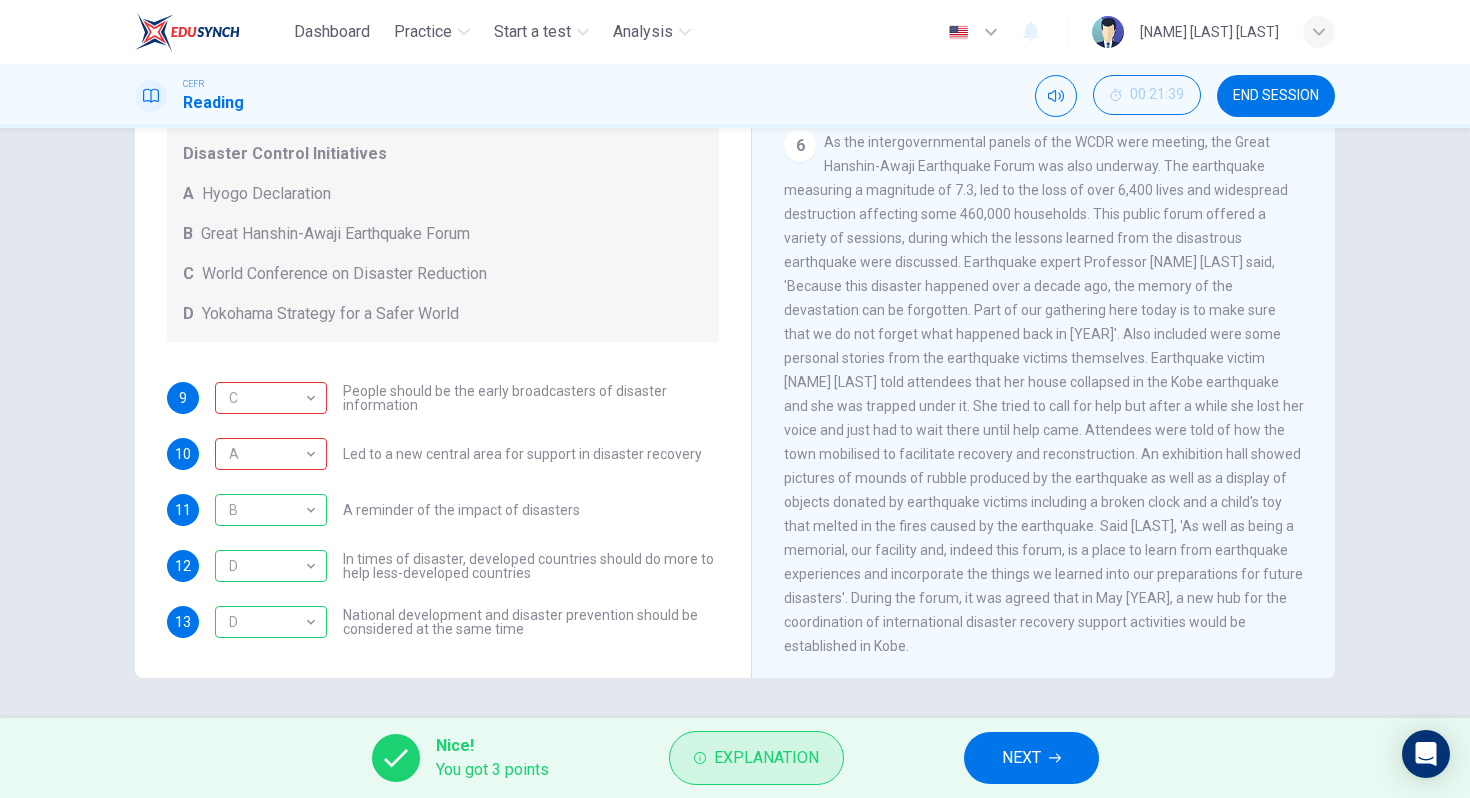 click on "Explanation" at bounding box center [766, 758] 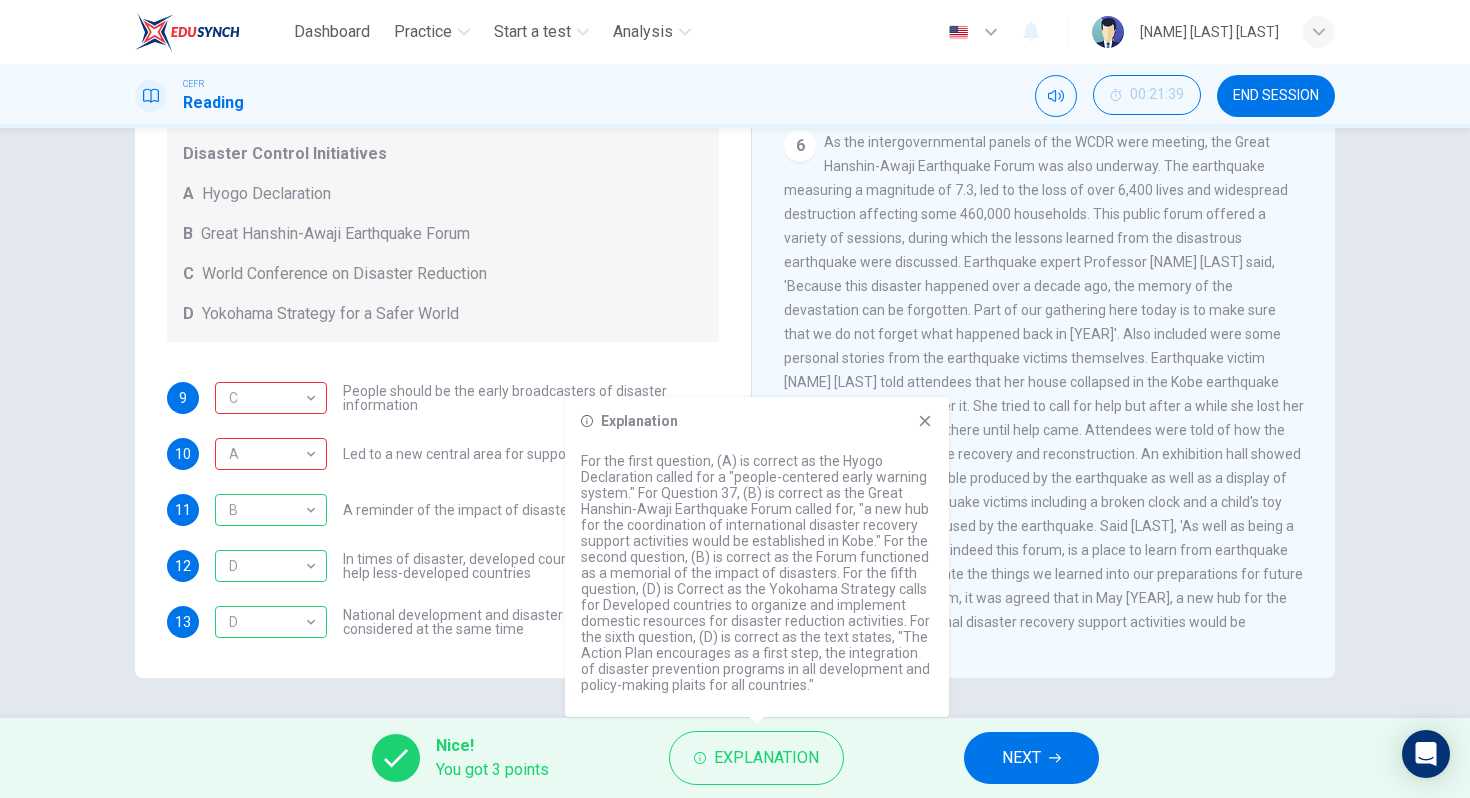 click on "NEXT" at bounding box center [1021, 758] 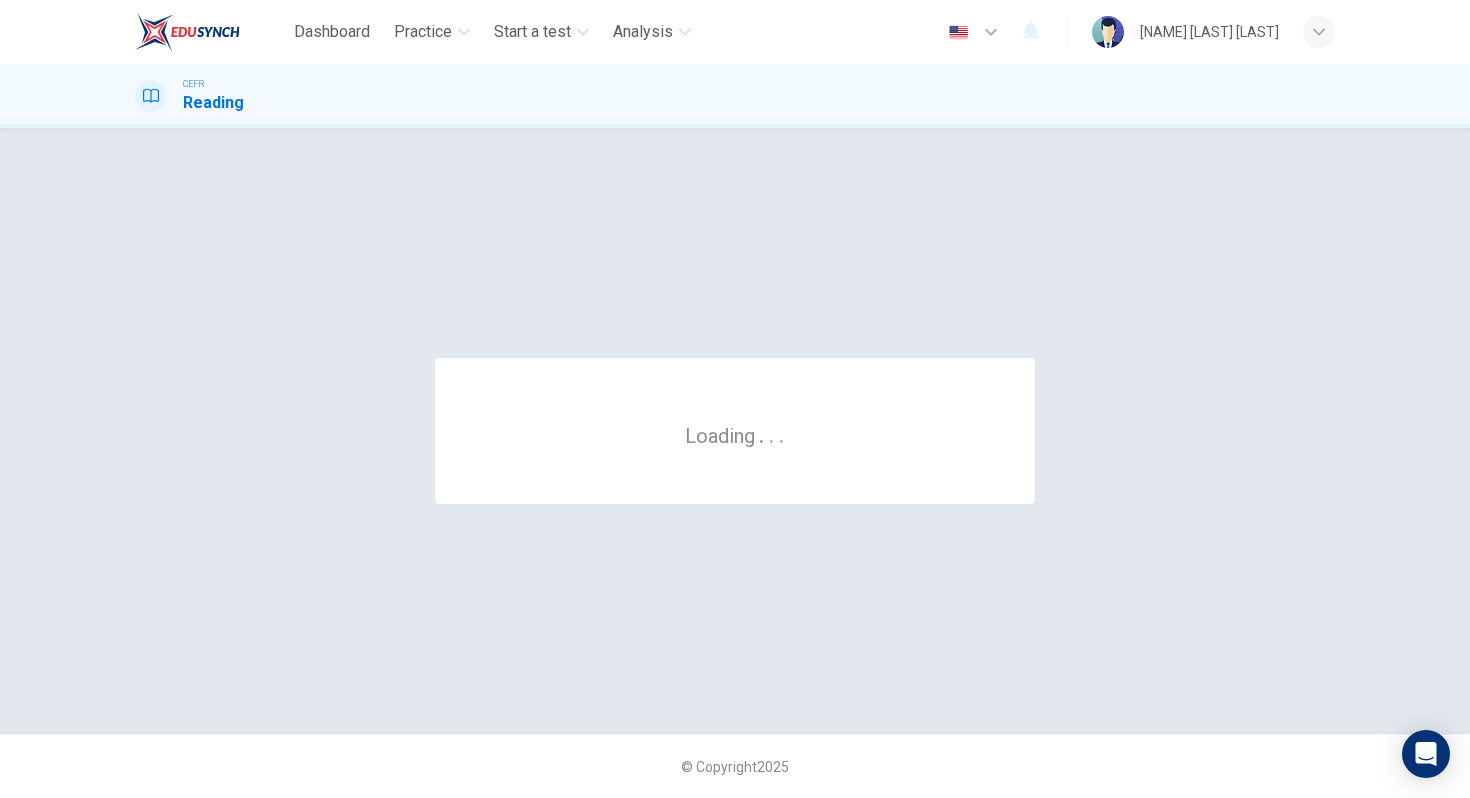 scroll, scrollTop: 0, scrollLeft: 0, axis: both 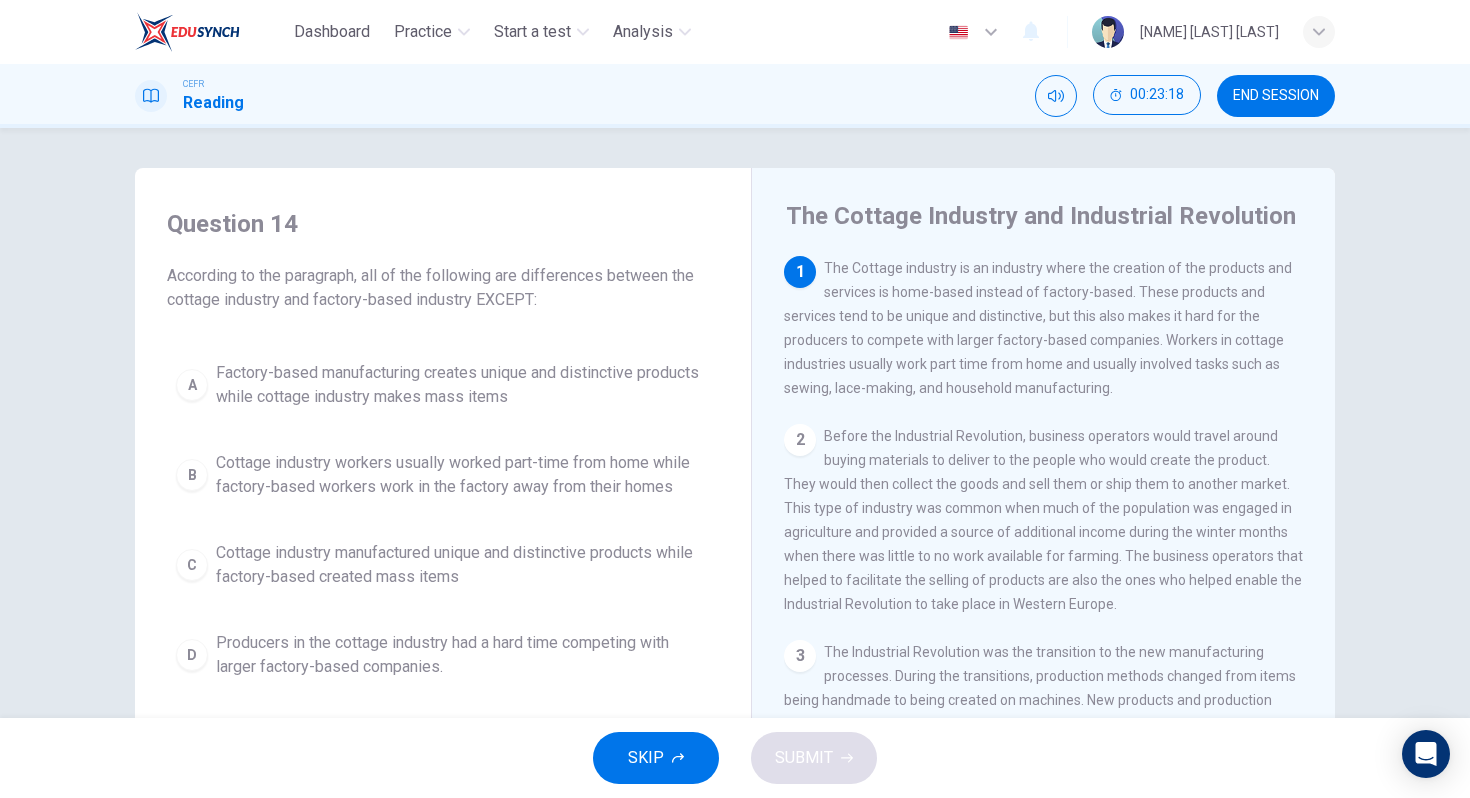 click on "Factory-based manufacturing creates unique and distinctive products while cottage industry makes mass items" at bounding box center [463, 385] 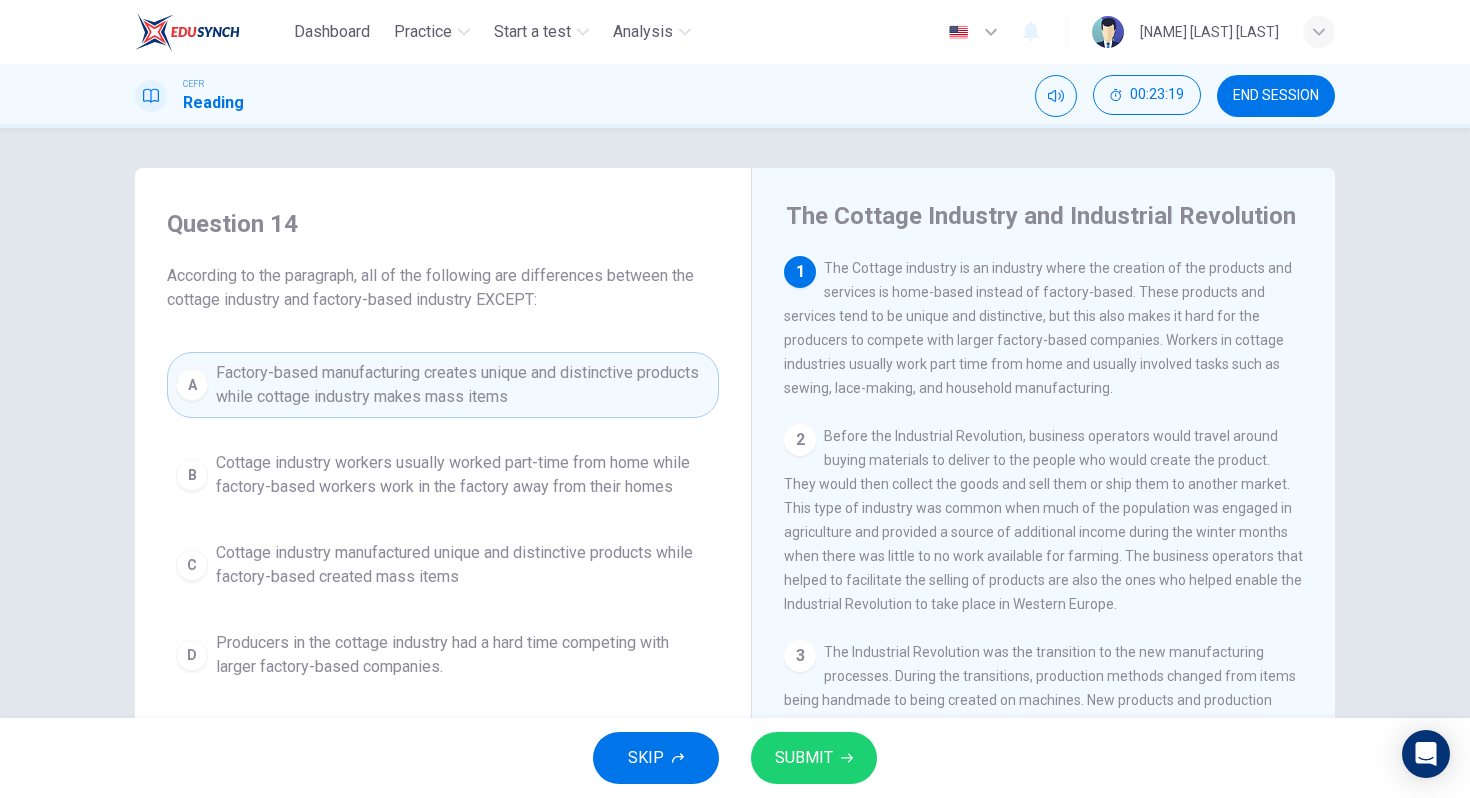 click on "SUBMIT" at bounding box center [814, 758] 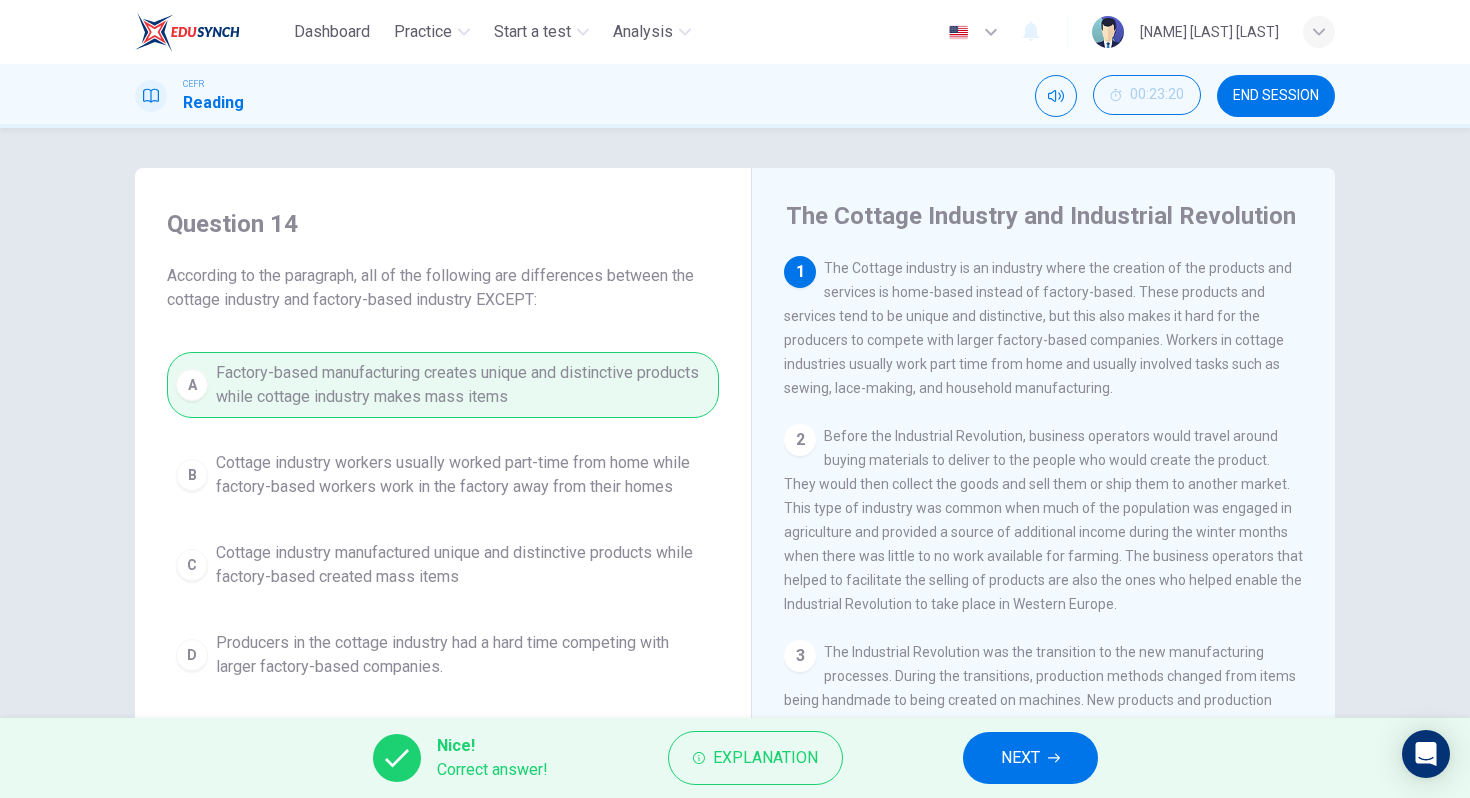 click on "NEXT" at bounding box center (1030, 758) 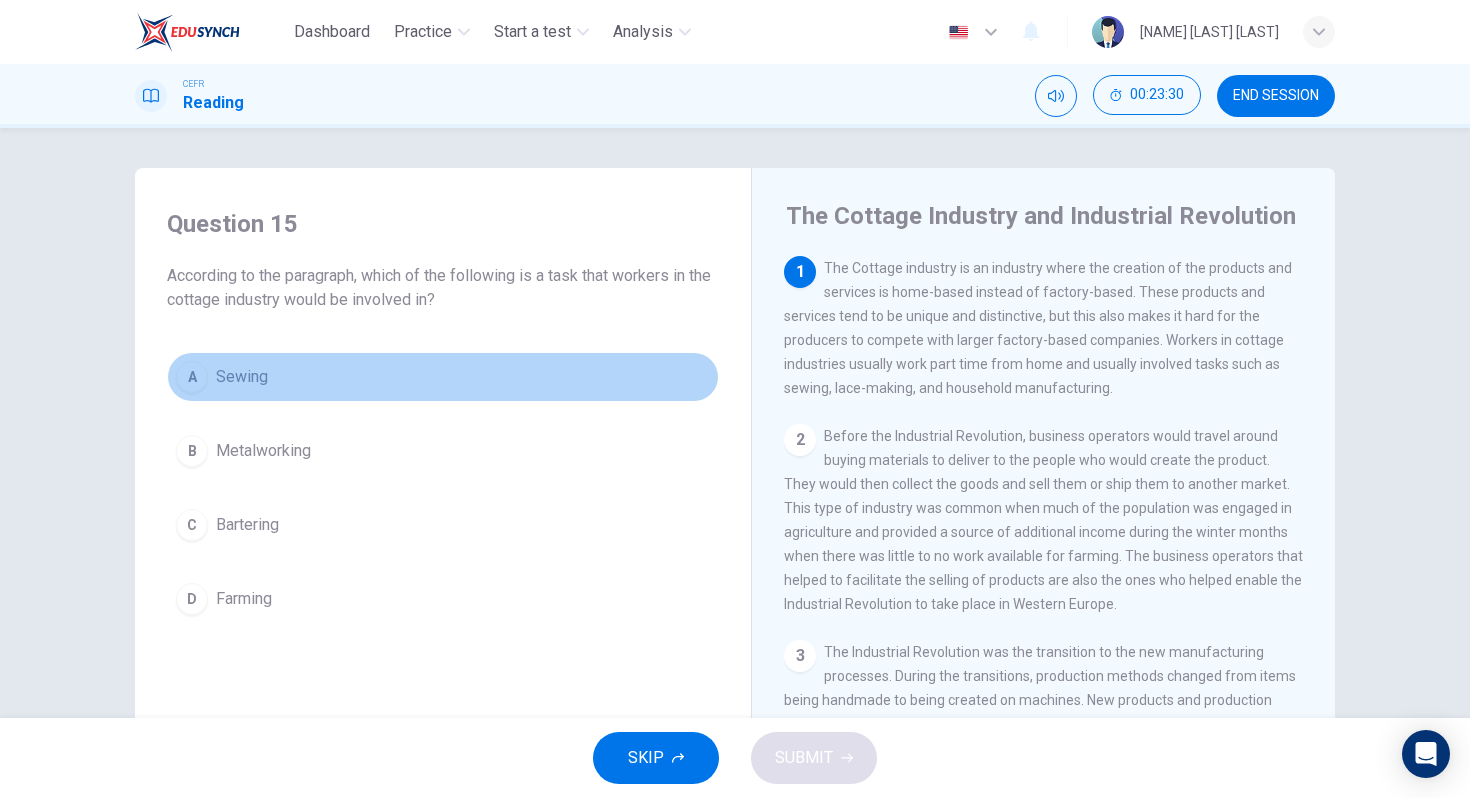 click on "A Sewing" at bounding box center [443, 377] 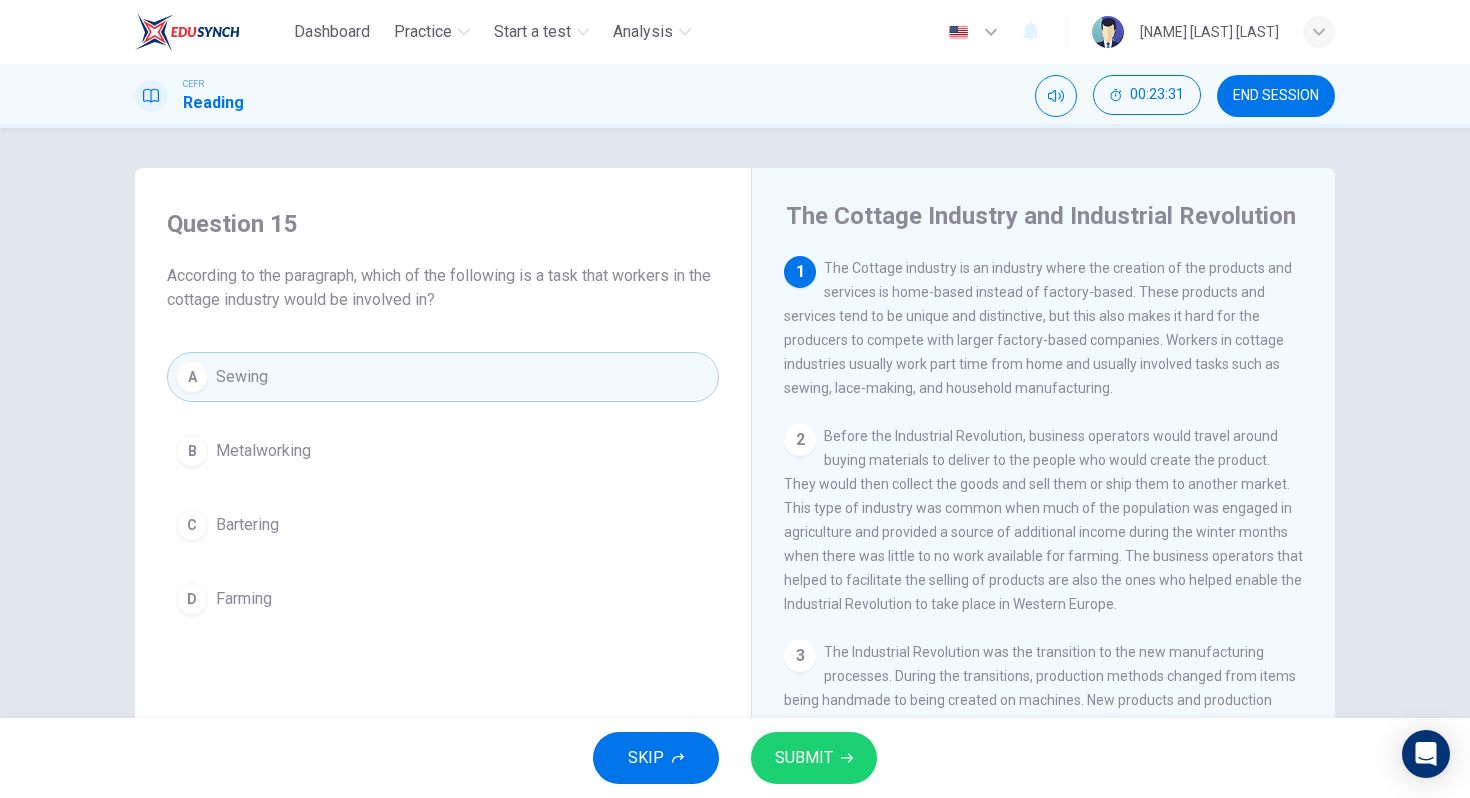 click on "SUBMIT" at bounding box center [804, 758] 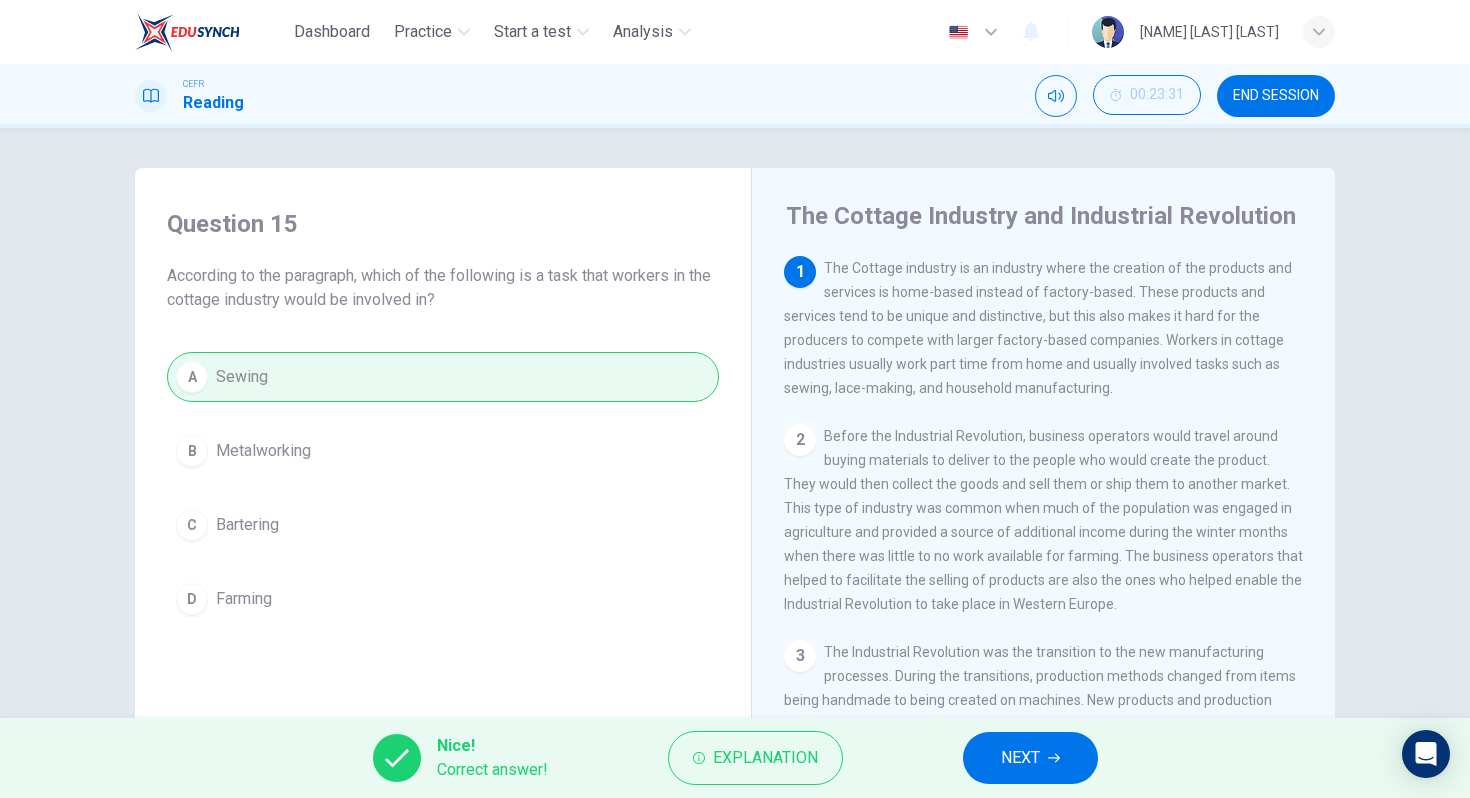 click on "NEXT" at bounding box center [1030, 758] 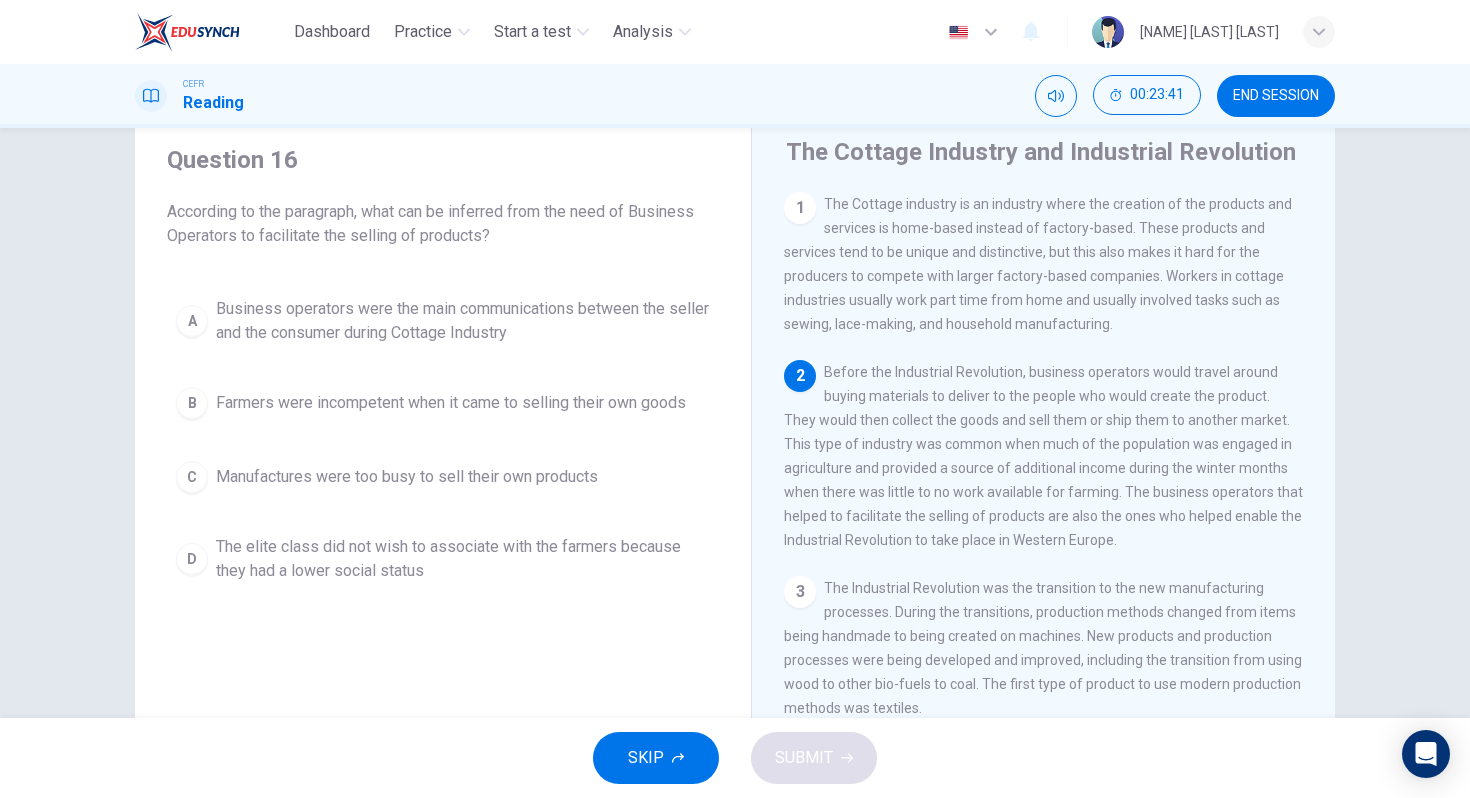 scroll, scrollTop: 65, scrollLeft: 0, axis: vertical 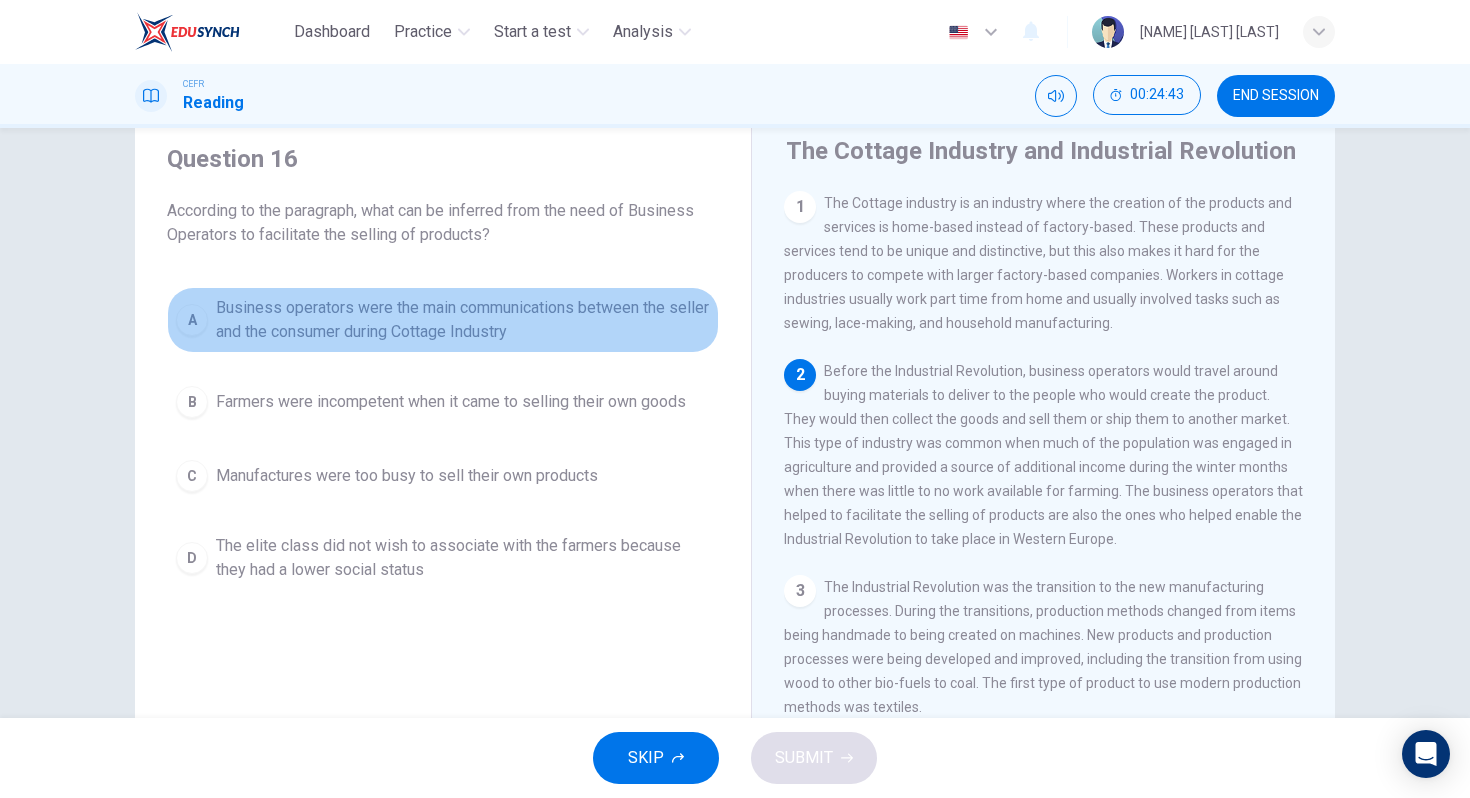 click on "Business operators were the main communications between the seller and the consumer during Cottage Industry" at bounding box center (463, 320) 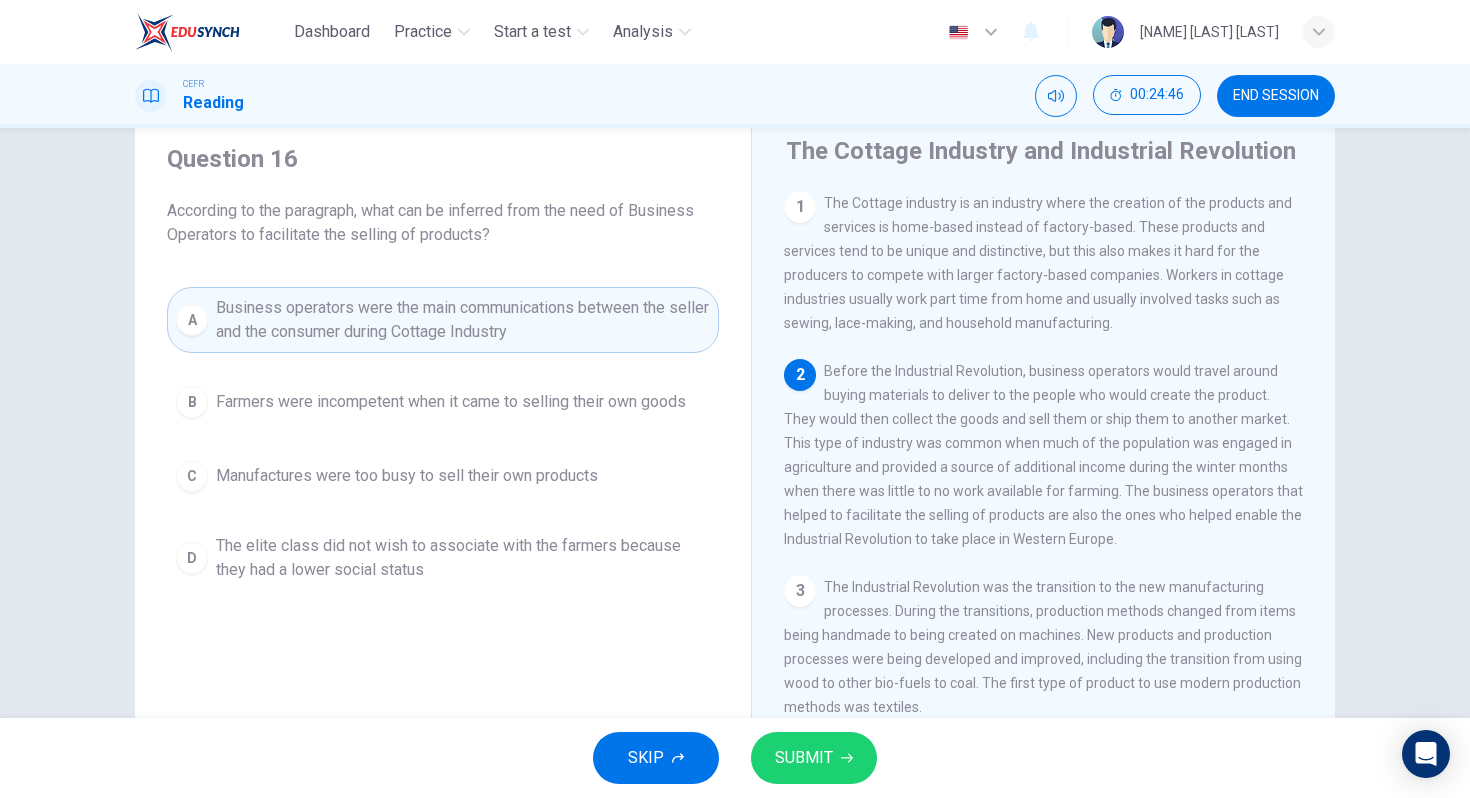 click on "SUBMIT" at bounding box center (814, 758) 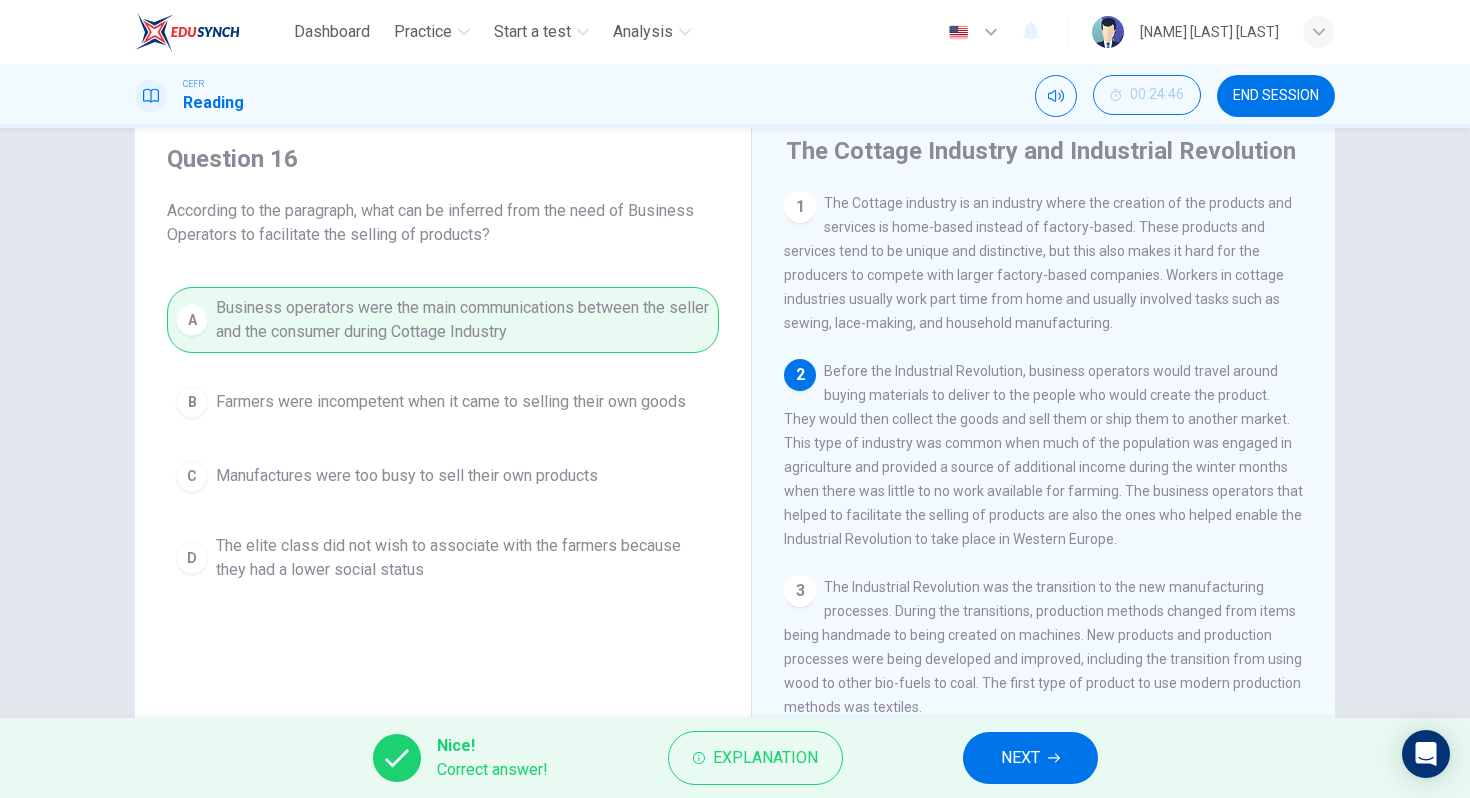 click on "Explanation" at bounding box center (755, 758) 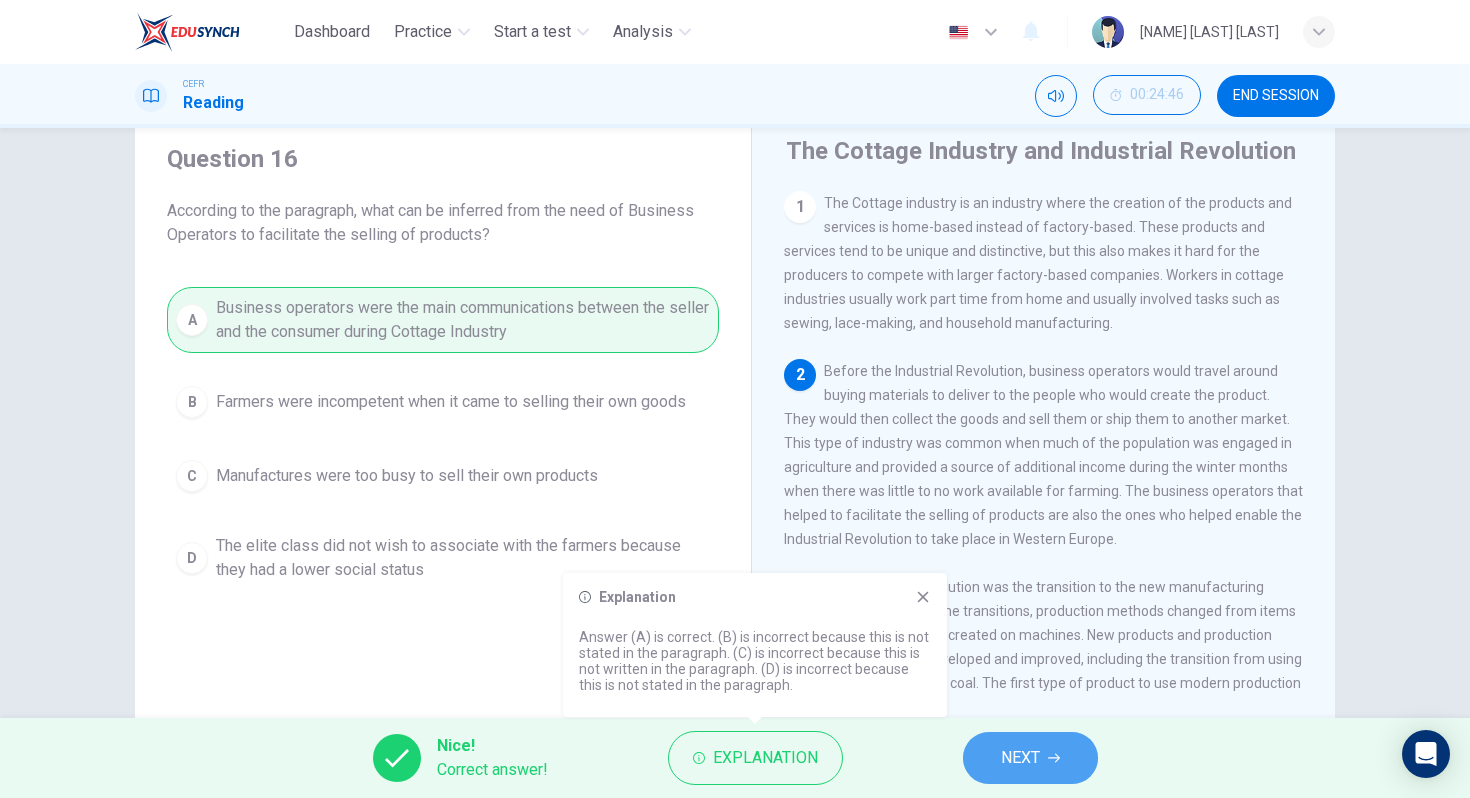 click on "NEXT" at bounding box center (1020, 758) 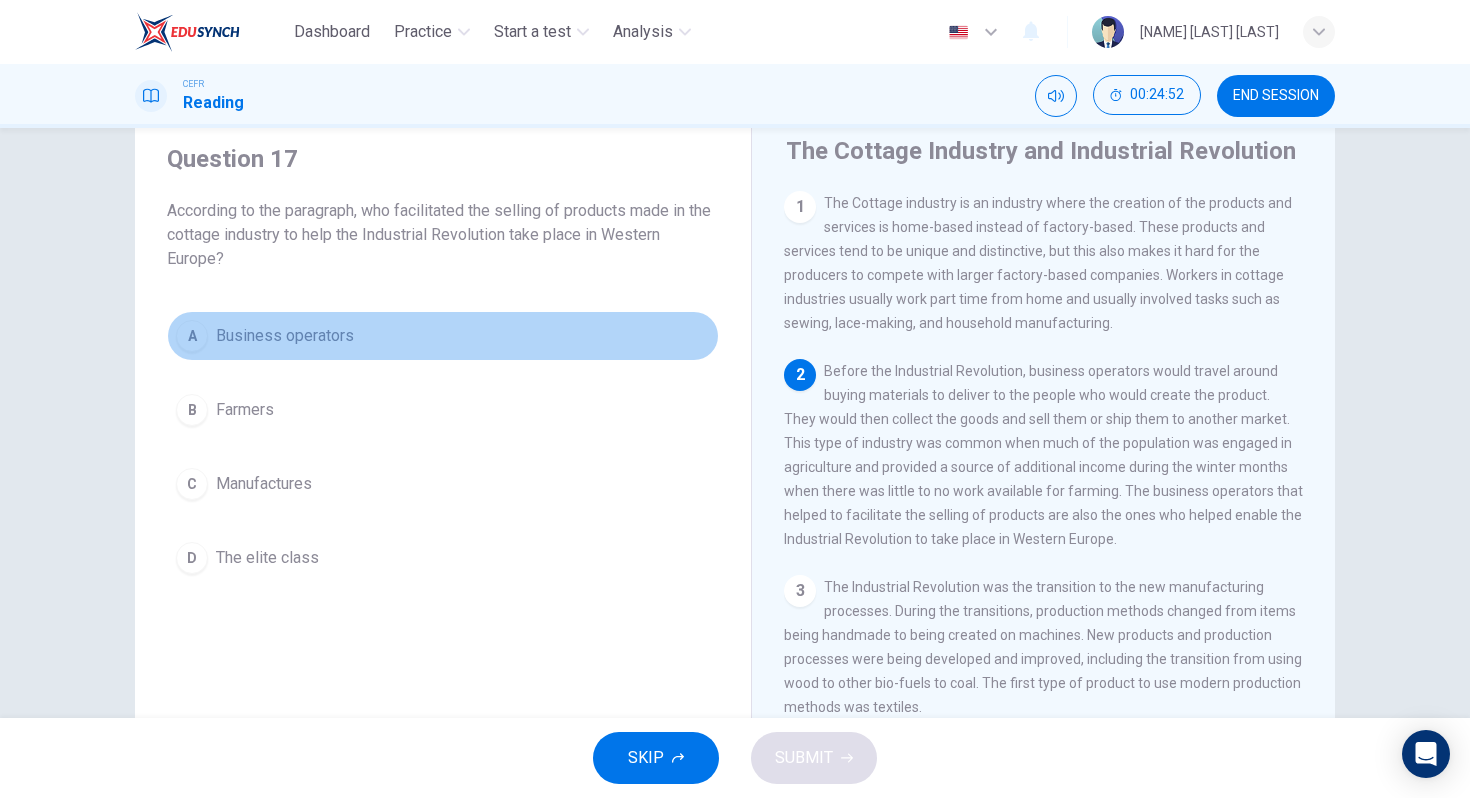 click on "A Business operators" at bounding box center [443, 336] 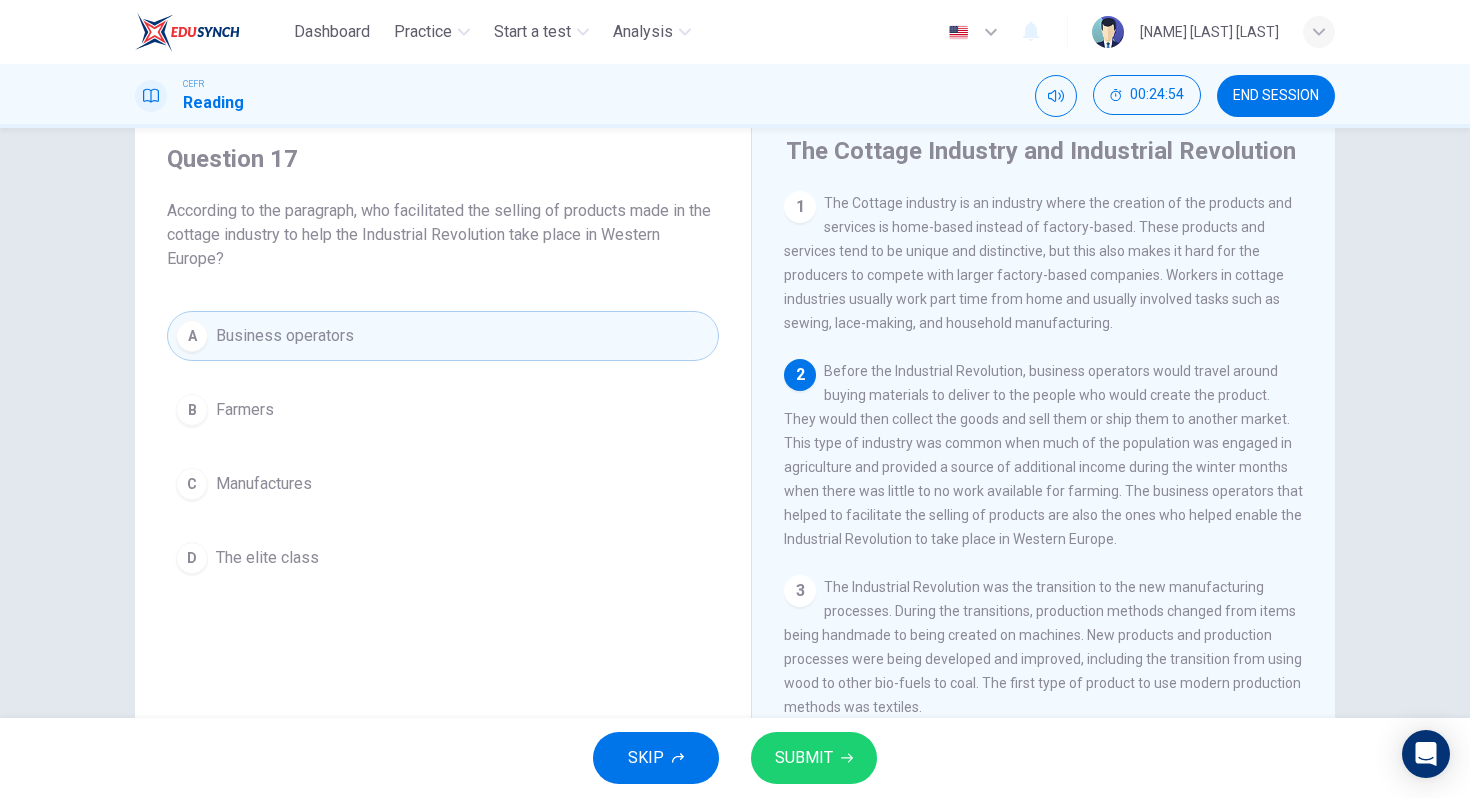 click on "SUBMIT" at bounding box center (814, 758) 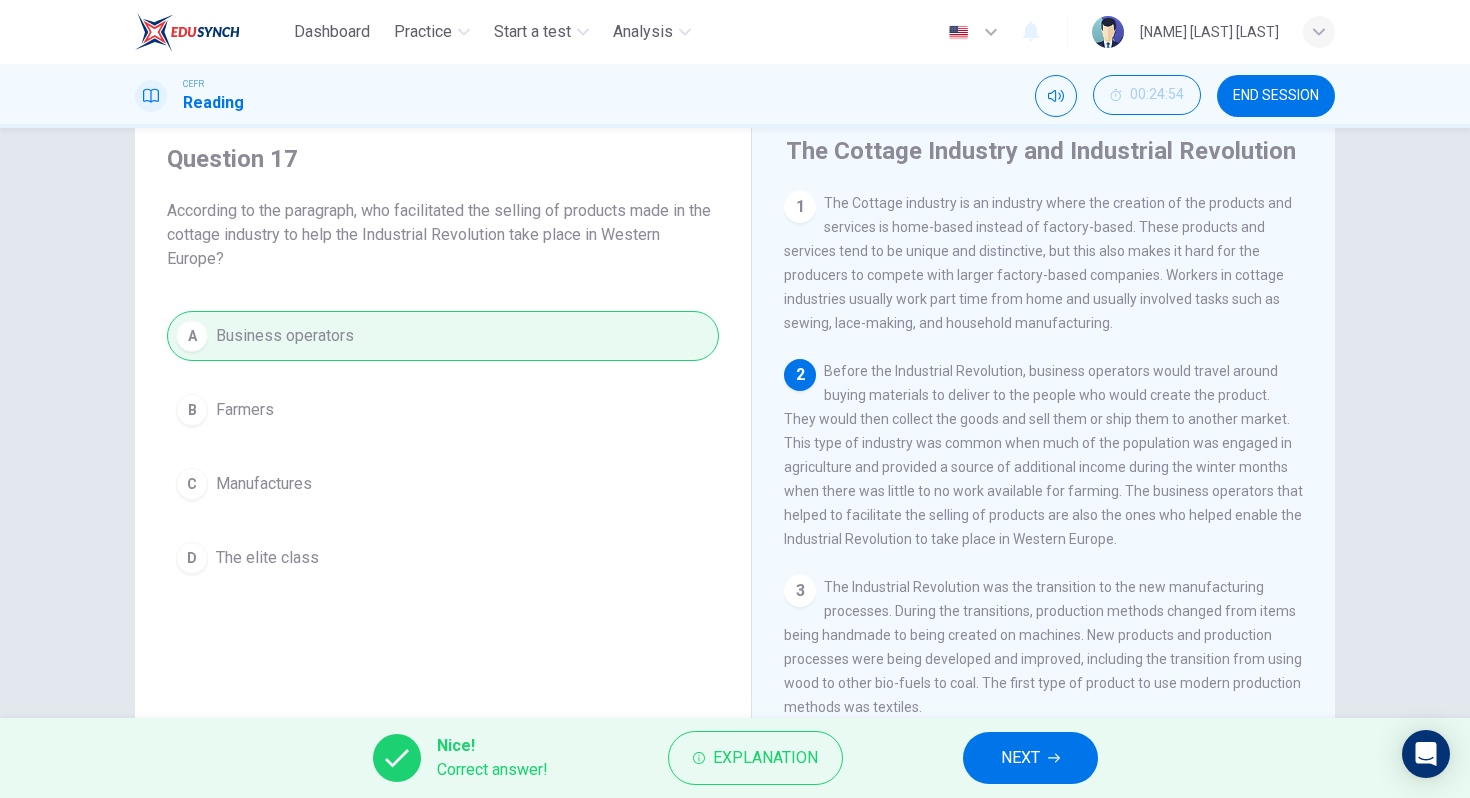 click on "NEXT" at bounding box center (1020, 758) 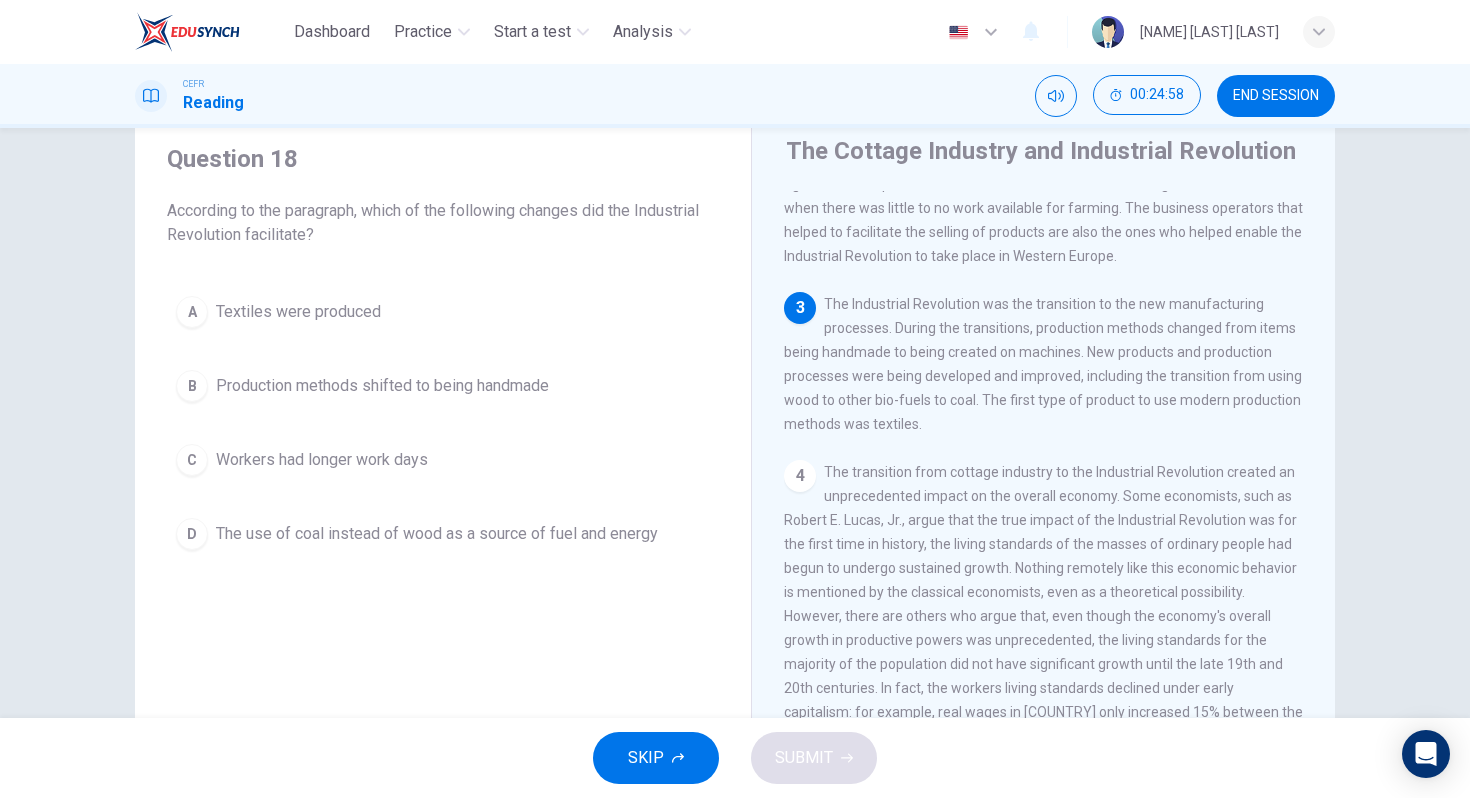 scroll, scrollTop: 287, scrollLeft: 0, axis: vertical 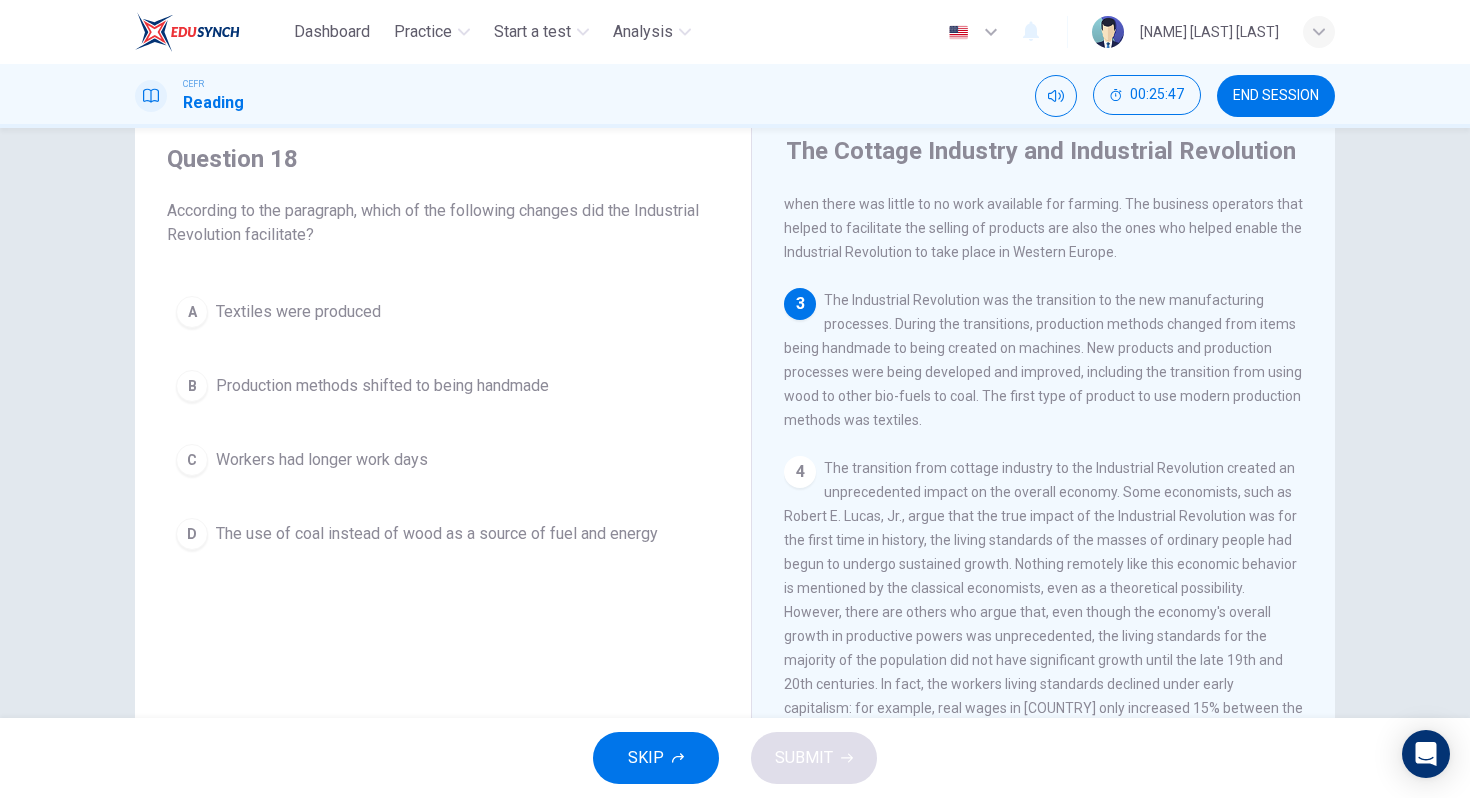 click on "The use of coal instead of wood as a source of fuel and energy" at bounding box center [298, 312] 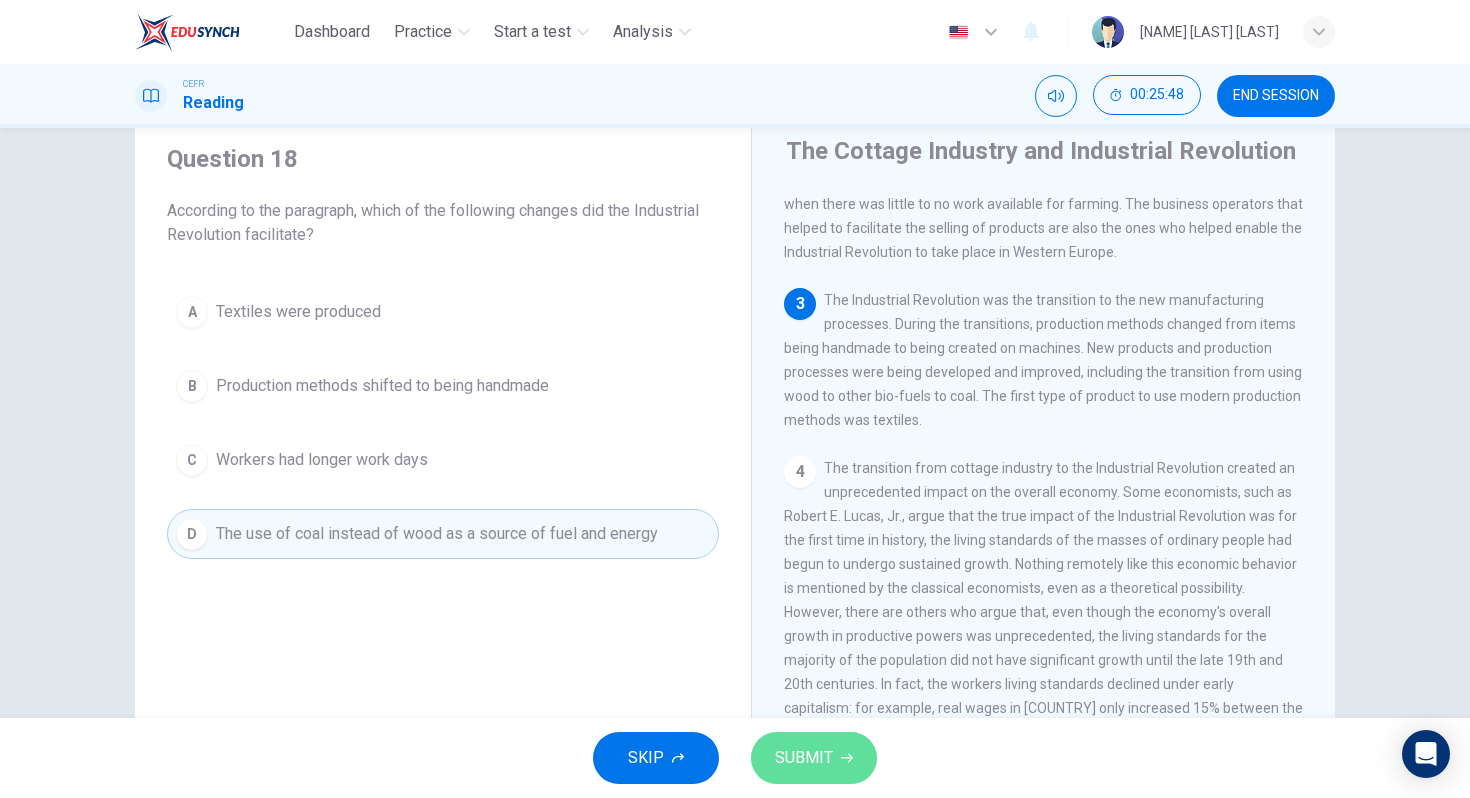 click on "SUBMIT" at bounding box center (814, 758) 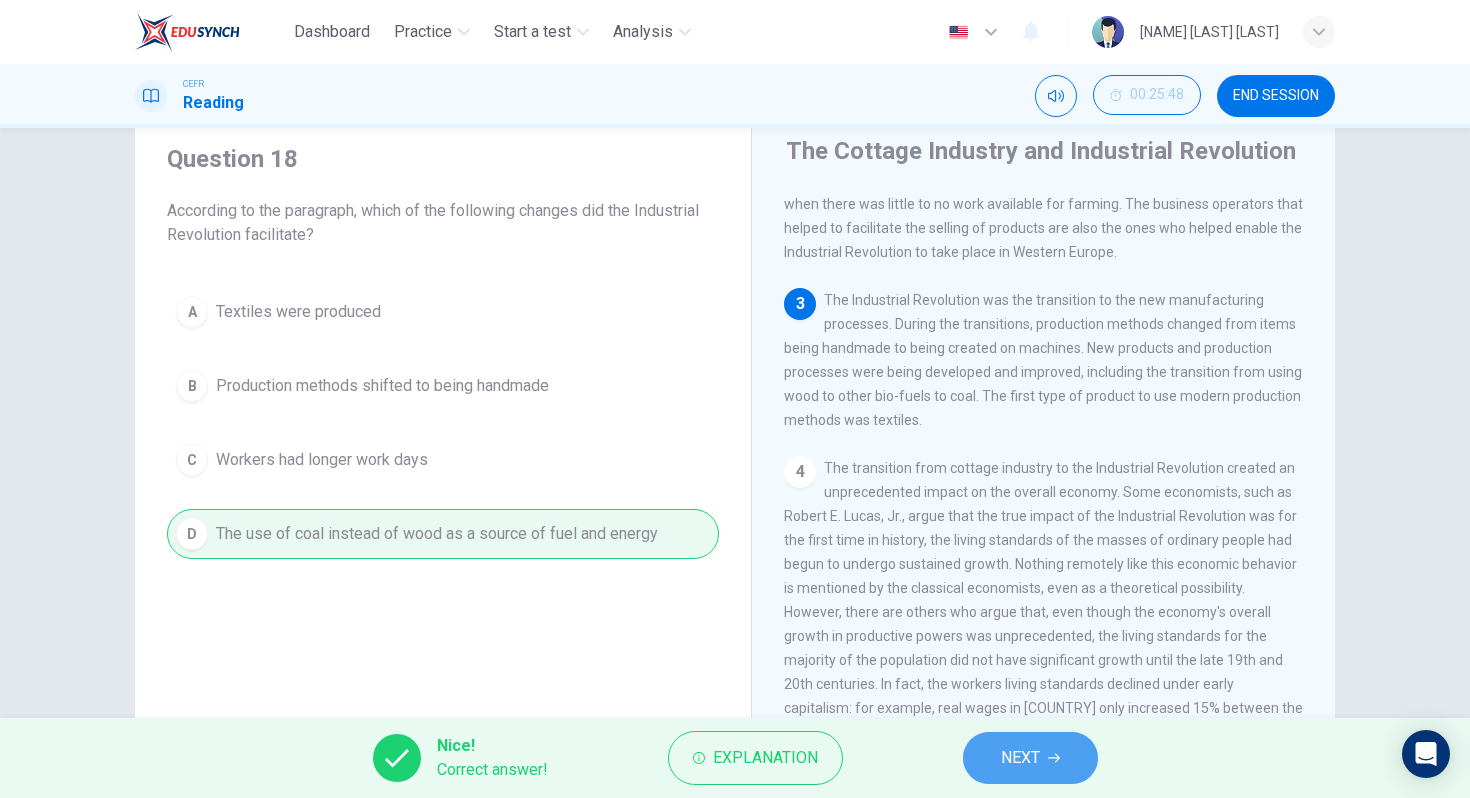 click on "NEXT" at bounding box center [1020, 758] 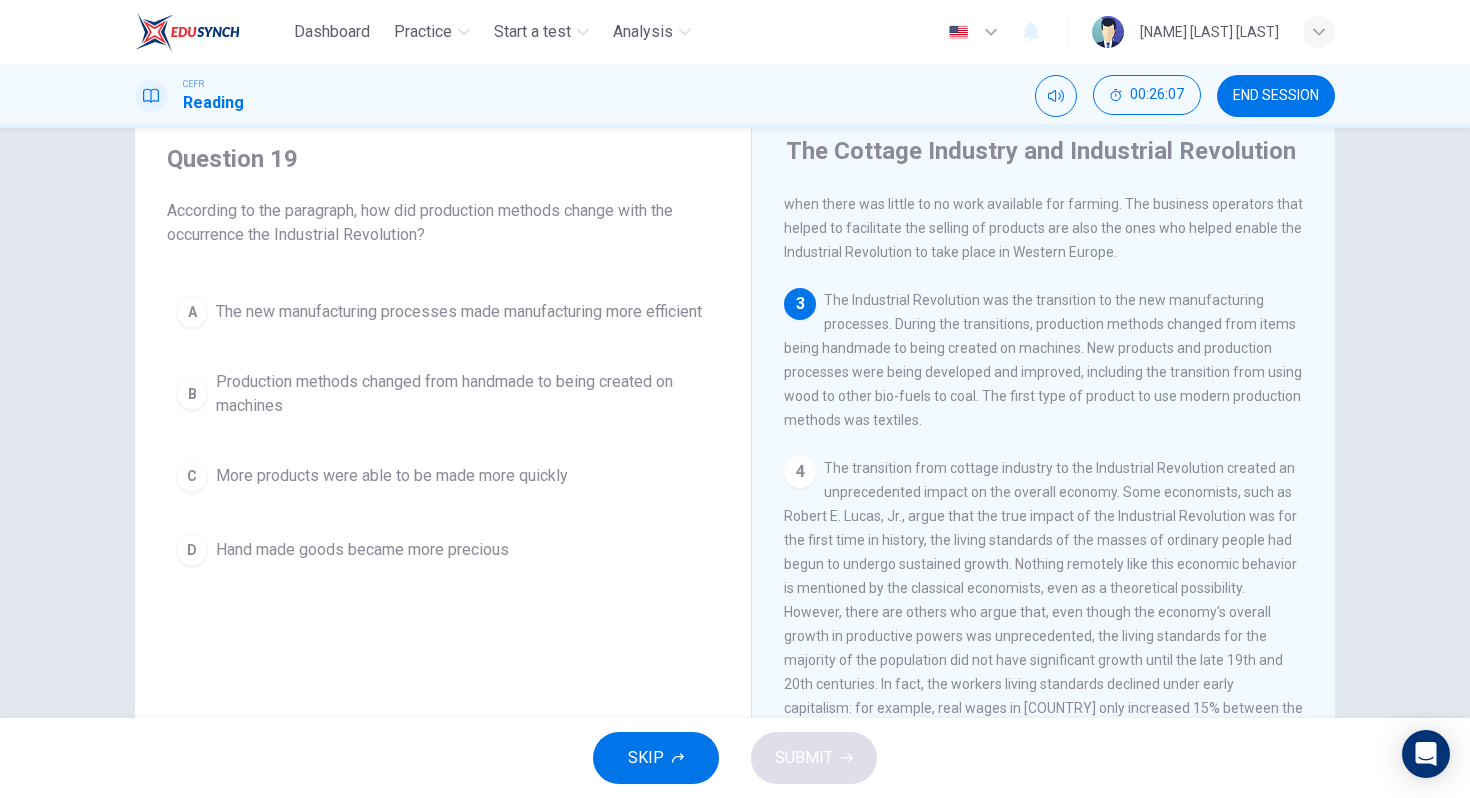 click on "The new manufacturing processes made manufacturing more efficient" at bounding box center (459, 312) 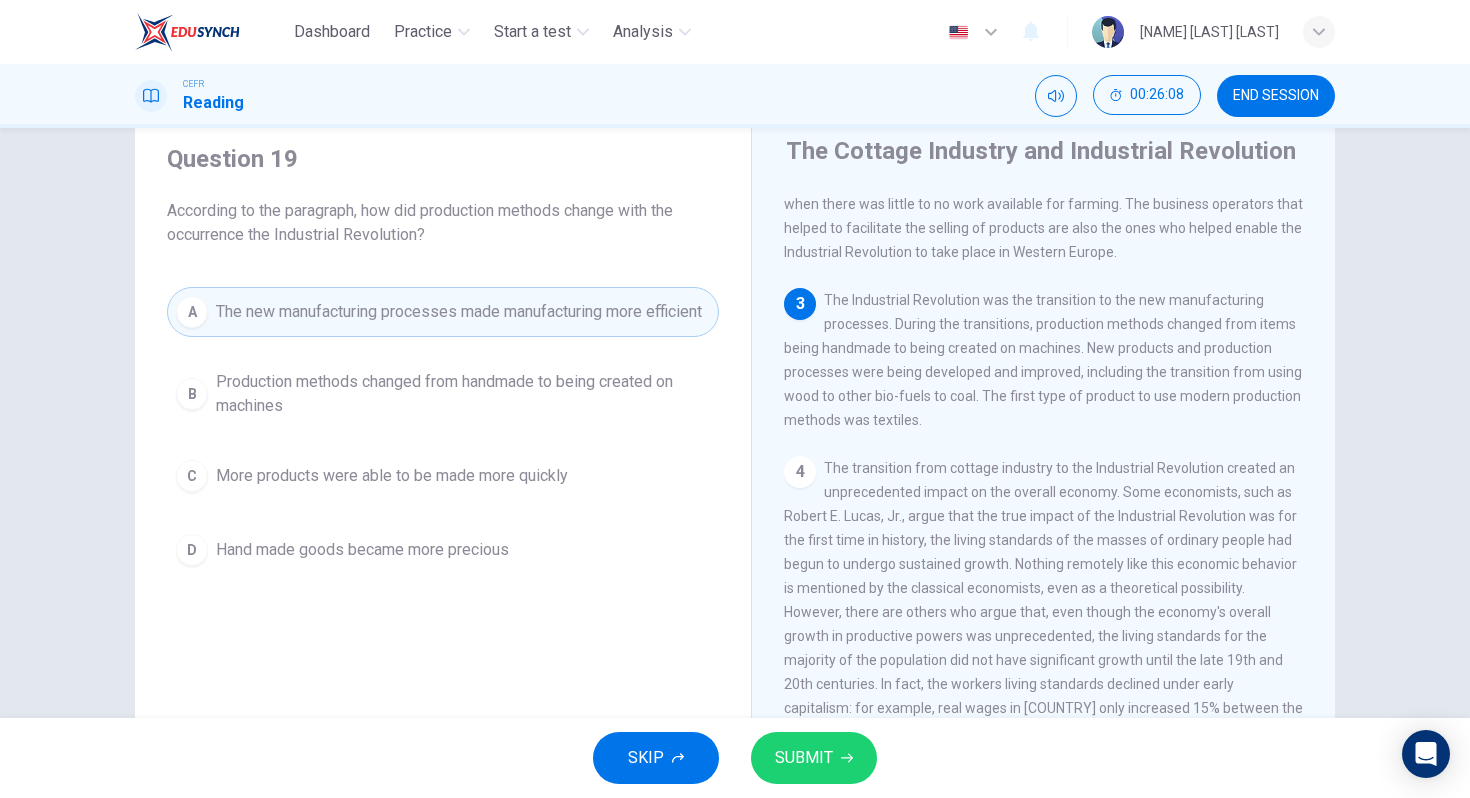 click on "SUBMIT" at bounding box center [804, 758] 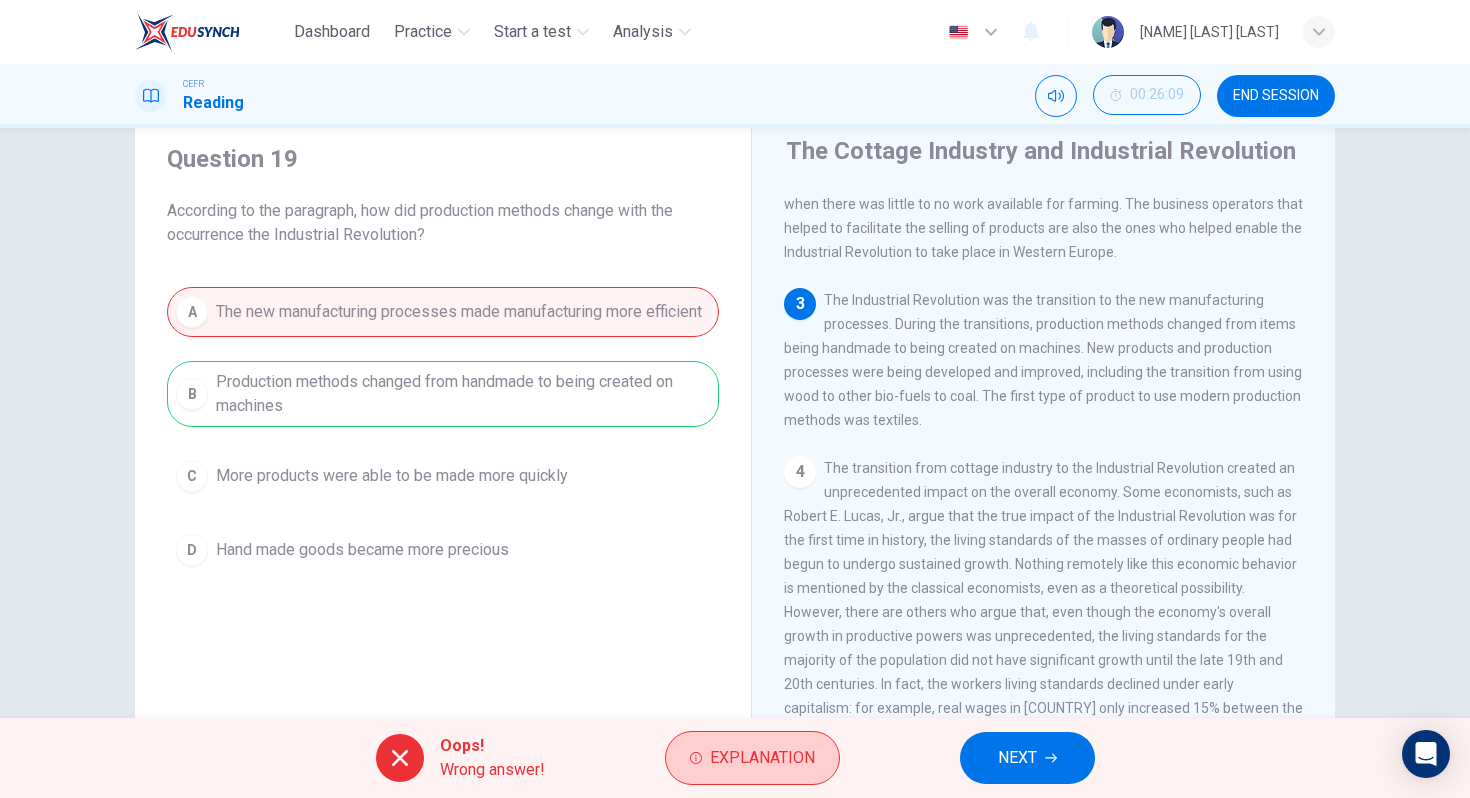 click on "Explanation" at bounding box center (762, 758) 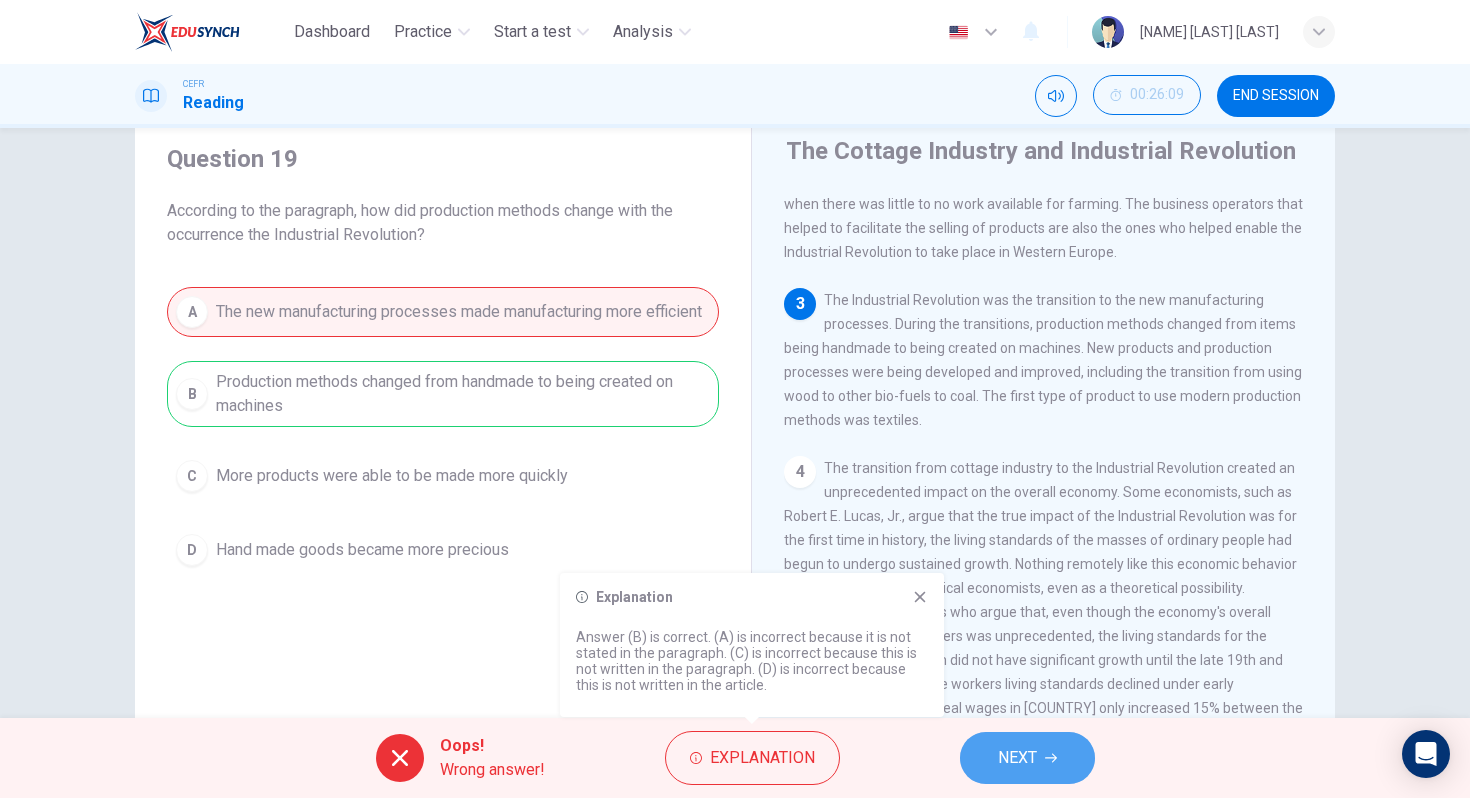 click on "NEXT" at bounding box center (1017, 758) 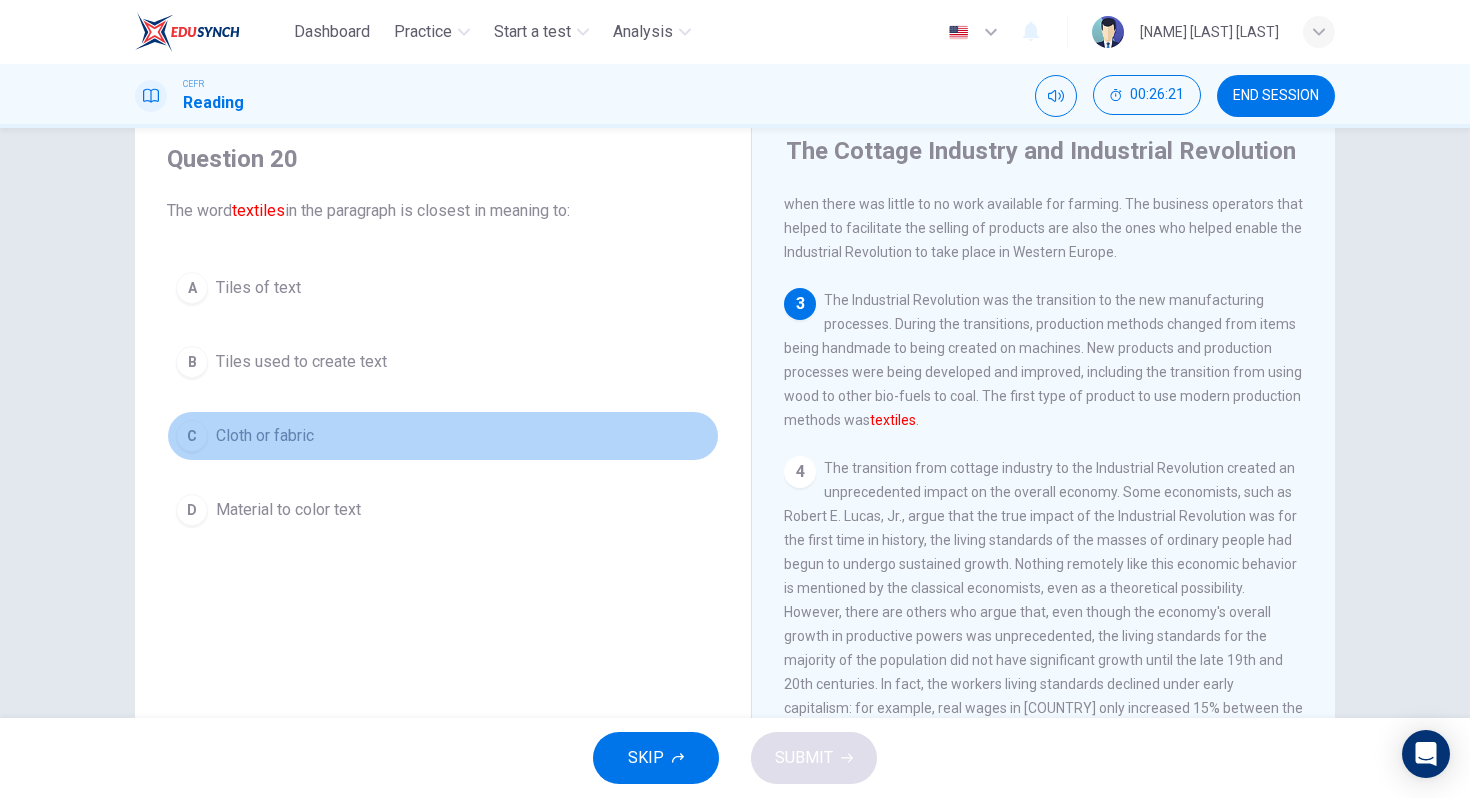 click on "C Cloth or fabric" at bounding box center (443, 436) 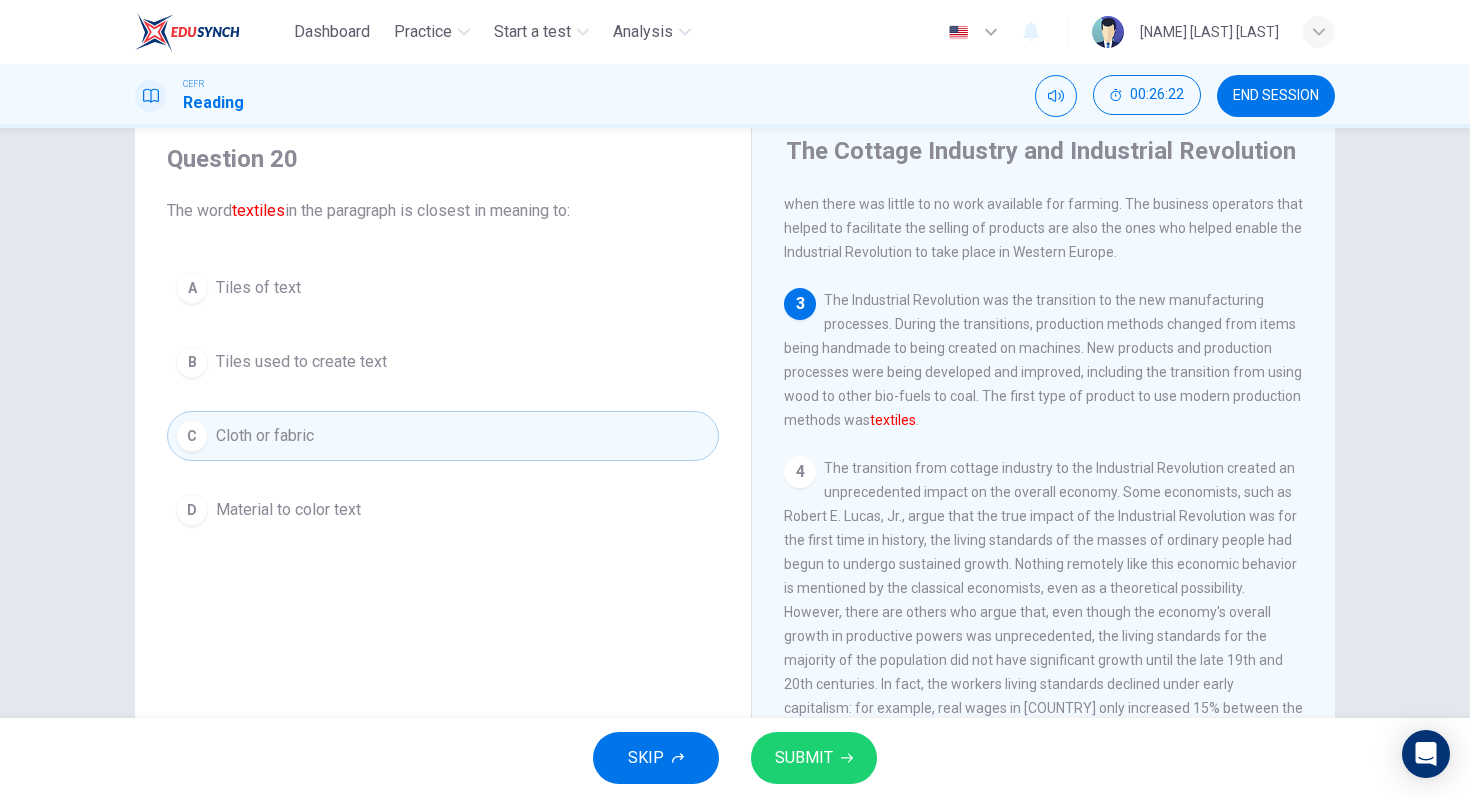 click on "SUBMIT" at bounding box center (804, 758) 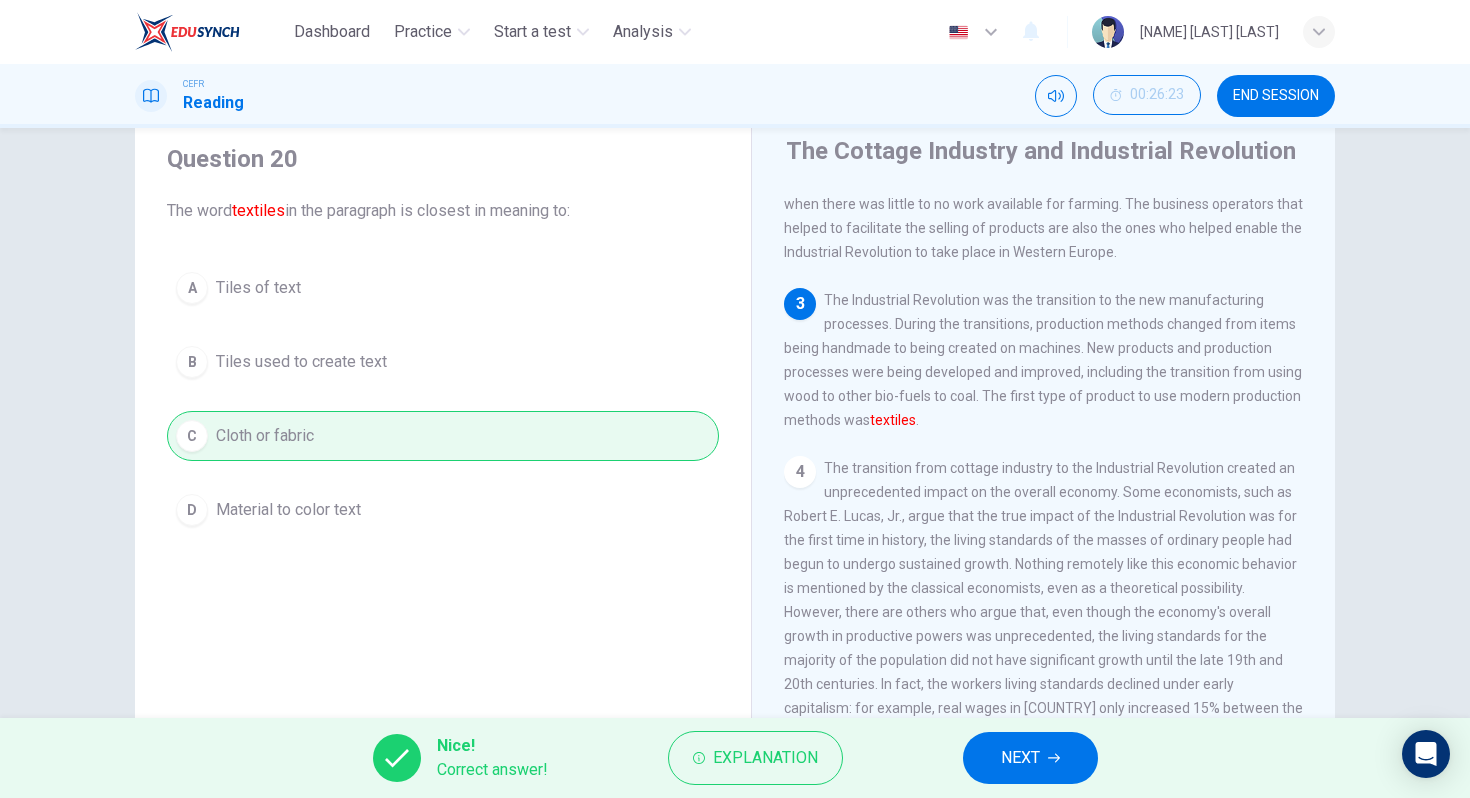 click on "NEXT" at bounding box center (1020, 758) 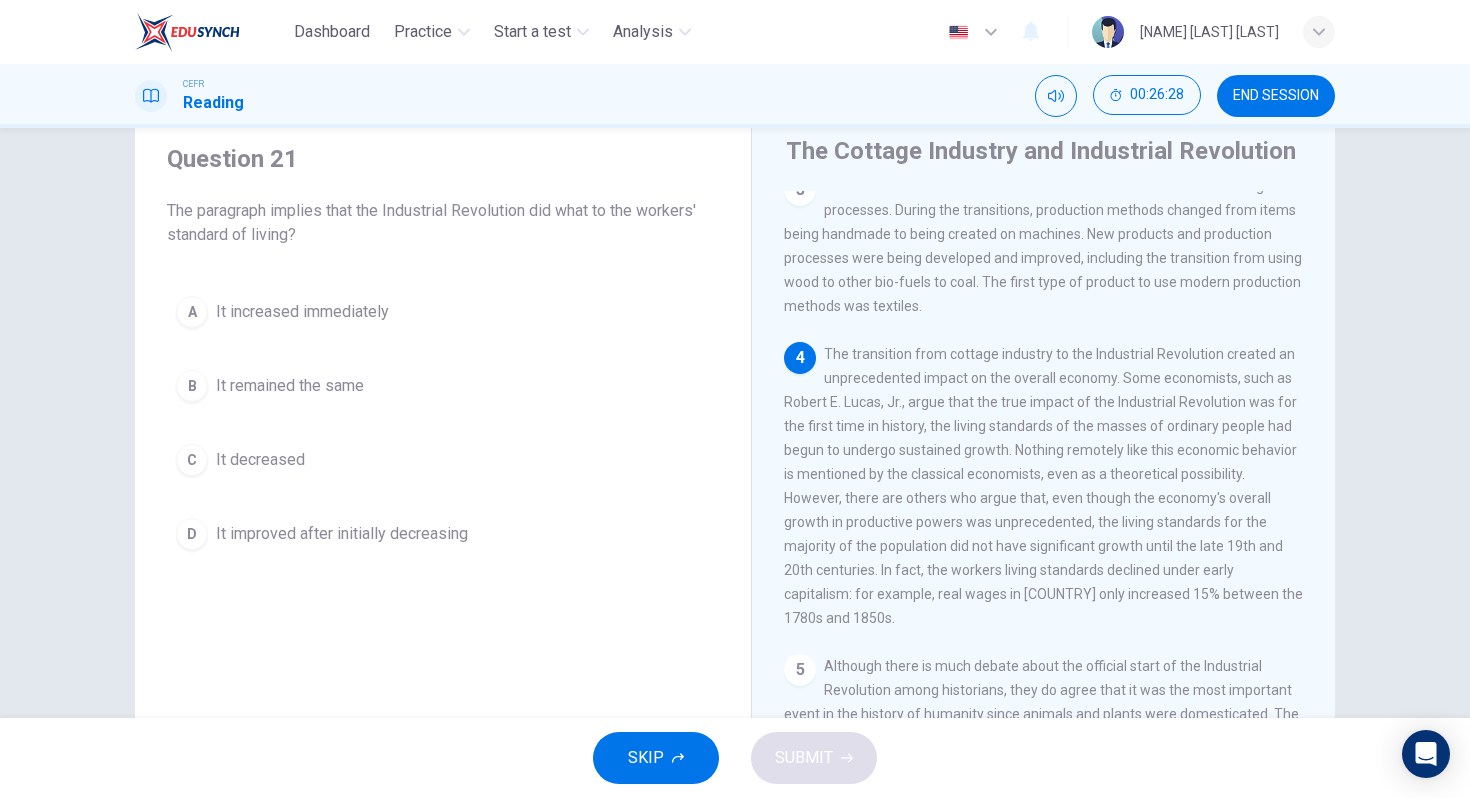 scroll, scrollTop: 438, scrollLeft: 0, axis: vertical 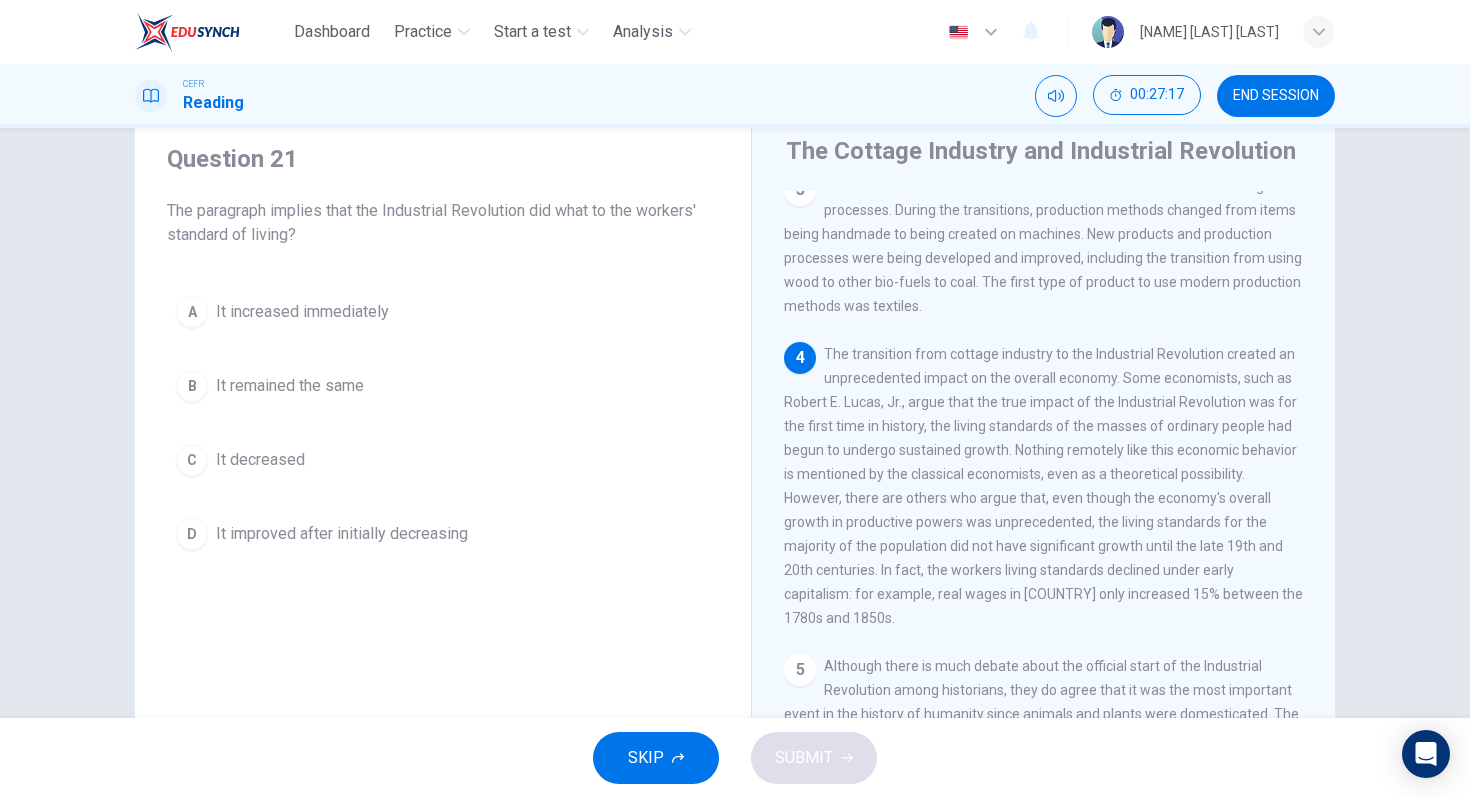 click on "Question 21 The paragraph implies that the Industrial Revolution did what to the workers' standard of living? A It increased immediately B It remained the same C It decreased D It improved after initially decreasing" at bounding box center (443, 351) 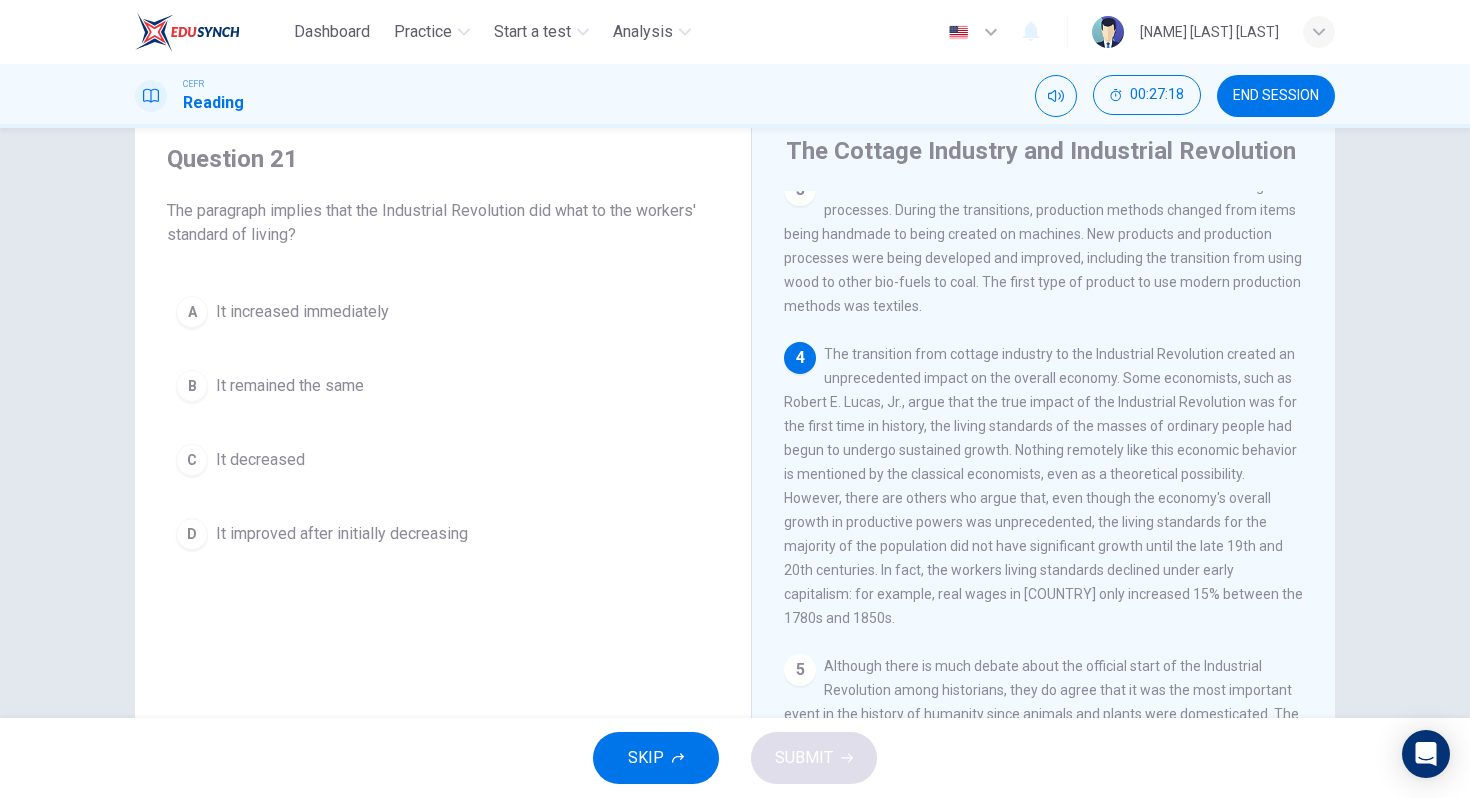 click on "A It increased immediately" at bounding box center (443, 312) 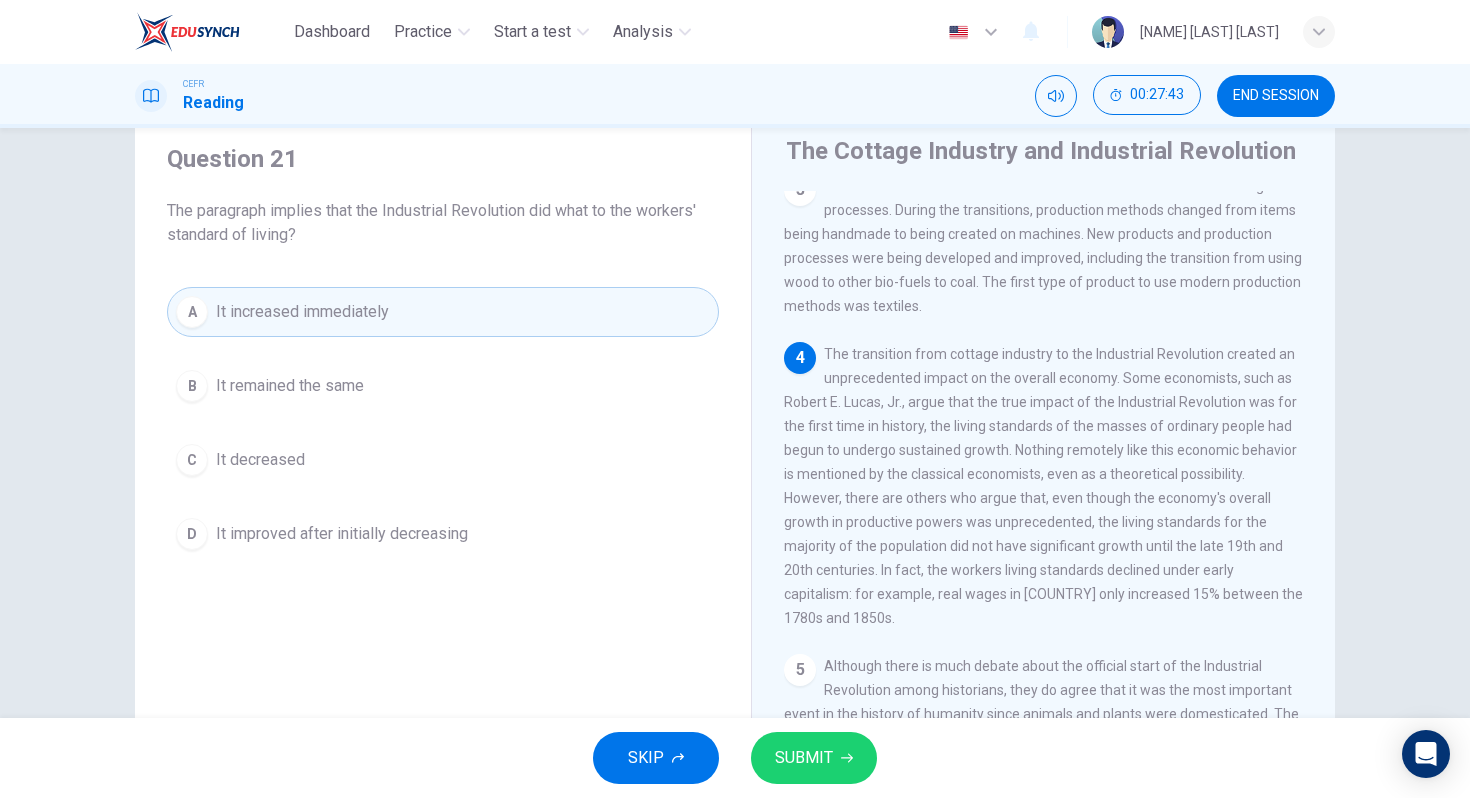 click on "It improved after initially decreasing" at bounding box center [290, 386] 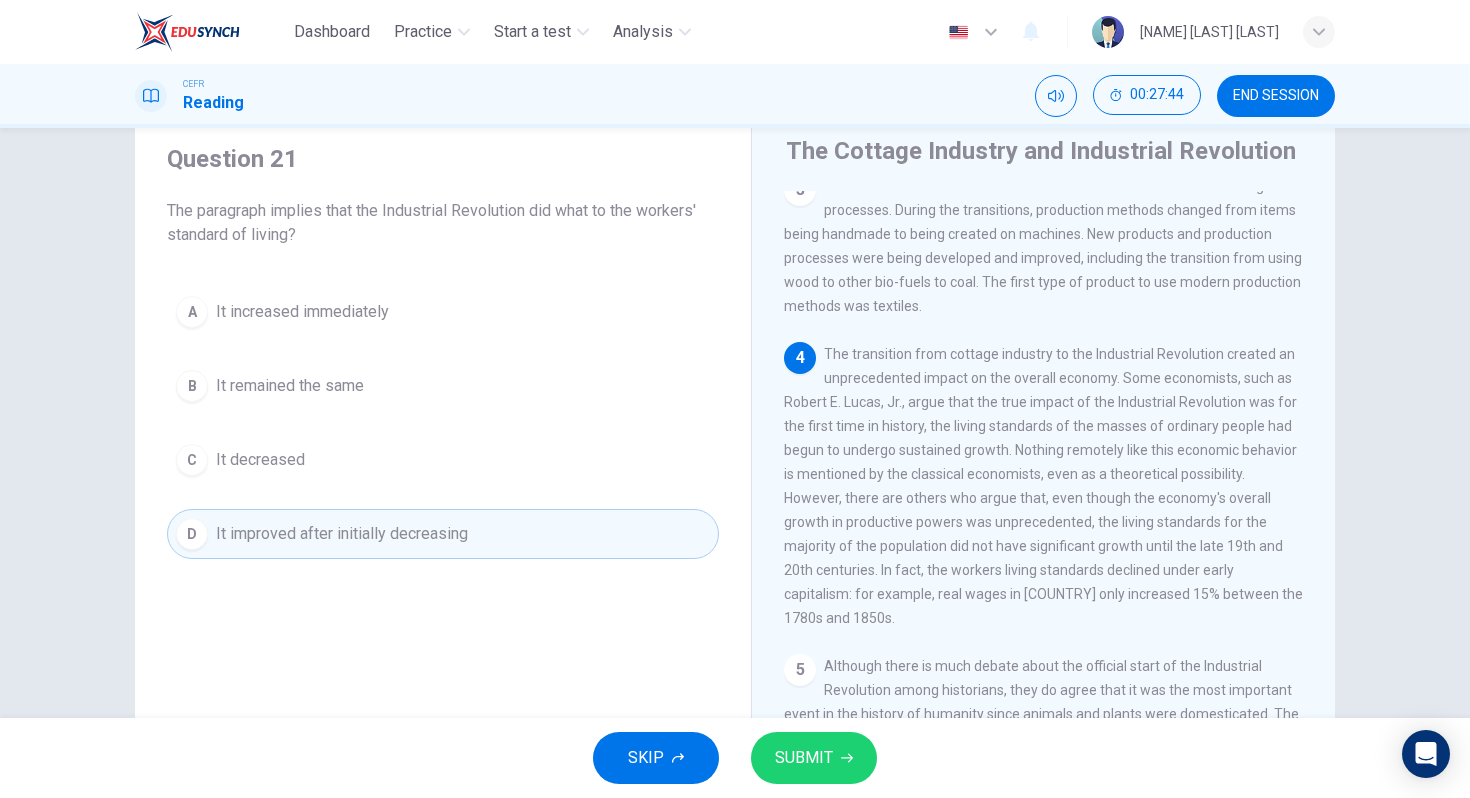 click on "SUBMIT" at bounding box center [804, 758] 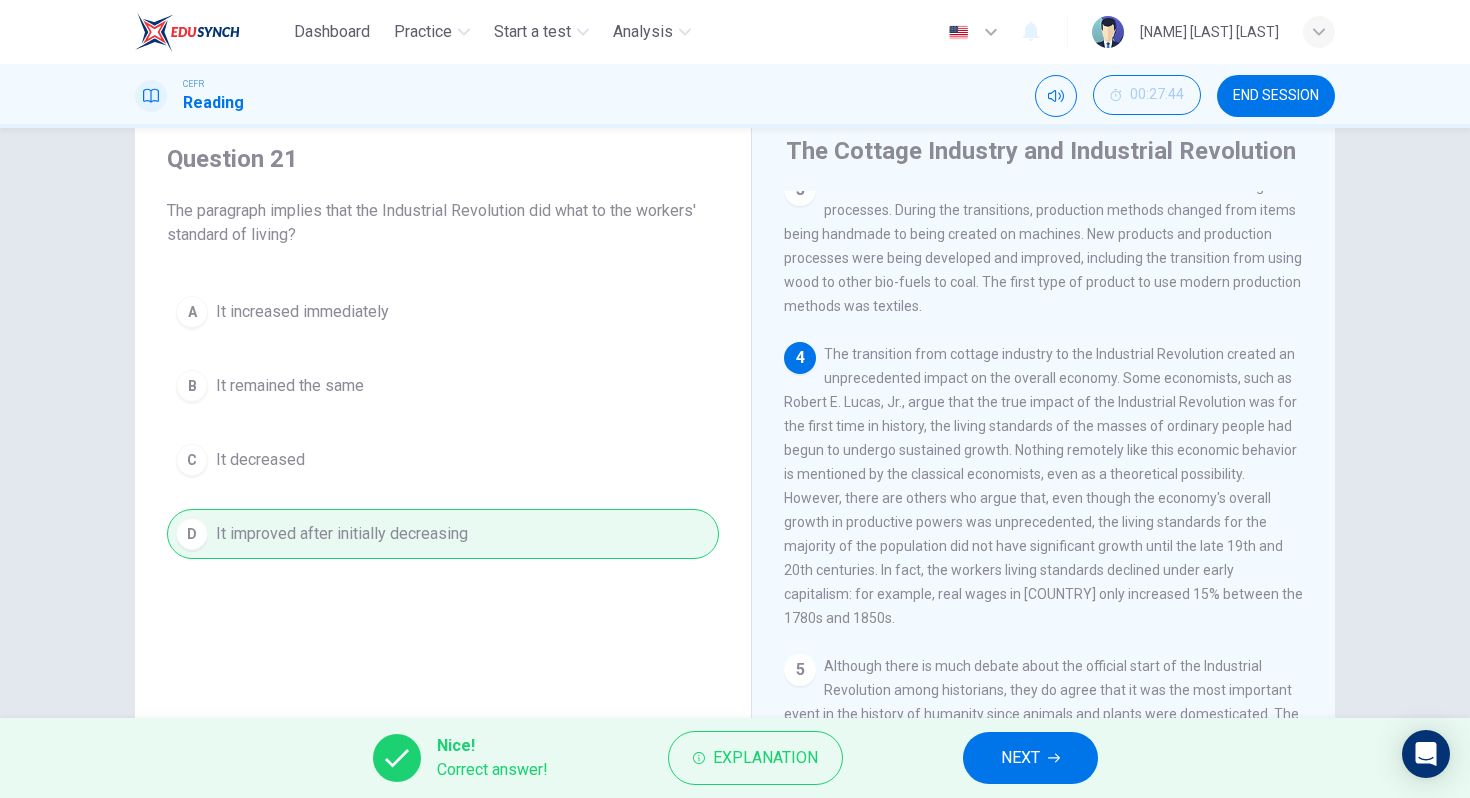 click on "NEXT" at bounding box center (1030, 758) 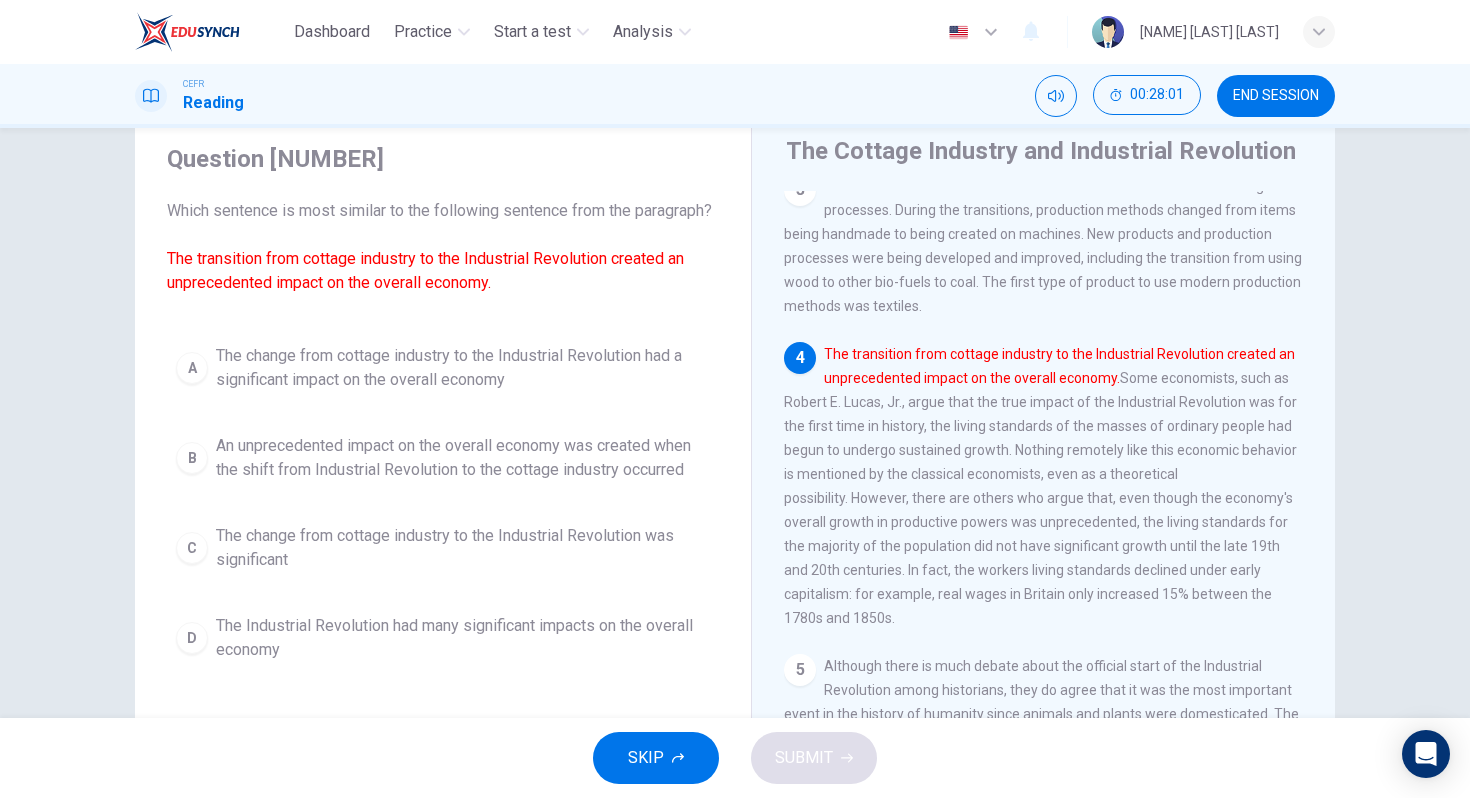 click on "A The change from cottage industry to the Industrial Revolution had a significant impact on the overall economy B An unprecedented impact on the overall economy was created when the shift from Industrial Revolution to the cottage industry occurred C The change from cottage industry to the Industrial Revolution was significant D The Industrial Revolution had many significant impacts on the overall economy" at bounding box center (443, 503) 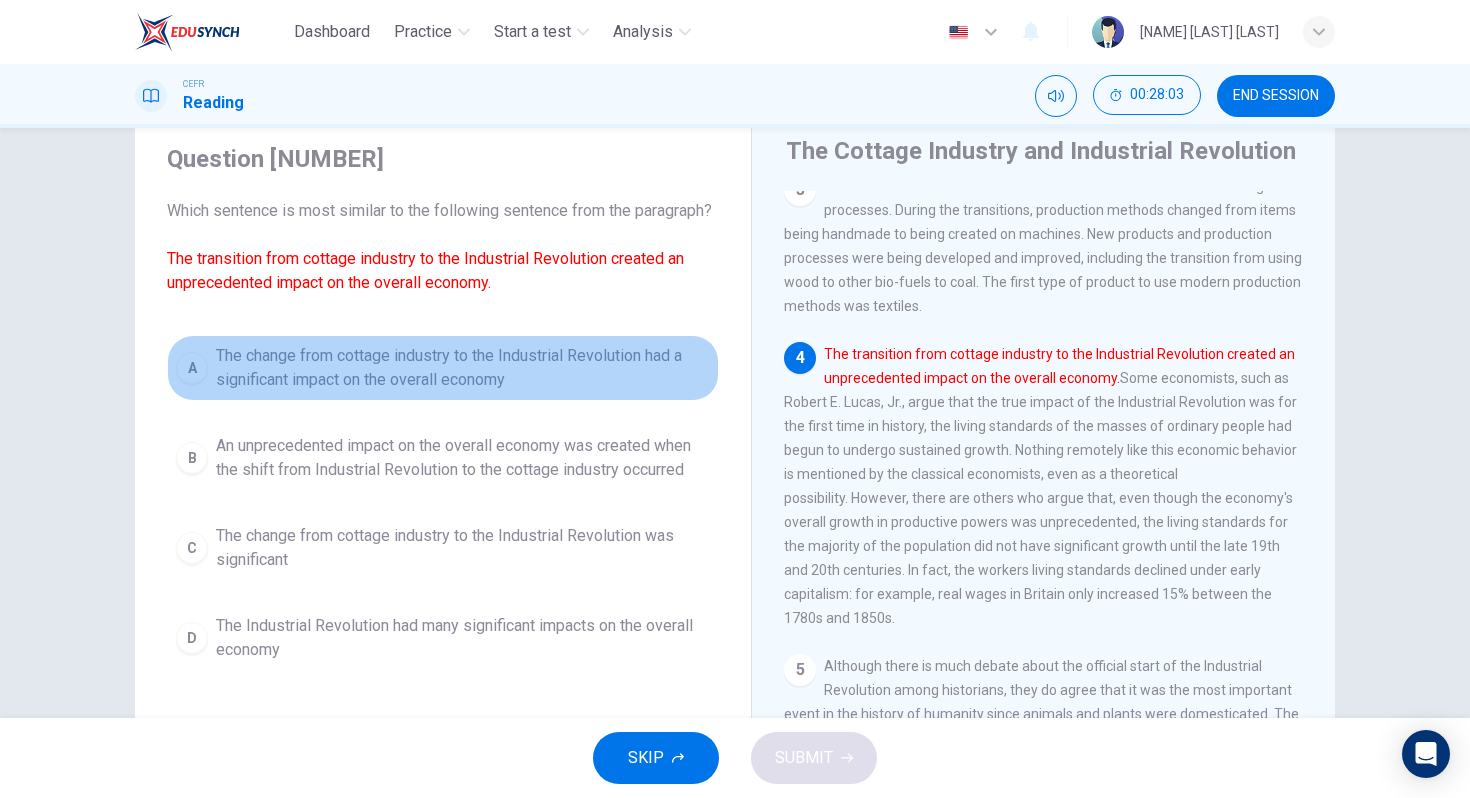 click on "The change from cottage industry to the Industrial Revolution had a significant impact on the overall economy" at bounding box center [463, 368] 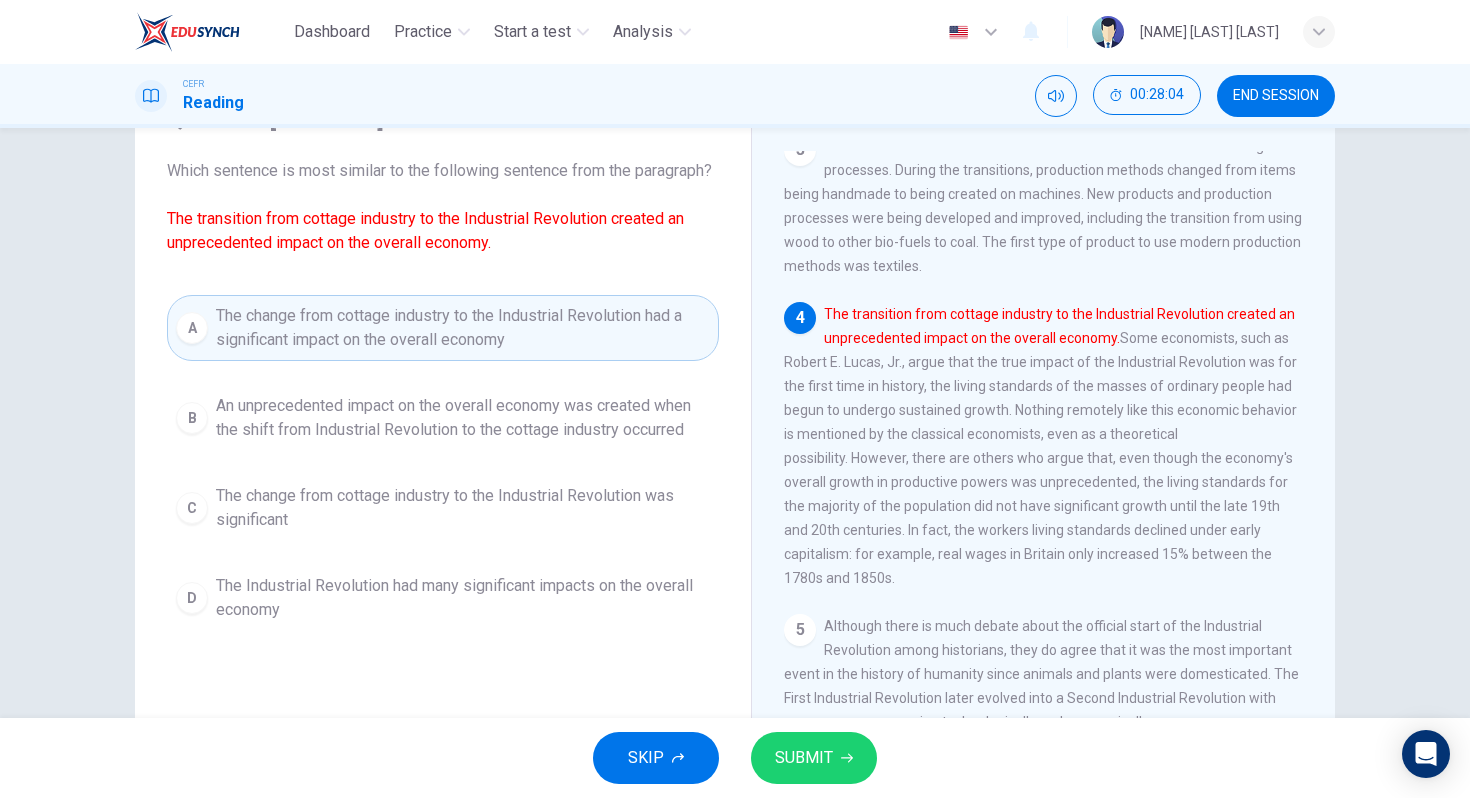 scroll, scrollTop: 106, scrollLeft: 0, axis: vertical 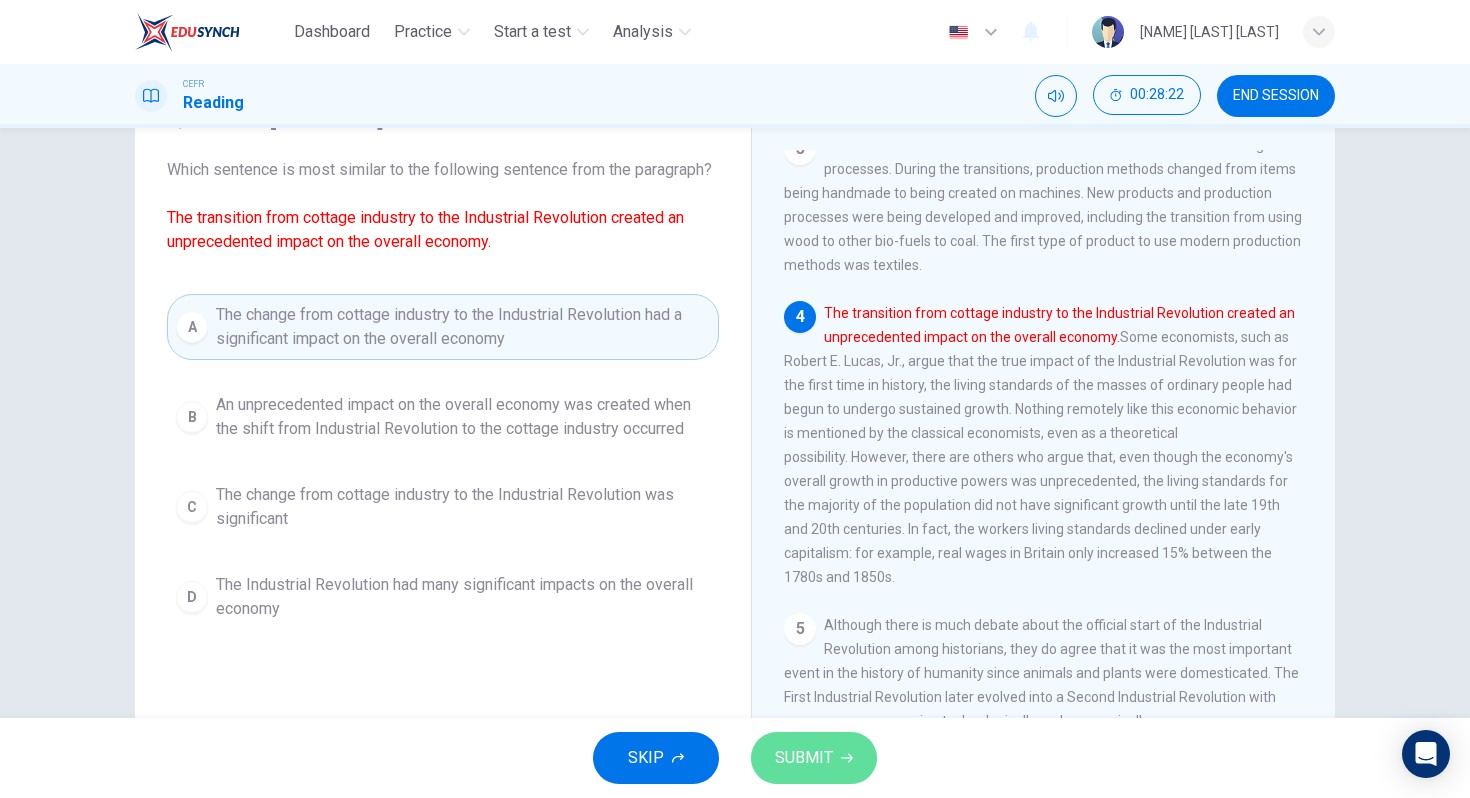 click on "SUBMIT" at bounding box center [814, 758] 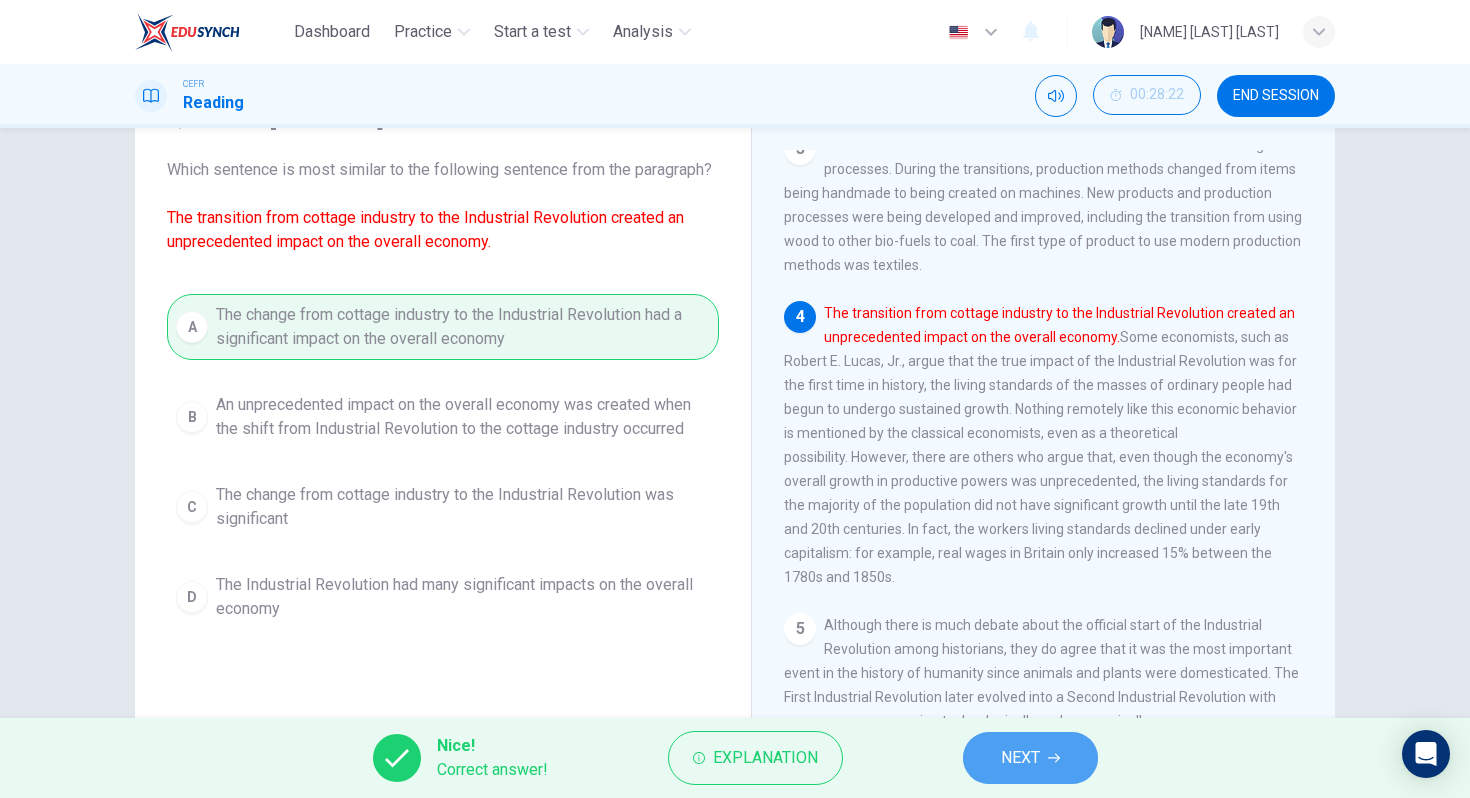 click at bounding box center (1054, 758) 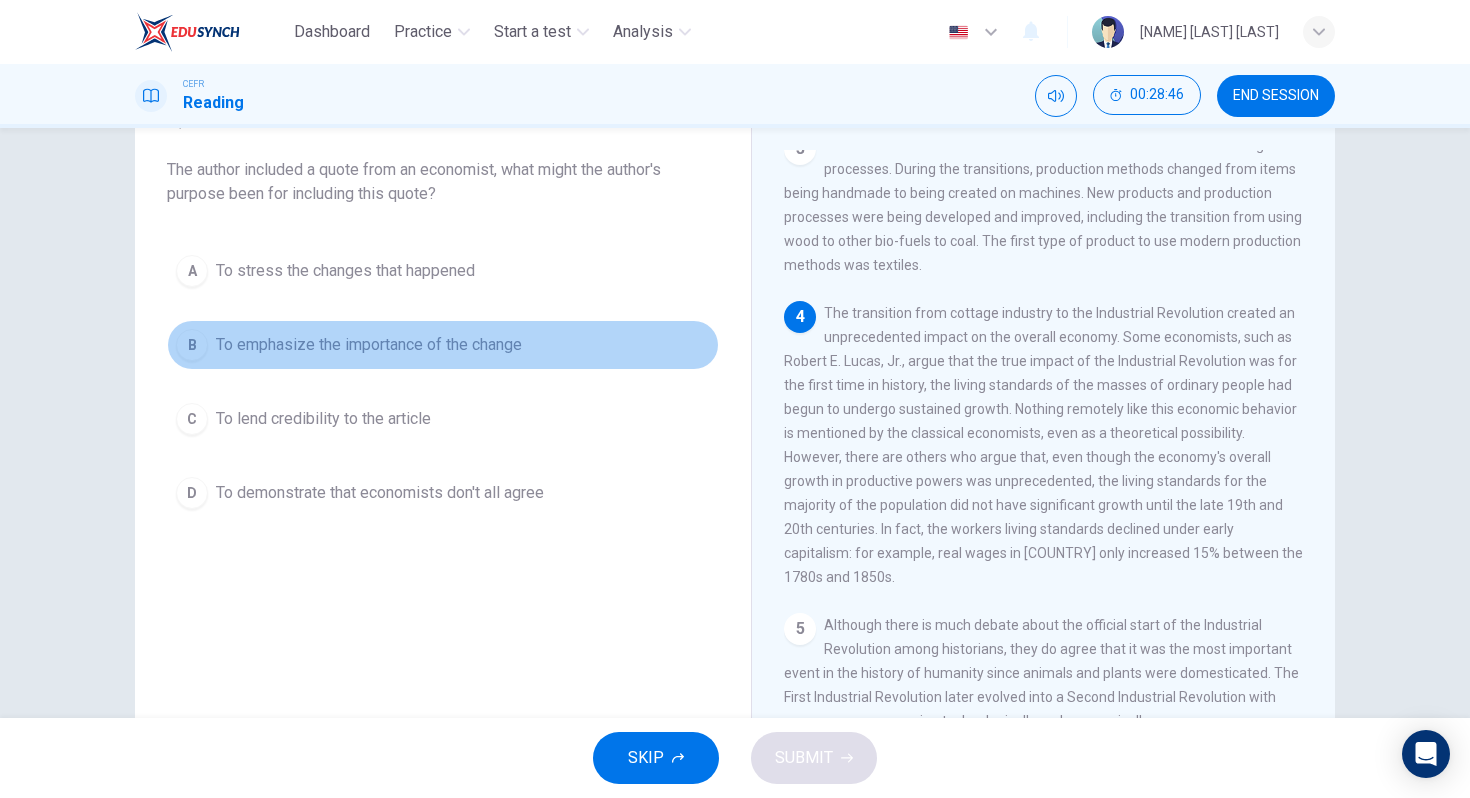 click on "B To emphasize the importance of the change" at bounding box center (443, 345) 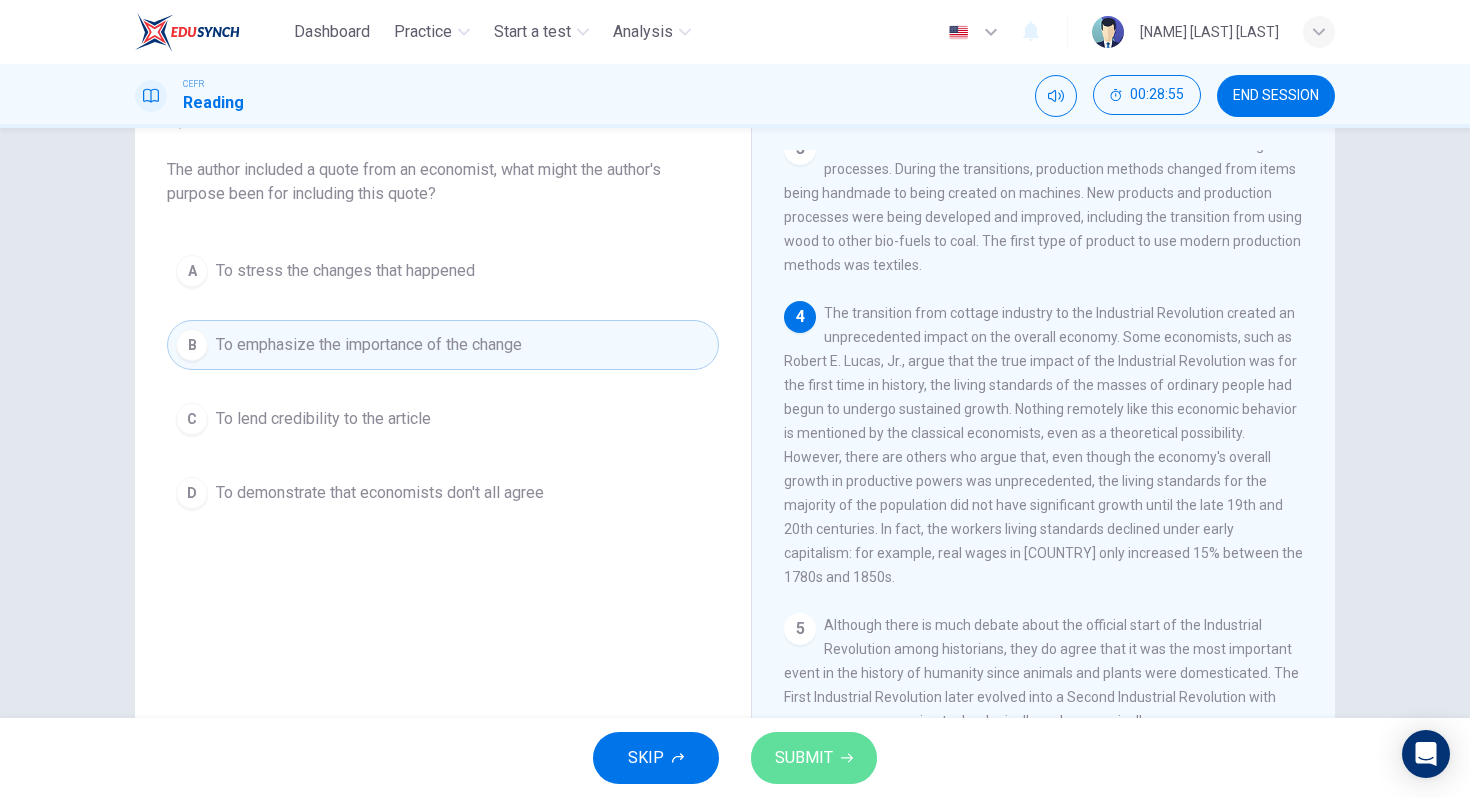 click on "SUBMIT" at bounding box center [804, 758] 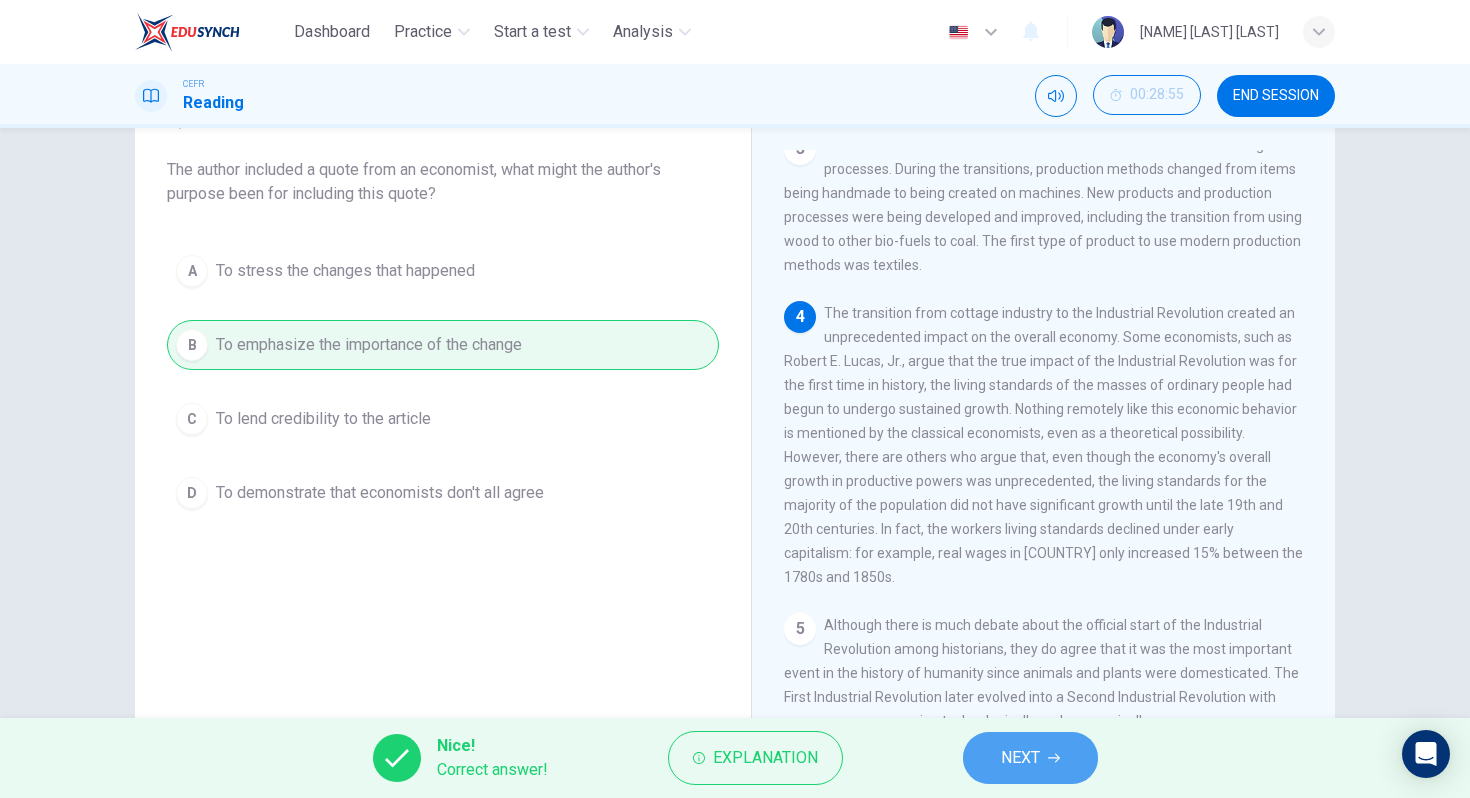 click at bounding box center (1054, 758) 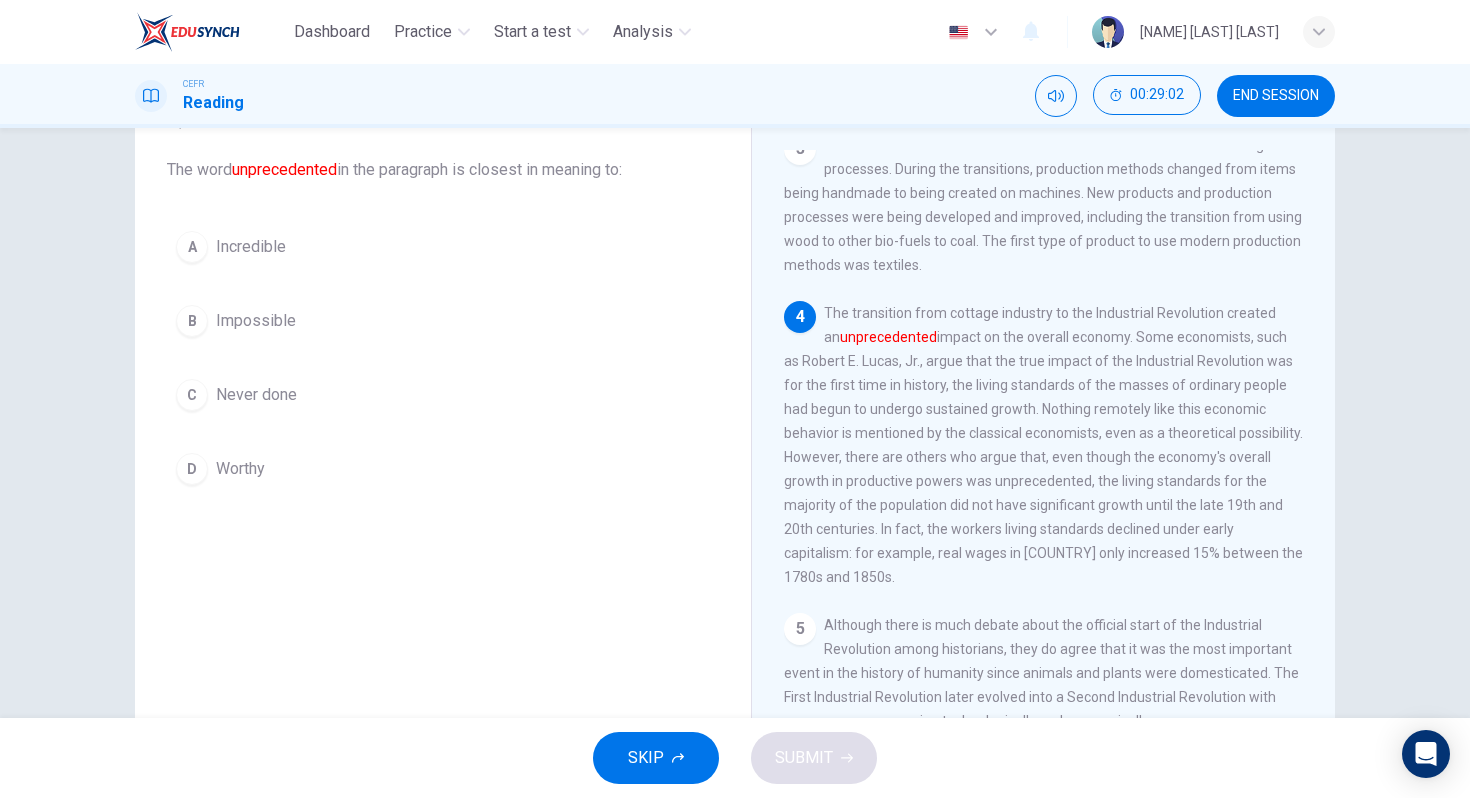 click on "A Incredible" at bounding box center (443, 247) 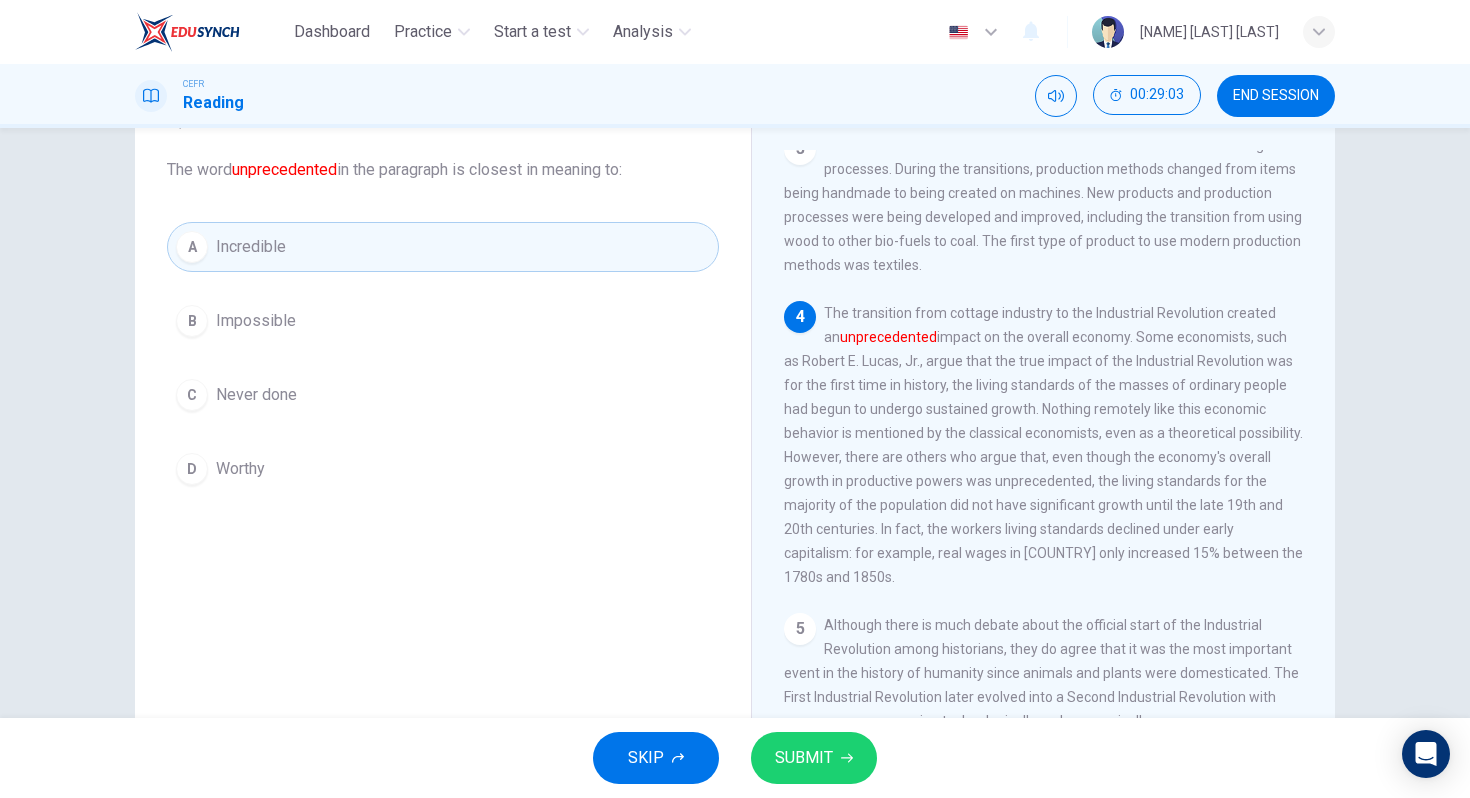 click on "SUBMIT" at bounding box center [804, 758] 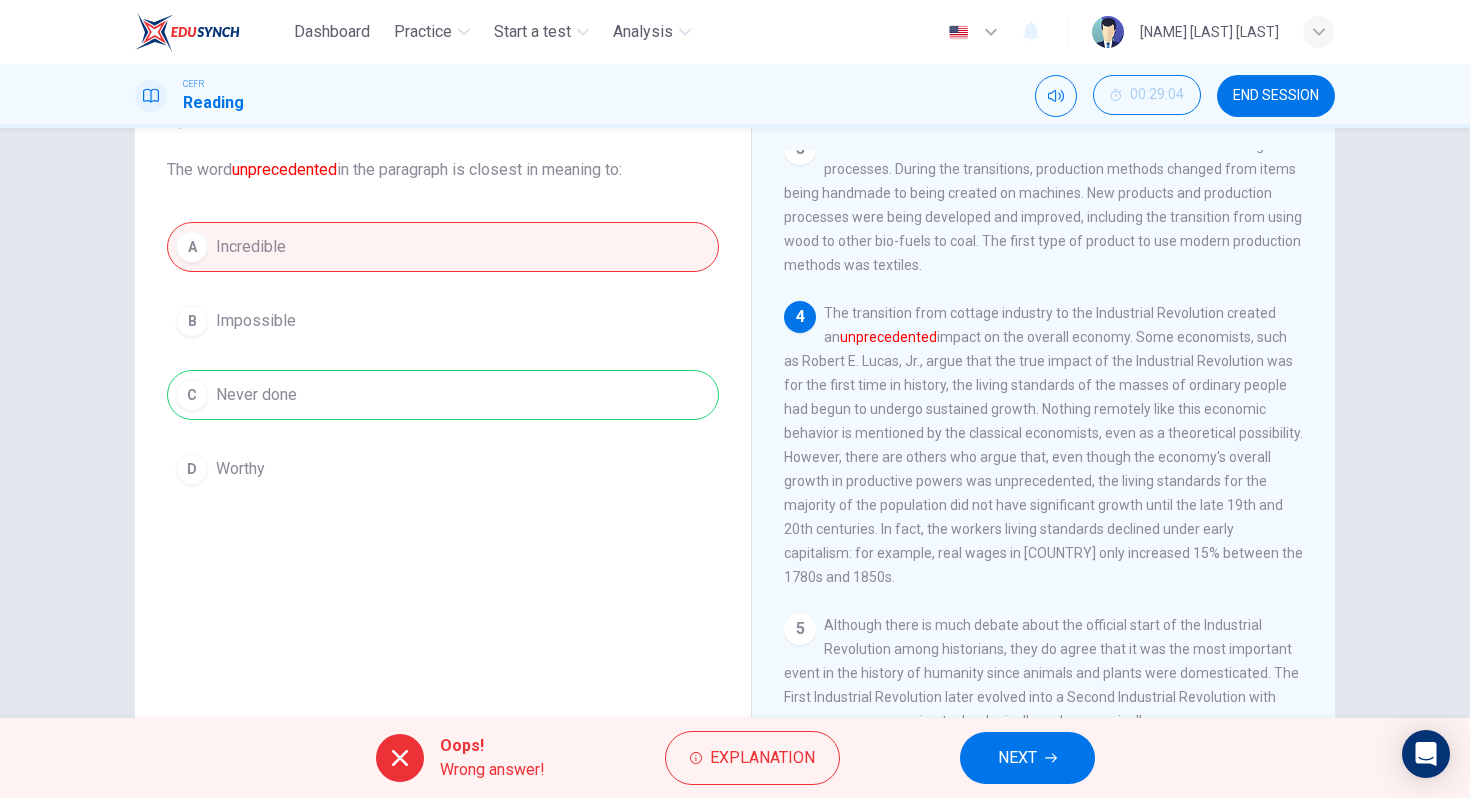 click on "Explanation" at bounding box center (762, 758) 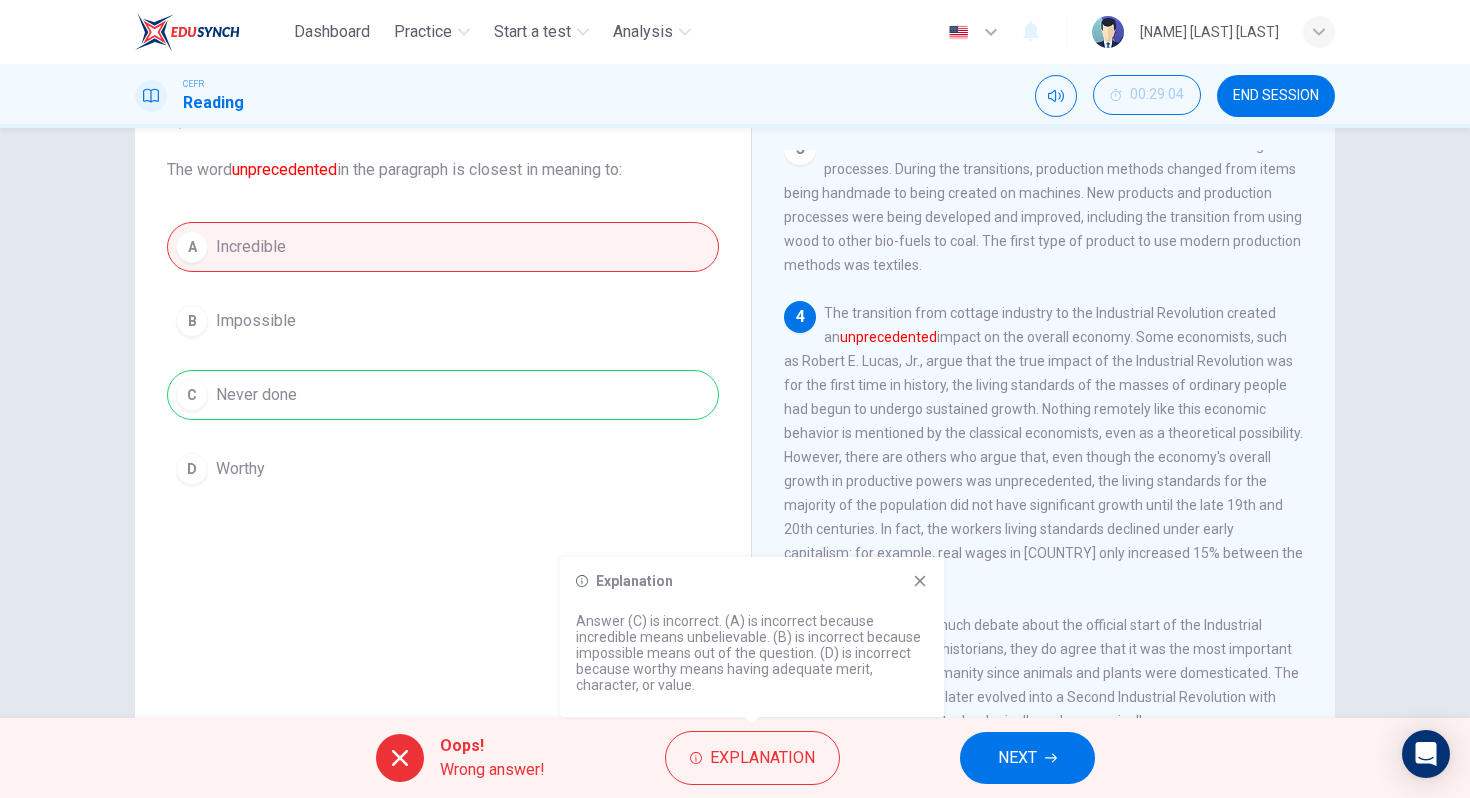 click on "A Incredible B Impossible C Never done D Worthy" at bounding box center [443, 358] 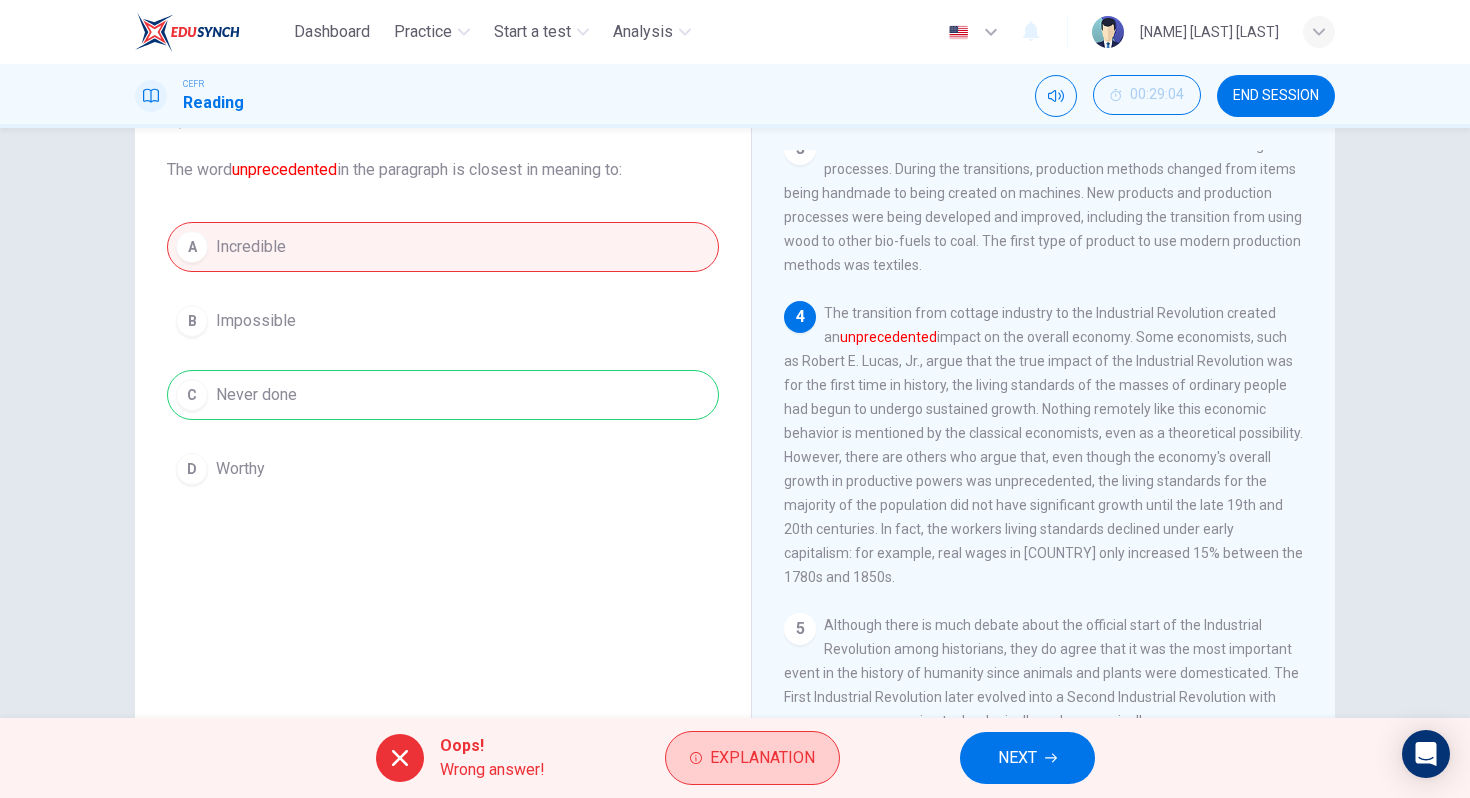 click on "Explanation" at bounding box center [752, 758] 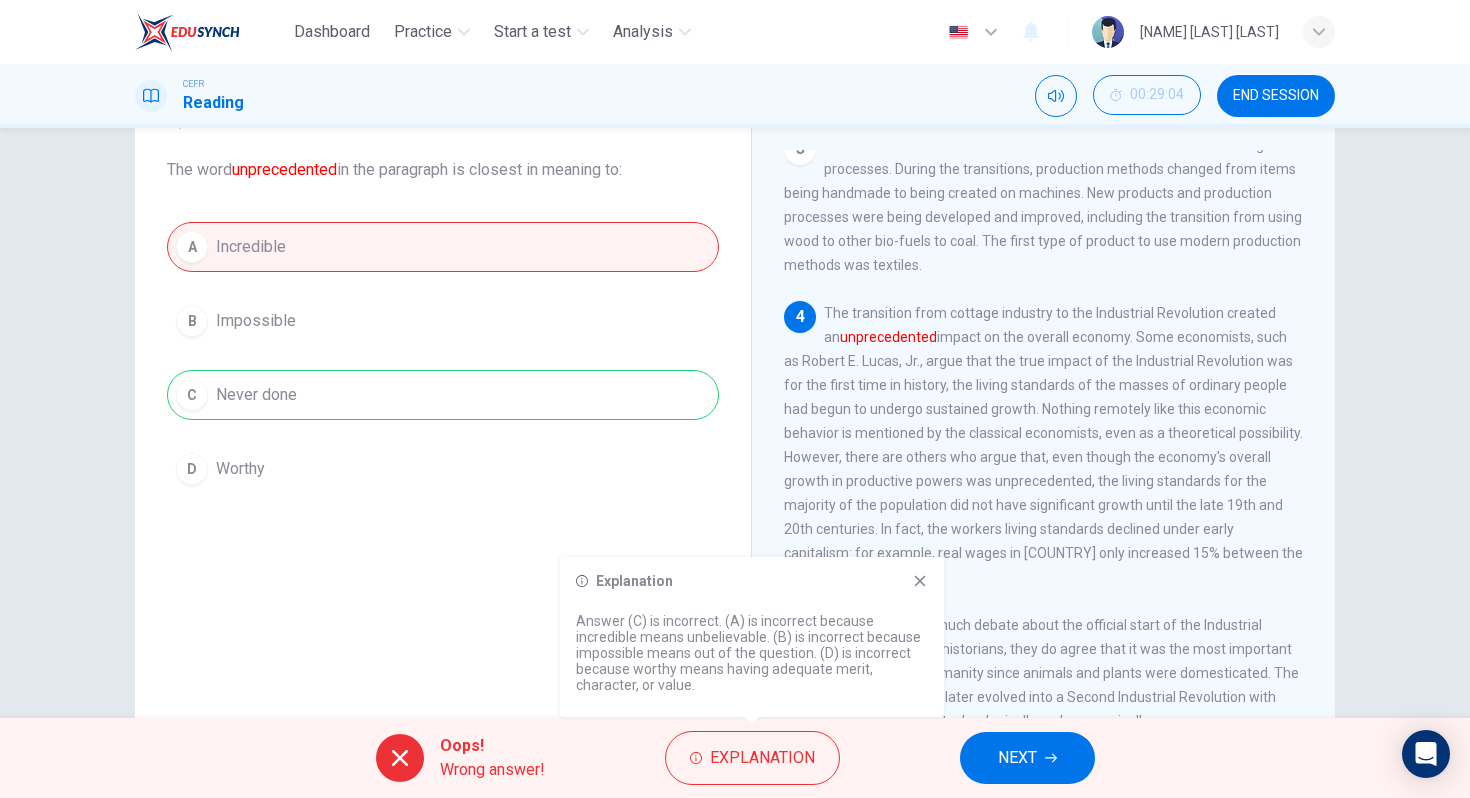 click on "A Incredible B Impossible C Never done D Worthy" at bounding box center [443, 358] 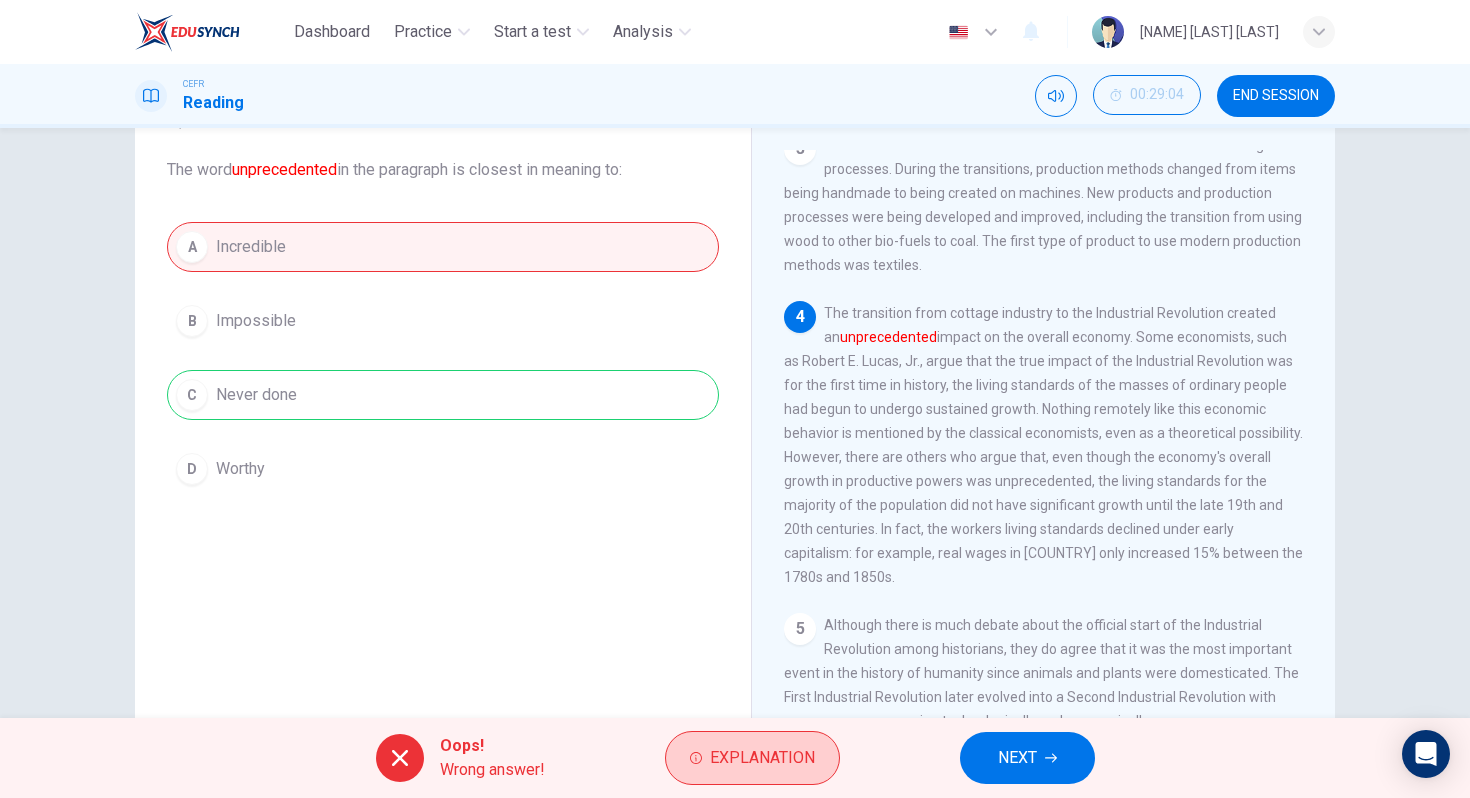 click on "Explanation" at bounding box center (762, 758) 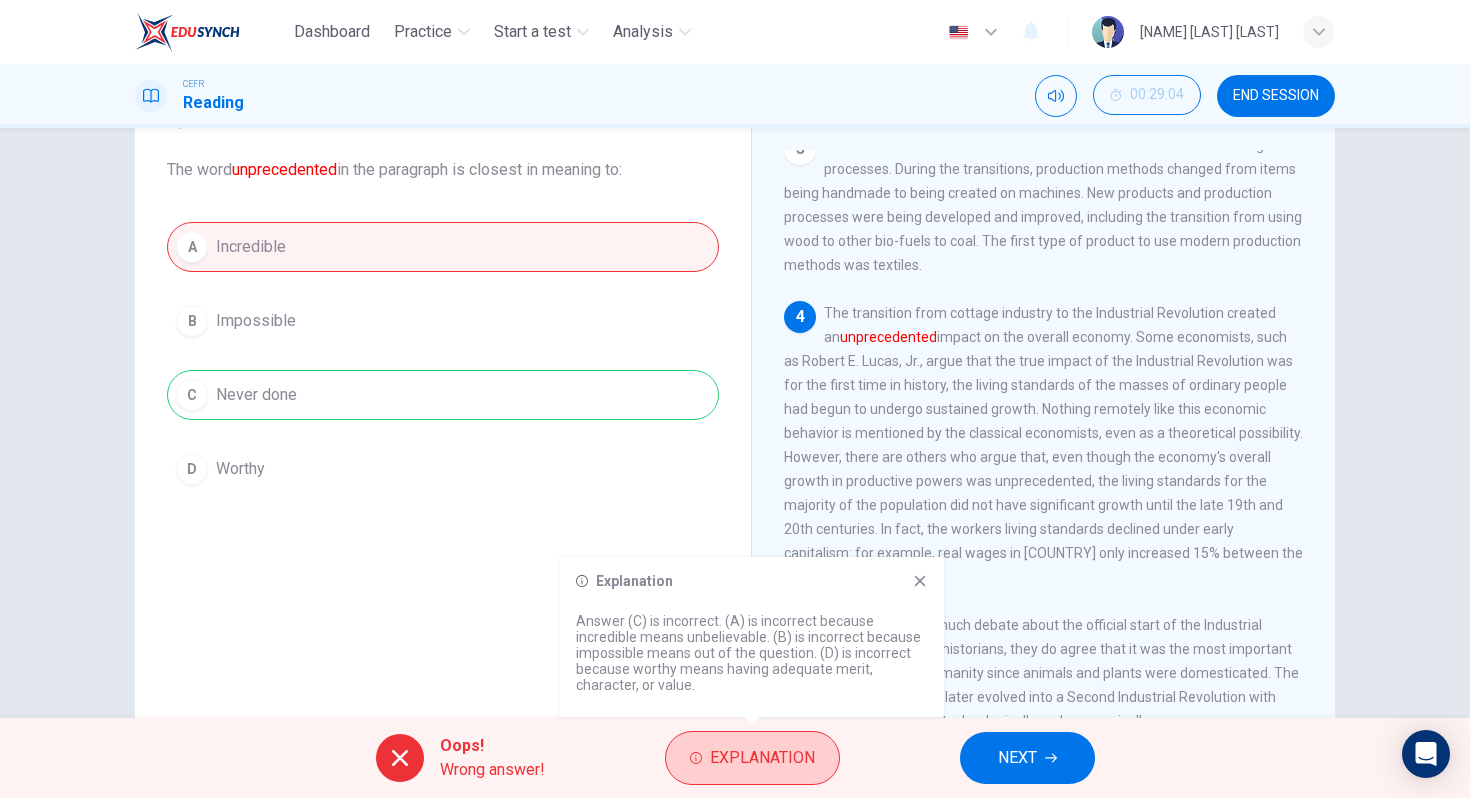 type 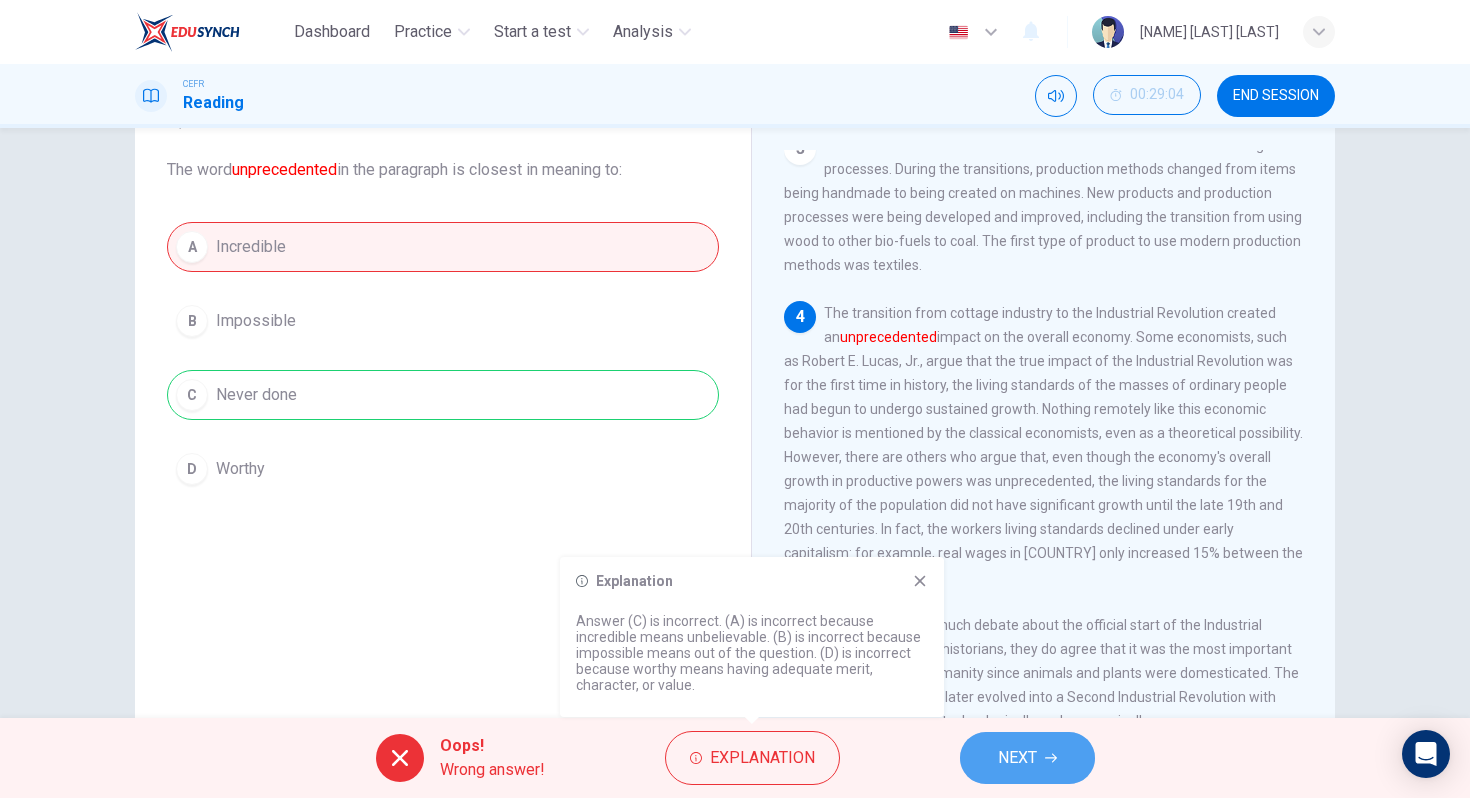 click on "NEXT" at bounding box center [1027, 758] 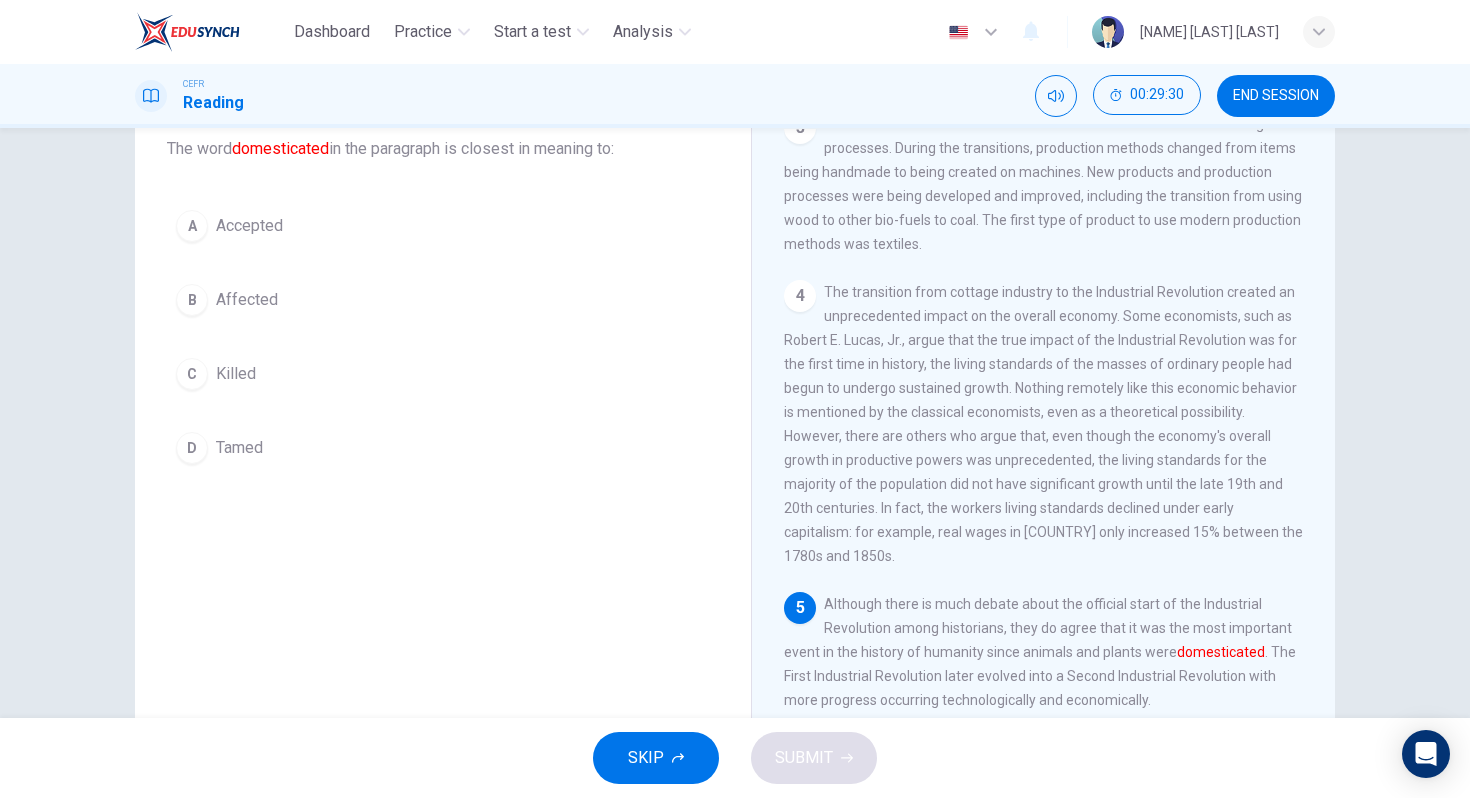 scroll, scrollTop: 129, scrollLeft: 0, axis: vertical 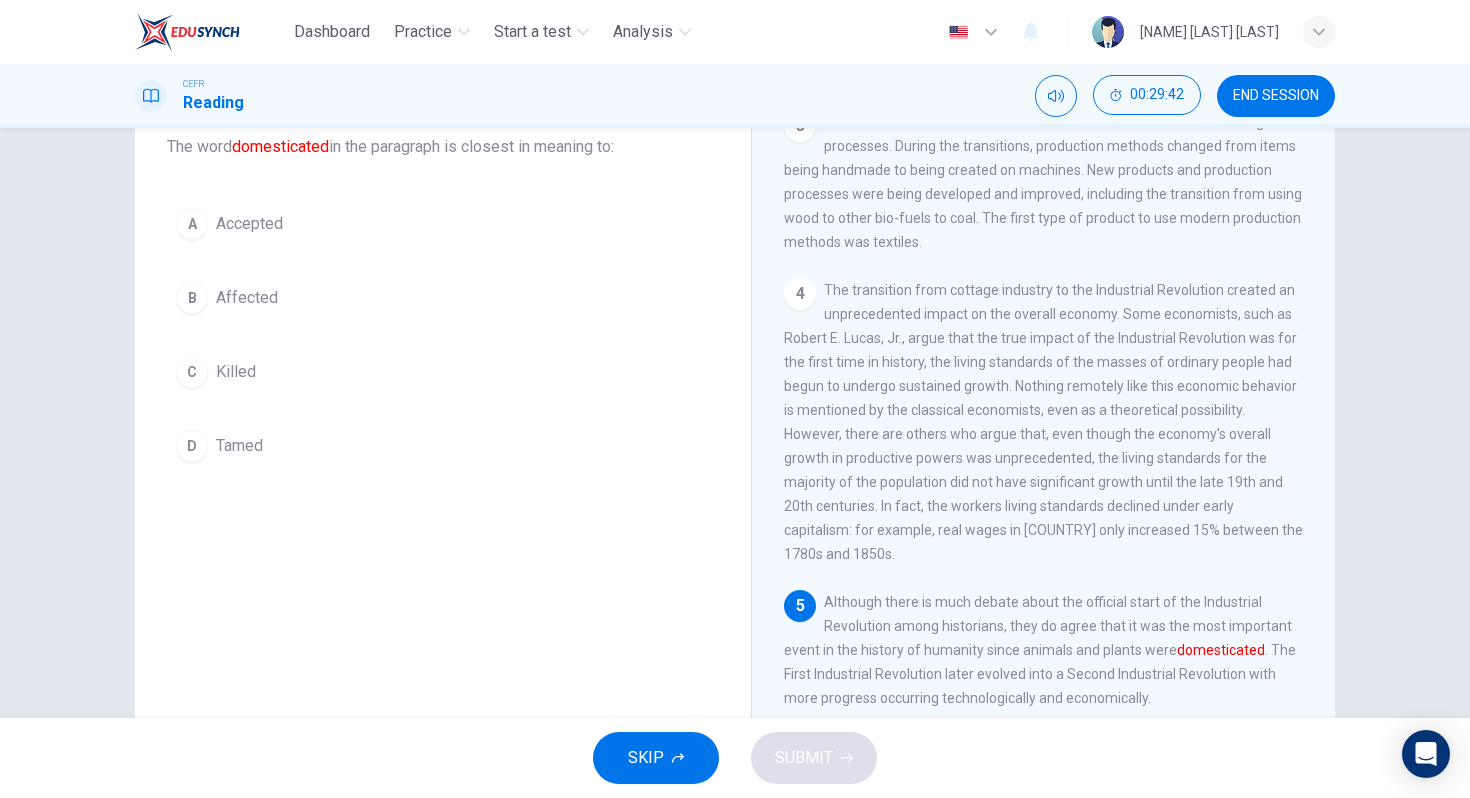 click on "C Killed" at bounding box center (443, 372) 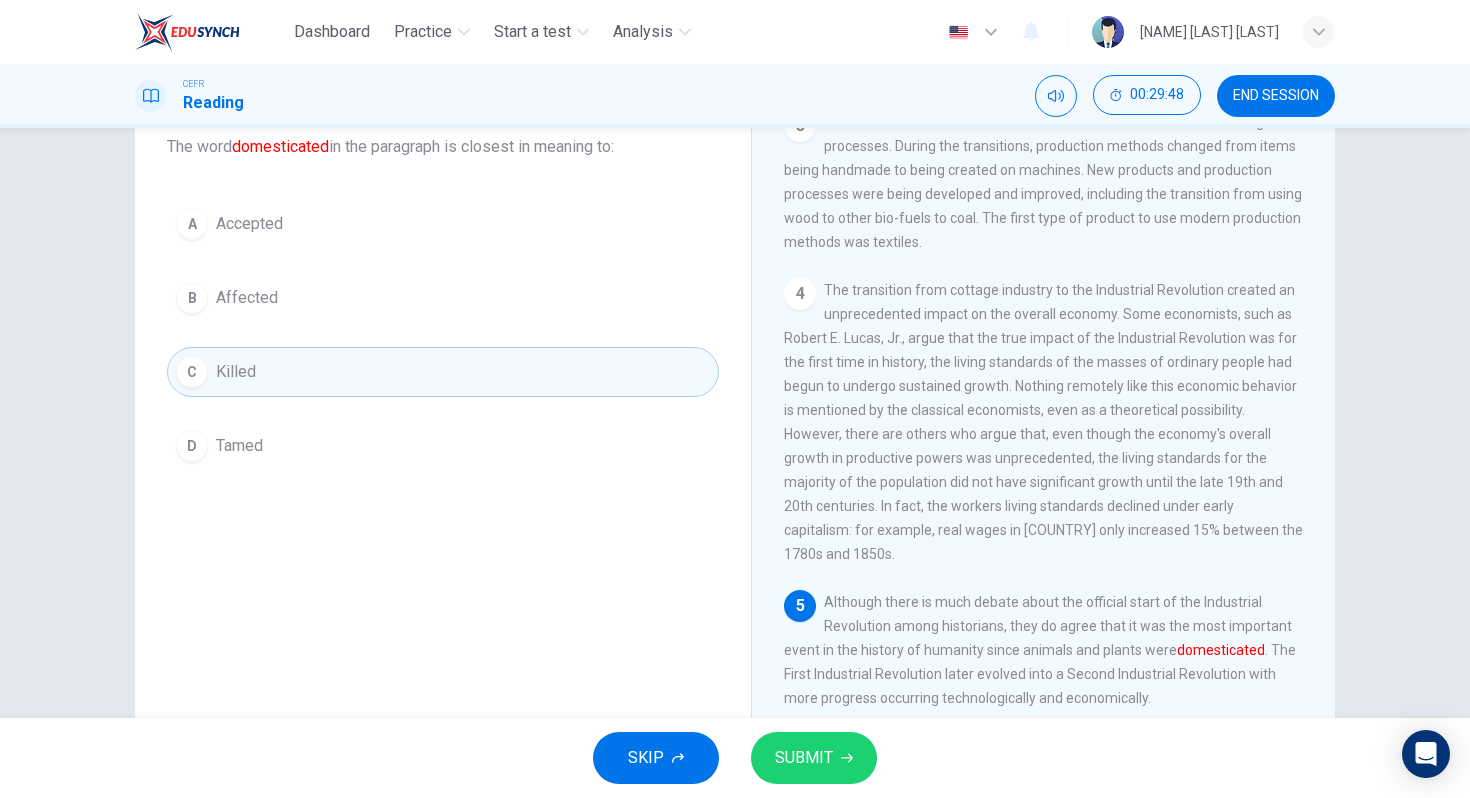 click on "SUBMIT" at bounding box center [804, 758] 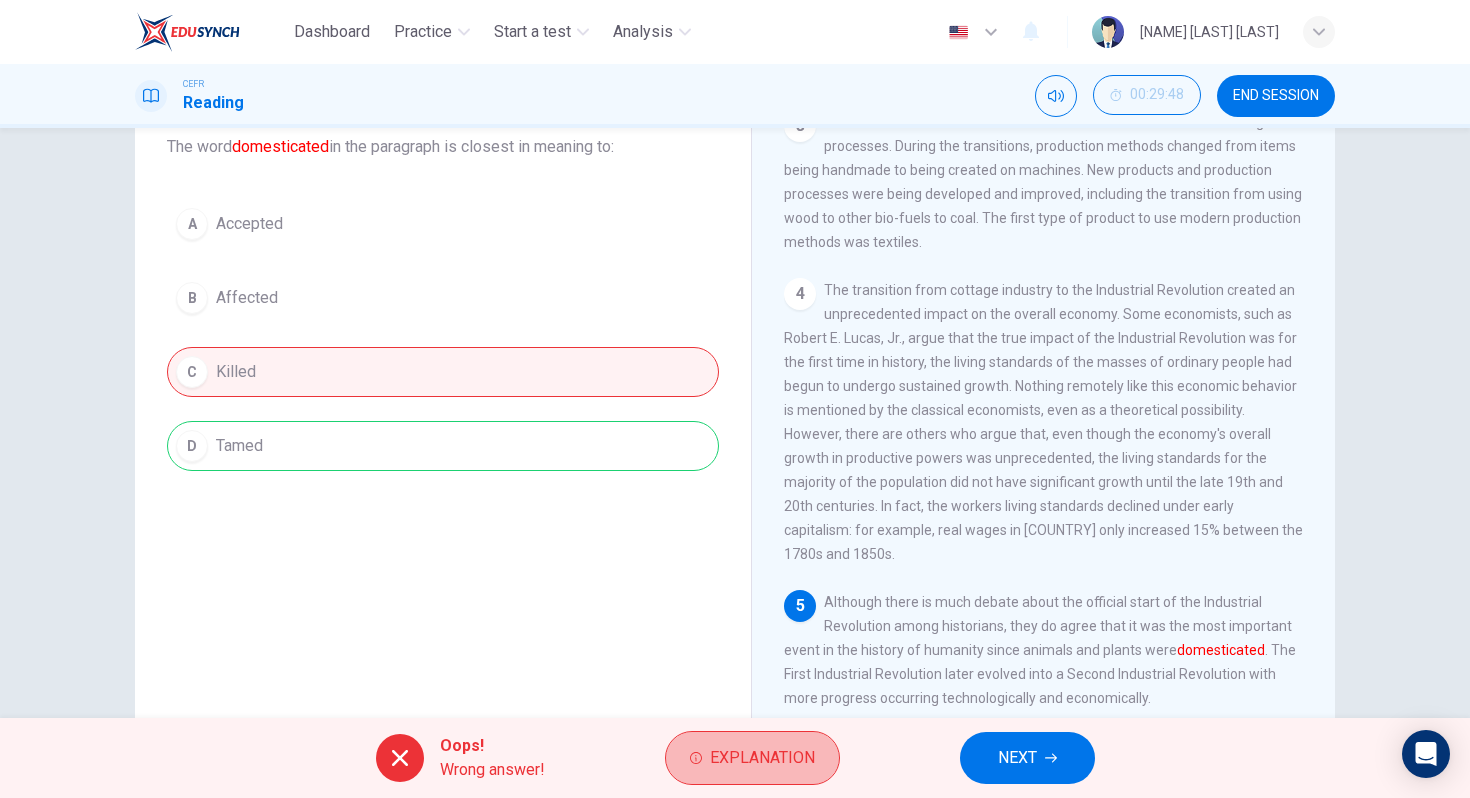 click on "Explanation" at bounding box center [752, 758] 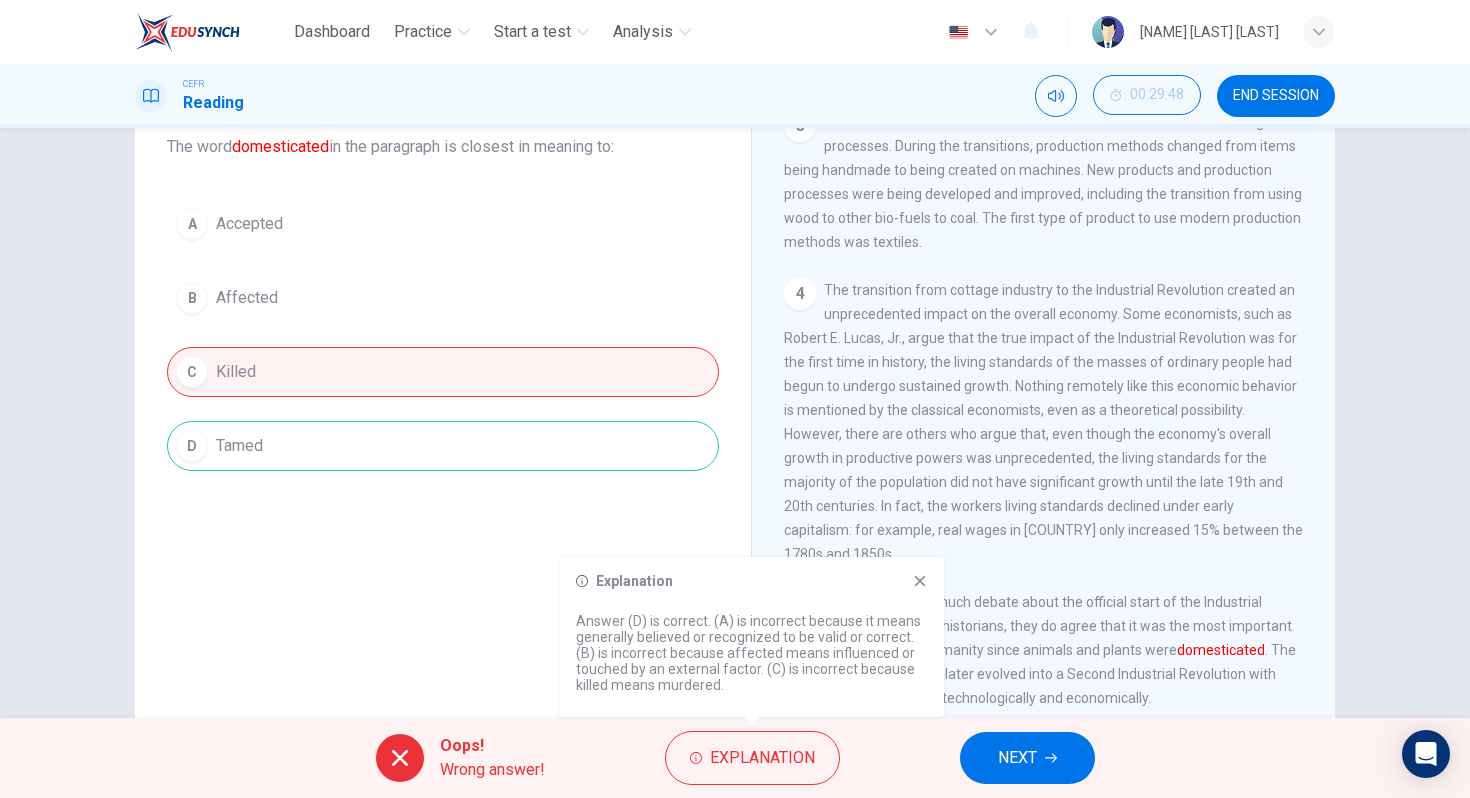 click at bounding box center [920, 581] 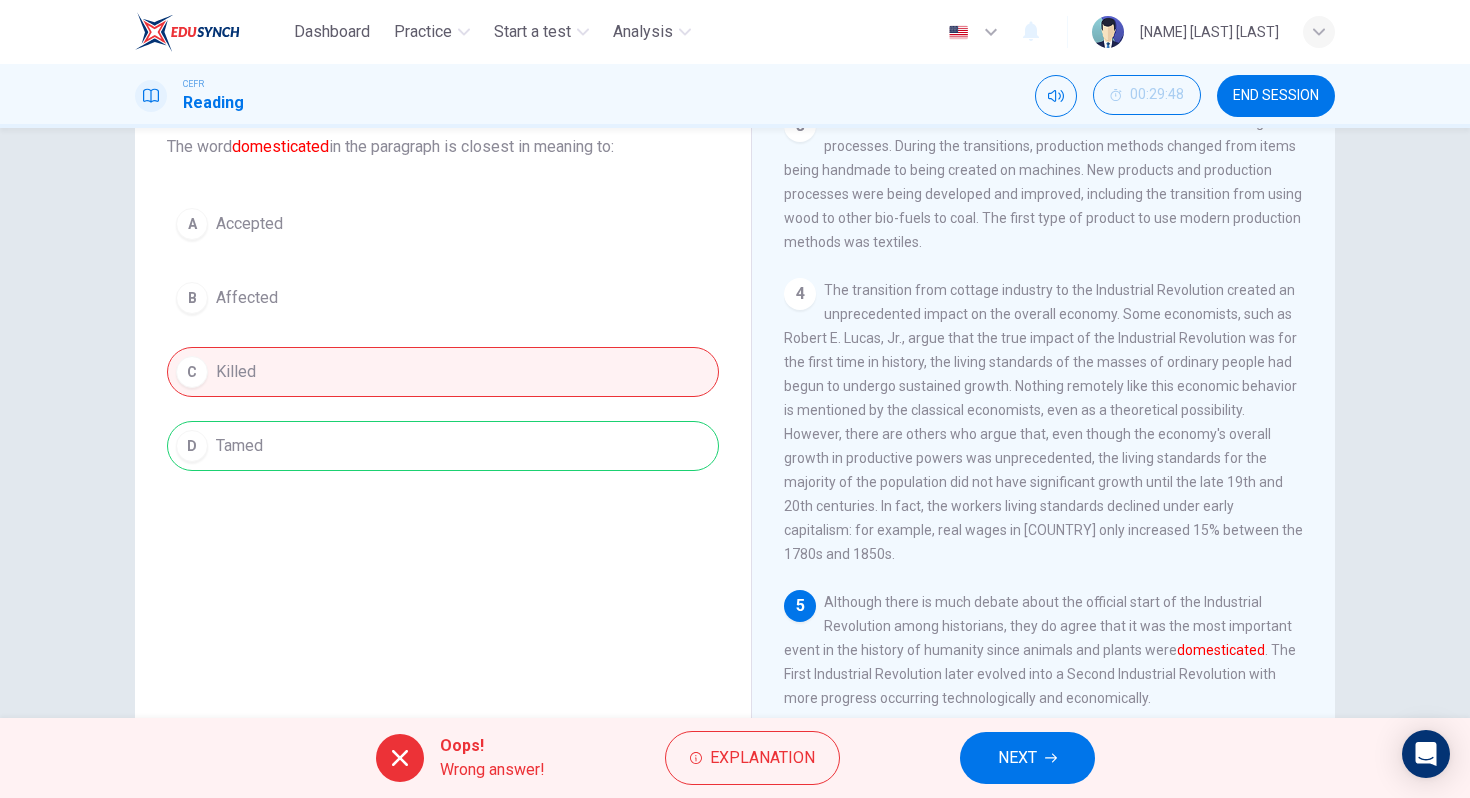 click on "NEXT" at bounding box center [1017, 758] 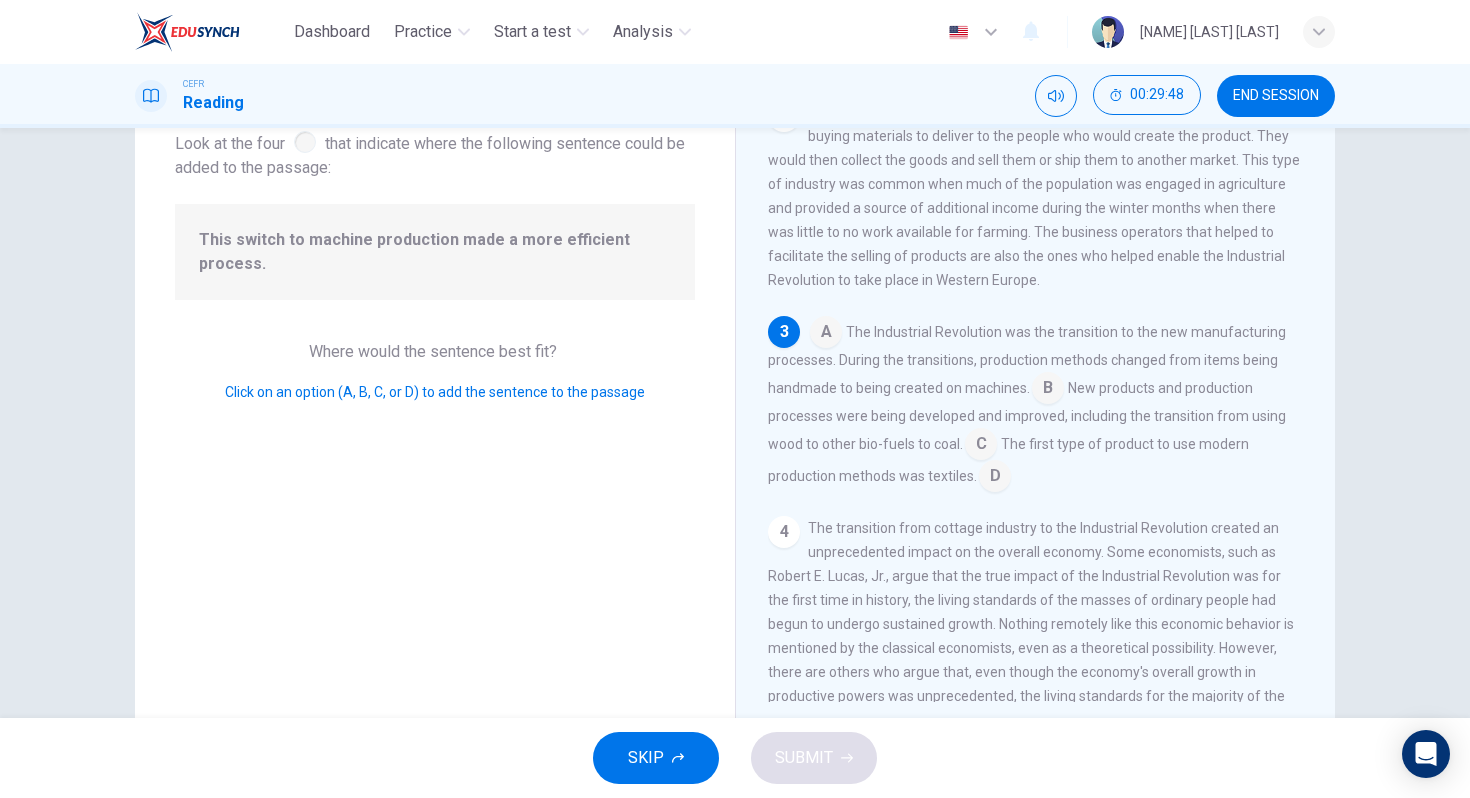 scroll, scrollTop: 199, scrollLeft: 0, axis: vertical 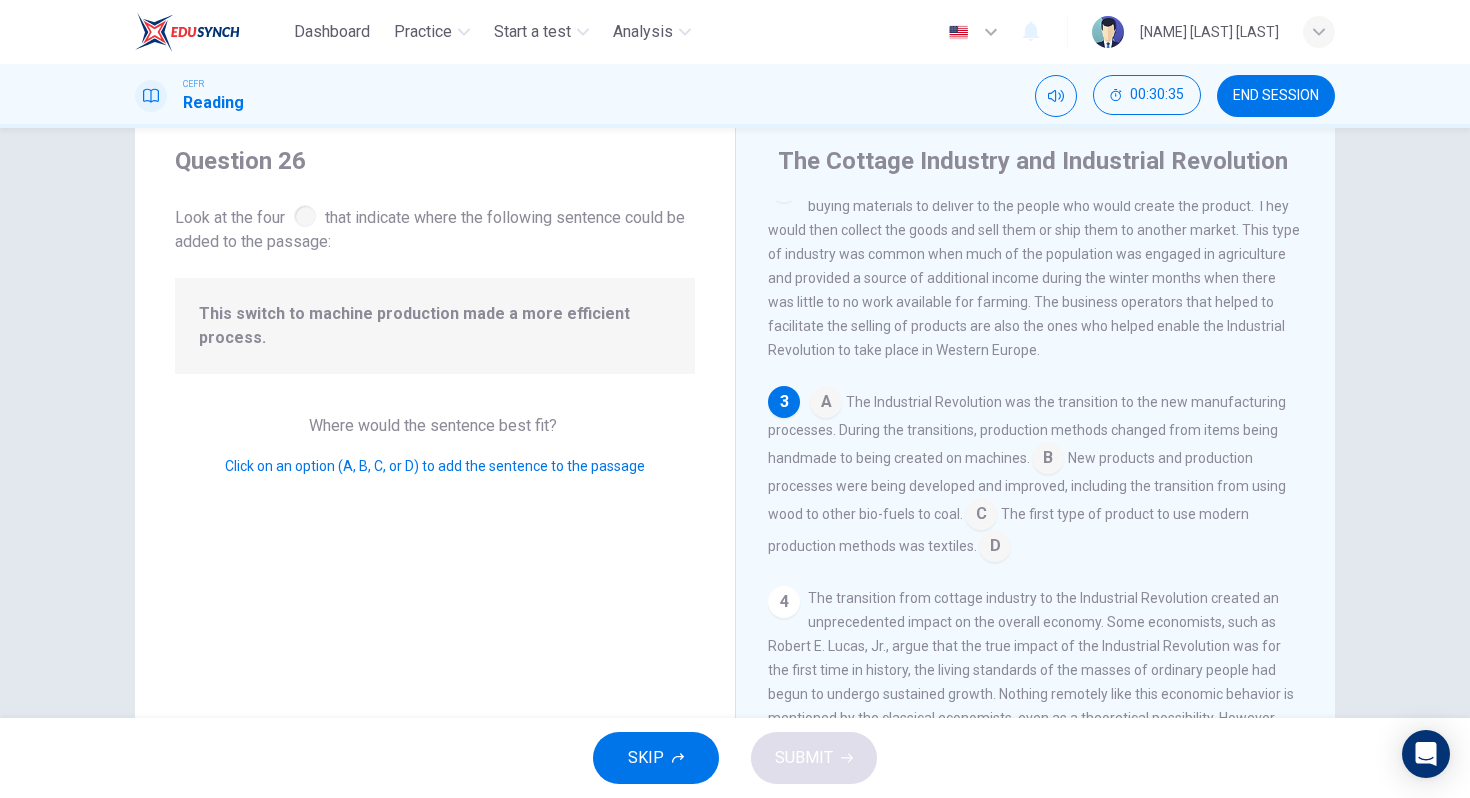 click at bounding box center (826, 404) 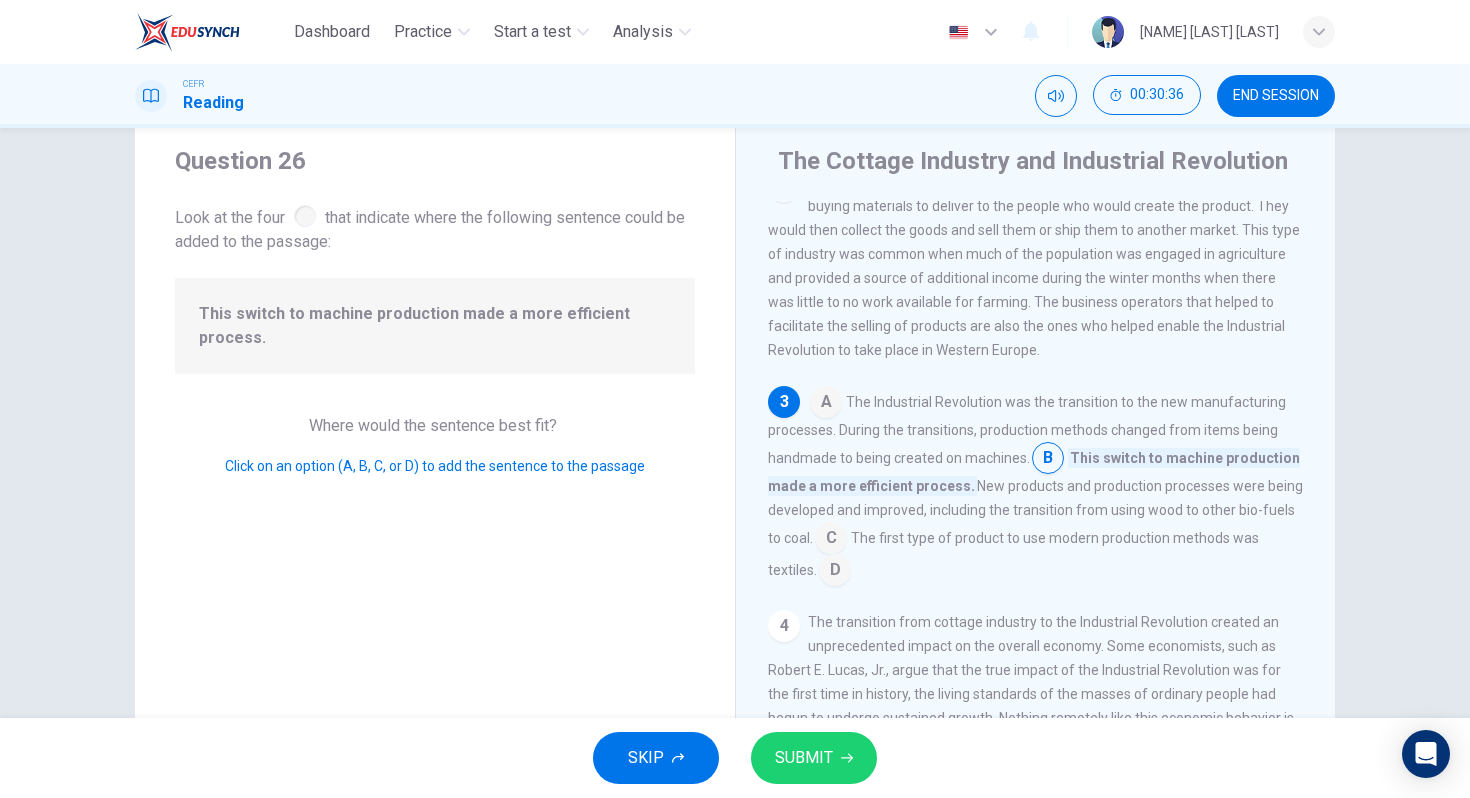 click on "SUBMIT" at bounding box center [814, 758] 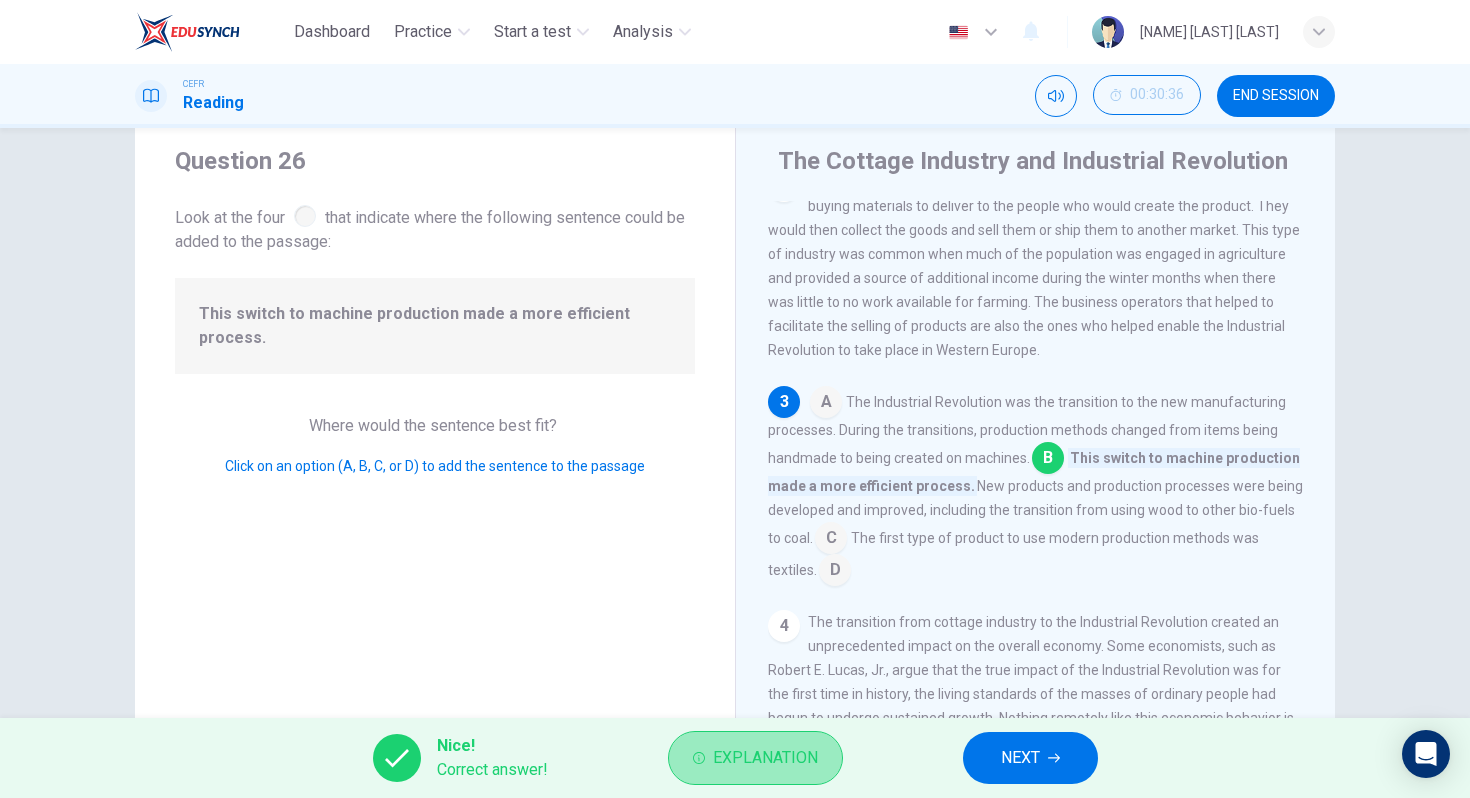 click on "Explanation" at bounding box center (765, 758) 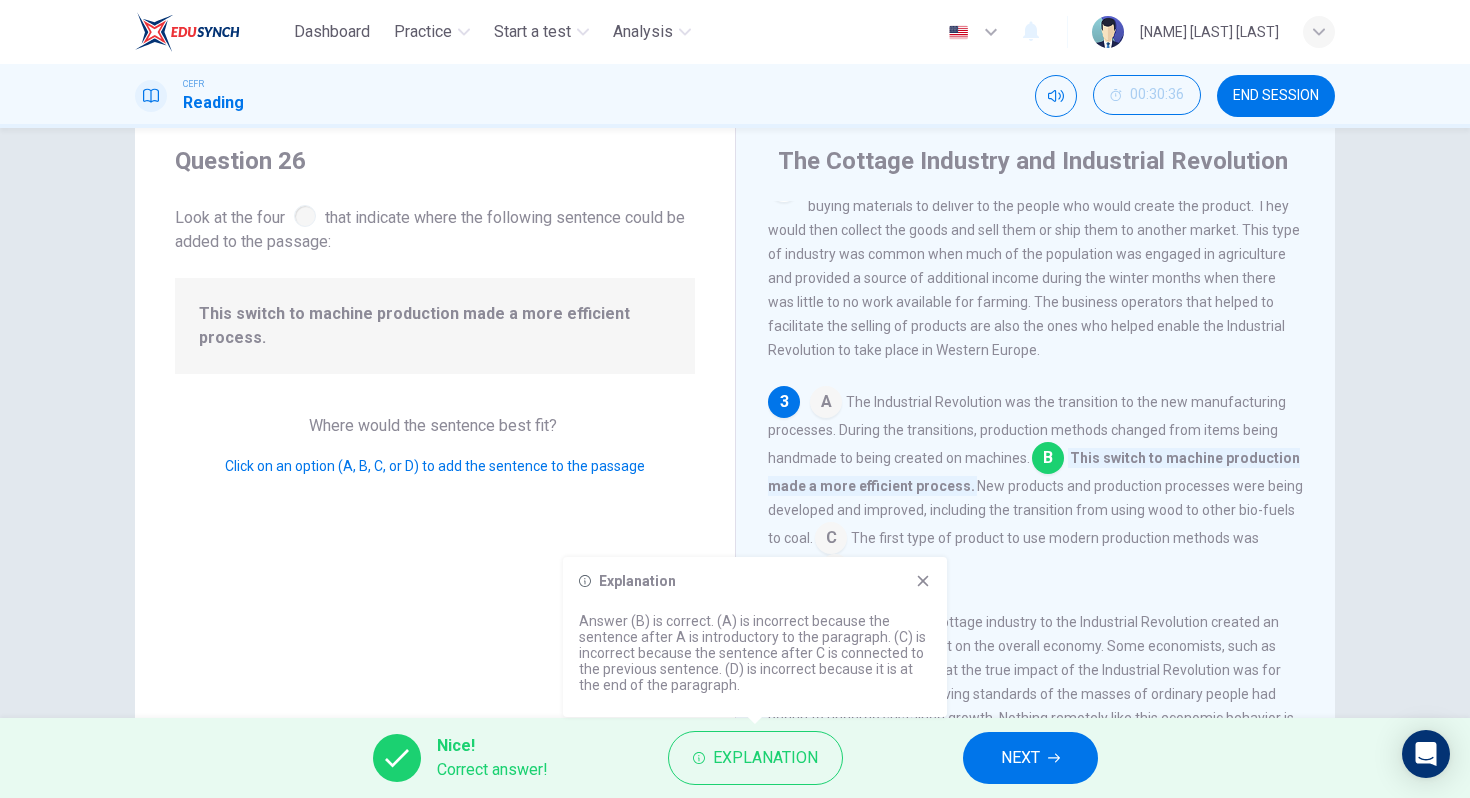 click on "NEXT" at bounding box center [1030, 758] 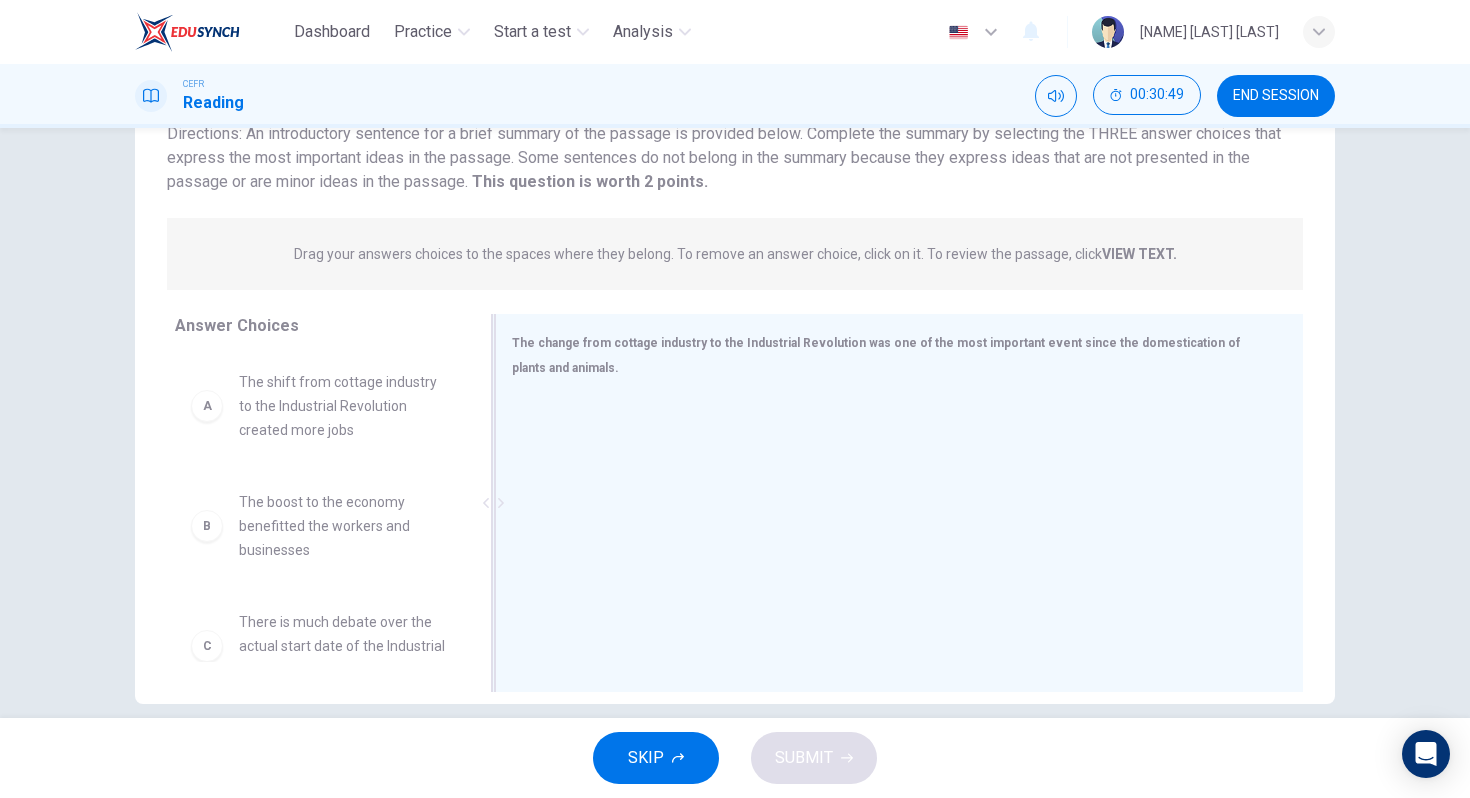 scroll, scrollTop: 173, scrollLeft: 0, axis: vertical 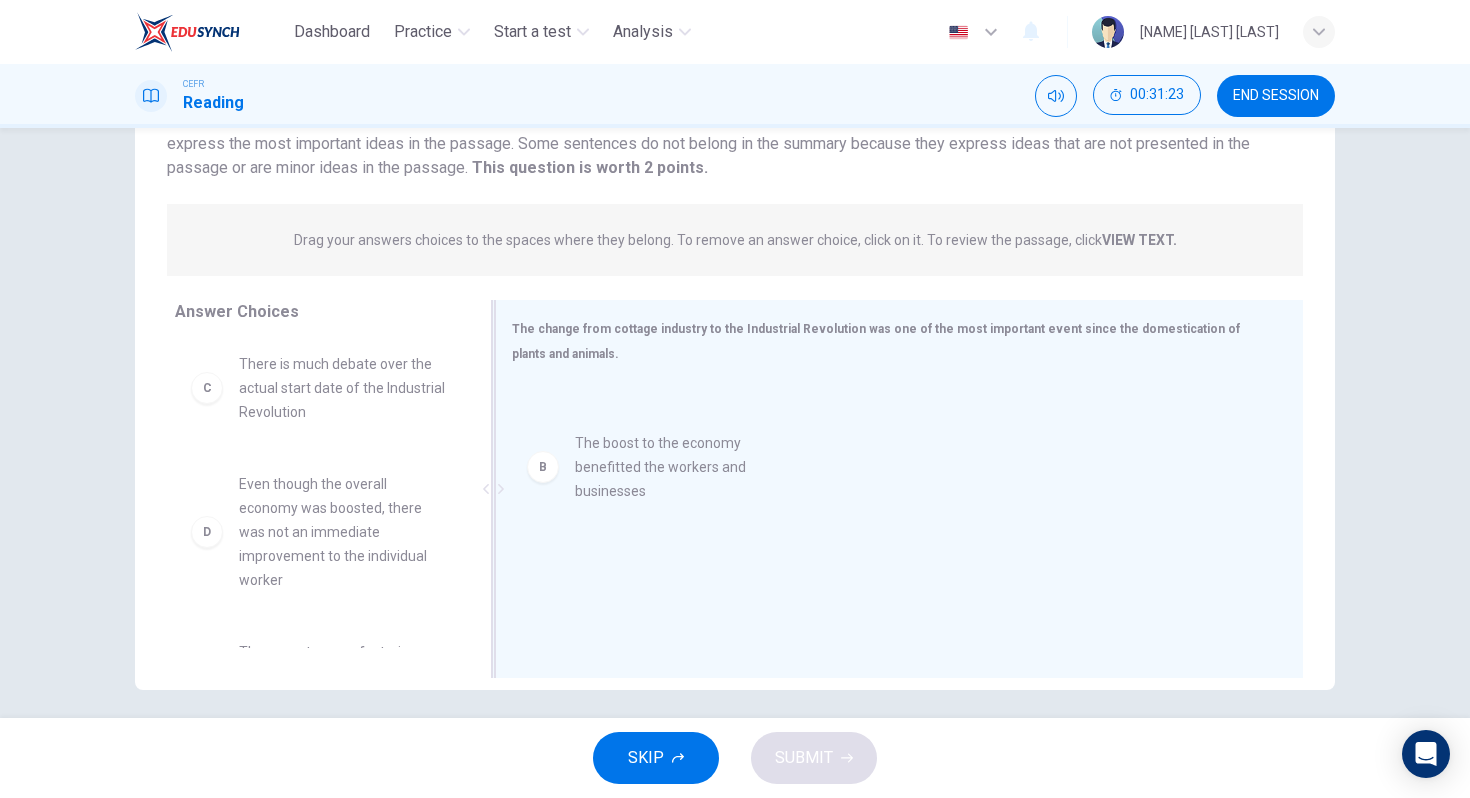 drag, startPoint x: 275, startPoint y: 378, endPoint x: 622, endPoint y: 466, distance: 357.98465 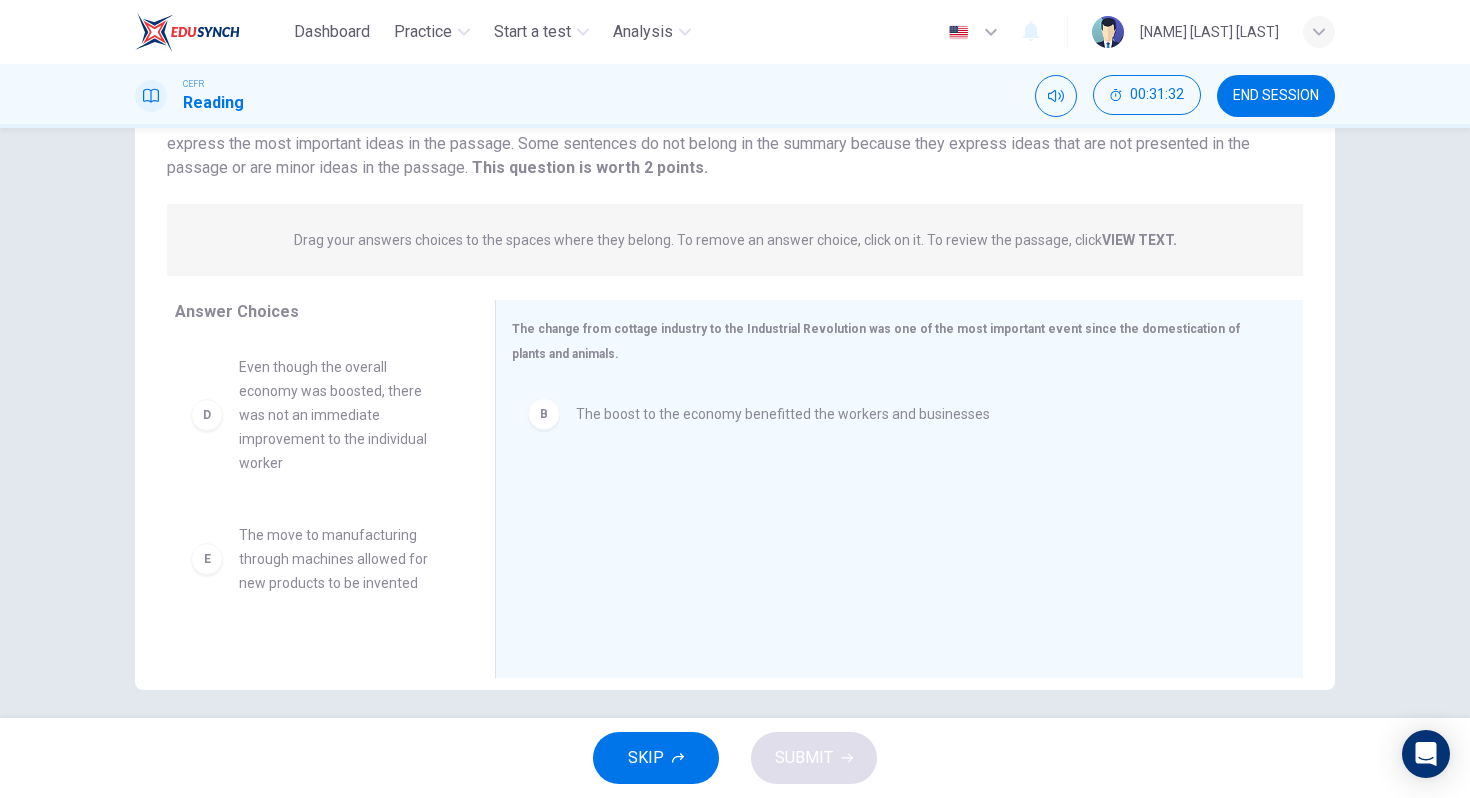 scroll, scrollTop: 242, scrollLeft: 0, axis: vertical 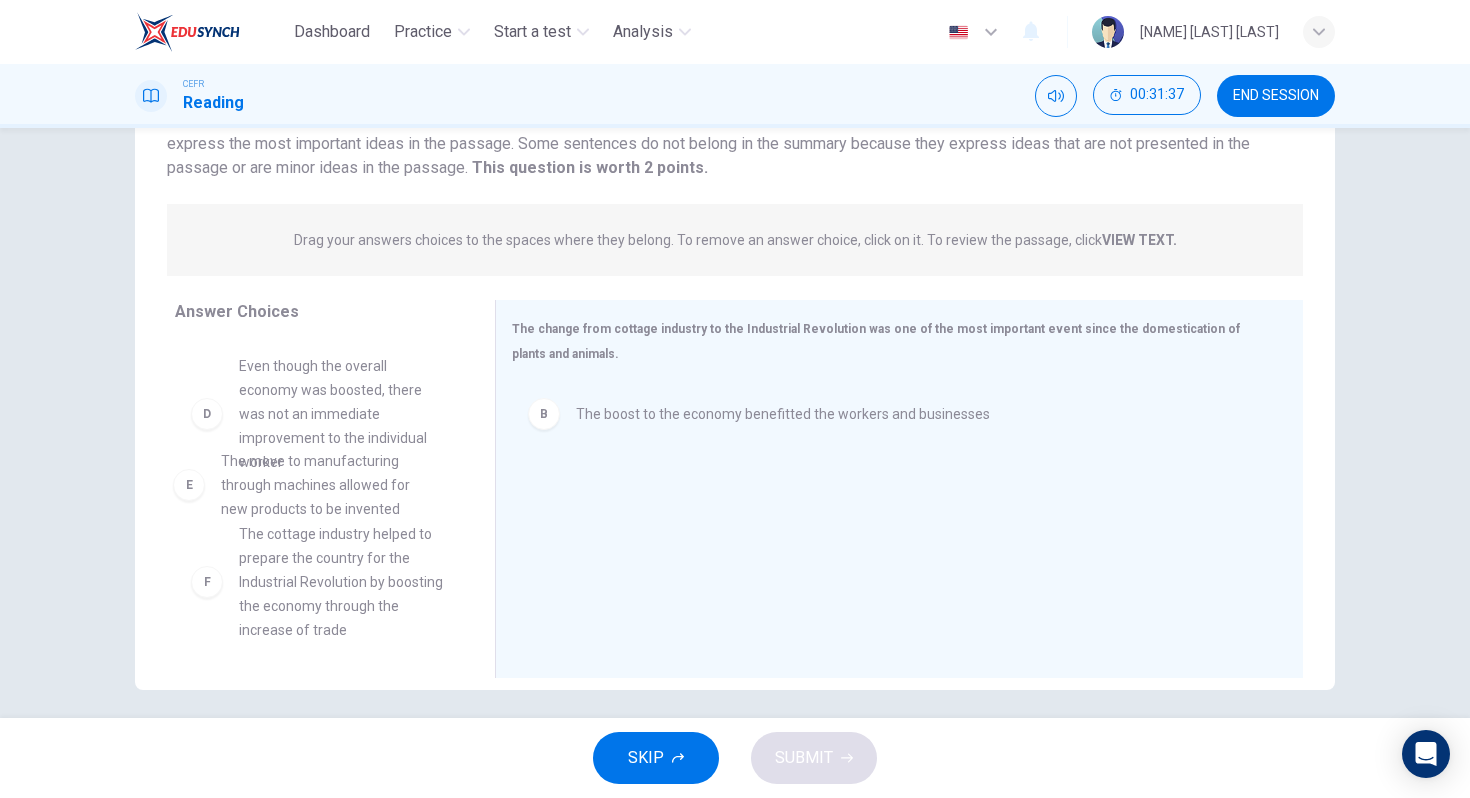 drag, startPoint x: 346, startPoint y: 527, endPoint x: 348, endPoint y: 479, distance: 48.04165 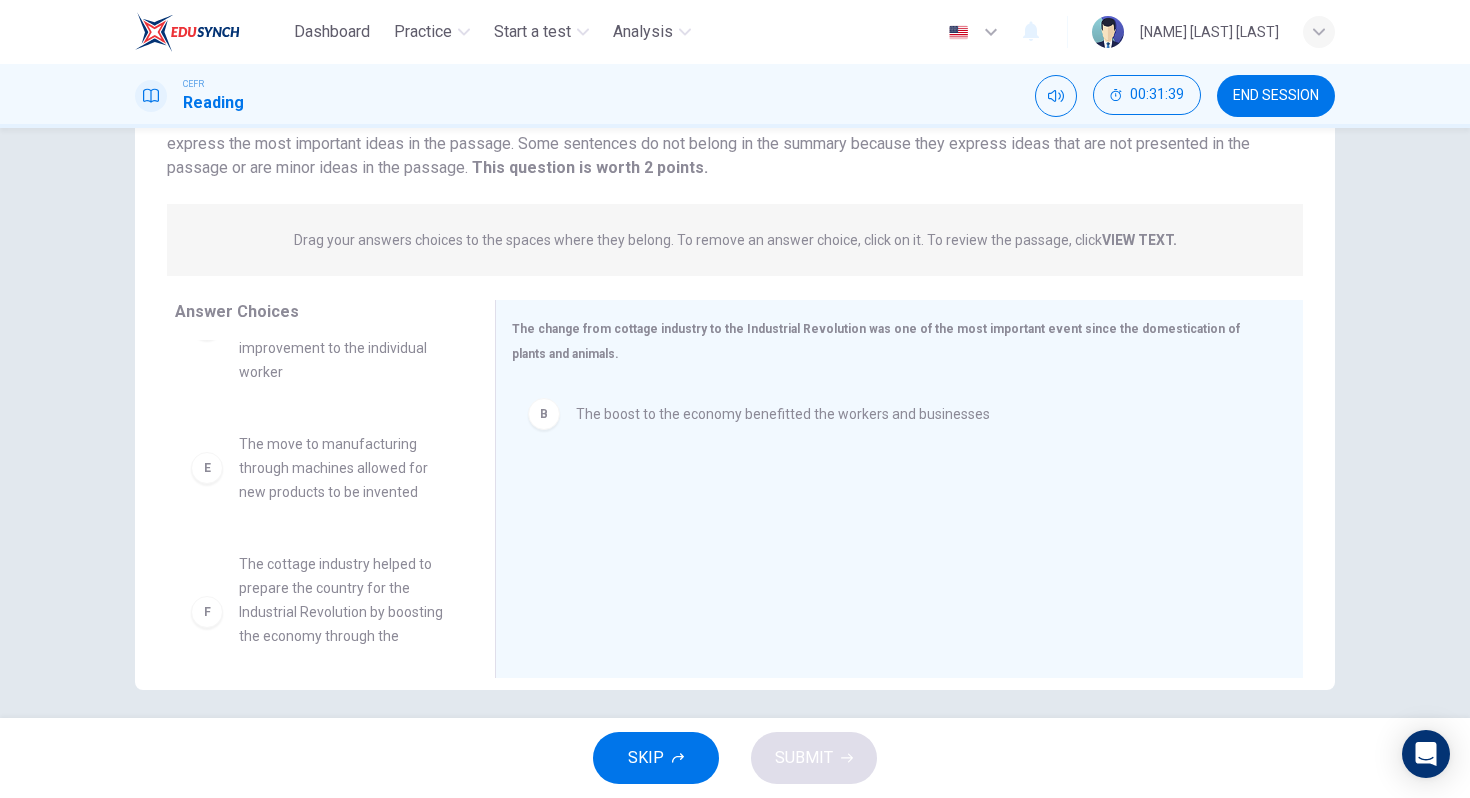 scroll, scrollTop: 348, scrollLeft: 0, axis: vertical 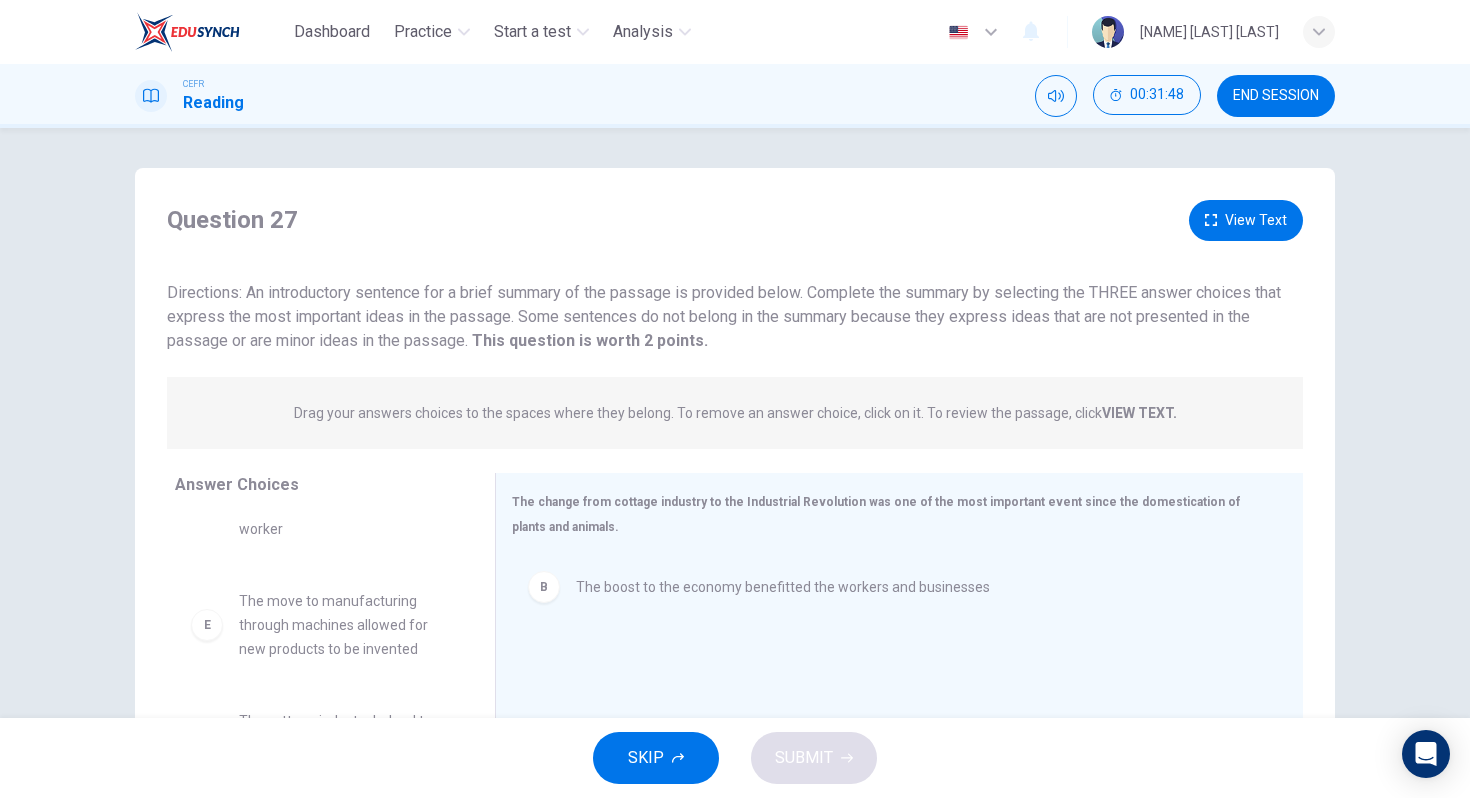 click on "View Text" at bounding box center (1246, 220) 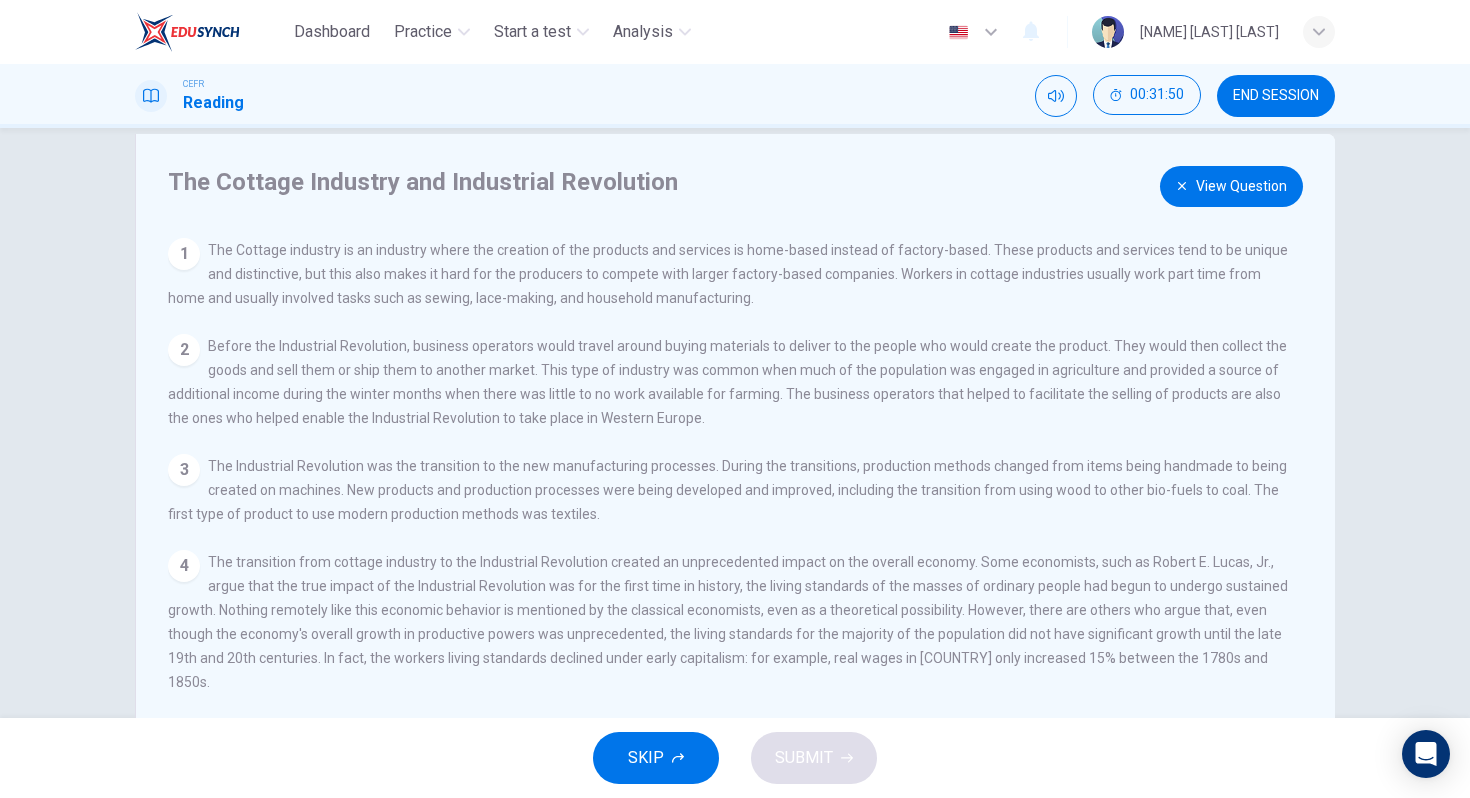 scroll, scrollTop: 64, scrollLeft: 0, axis: vertical 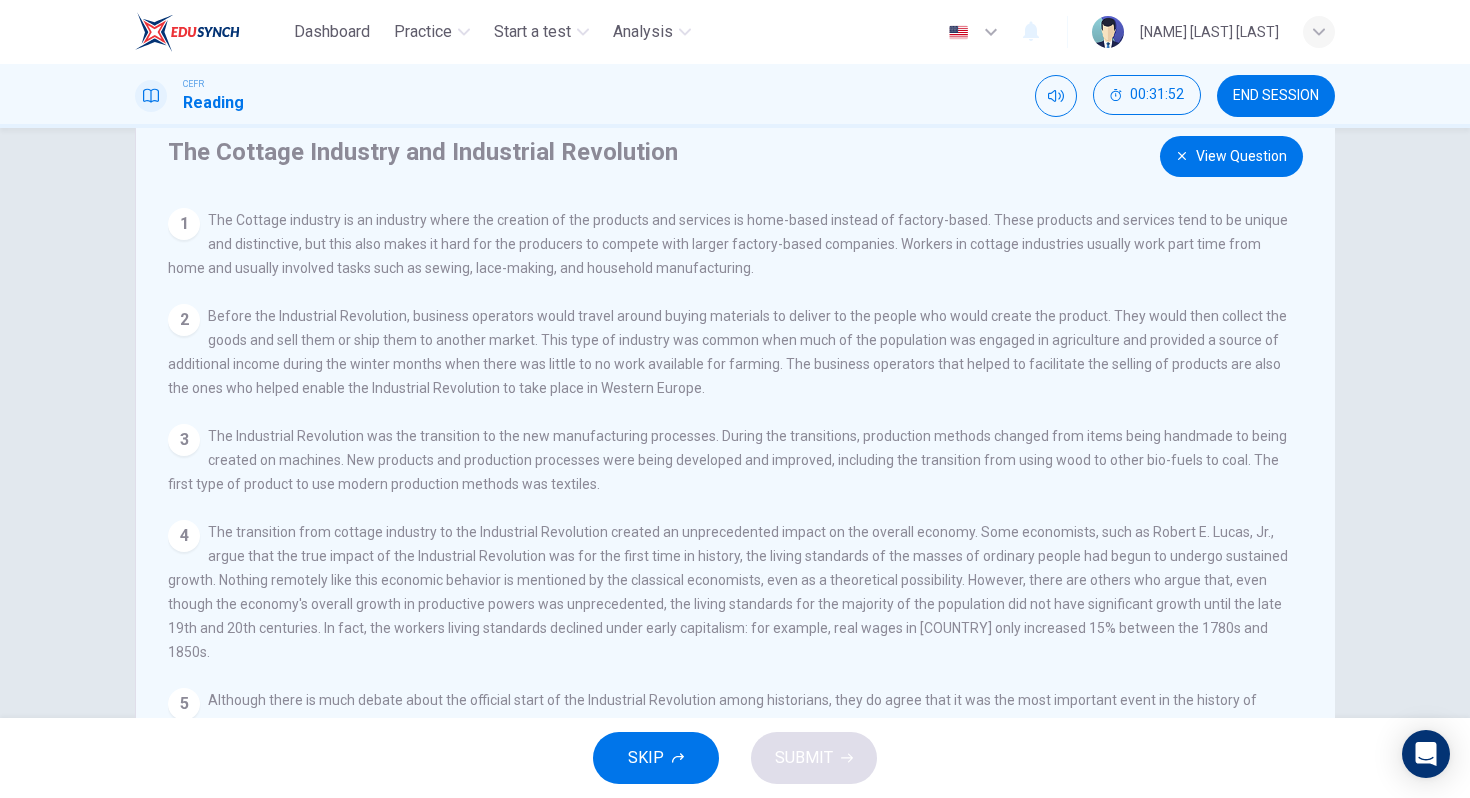 click on "View Question" at bounding box center [1231, 156] 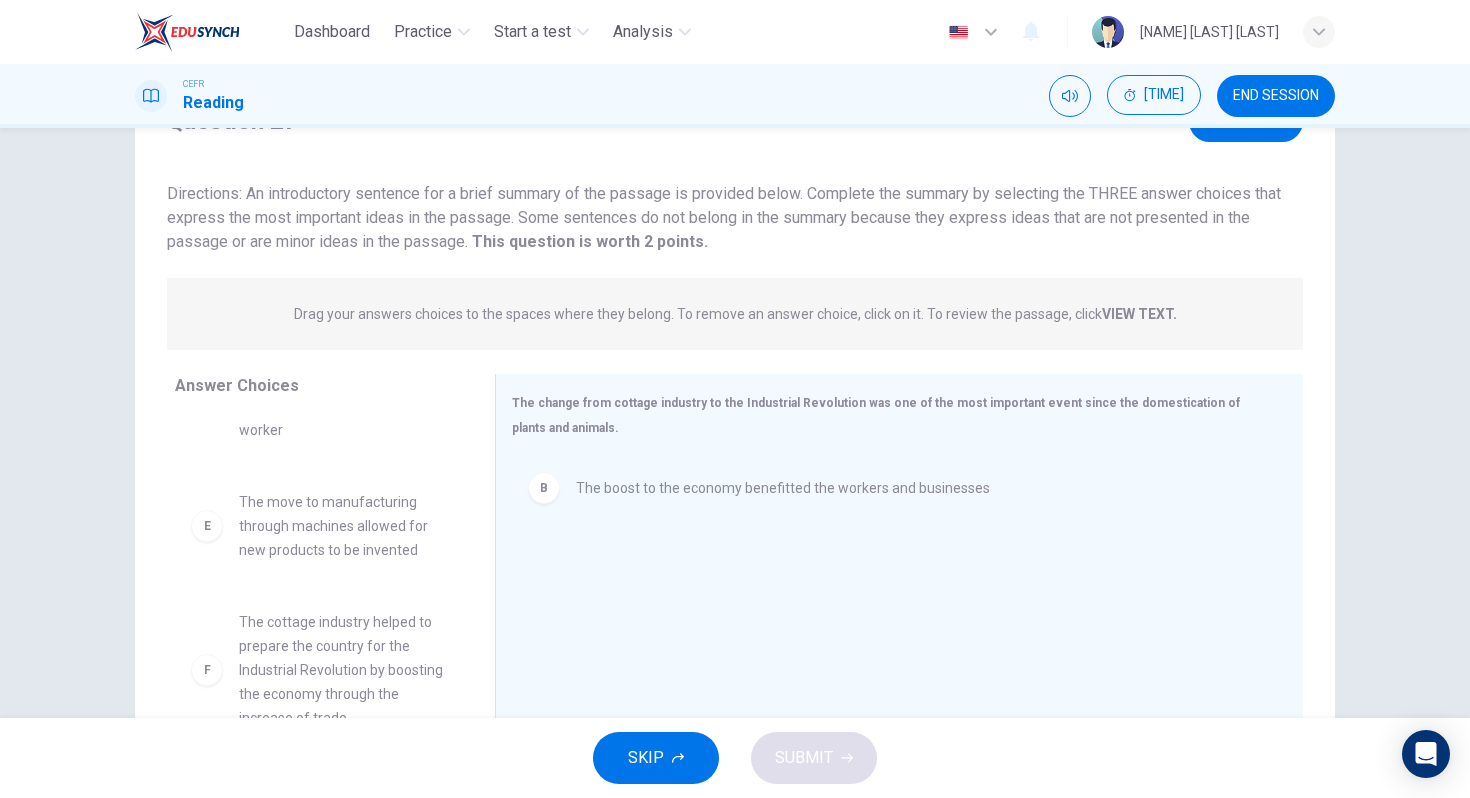 scroll, scrollTop: 0, scrollLeft: 0, axis: both 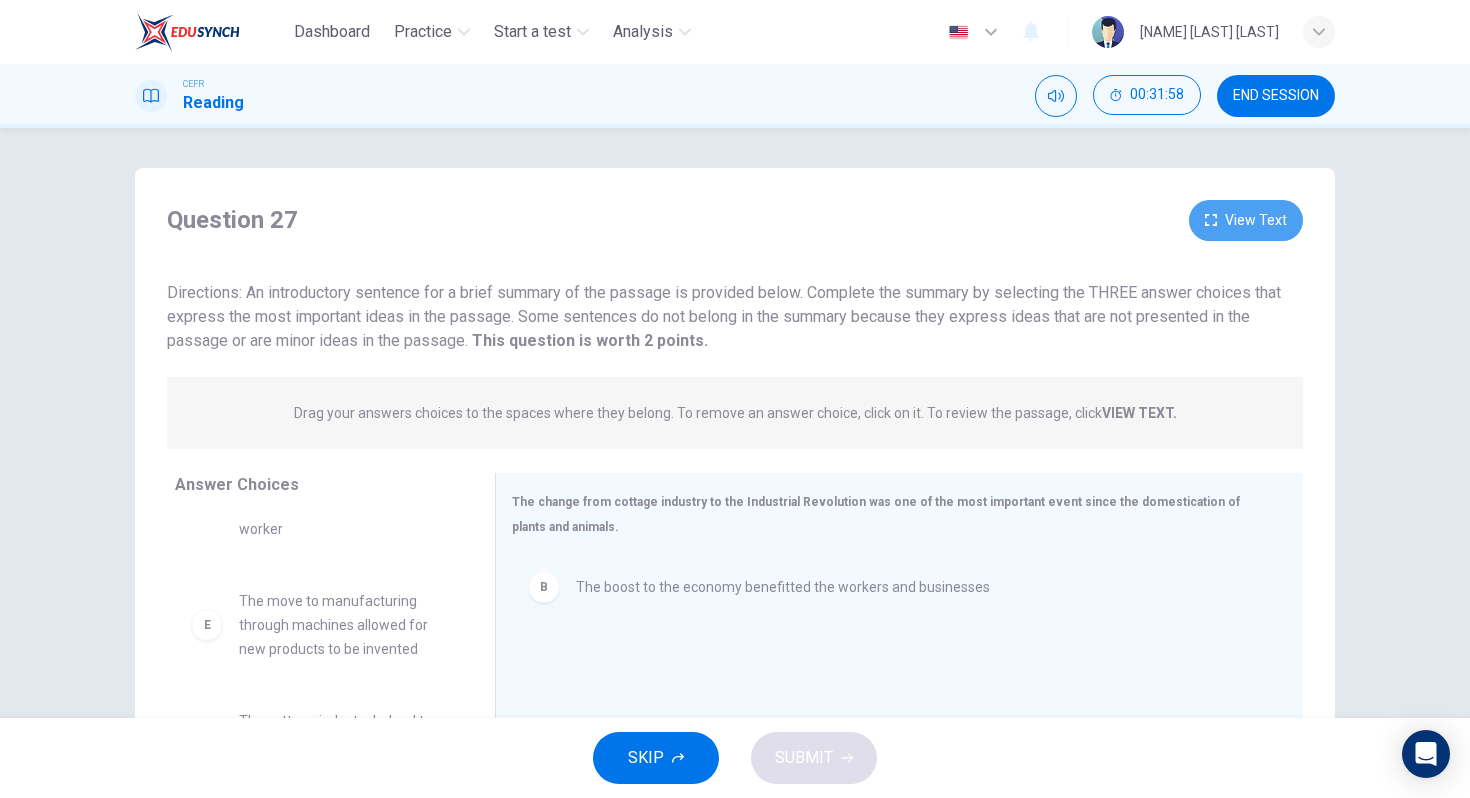 click on "View Text" at bounding box center [1246, 220] 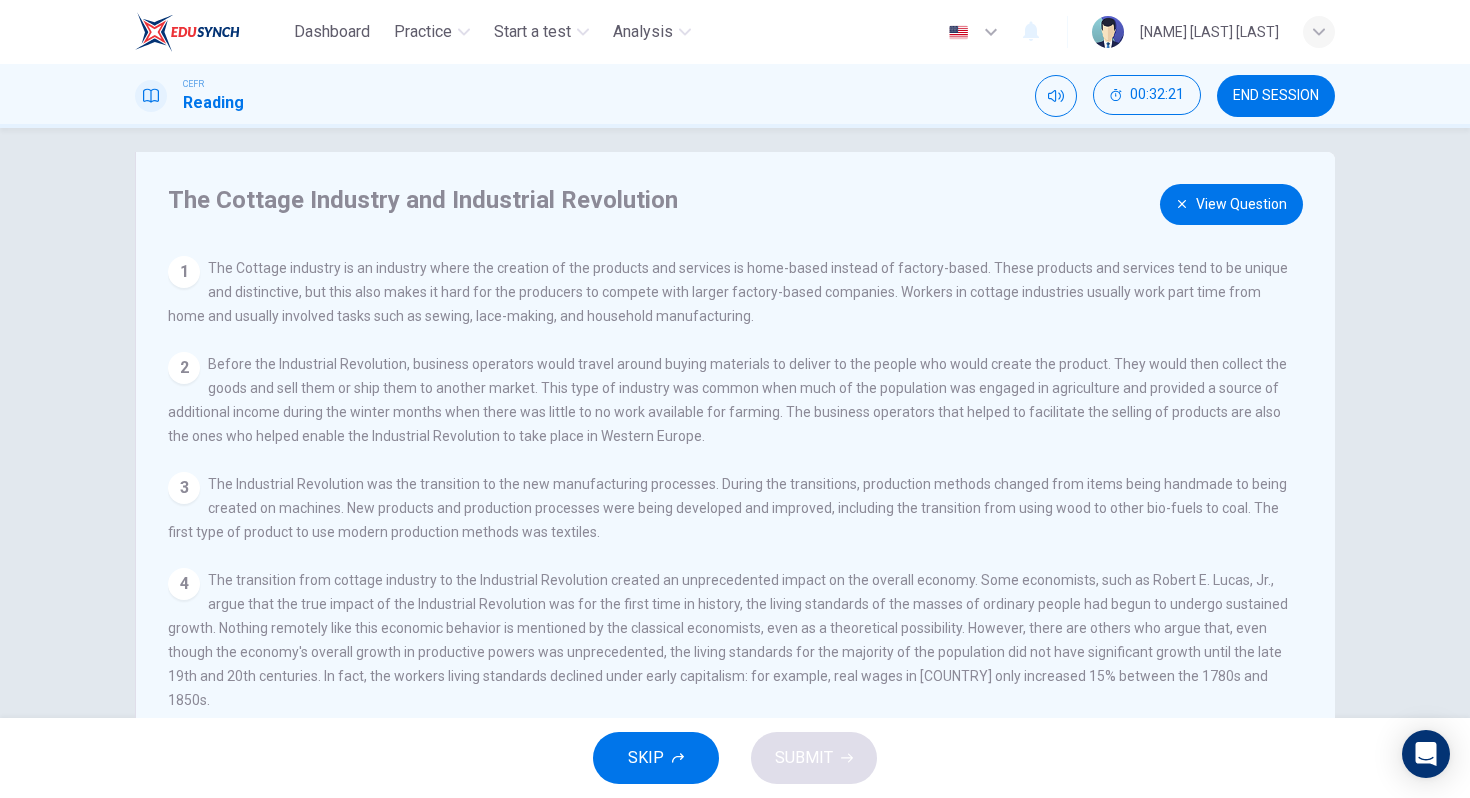 scroll, scrollTop: 8, scrollLeft: 0, axis: vertical 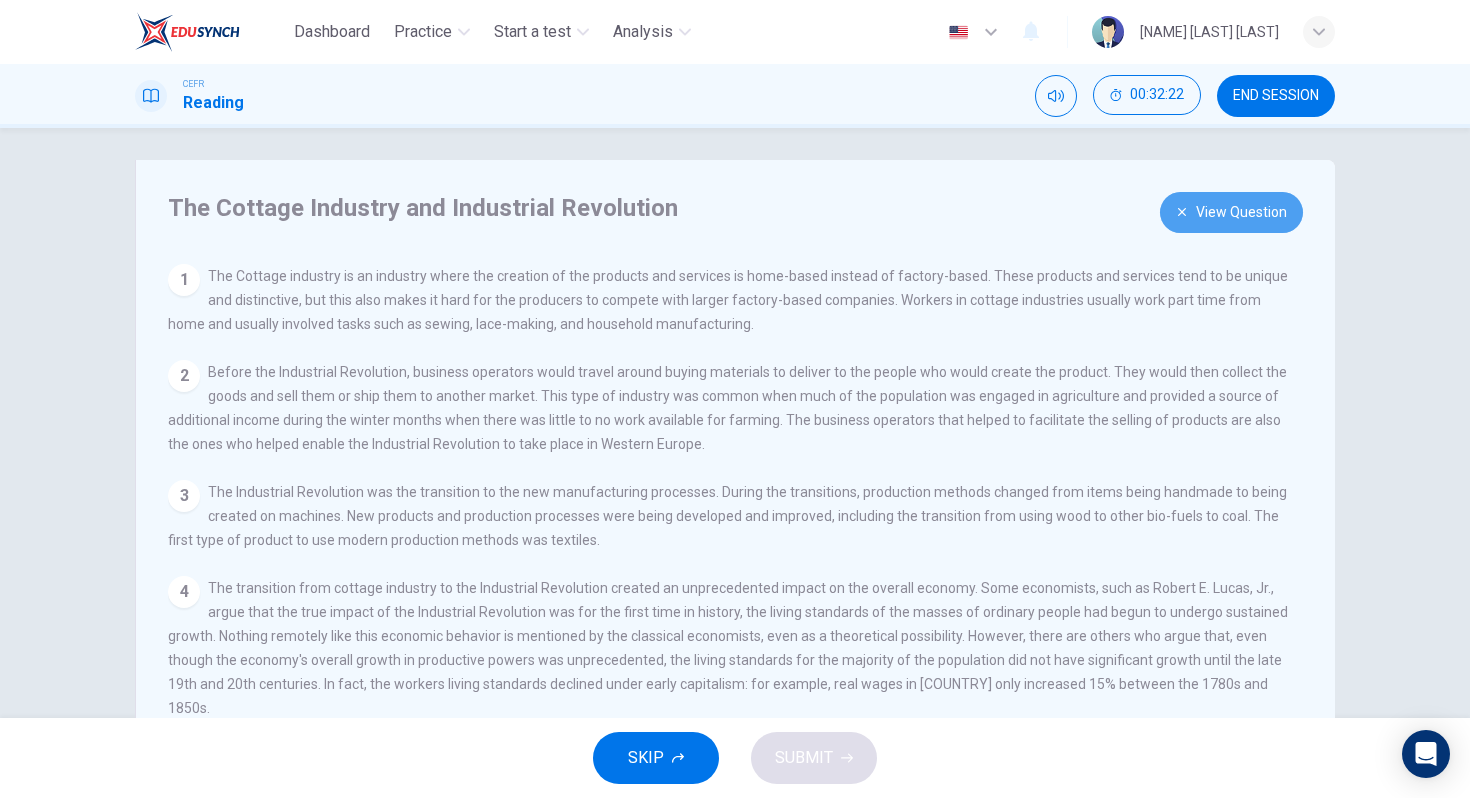 click on "View Question" at bounding box center [1231, 212] 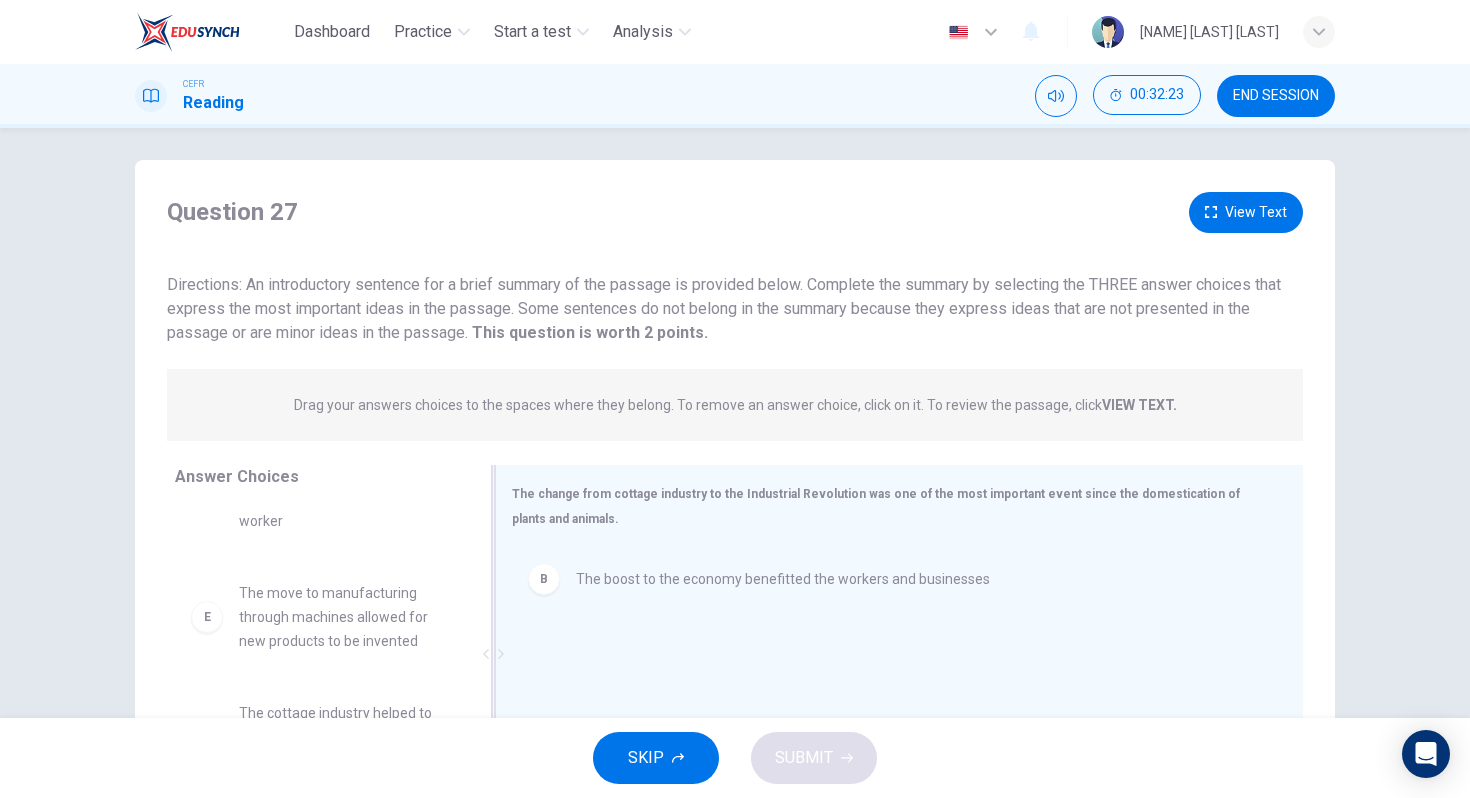 scroll, scrollTop: 185, scrollLeft: 0, axis: vertical 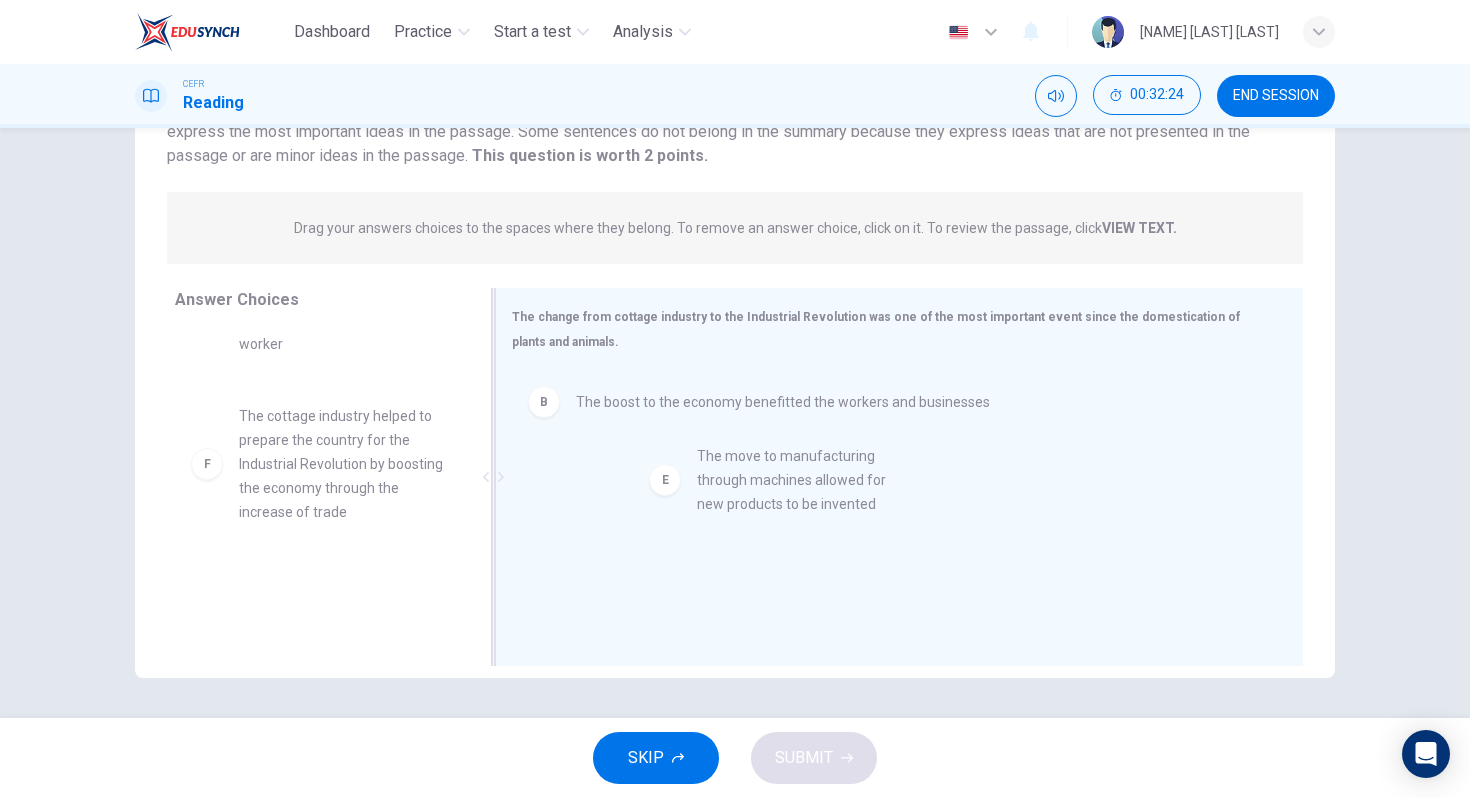 drag, startPoint x: 327, startPoint y: 423, endPoint x: 801, endPoint y: 490, distance: 478.71182 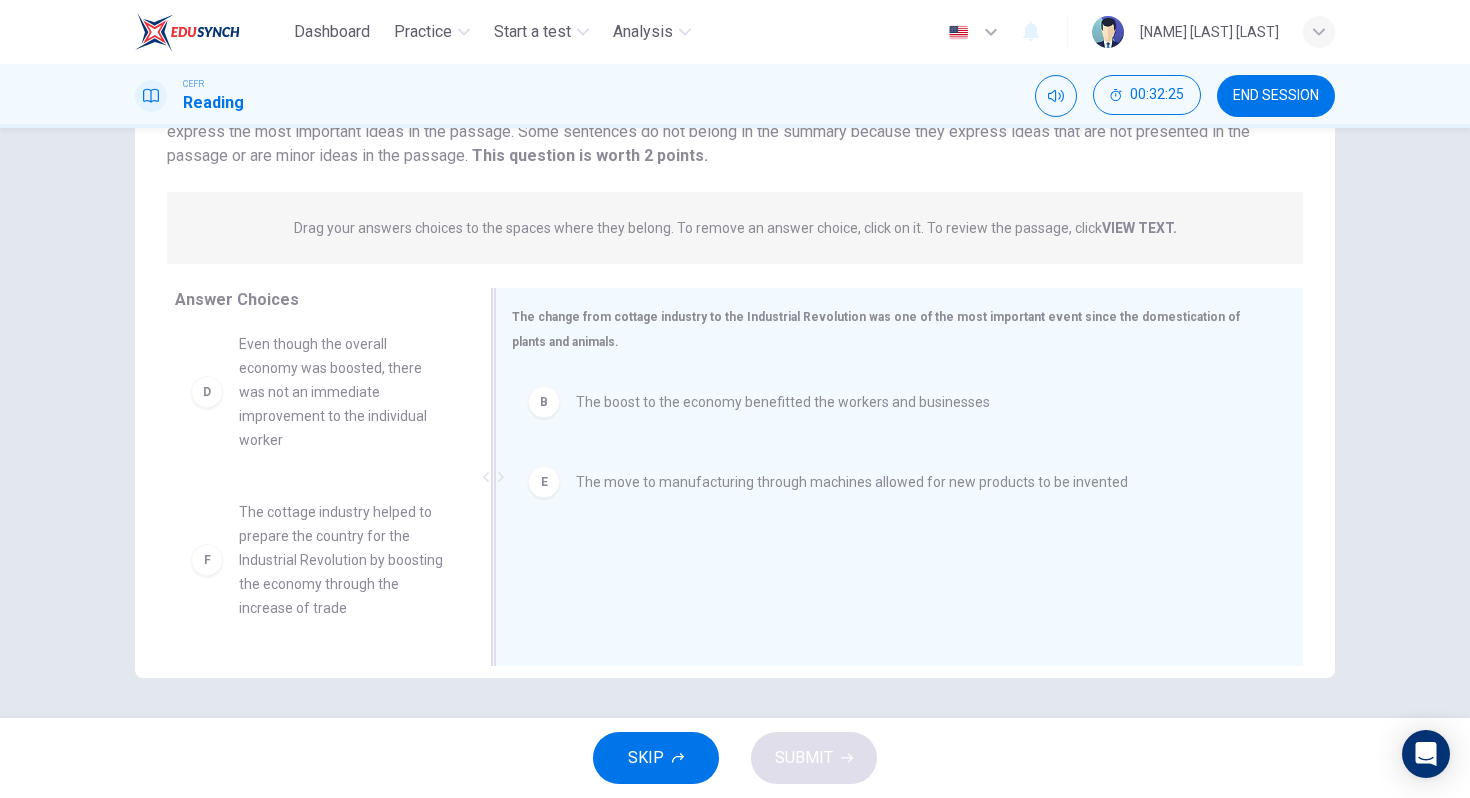scroll, scrollTop: 228, scrollLeft: 0, axis: vertical 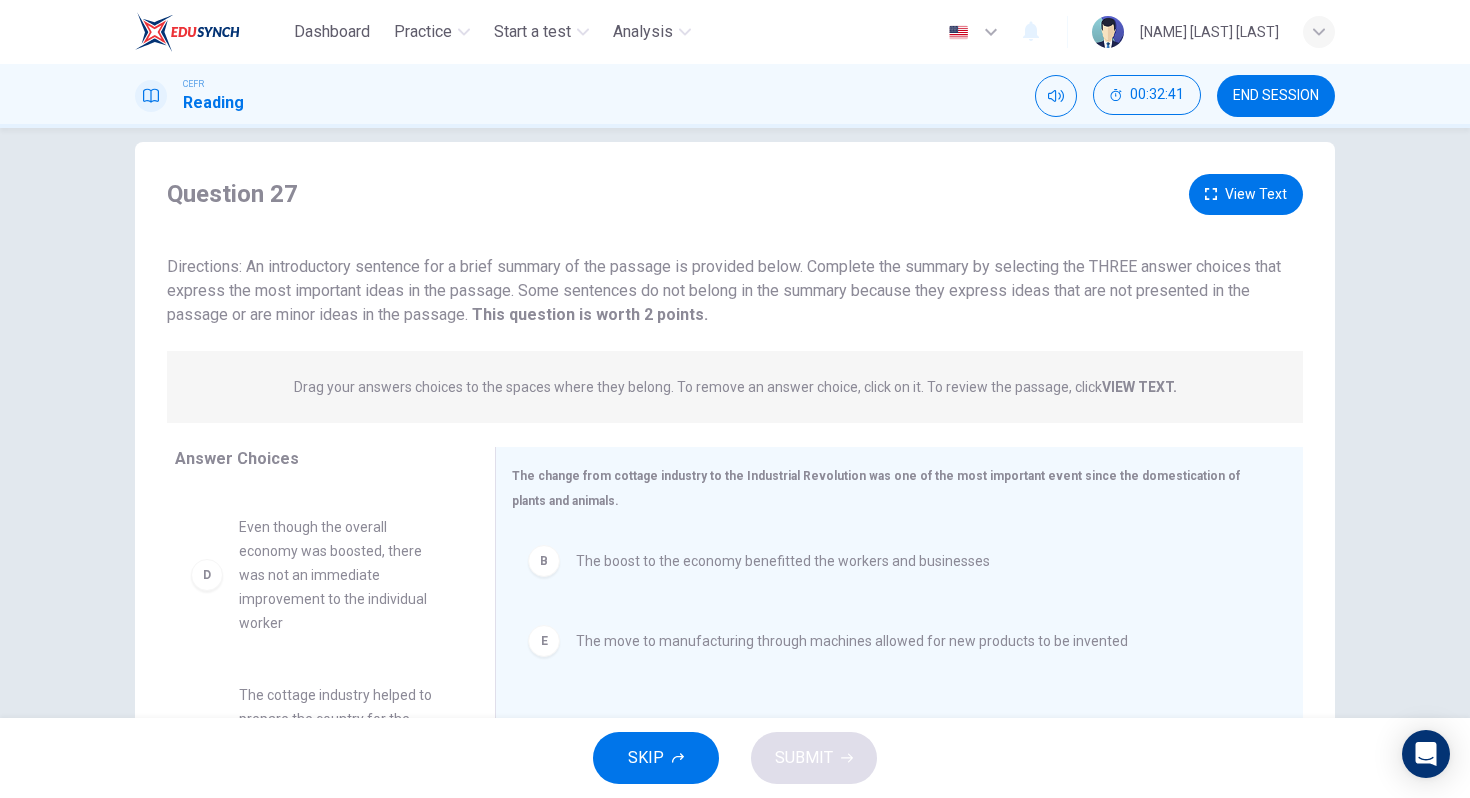 click on "View Text" at bounding box center (1246, 194) 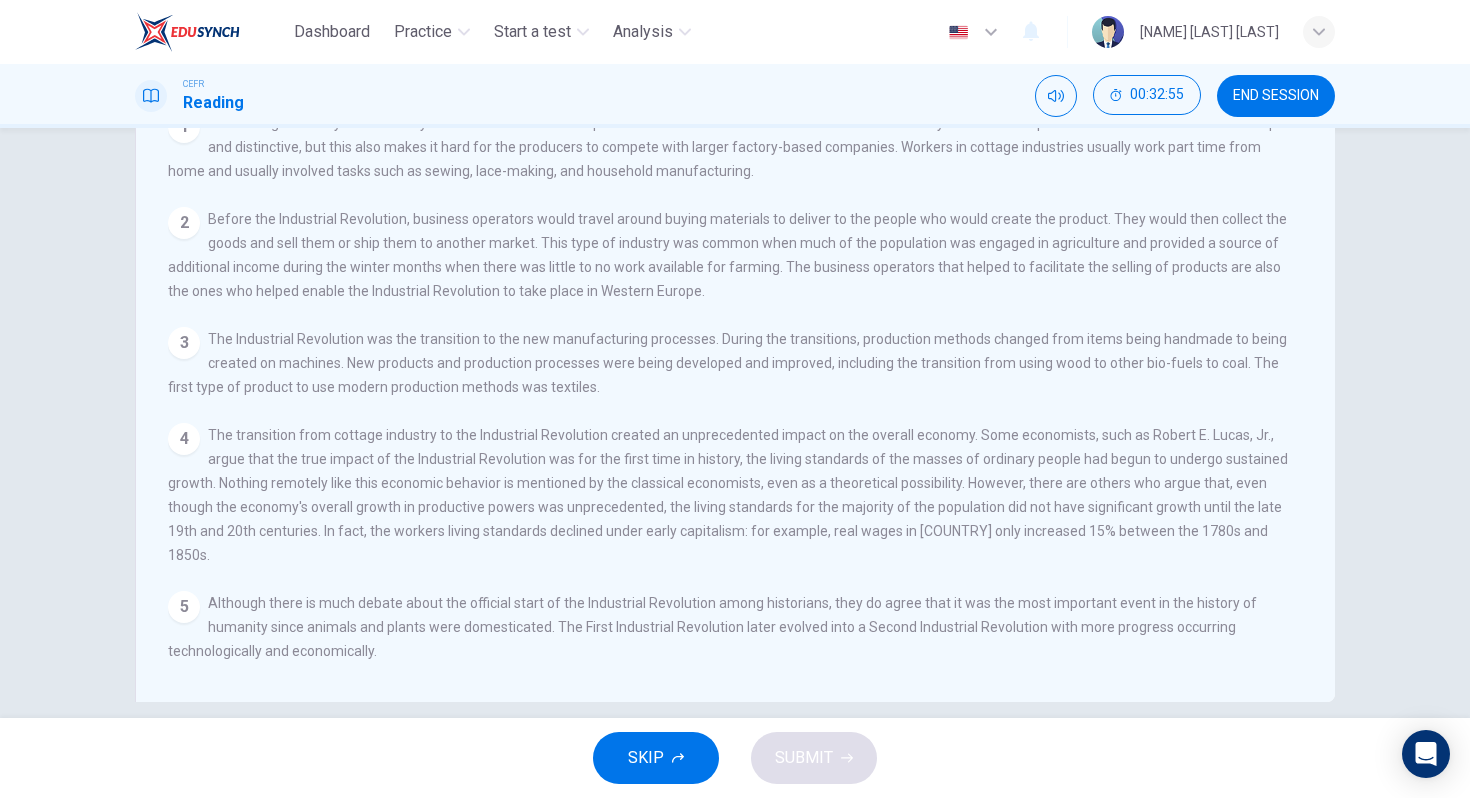 scroll, scrollTop: 0, scrollLeft: 0, axis: both 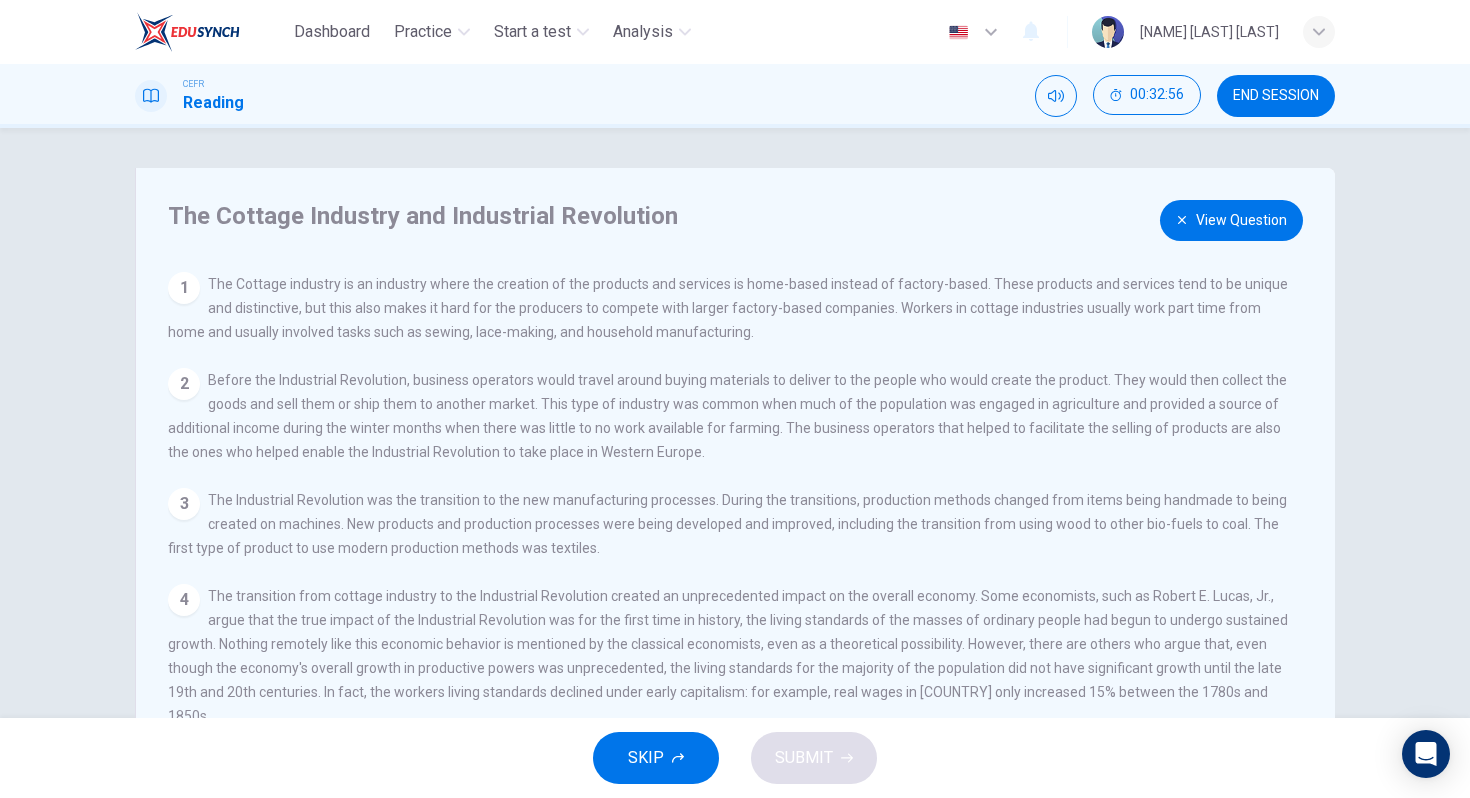 click on "View Question" at bounding box center (1231, 220) 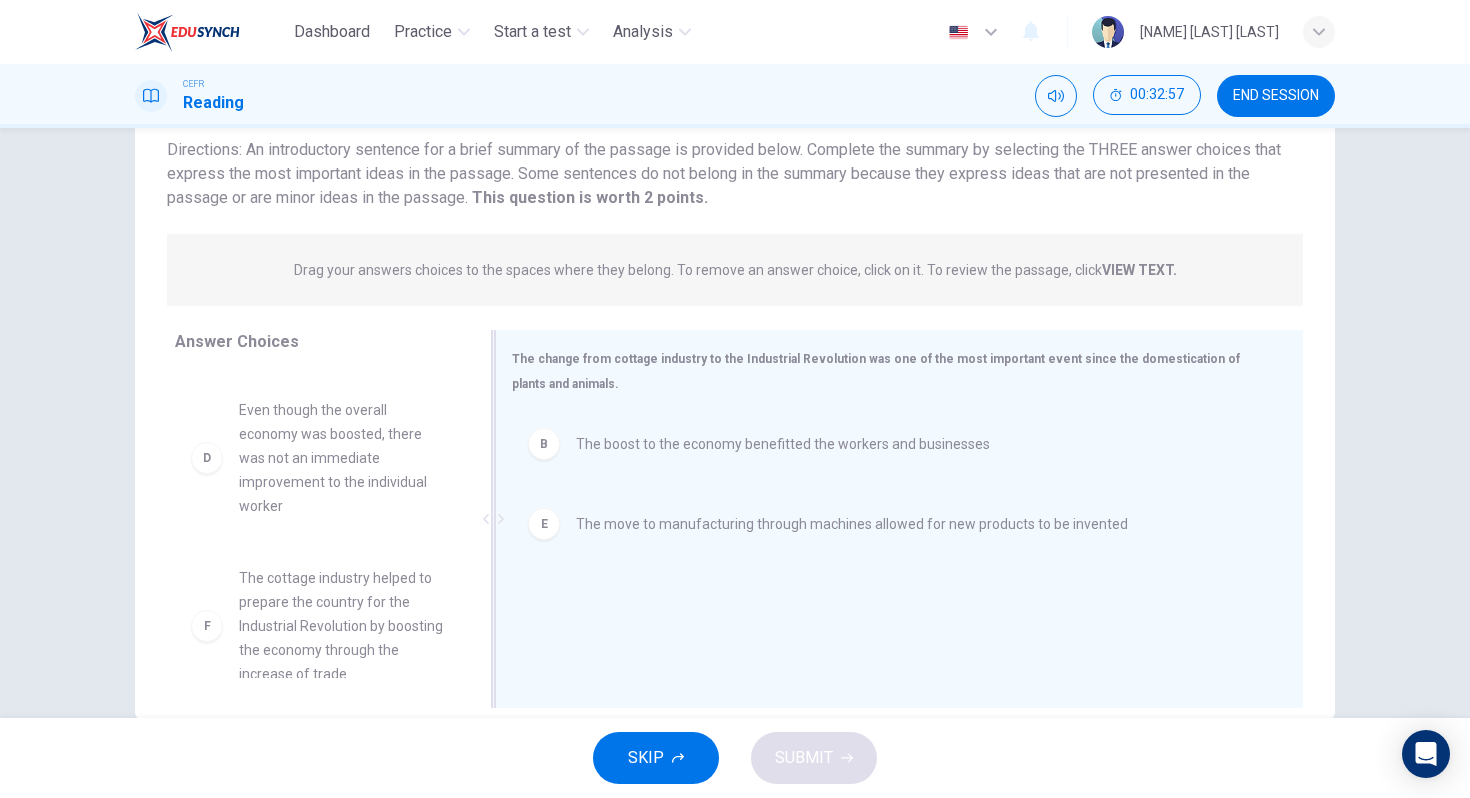 scroll, scrollTop: 155, scrollLeft: 0, axis: vertical 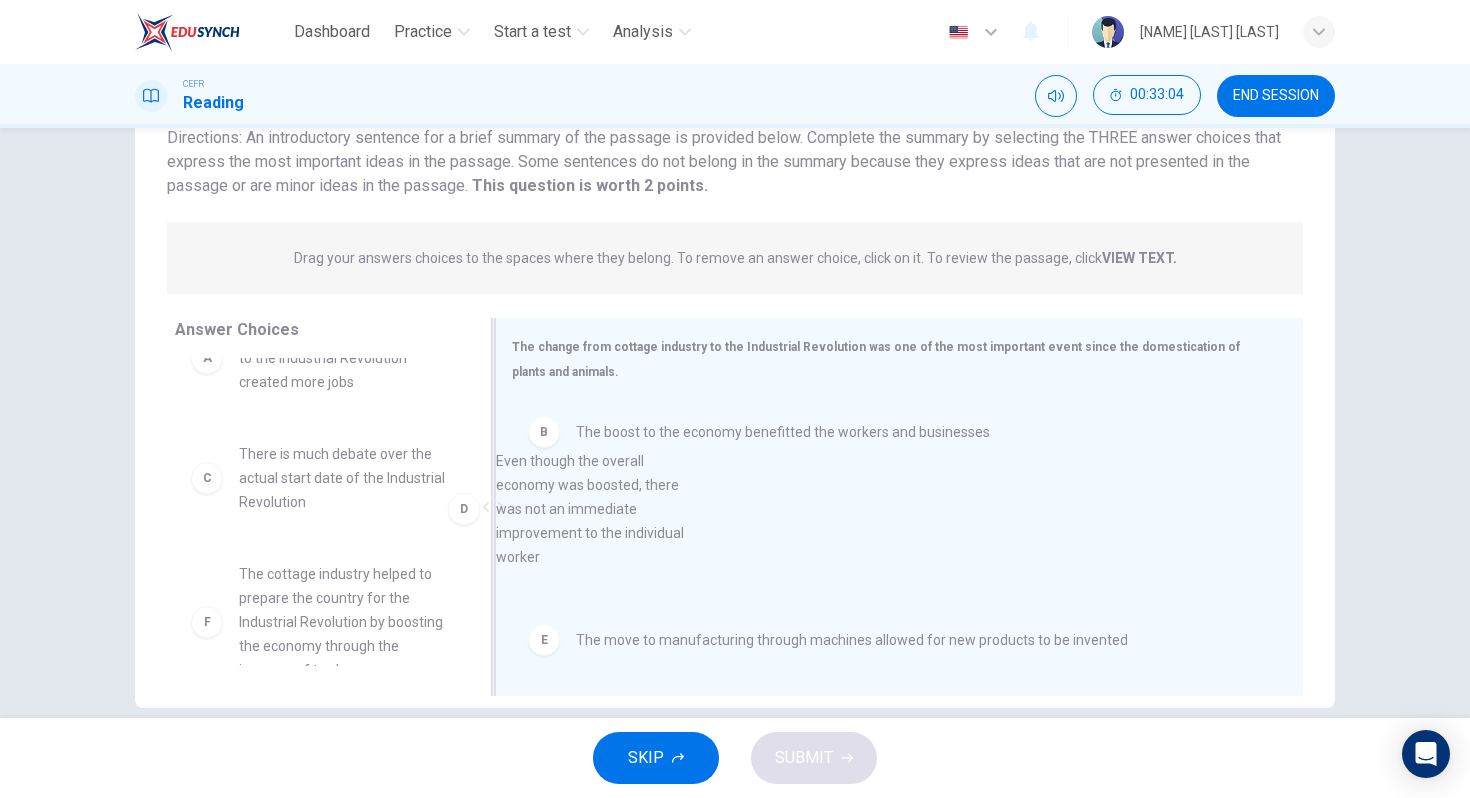 drag, startPoint x: 327, startPoint y: 615, endPoint x: 619, endPoint y: 496, distance: 315.3173 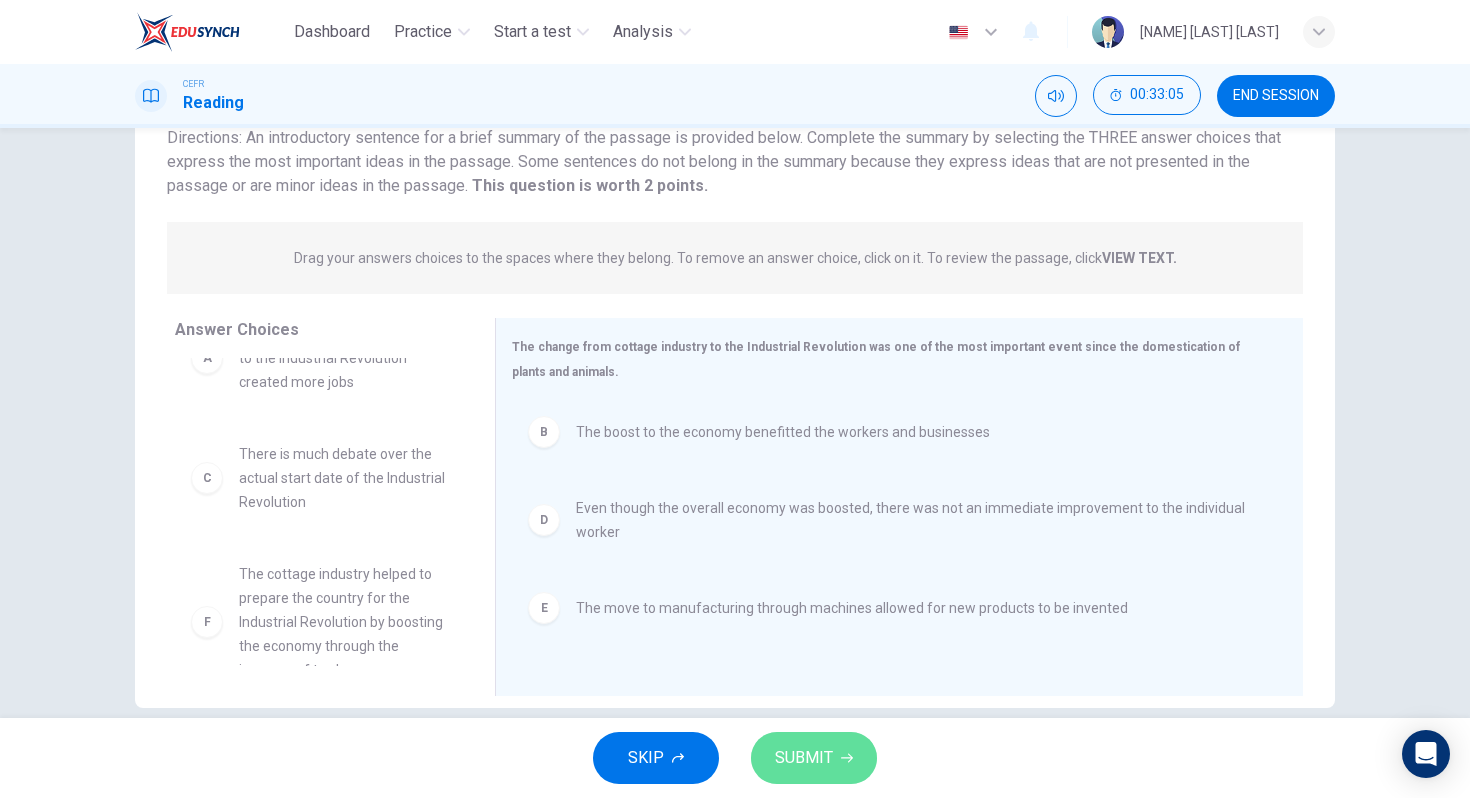 click on "SUBMIT" at bounding box center [814, 758] 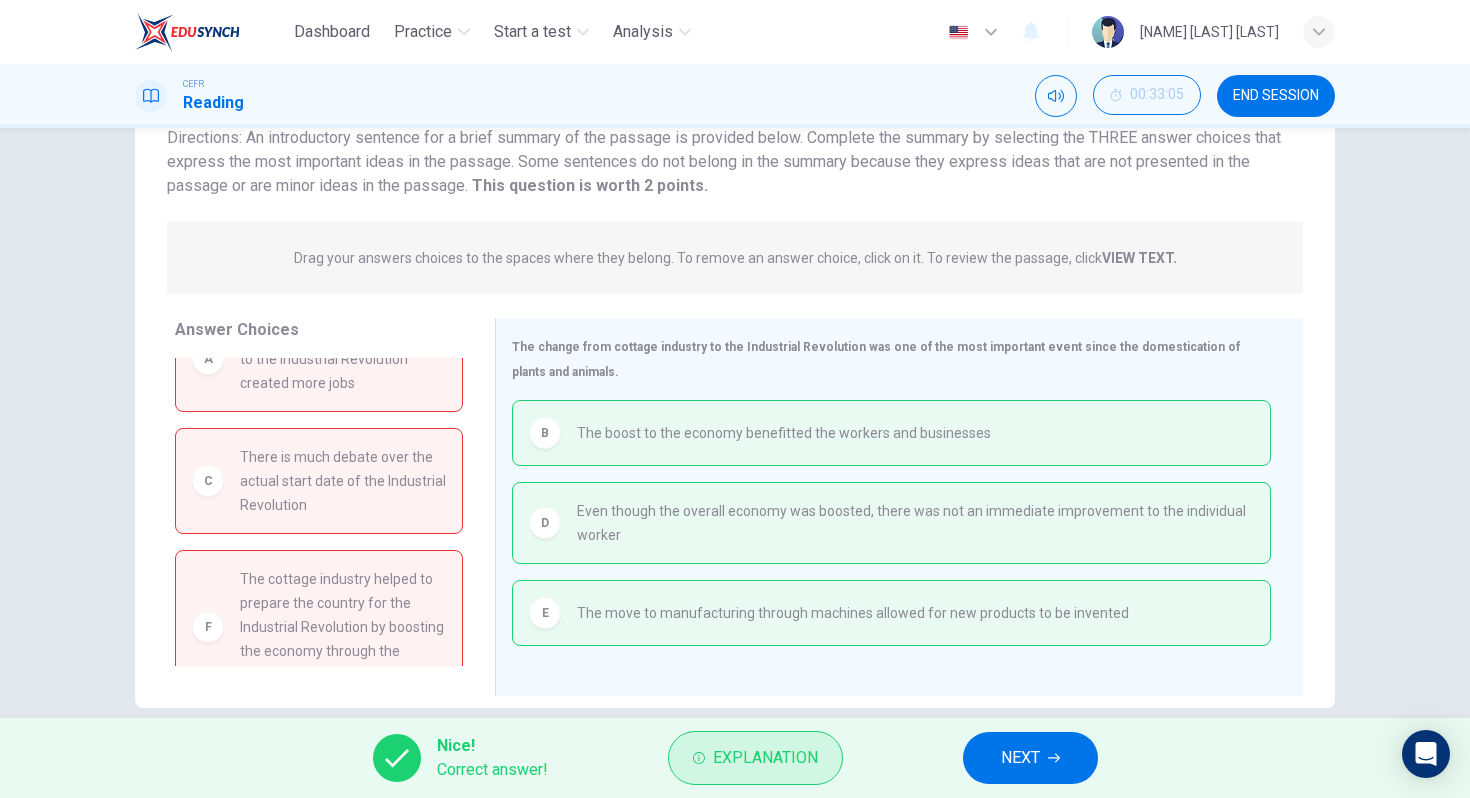 click on "Explanation" at bounding box center [755, 758] 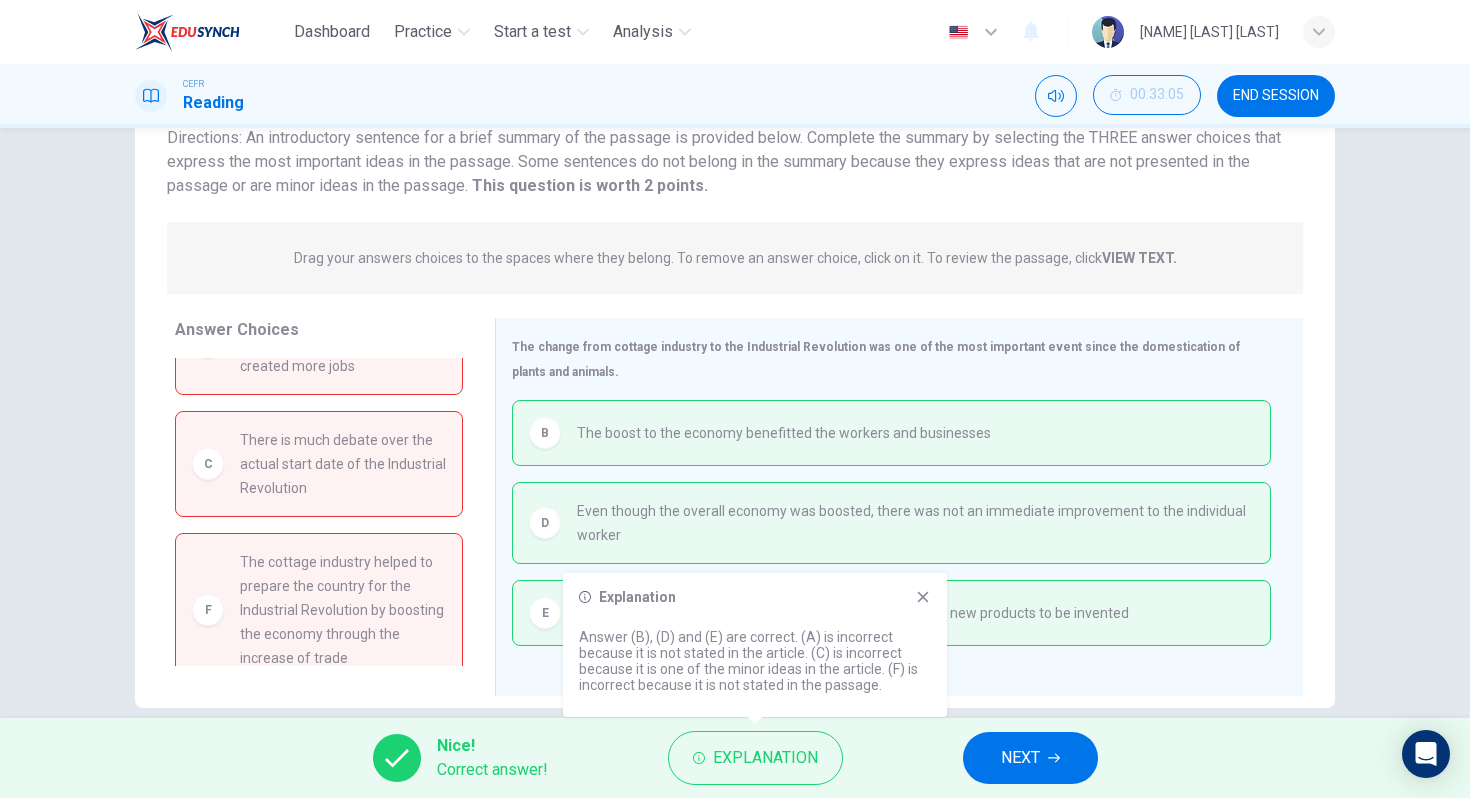 scroll, scrollTop: 90, scrollLeft: 0, axis: vertical 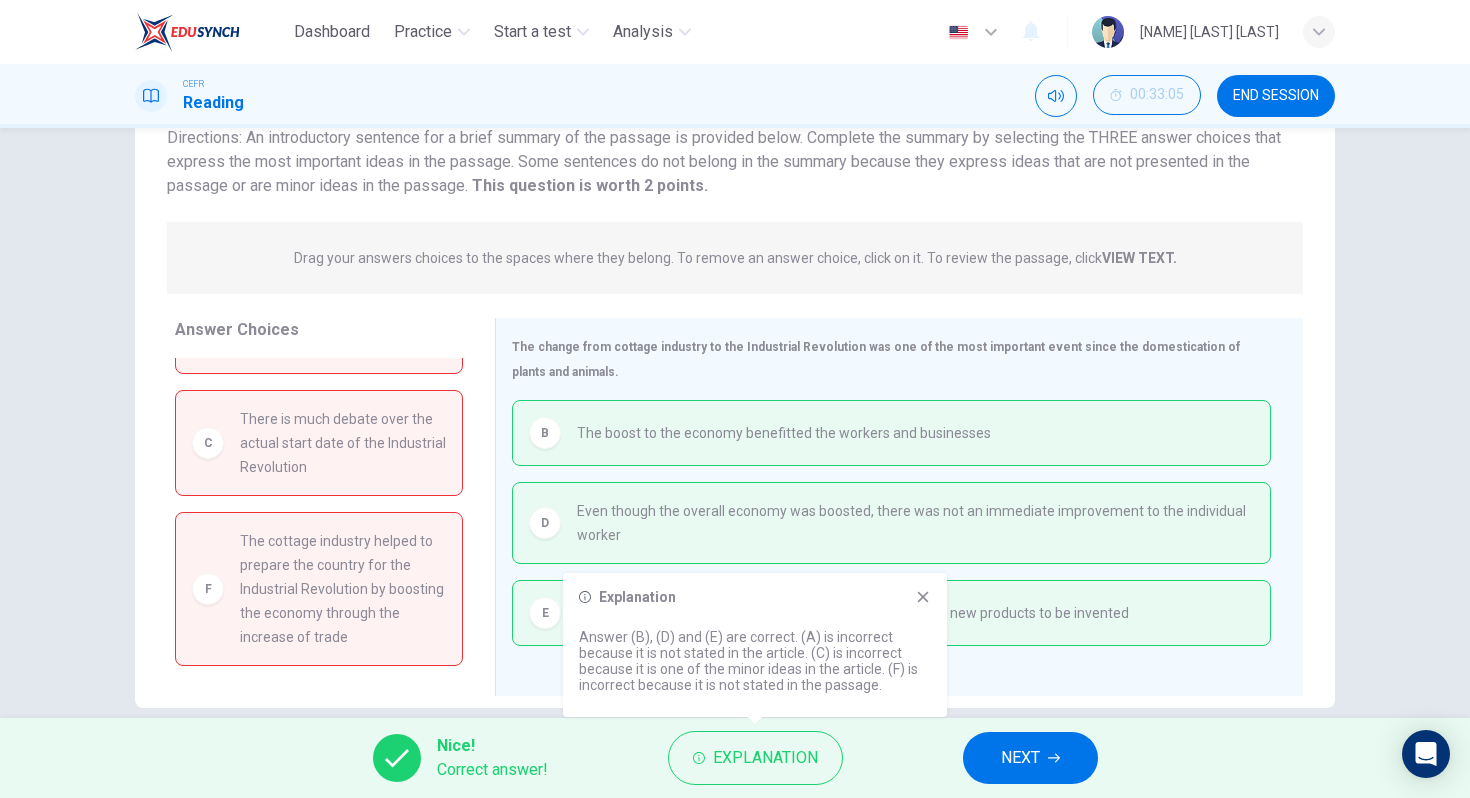 click on "NEXT" at bounding box center [1020, 758] 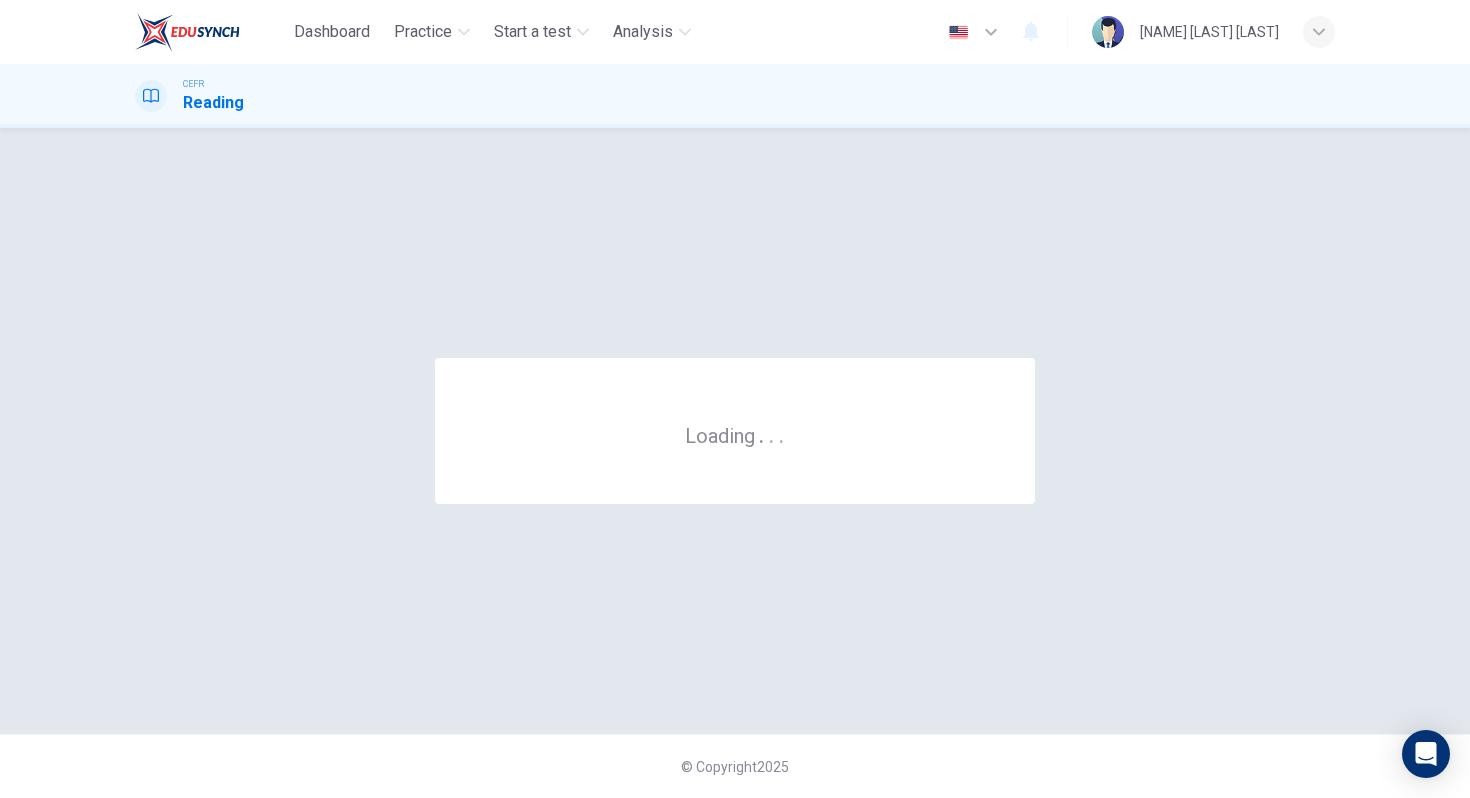 scroll, scrollTop: 0, scrollLeft: 0, axis: both 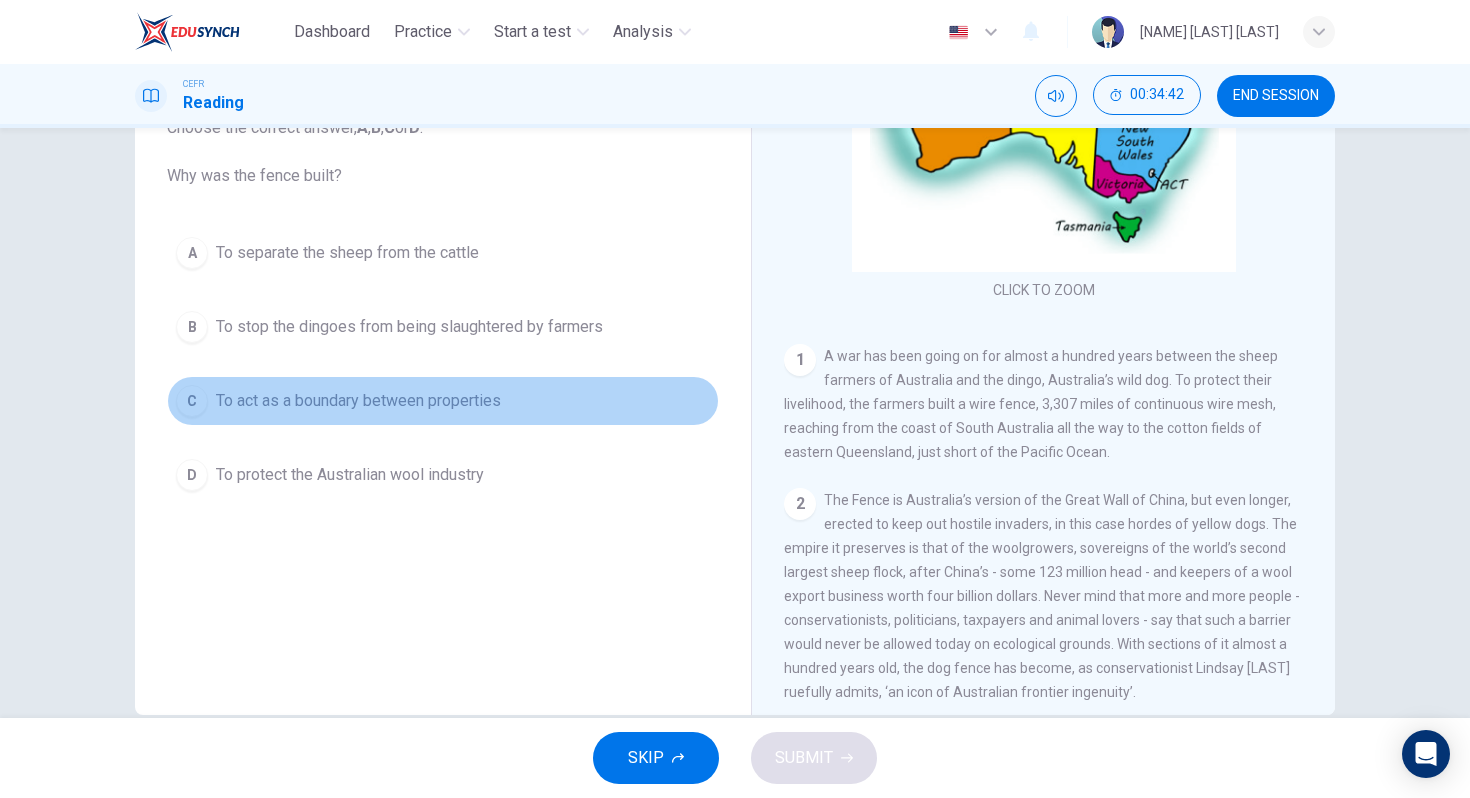 click on "C To act as a boundary between properties" at bounding box center [443, 401] 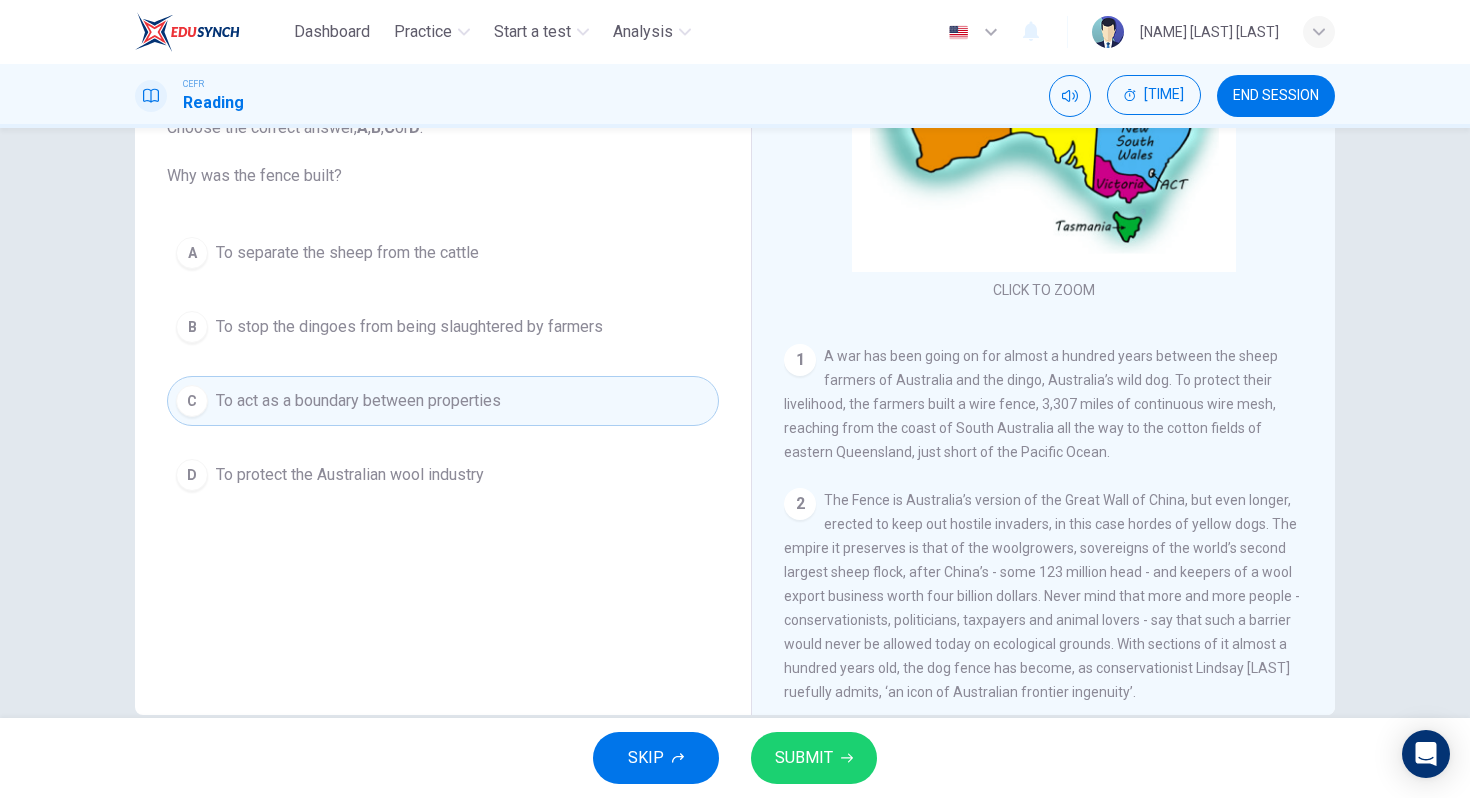 click on "To protect the Australian wool industry" at bounding box center [347, 253] 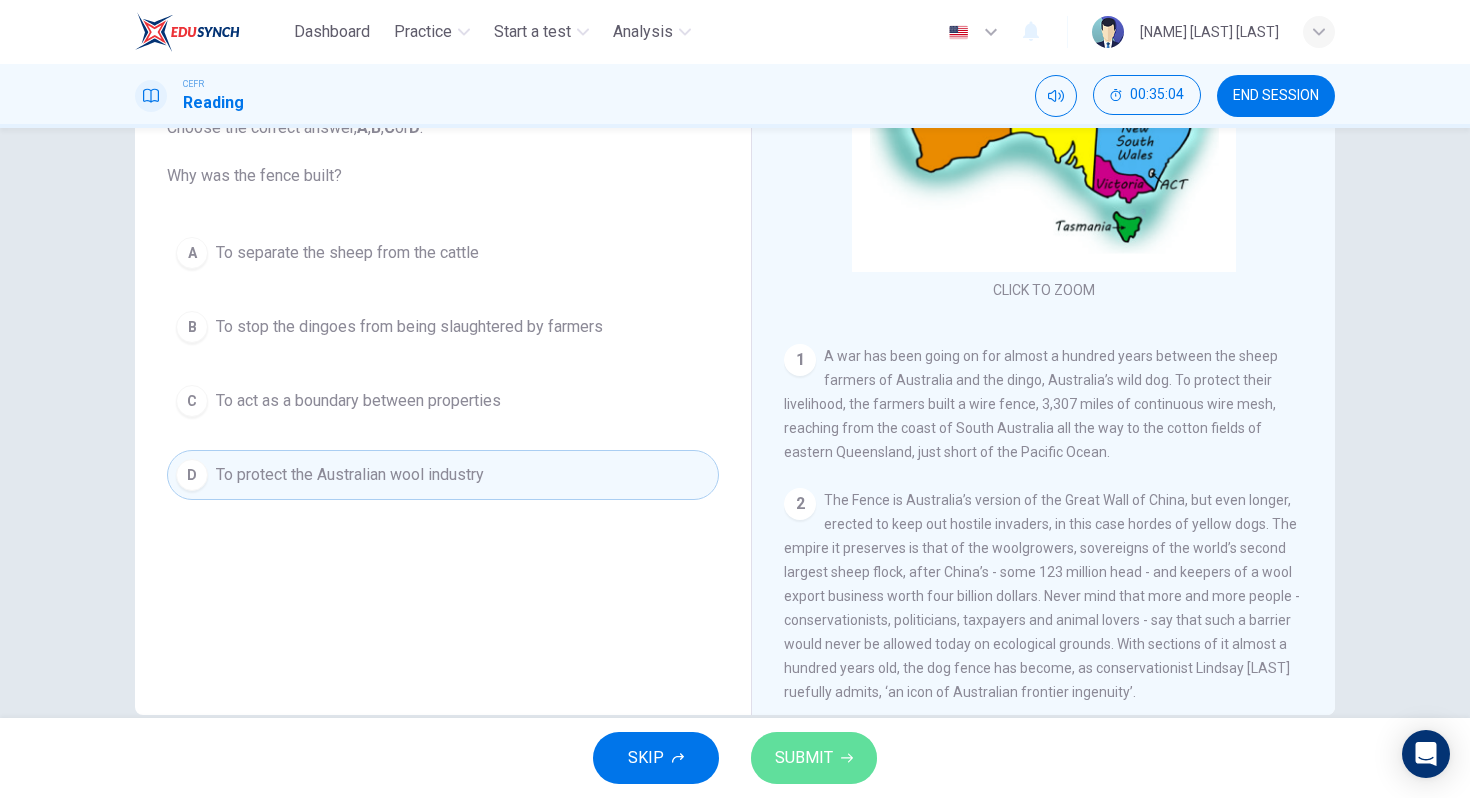 click on "SUBMIT" at bounding box center (814, 758) 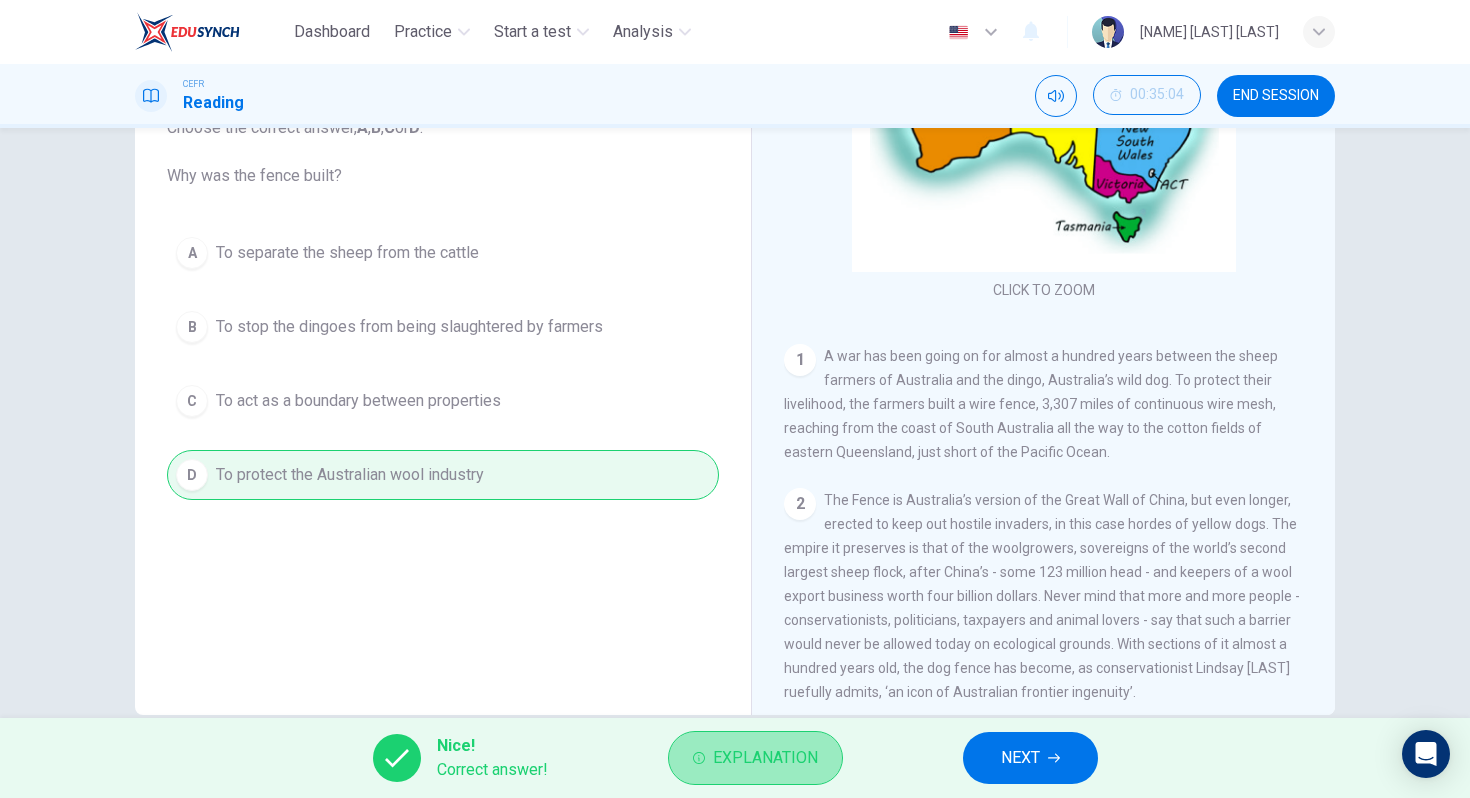 click on "Explanation" at bounding box center [765, 758] 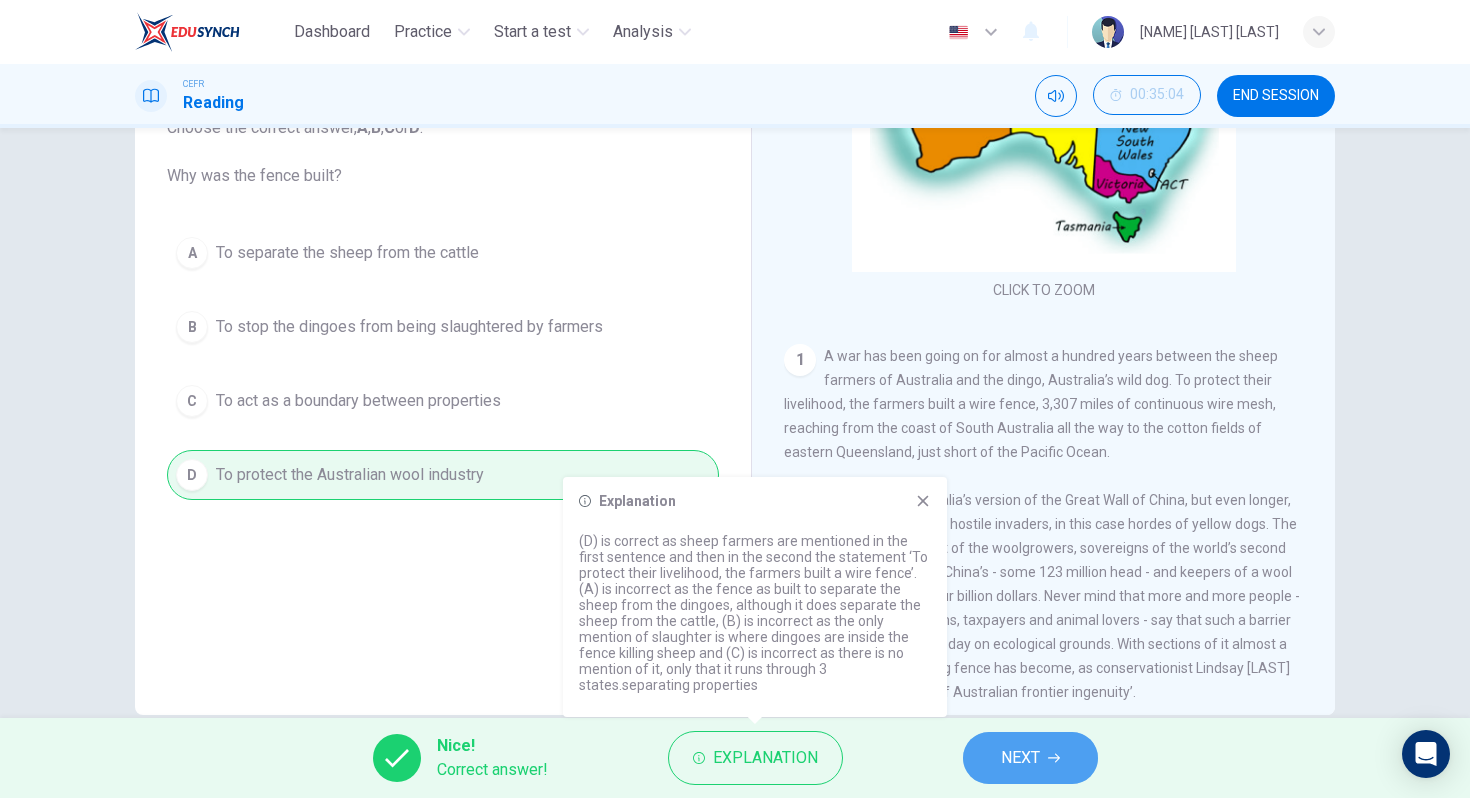 click on "NEXT" at bounding box center (1020, 758) 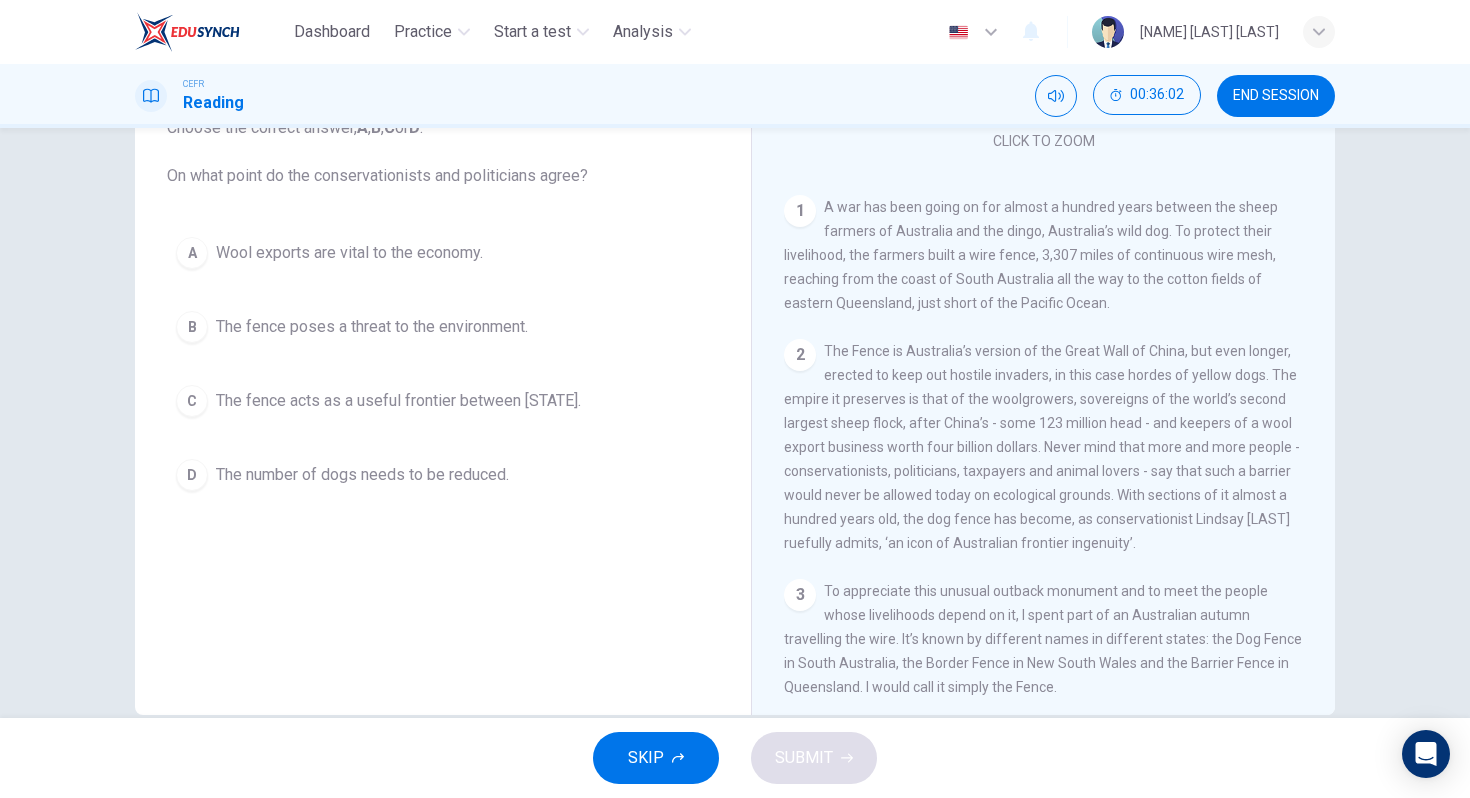 scroll, scrollTop: 329, scrollLeft: 0, axis: vertical 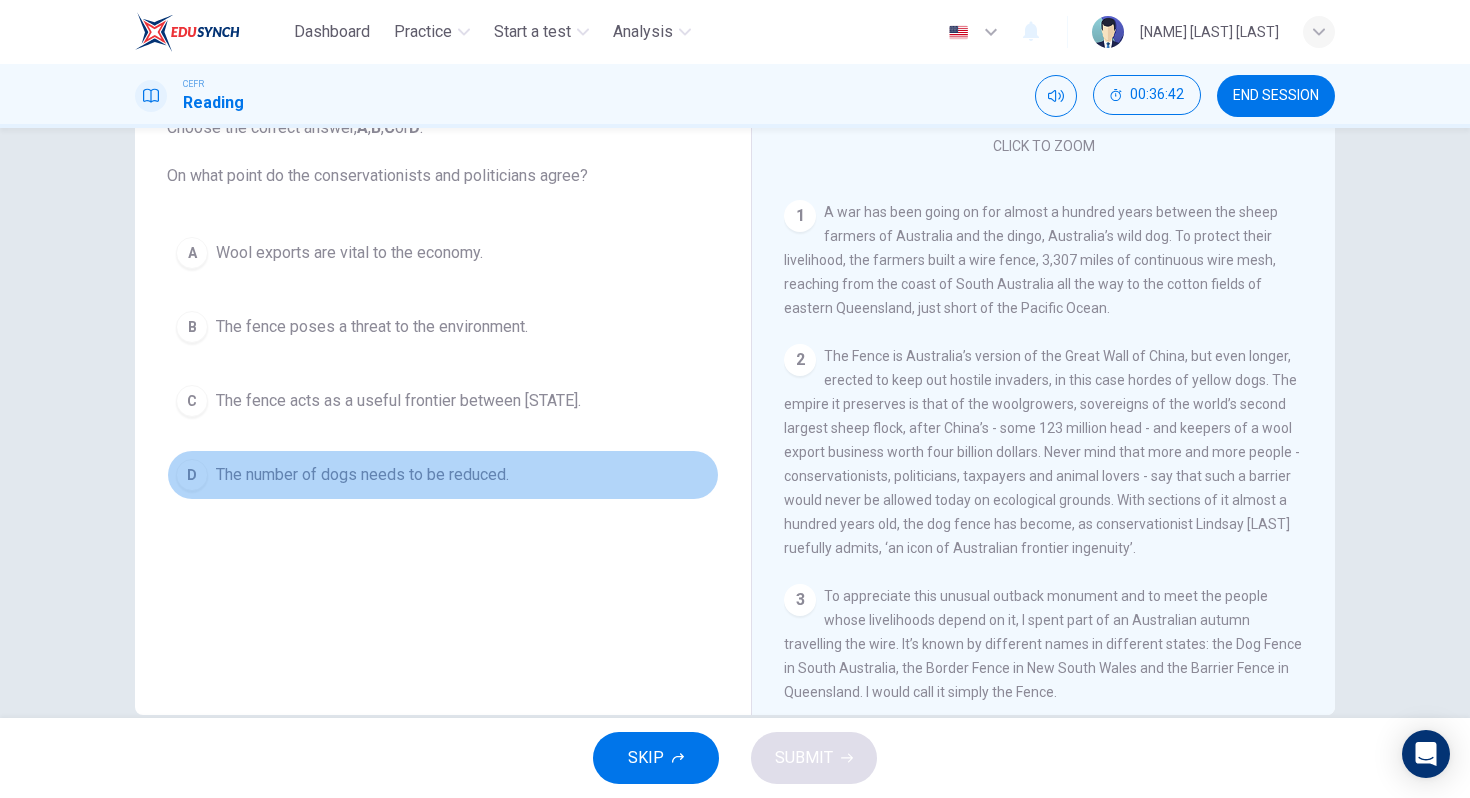 click on "The number of dogs needs to be reduced." at bounding box center [349, 253] 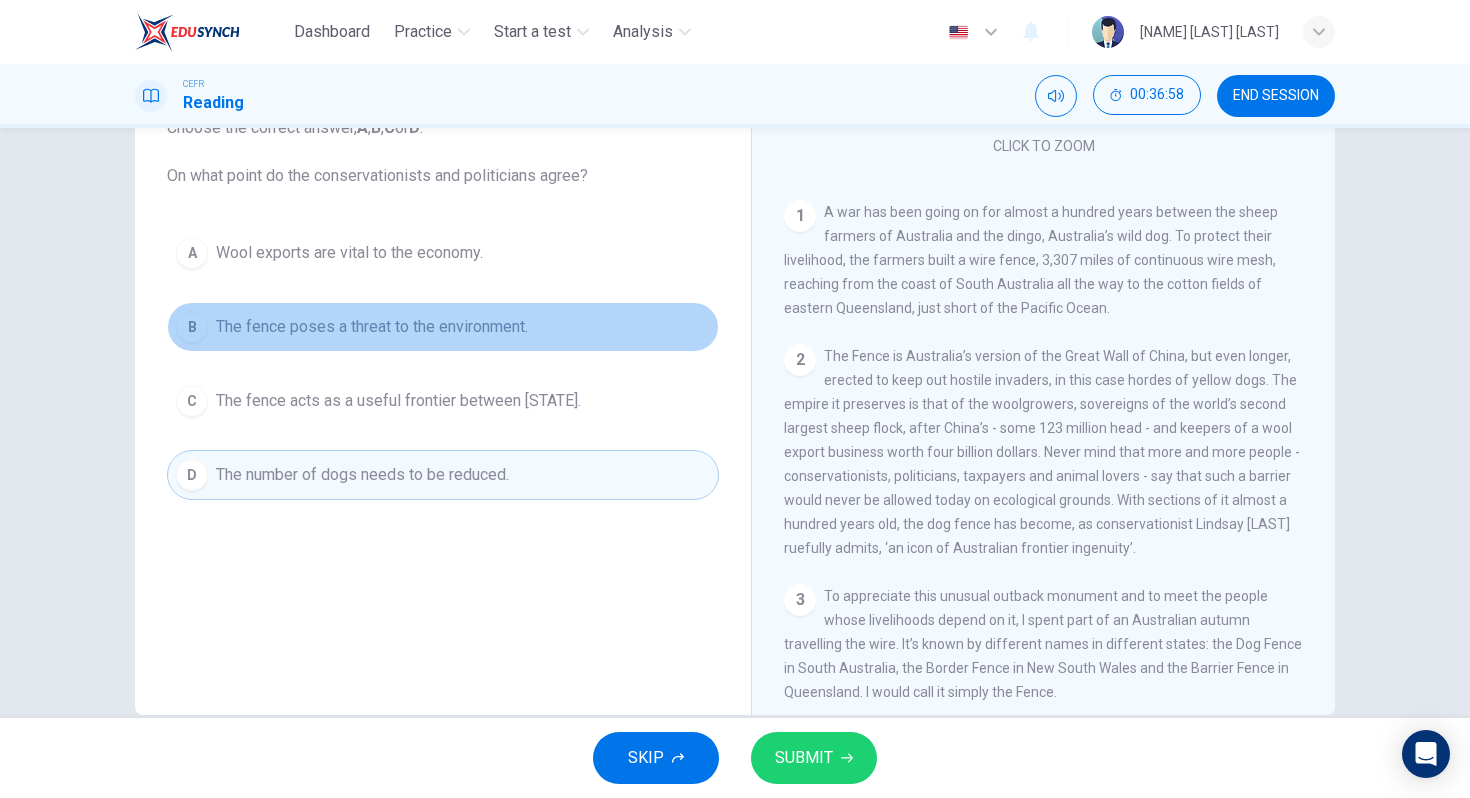 click on "The fence poses a threat to the environment." at bounding box center (349, 253) 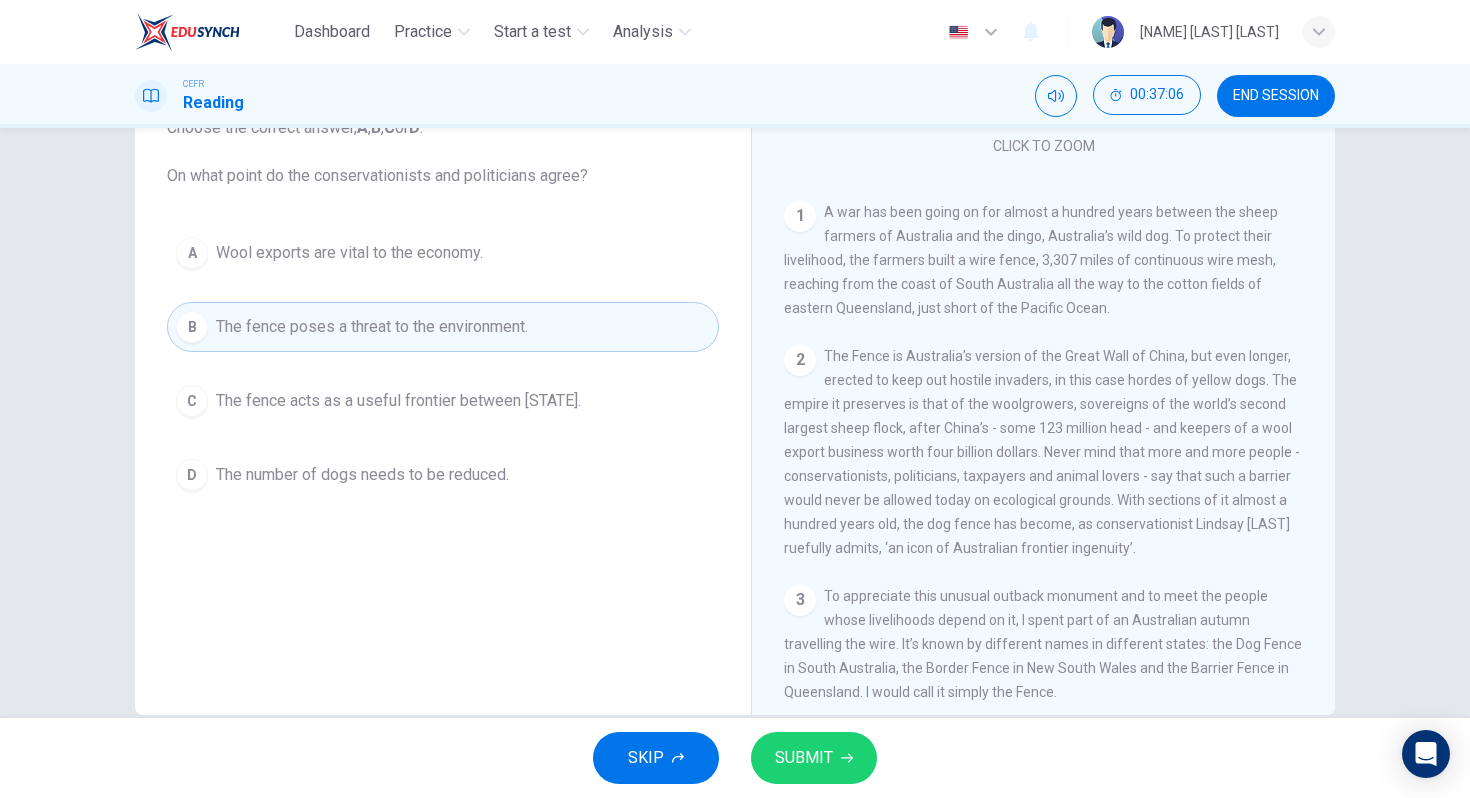 click on "SUBMIT" at bounding box center (814, 758) 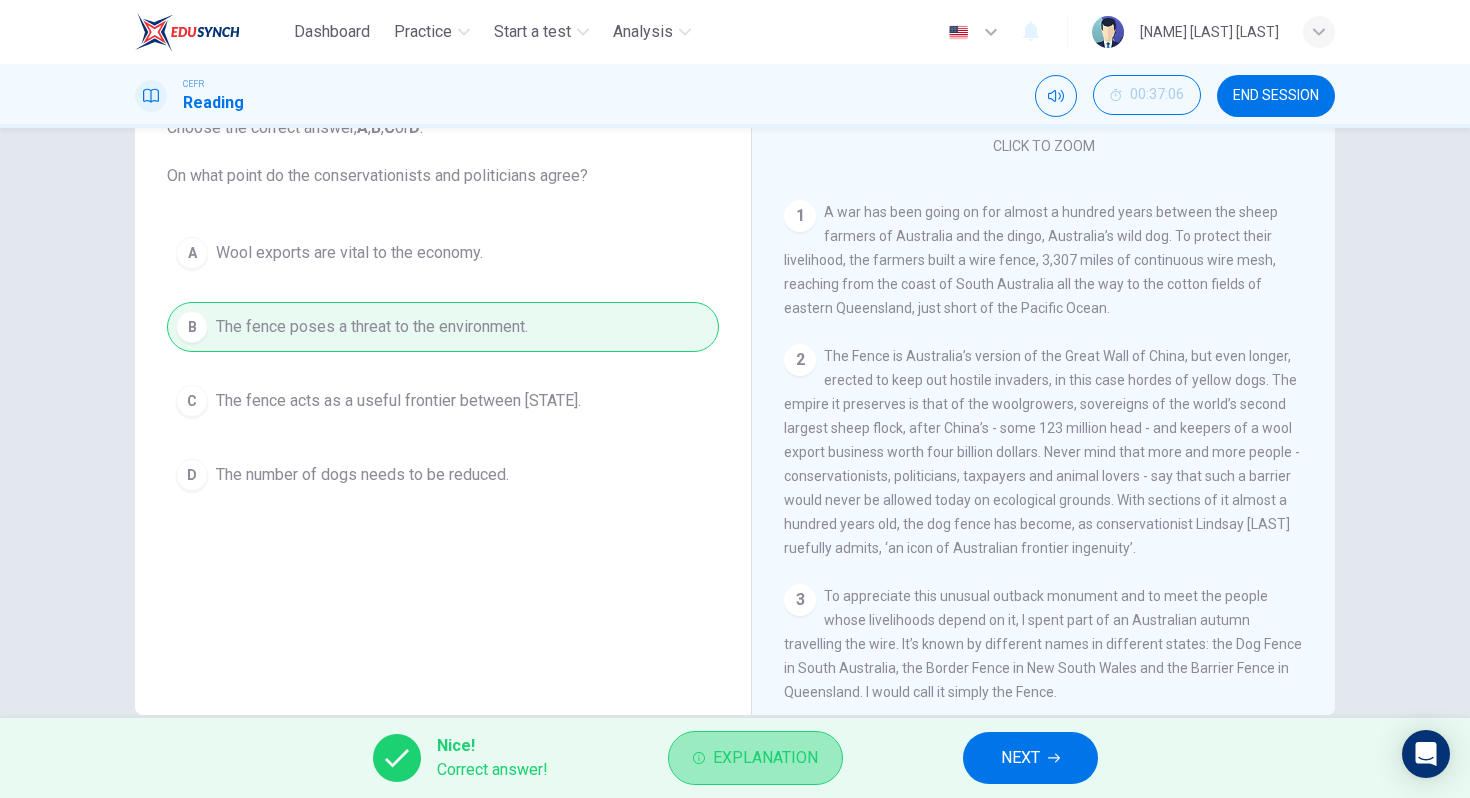 click on "Explanation" at bounding box center [765, 758] 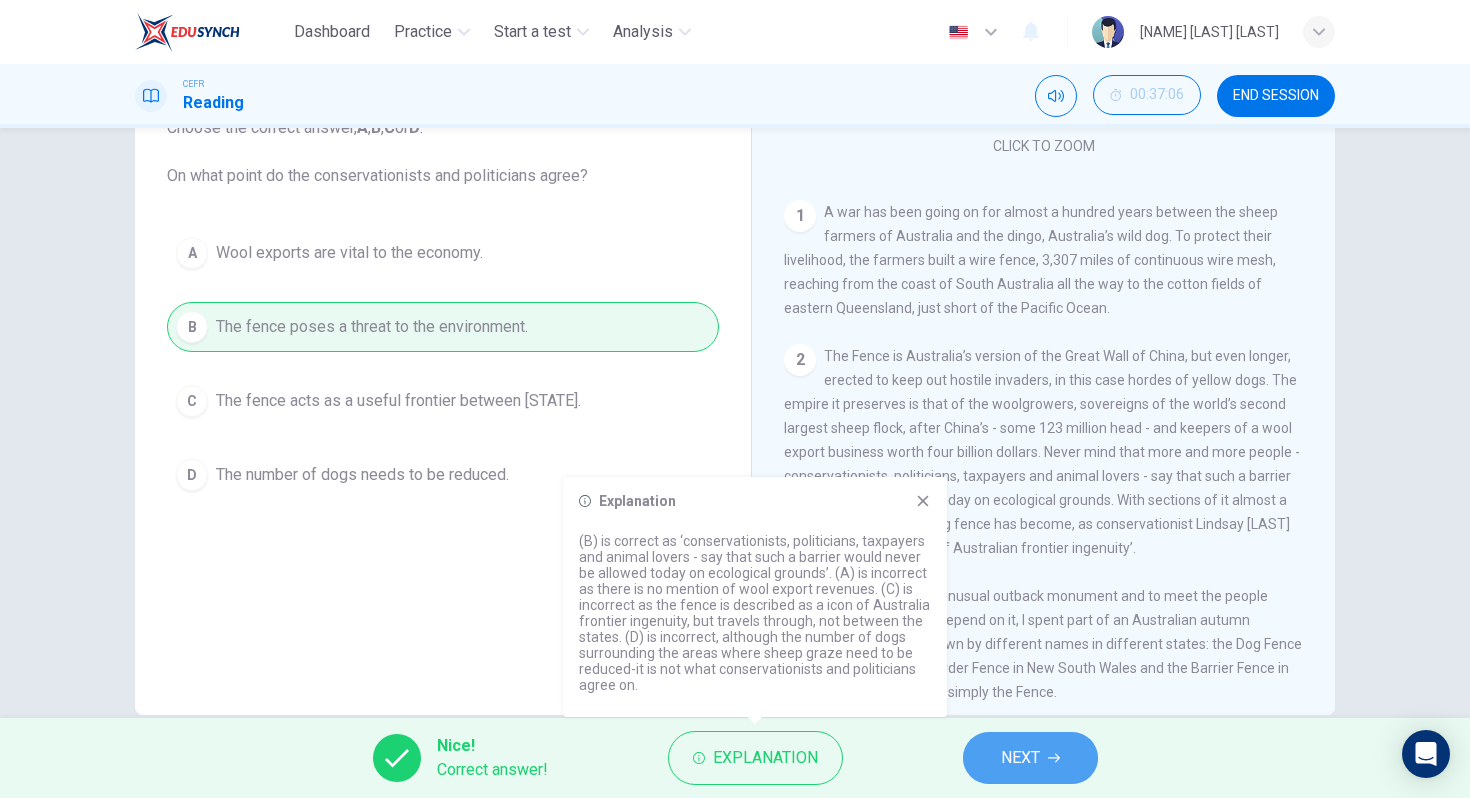 click on "NEXT" at bounding box center (1020, 758) 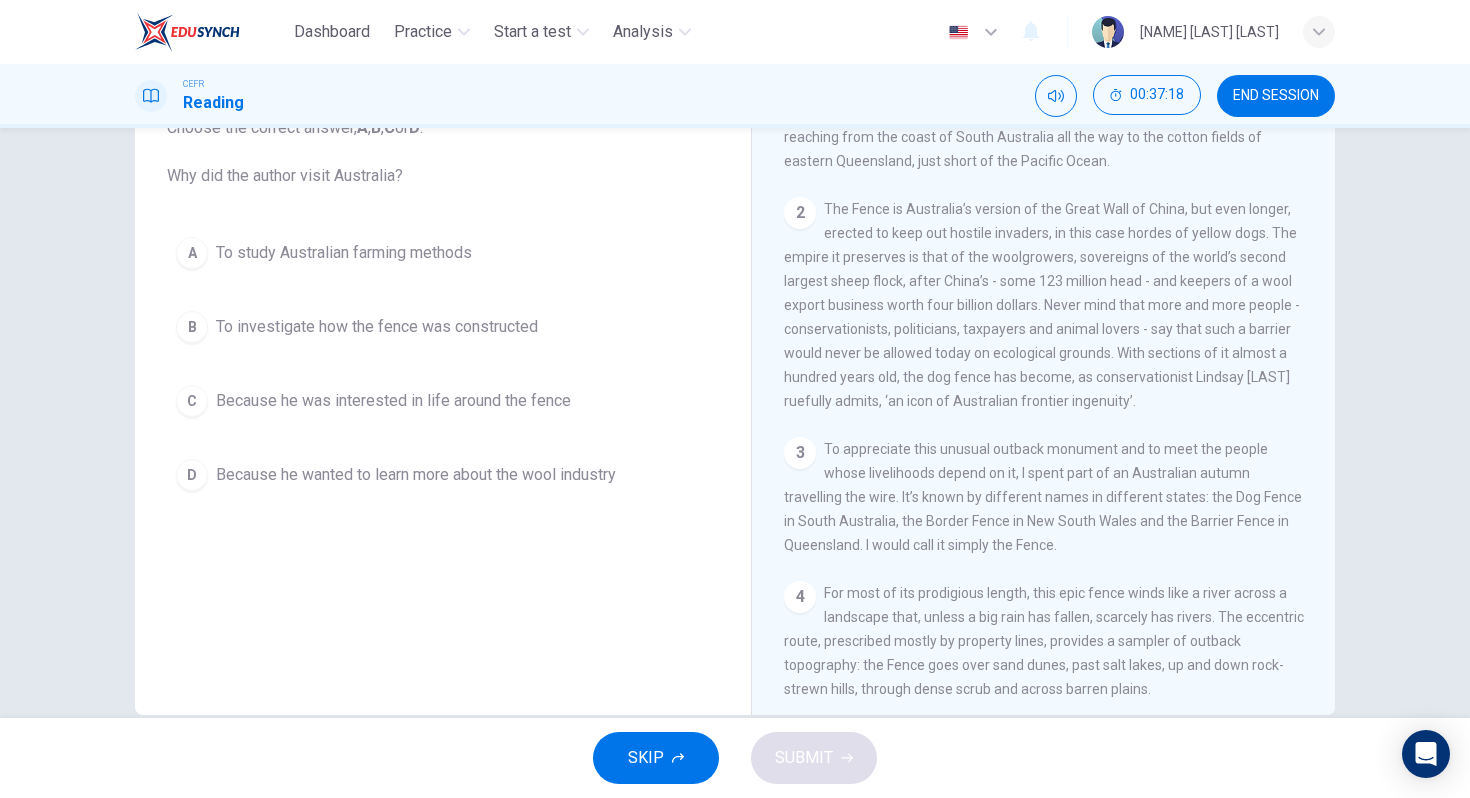 scroll, scrollTop: 474, scrollLeft: 0, axis: vertical 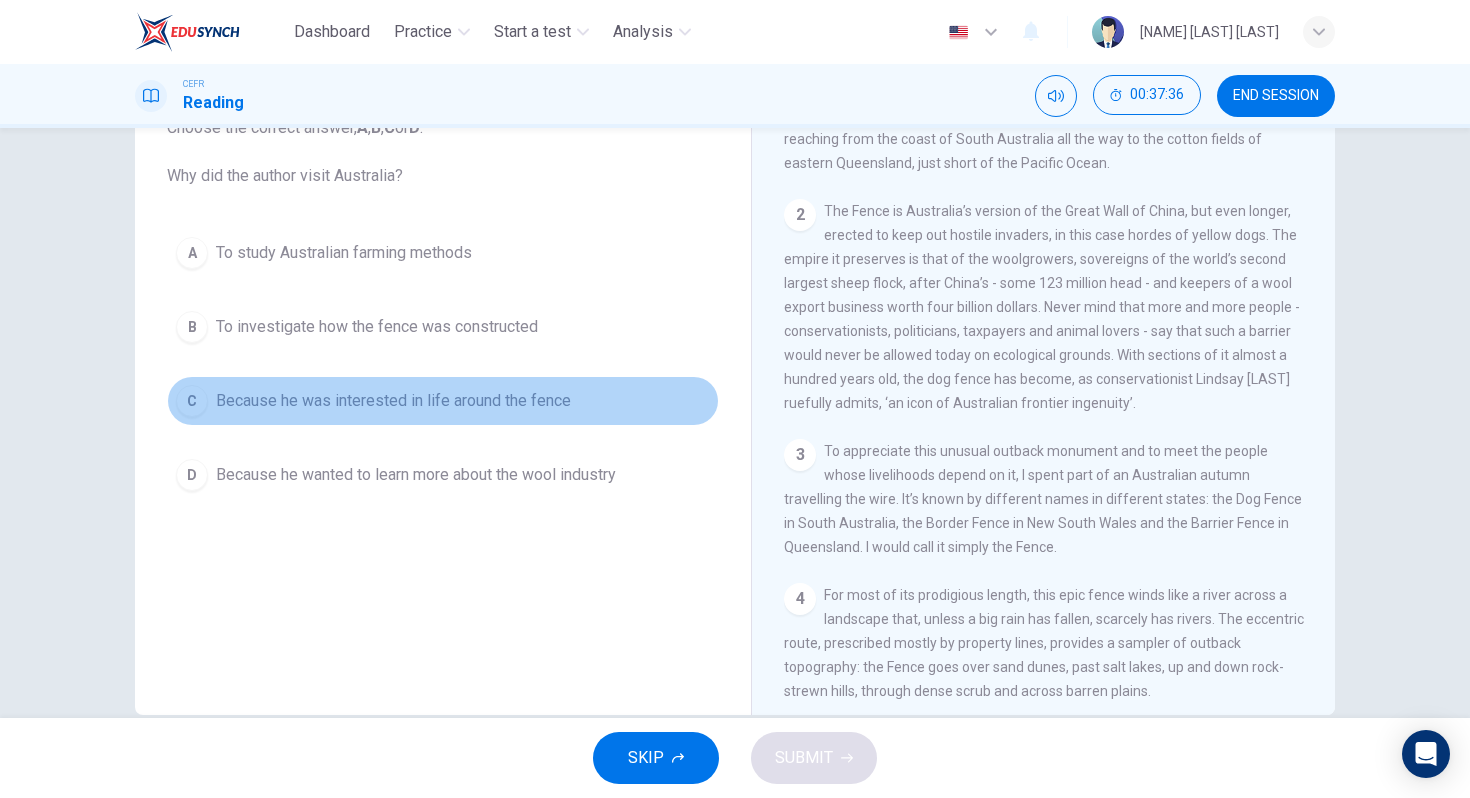 click on "Because he was interested in life around the fence" at bounding box center [344, 253] 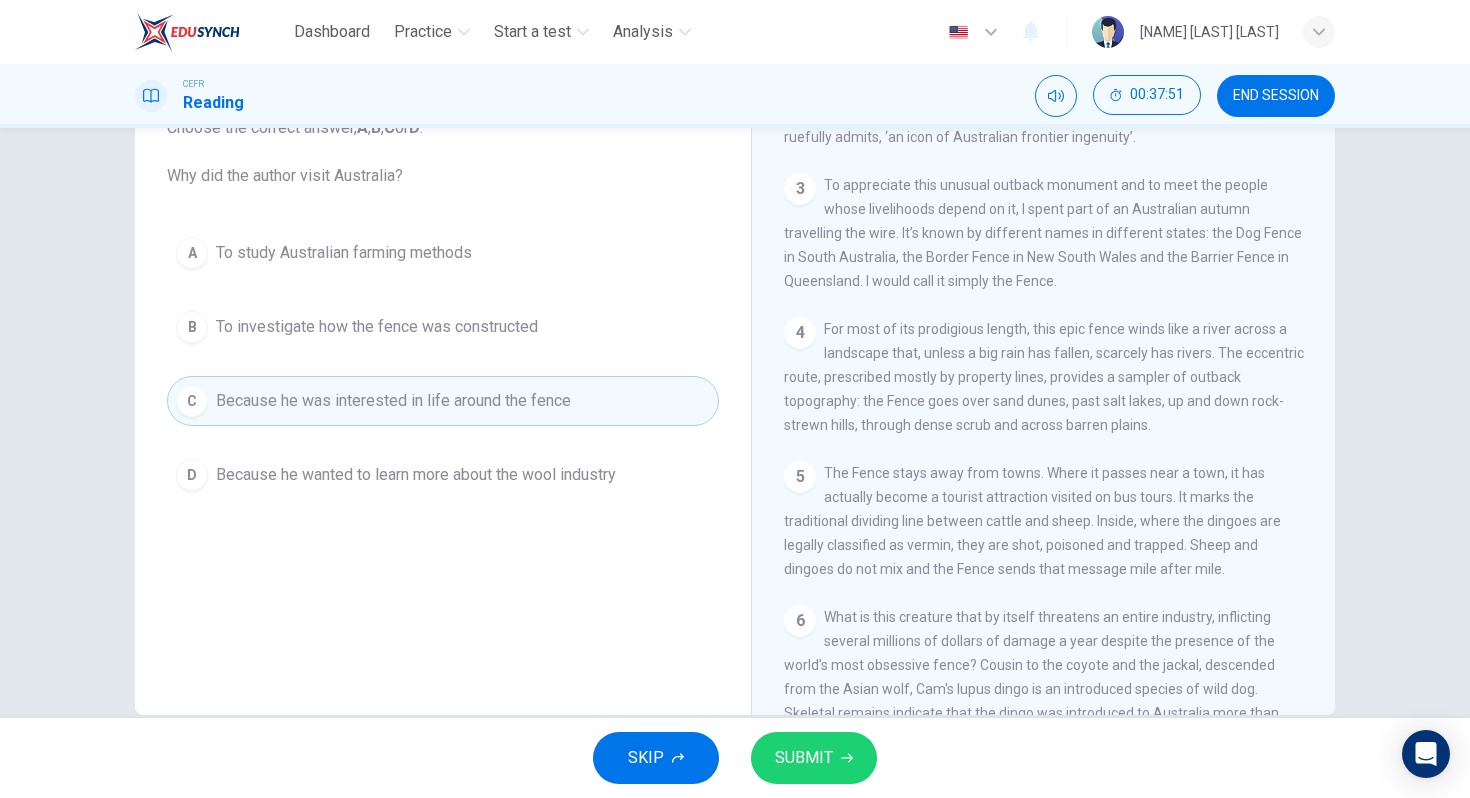 scroll, scrollTop: 741, scrollLeft: 0, axis: vertical 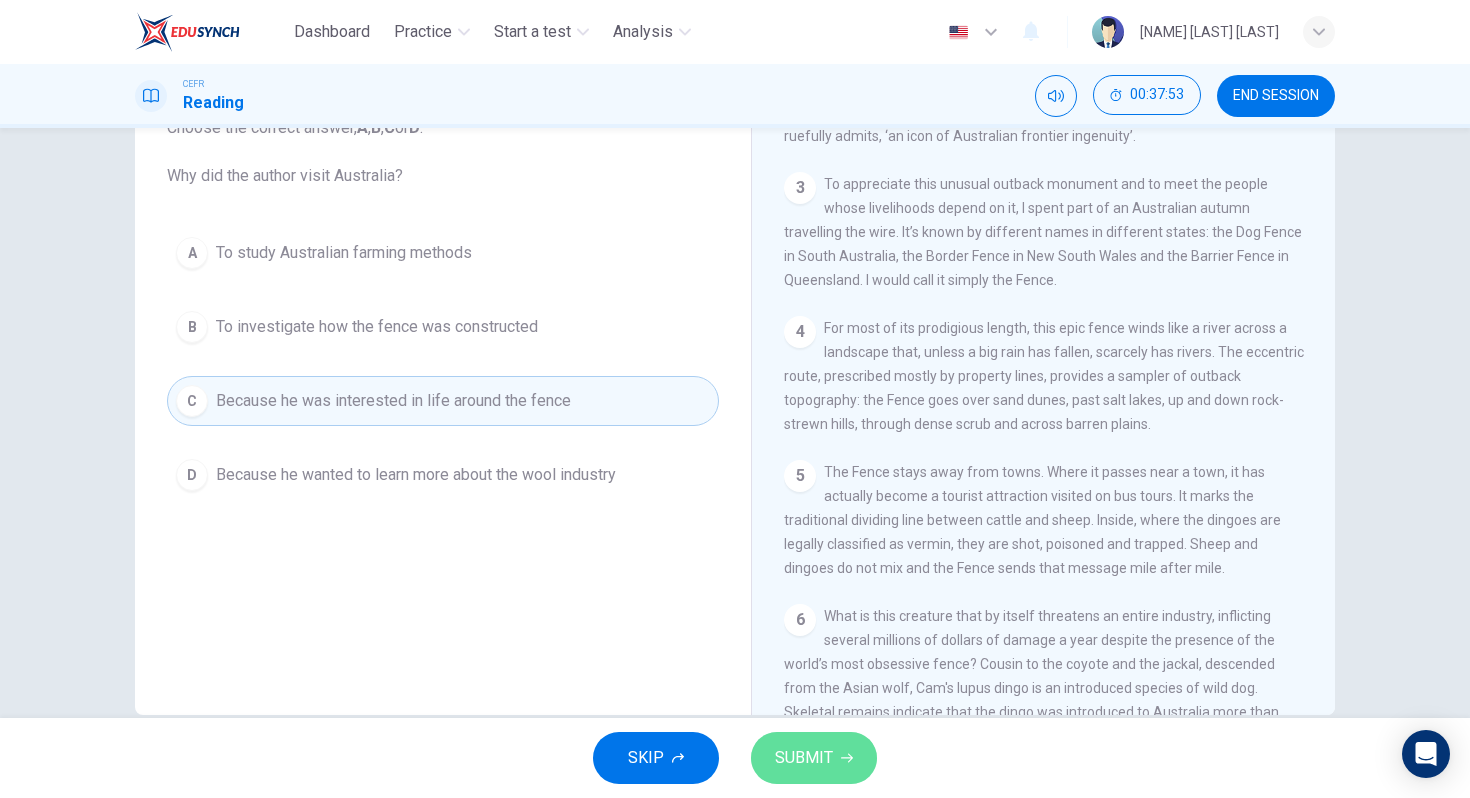 click on "SUBMIT" at bounding box center [814, 758] 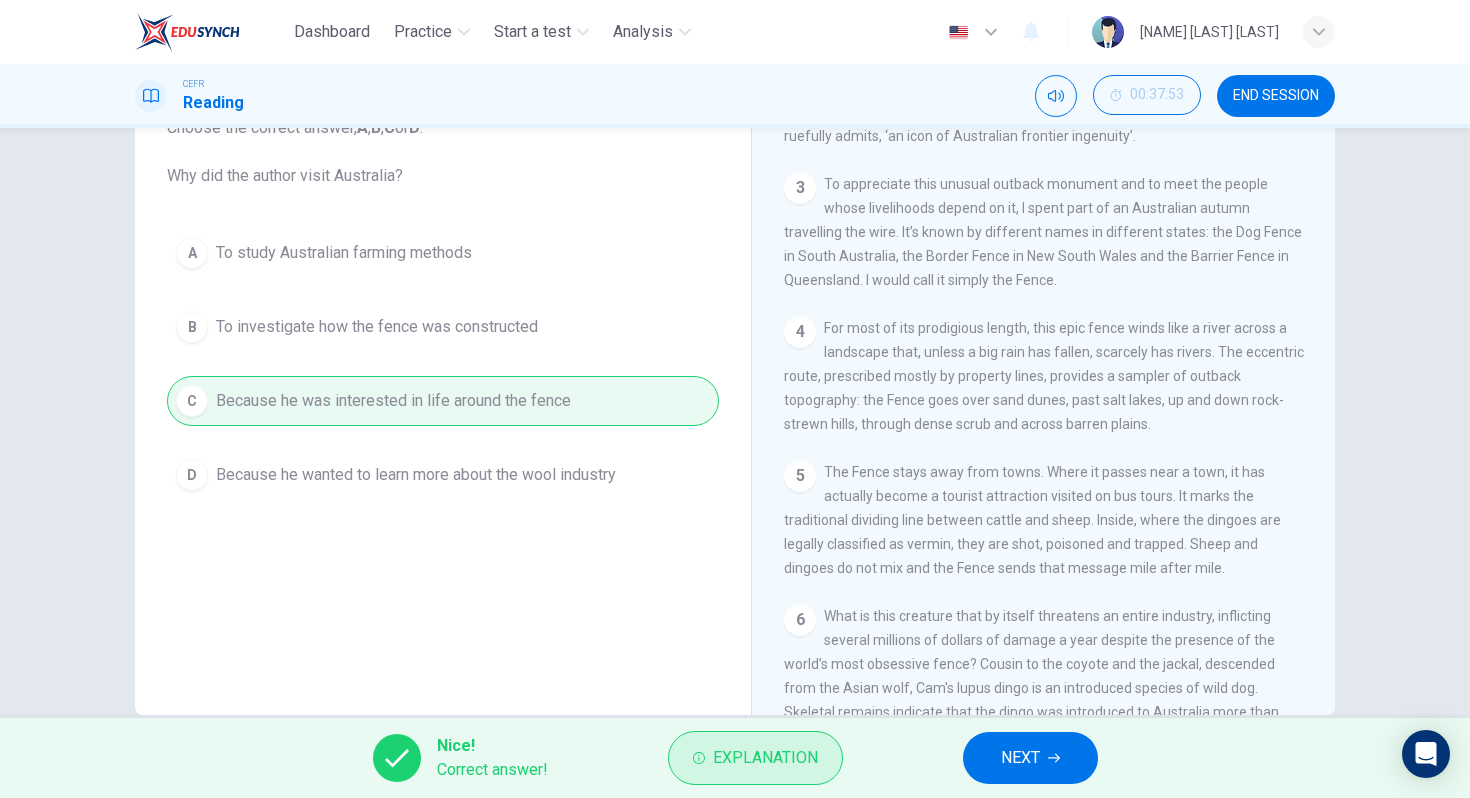 click on "Explanation" at bounding box center (765, 758) 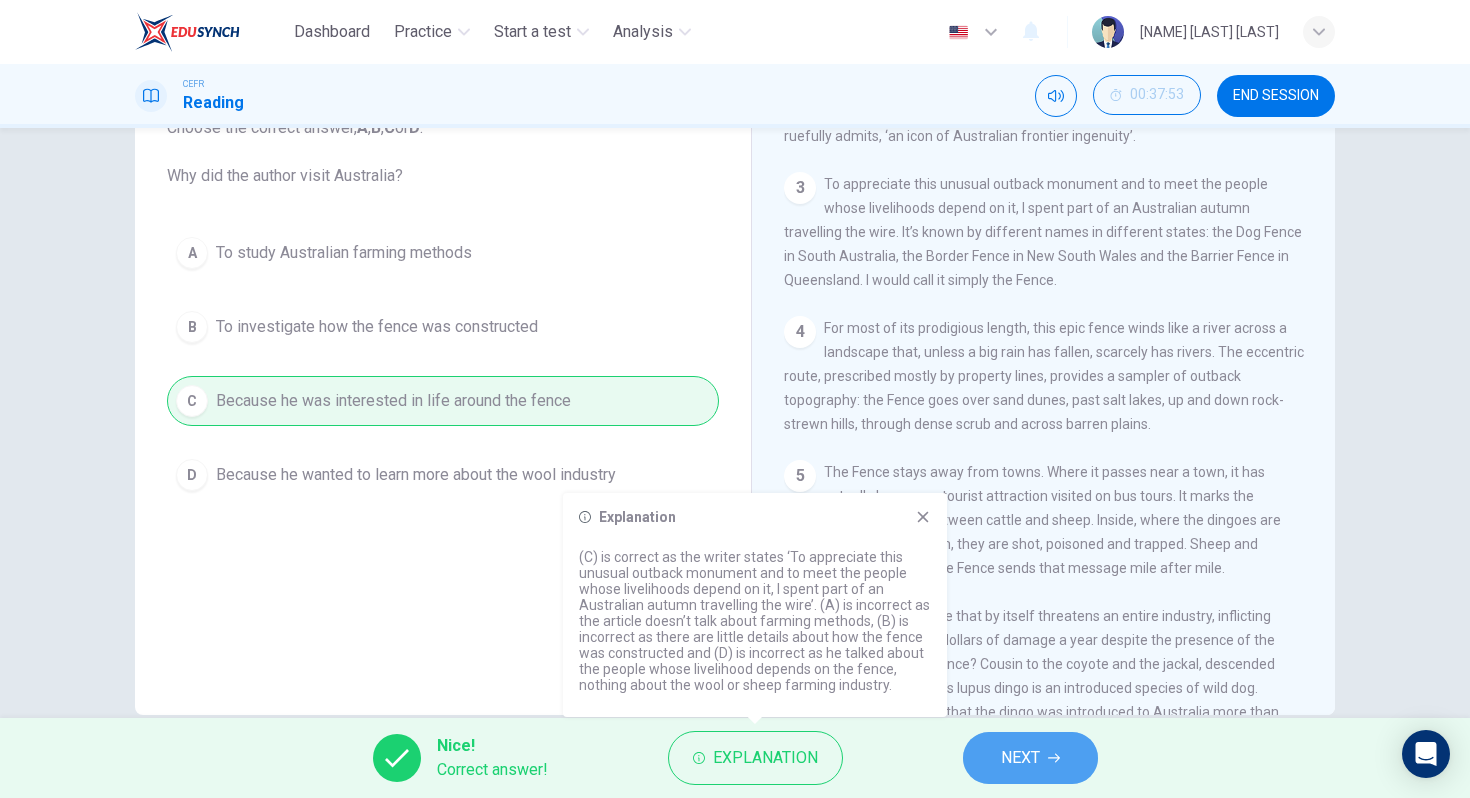 click on "NEXT" at bounding box center (1020, 758) 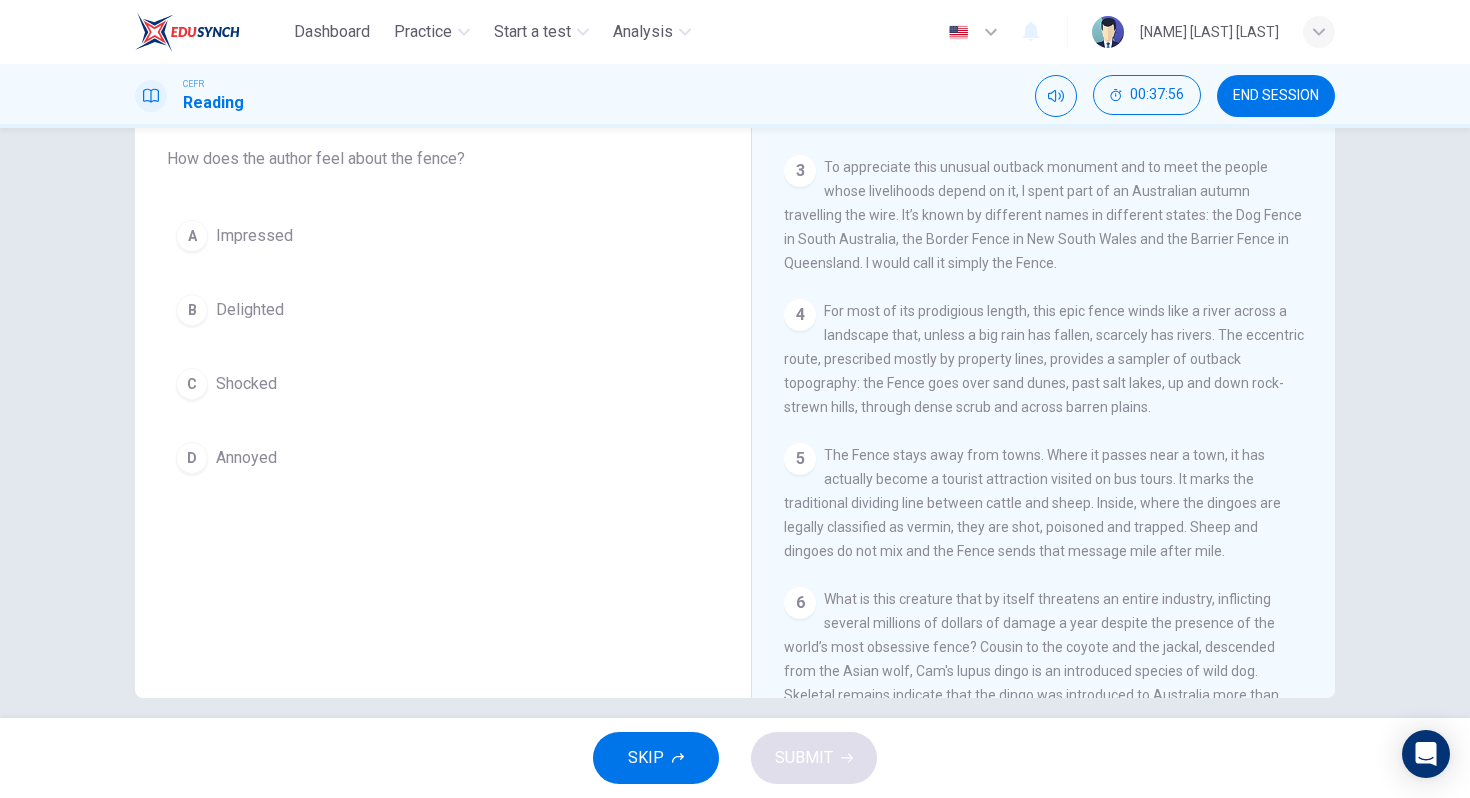 scroll, scrollTop: 163, scrollLeft: 0, axis: vertical 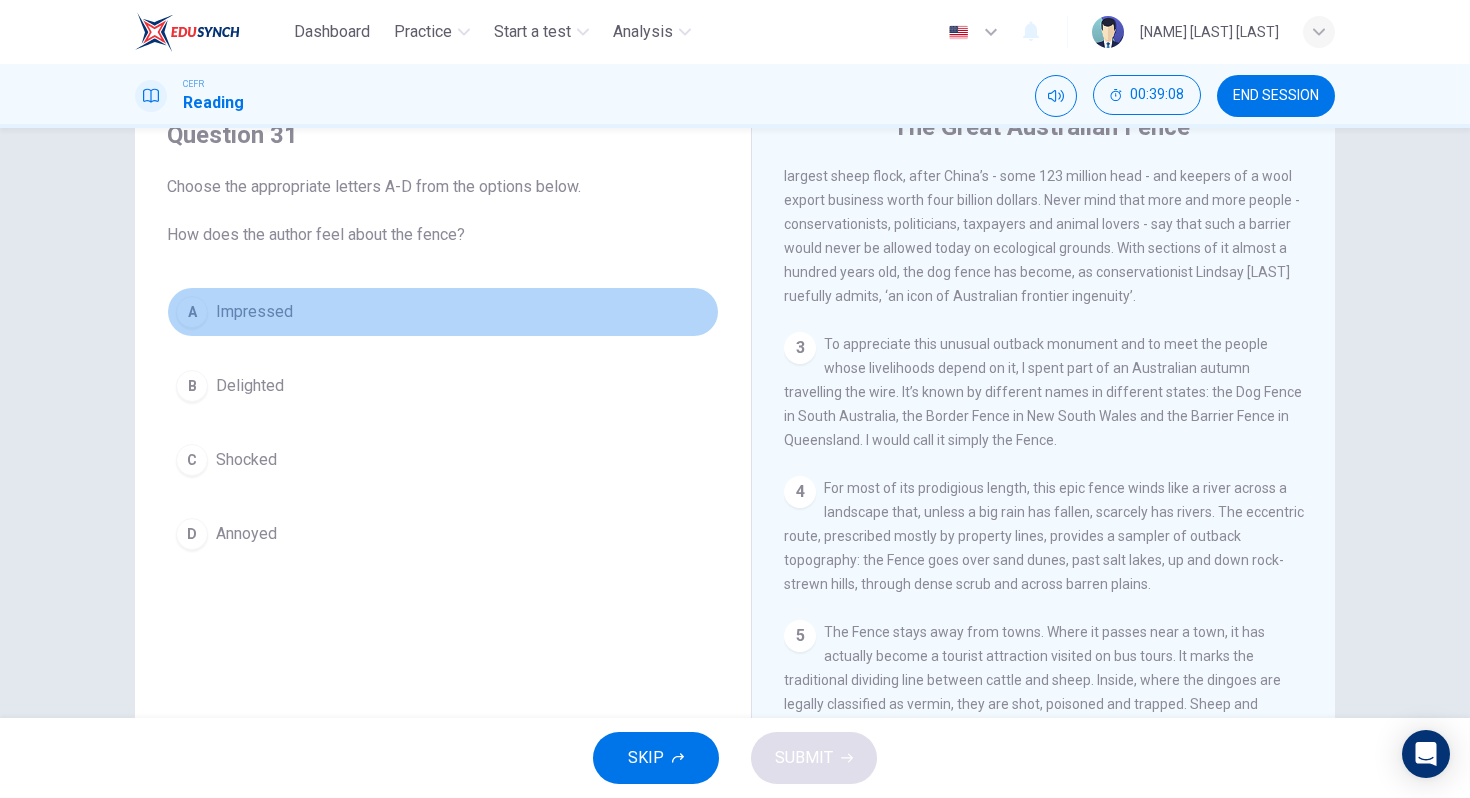 click on "A Impressed" at bounding box center [443, 312] 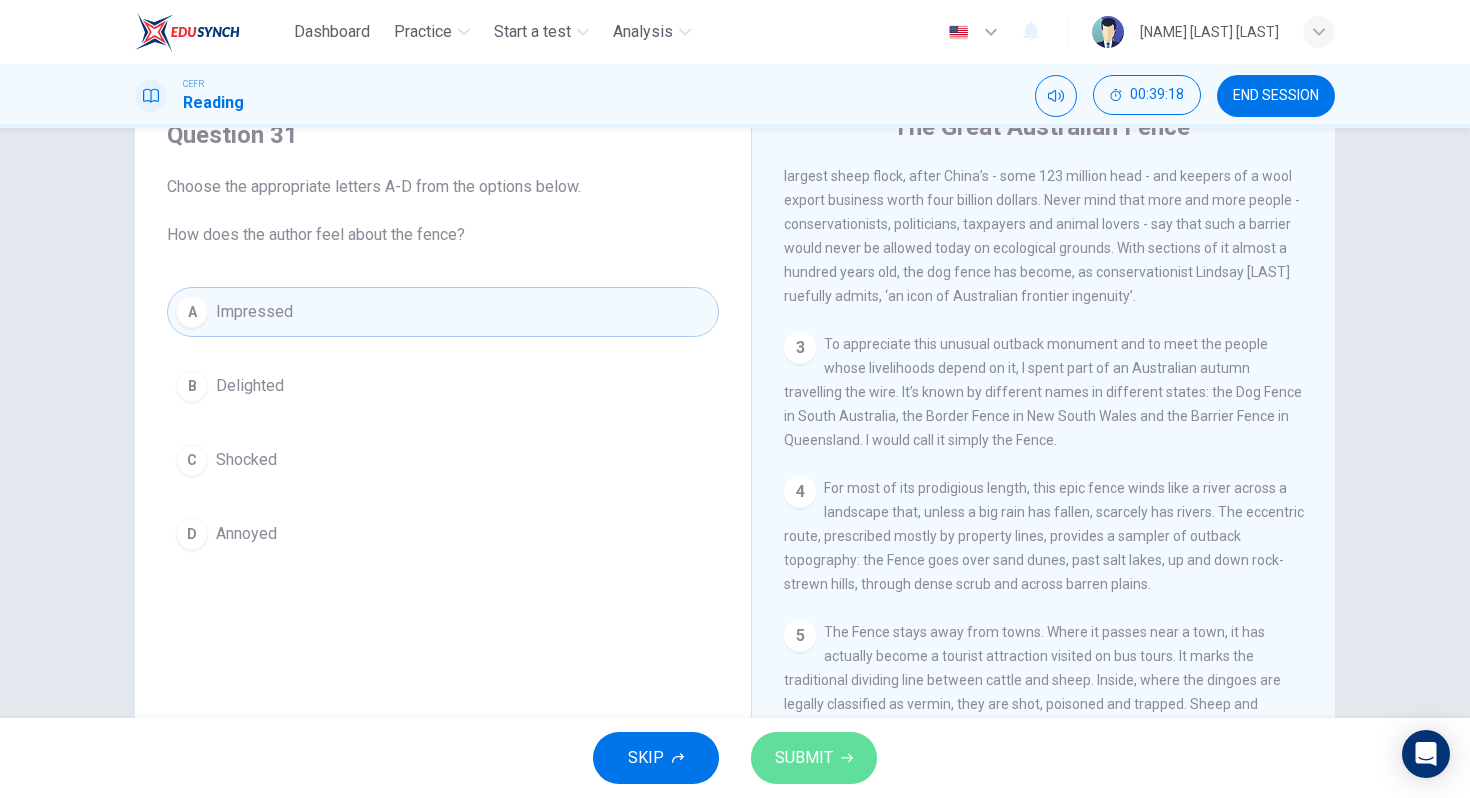 click on "SUBMIT" at bounding box center (814, 758) 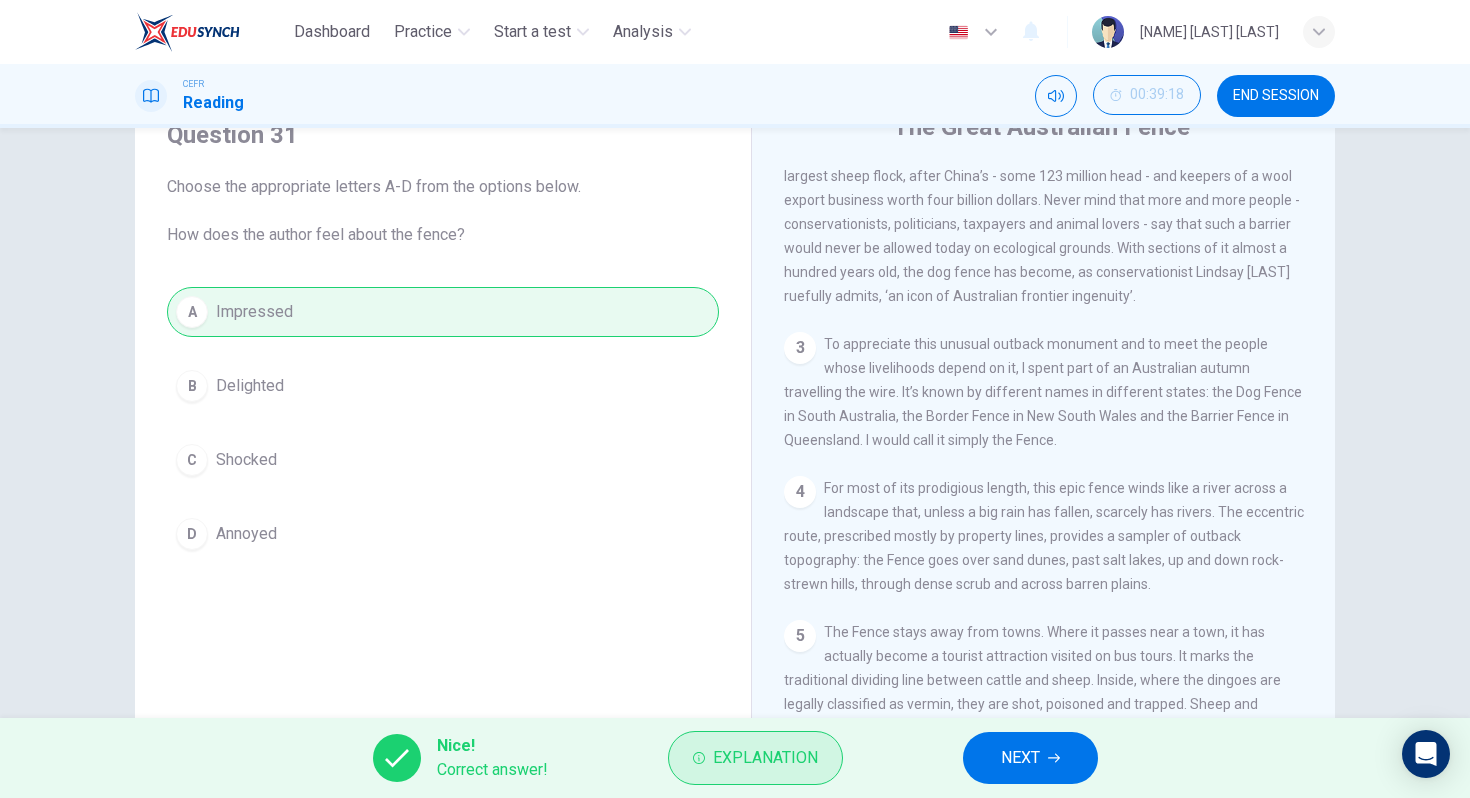 click on "Explanation" at bounding box center [765, 758] 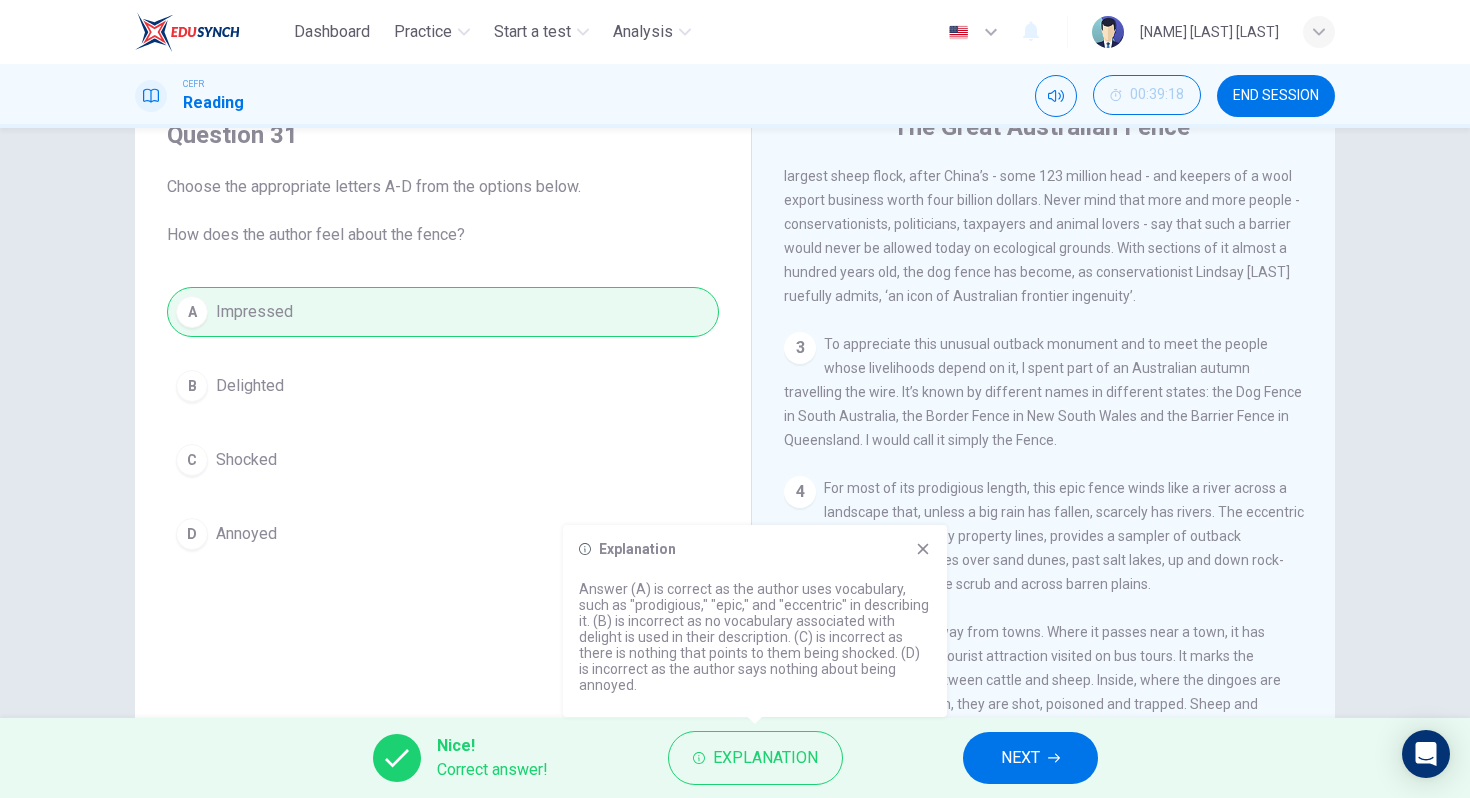 click at bounding box center [923, 549] 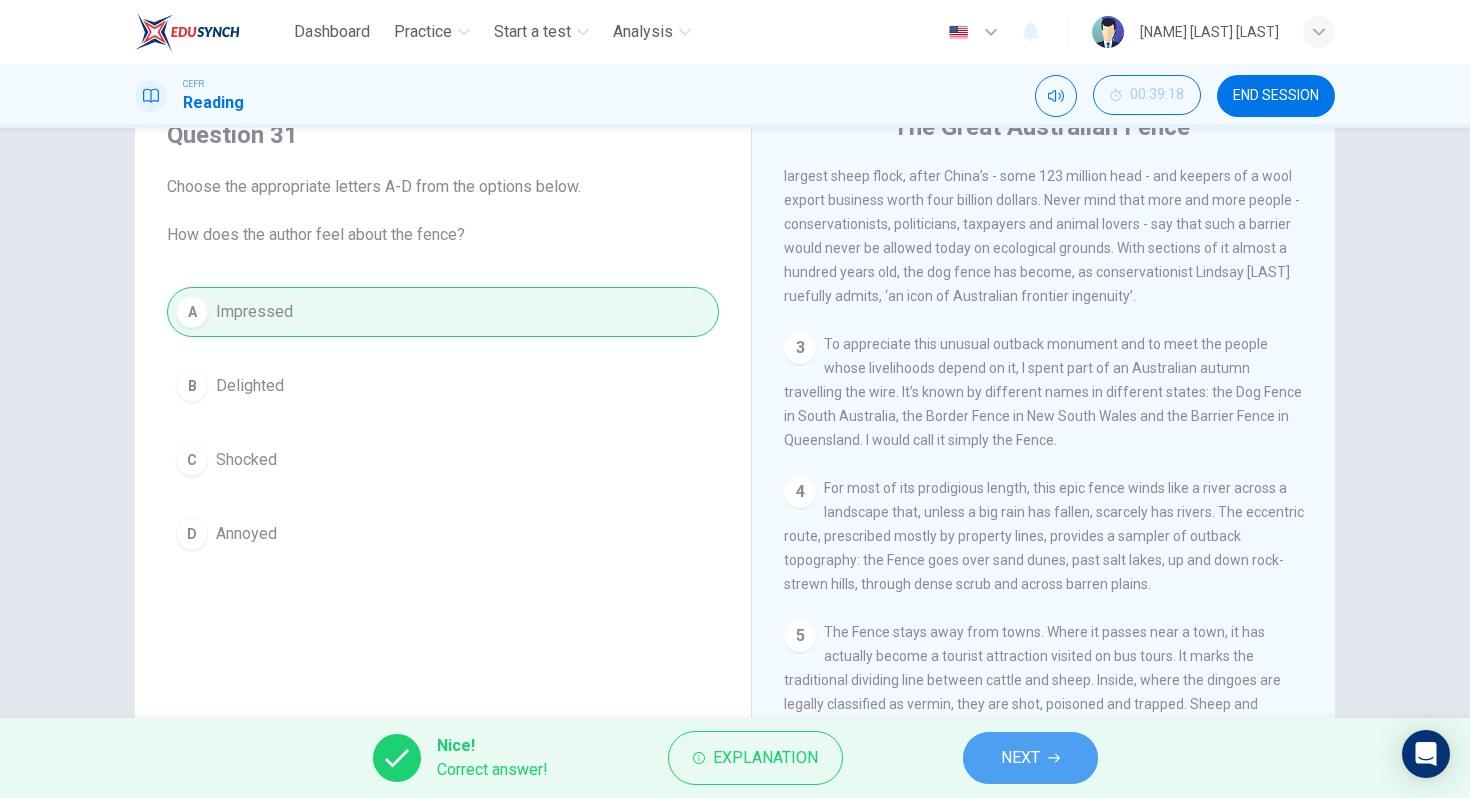 click on "NEXT" at bounding box center (1030, 758) 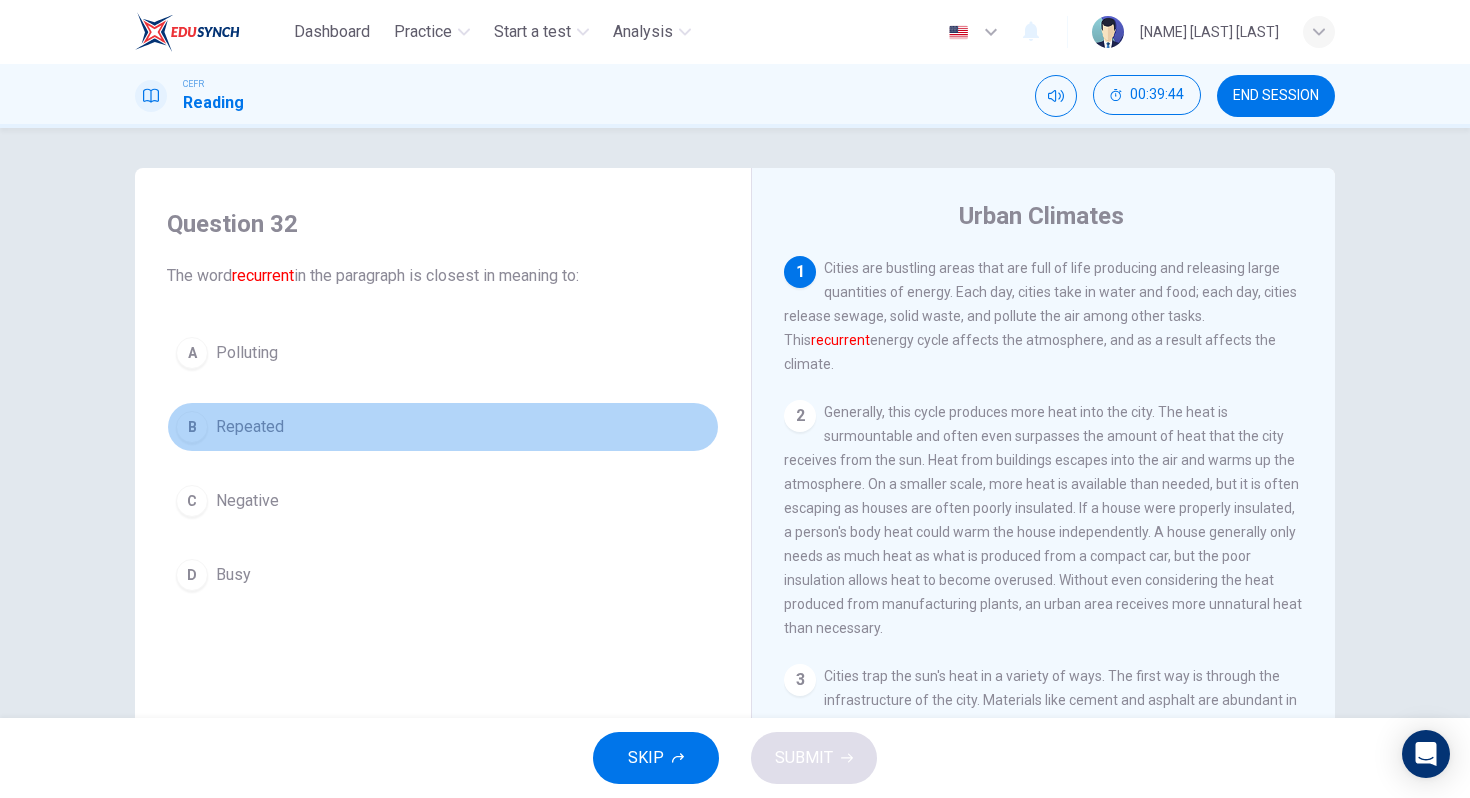 click on "Repeated" at bounding box center (247, 353) 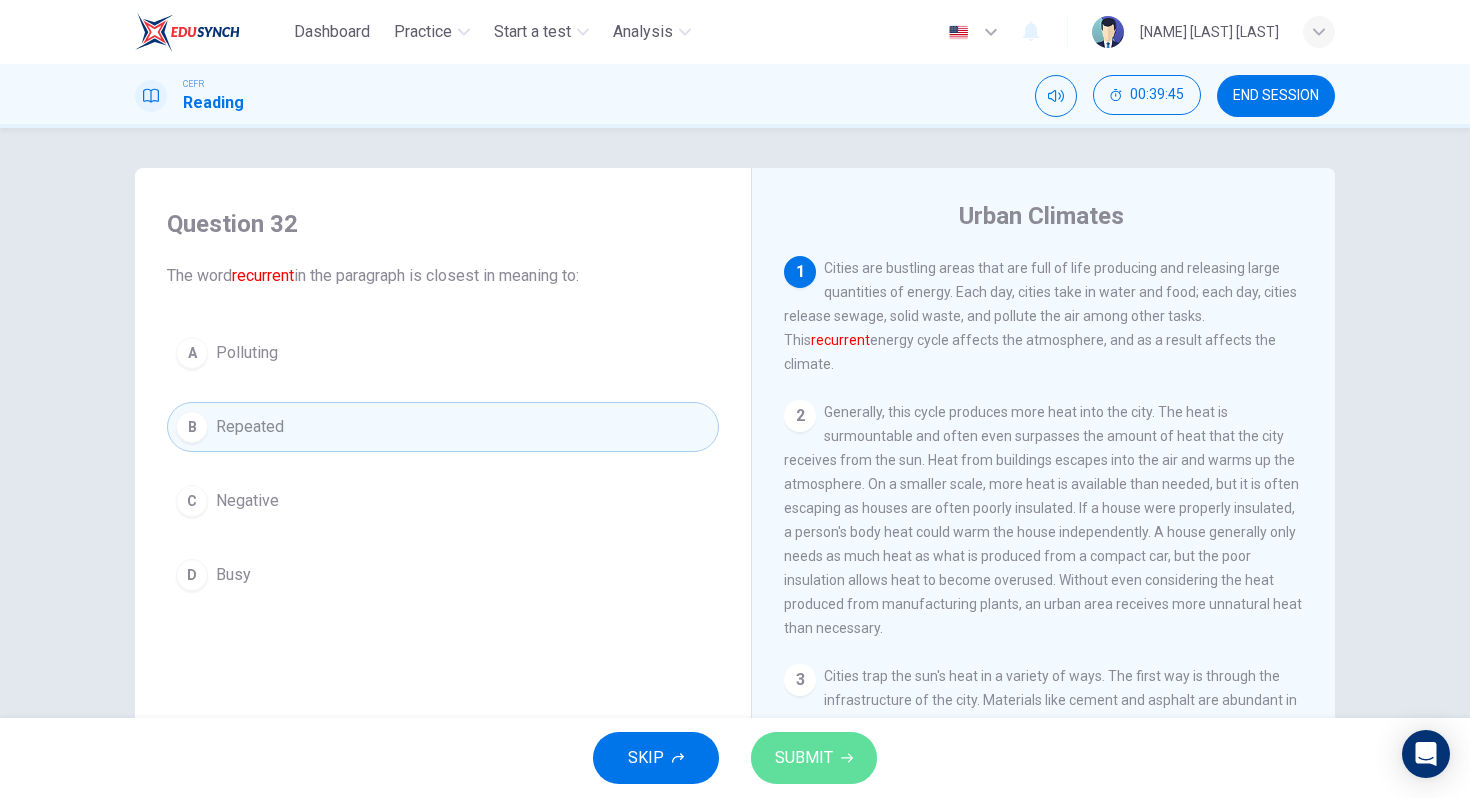 click on "SUBMIT" at bounding box center (804, 758) 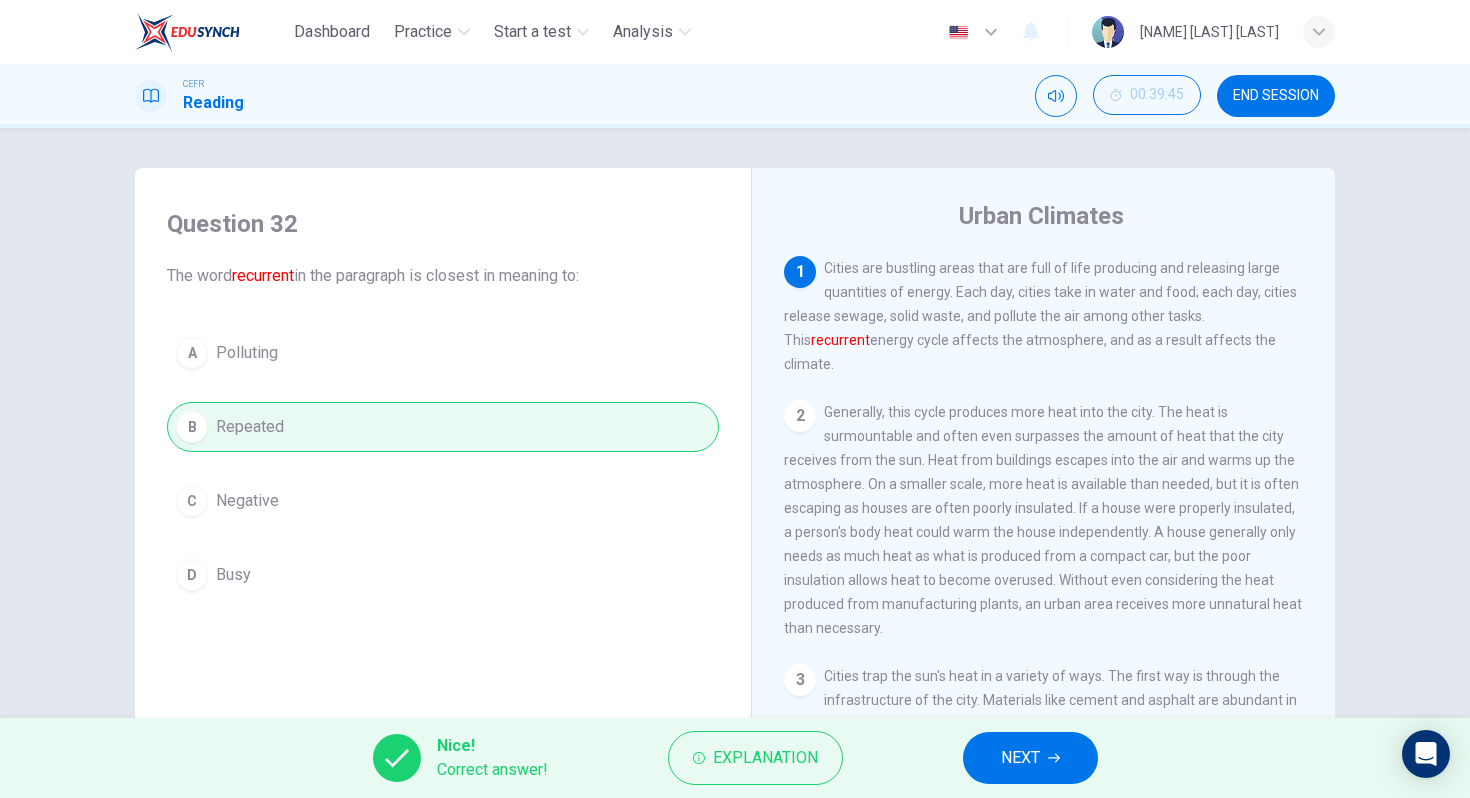 click on "NEXT" at bounding box center (1020, 758) 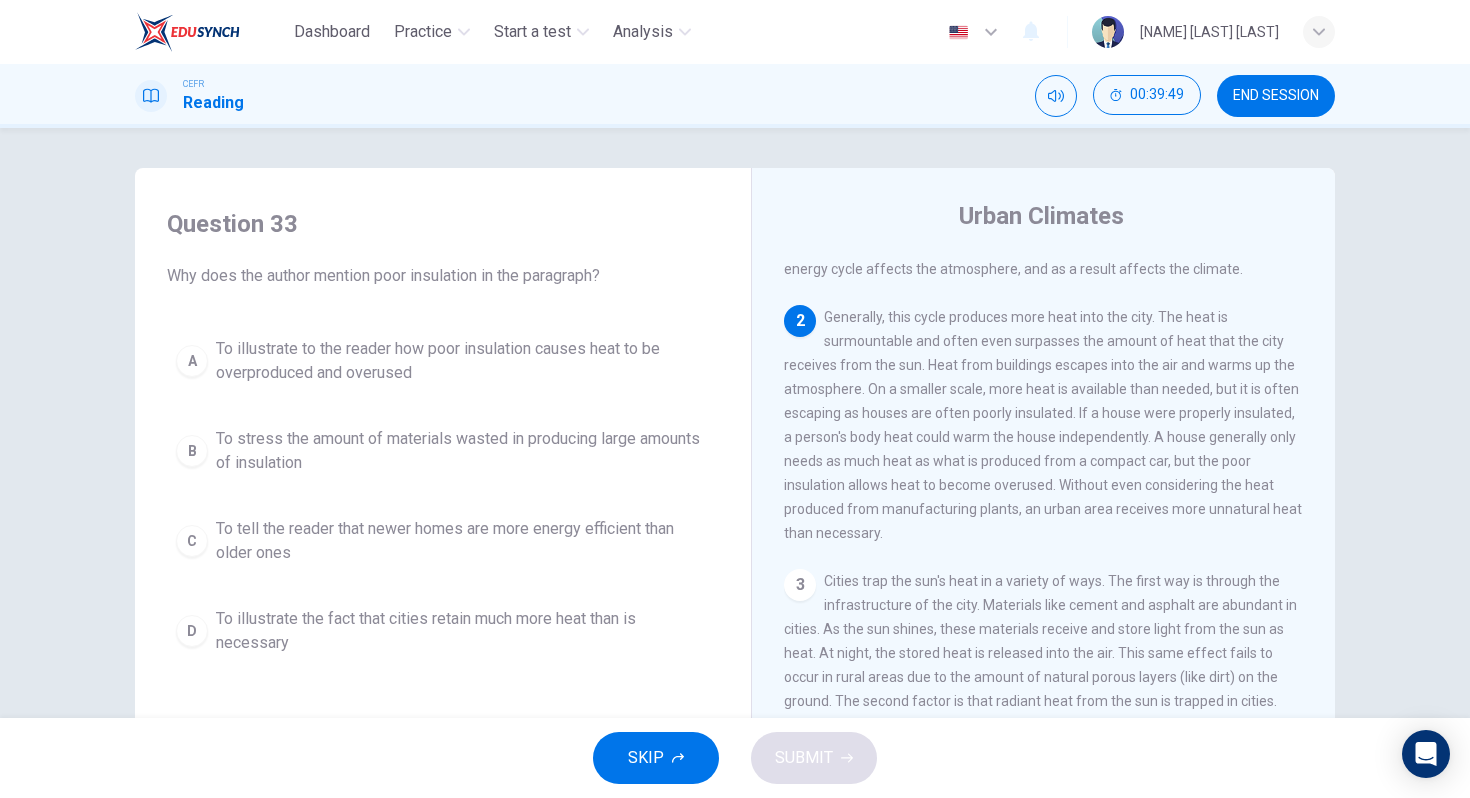 scroll, scrollTop: 73, scrollLeft: 0, axis: vertical 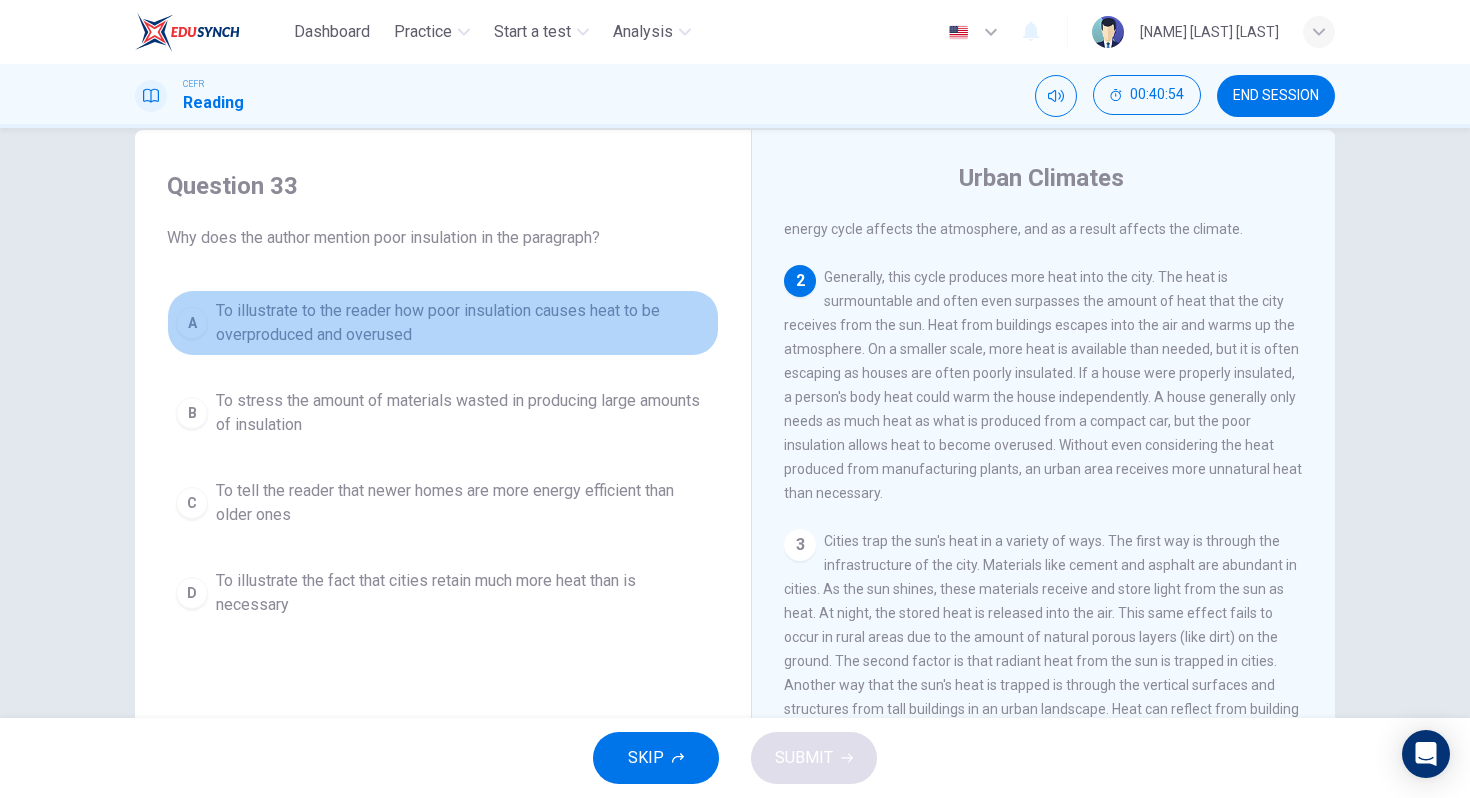 click on "To illustrate to the reader how poor insulation causes heat to be overproduced and overused" at bounding box center (463, 323) 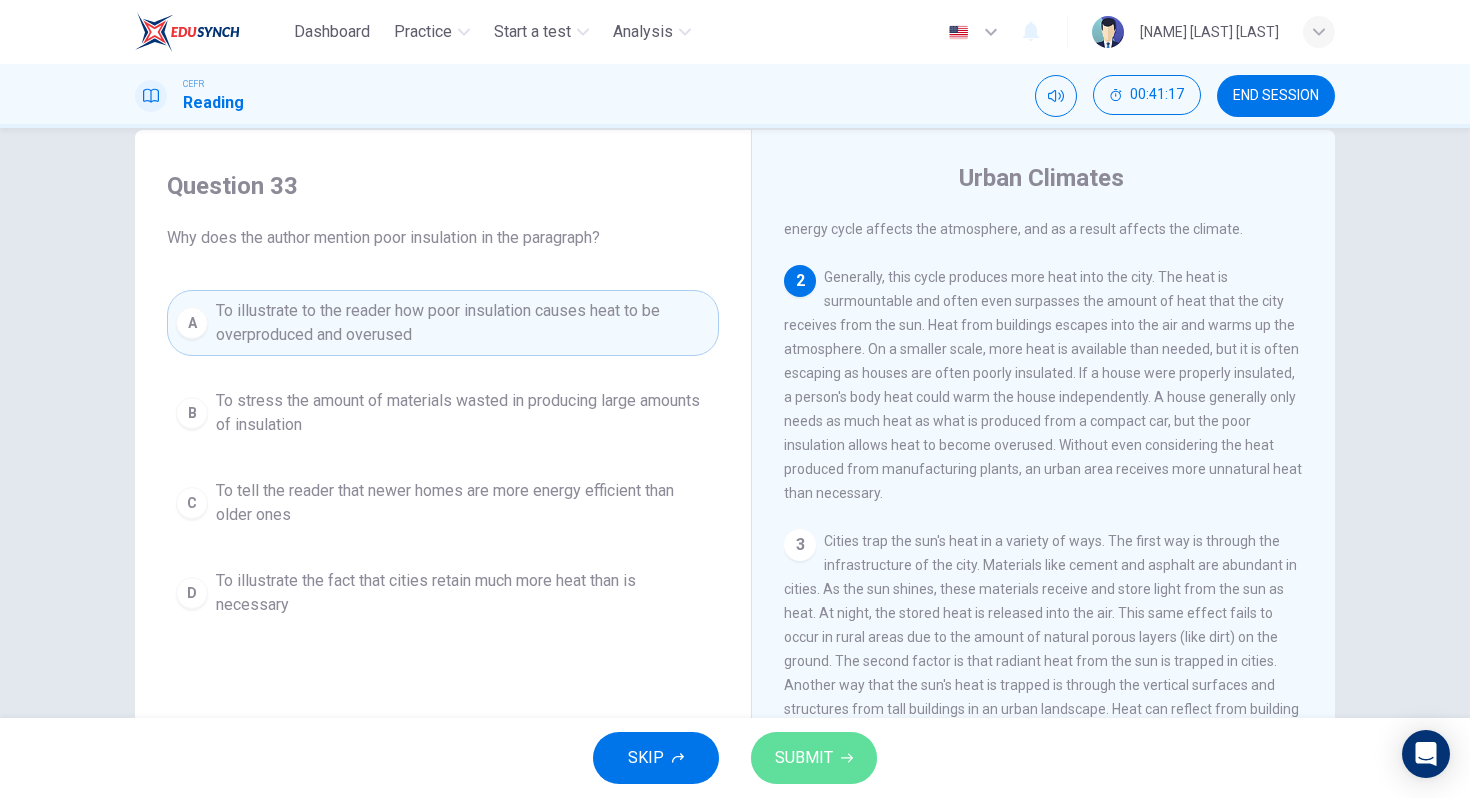 click on "SUBMIT" at bounding box center [814, 758] 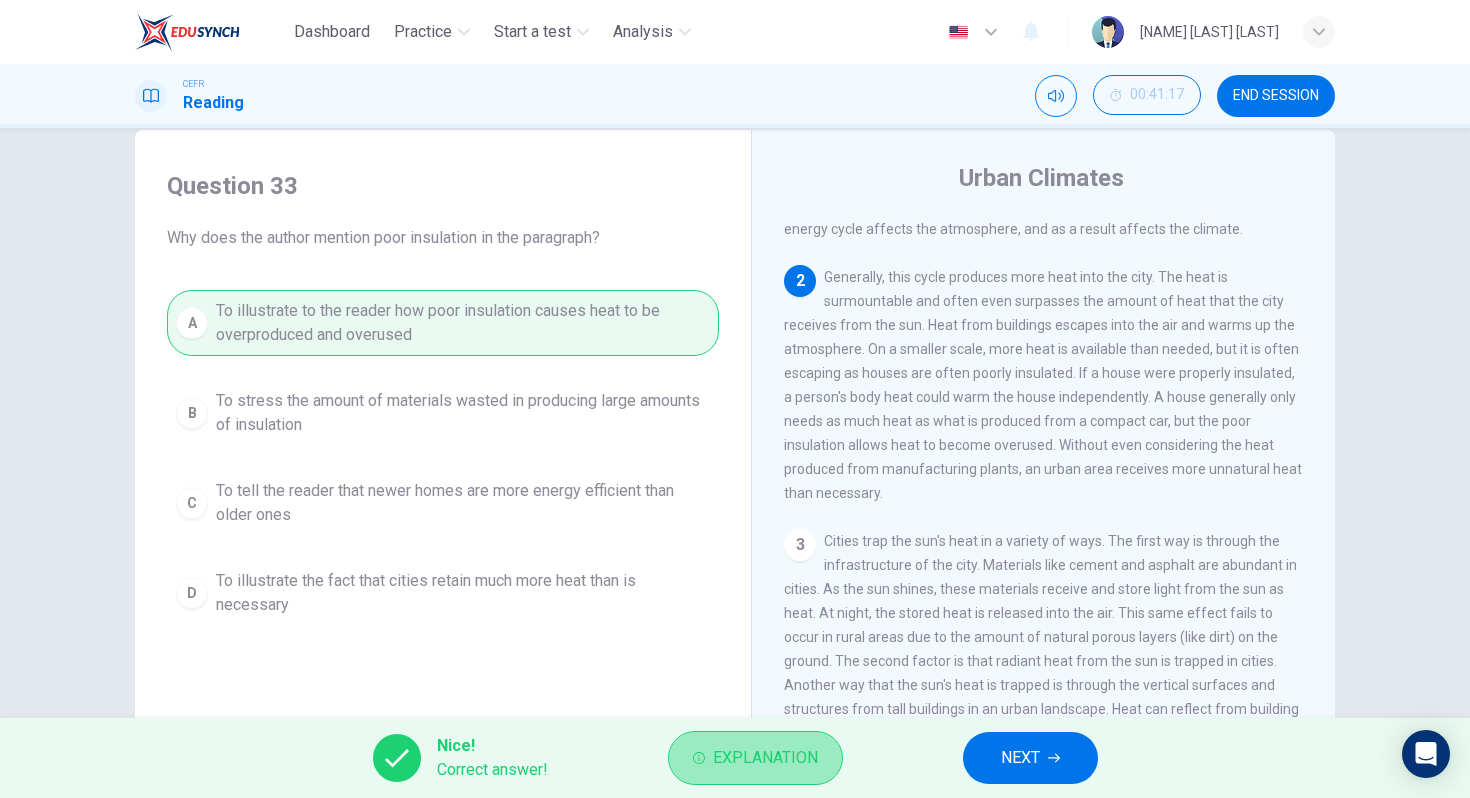 click on "Explanation" at bounding box center [755, 758] 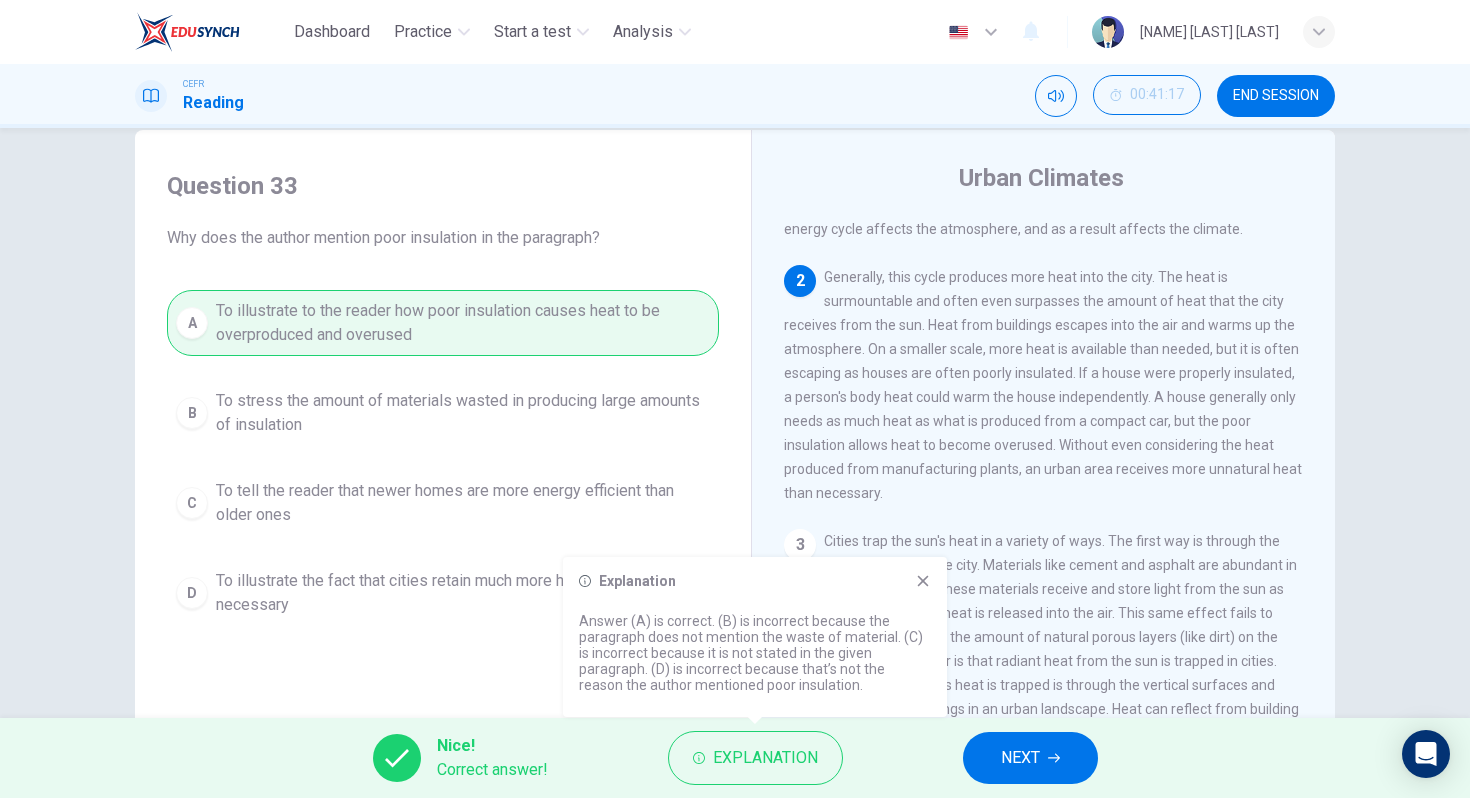 click on "NEXT" at bounding box center (1020, 758) 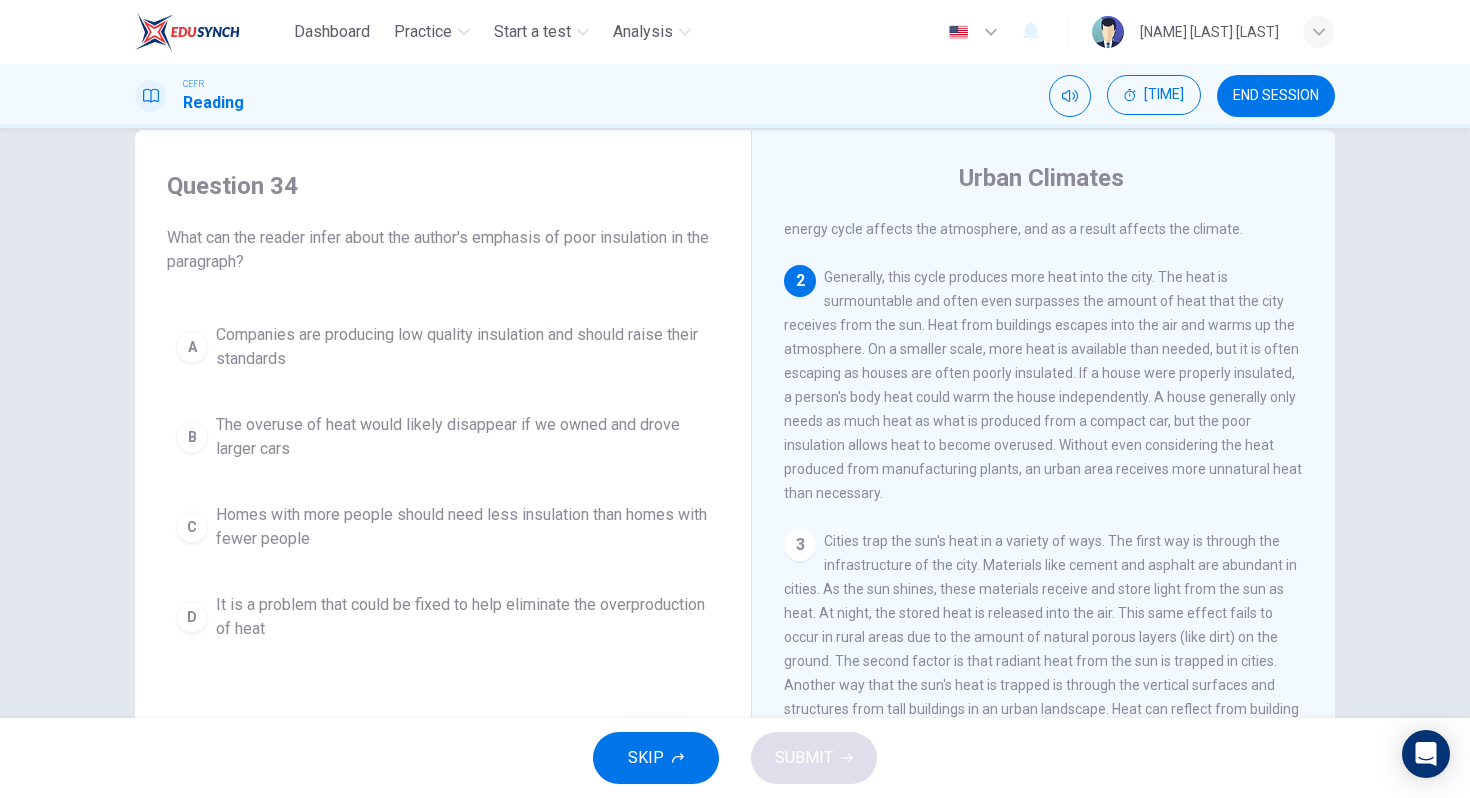 click on "It is a problem that could be fixed to help eliminate the overproduction of heat" at bounding box center (463, 347) 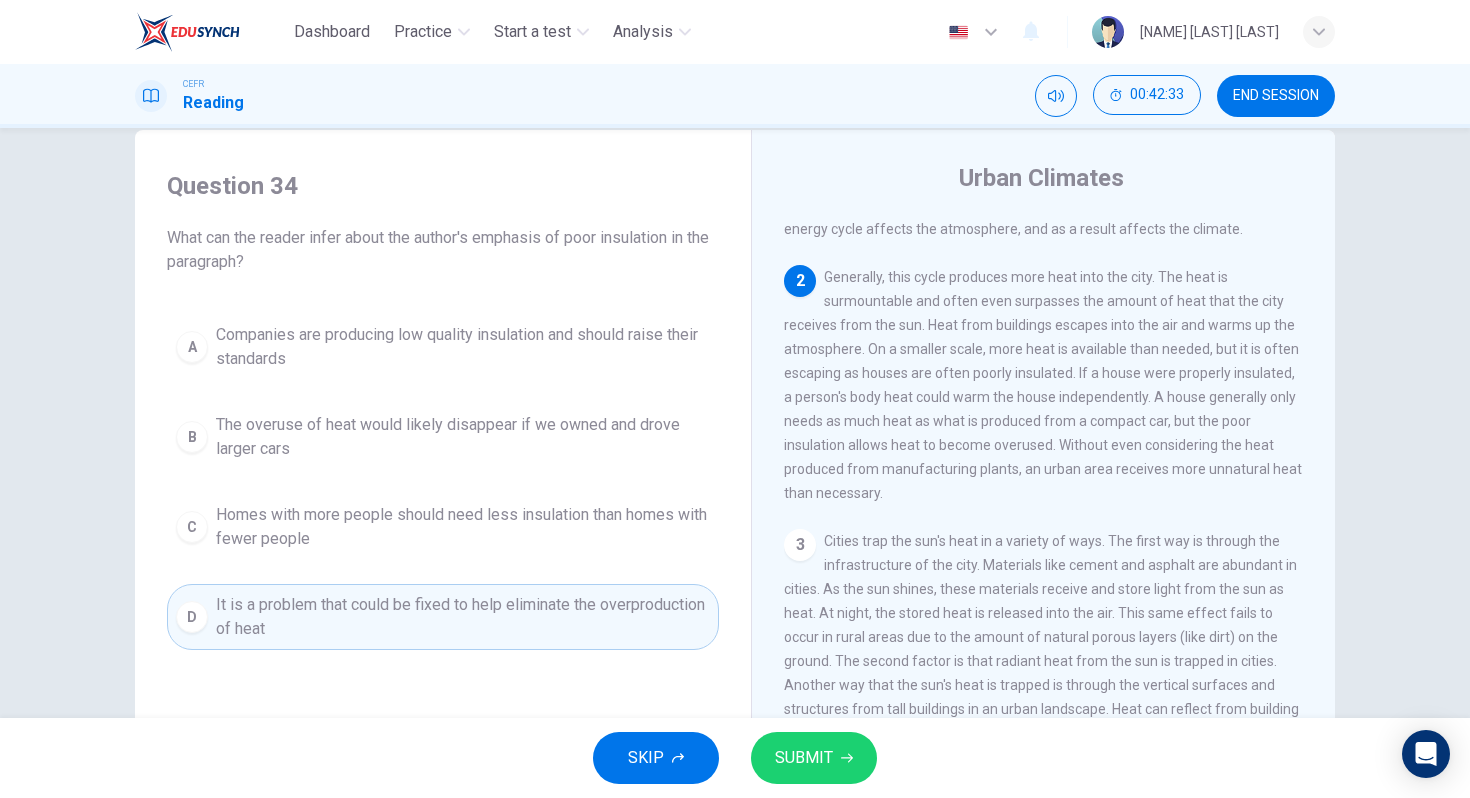 click on "SKIP SUBMIT" at bounding box center [735, 758] 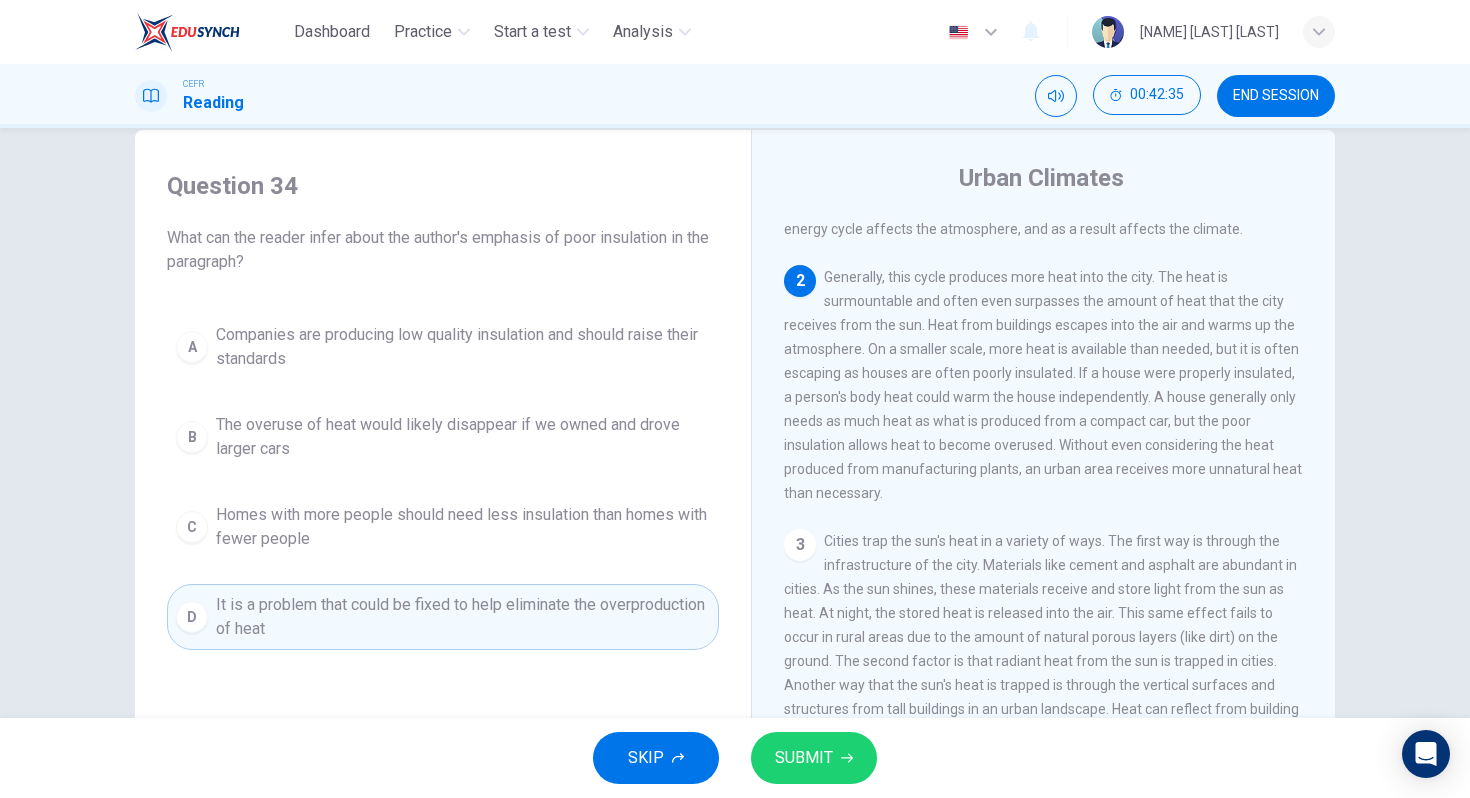 click on "SUBMIT" at bounding box center [814, 758] 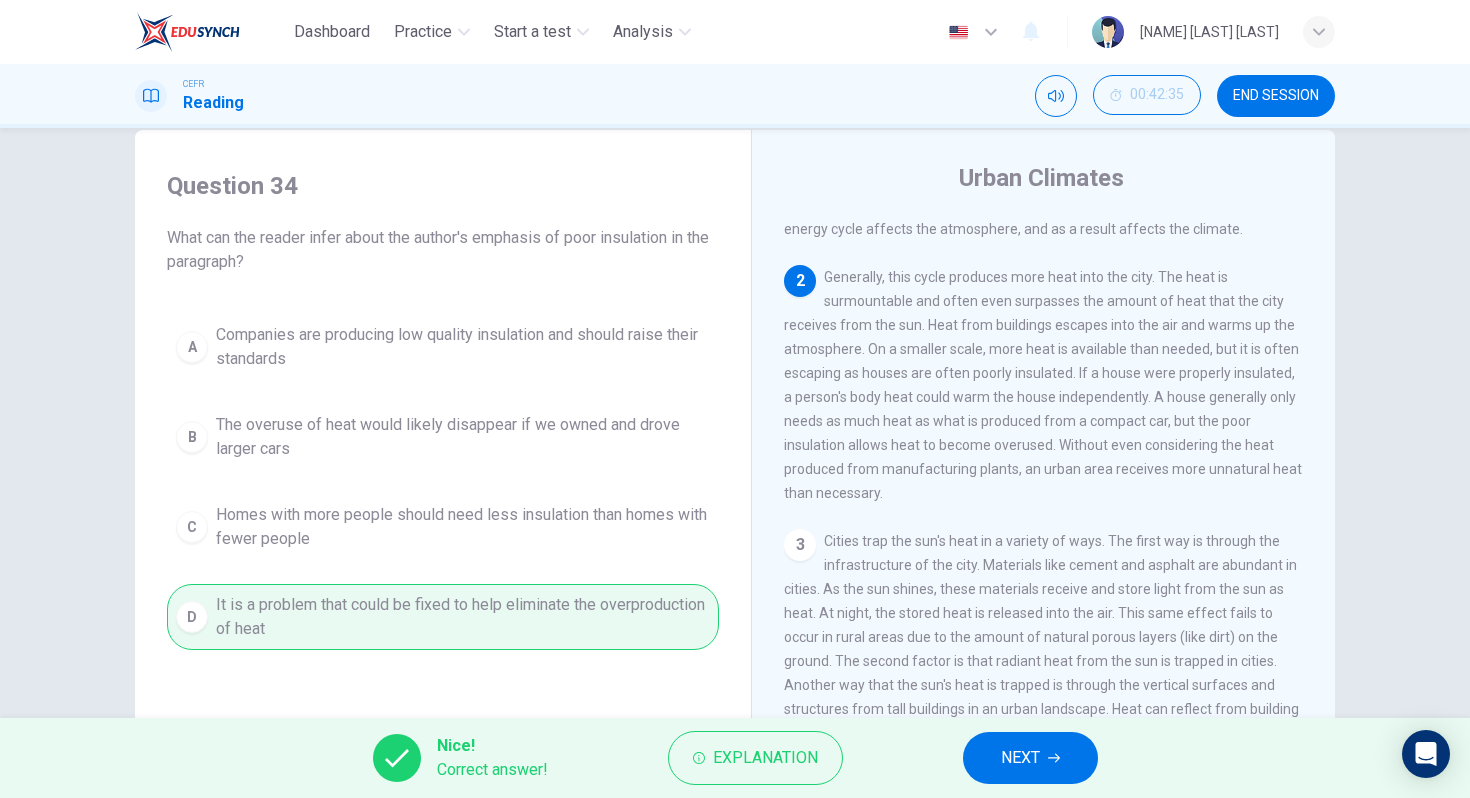click on "Explanation" at bounding box center [755, 758] 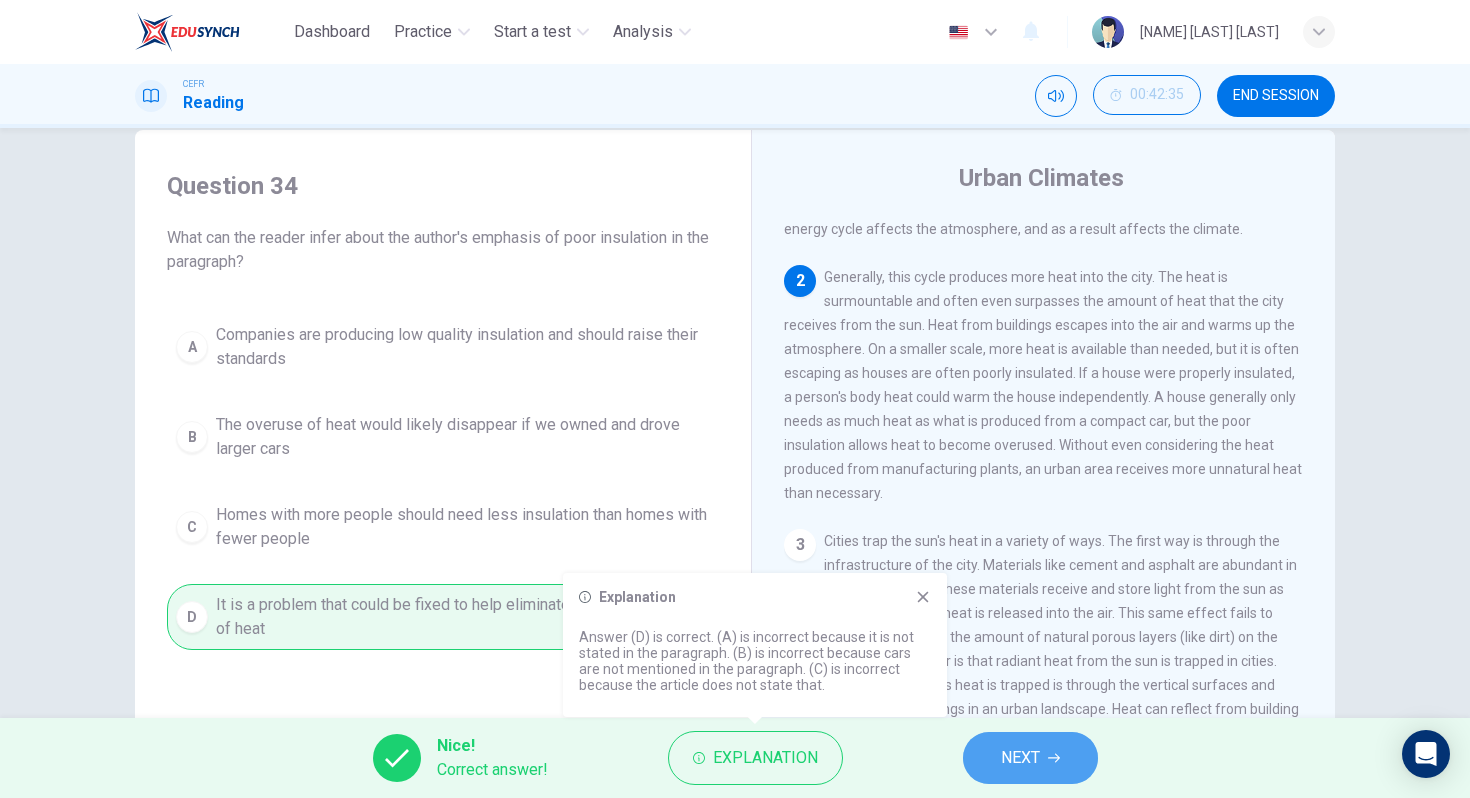 click on "NEXT" at bounding box center (1030, 758) 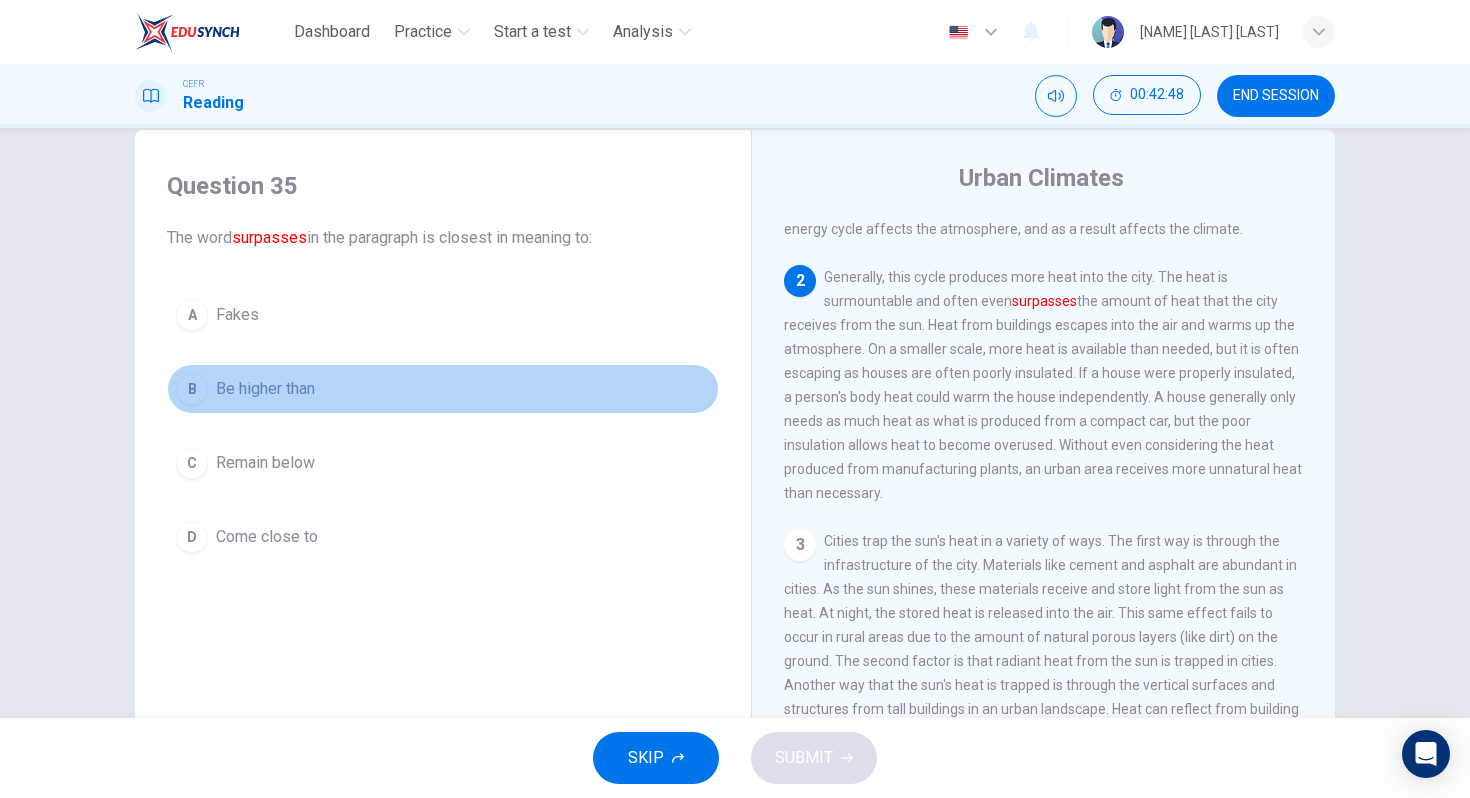 click on "B Be higher than" at bounding box center [443, 389] 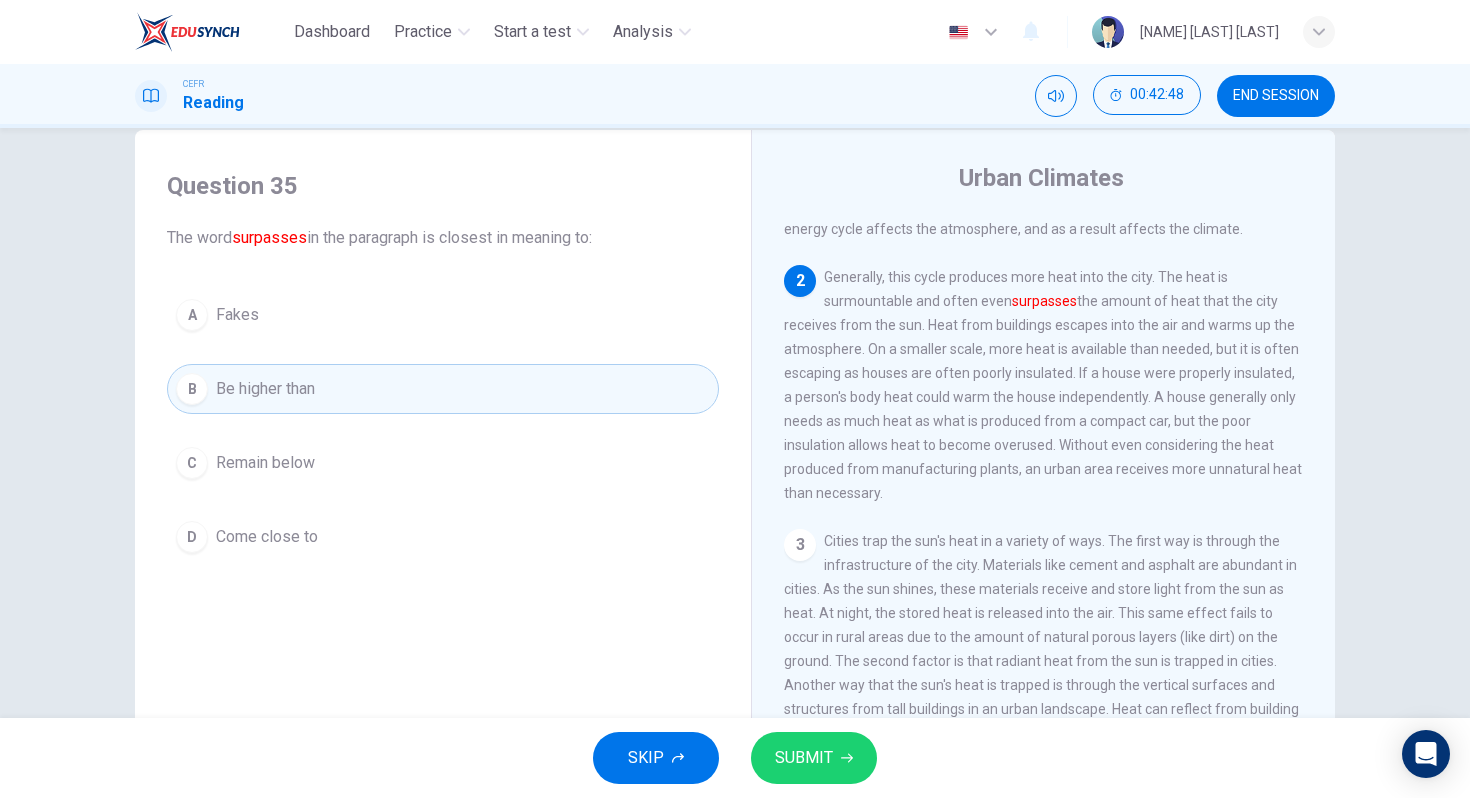 click on "SUBMIT" at bounding box center [804, 758] 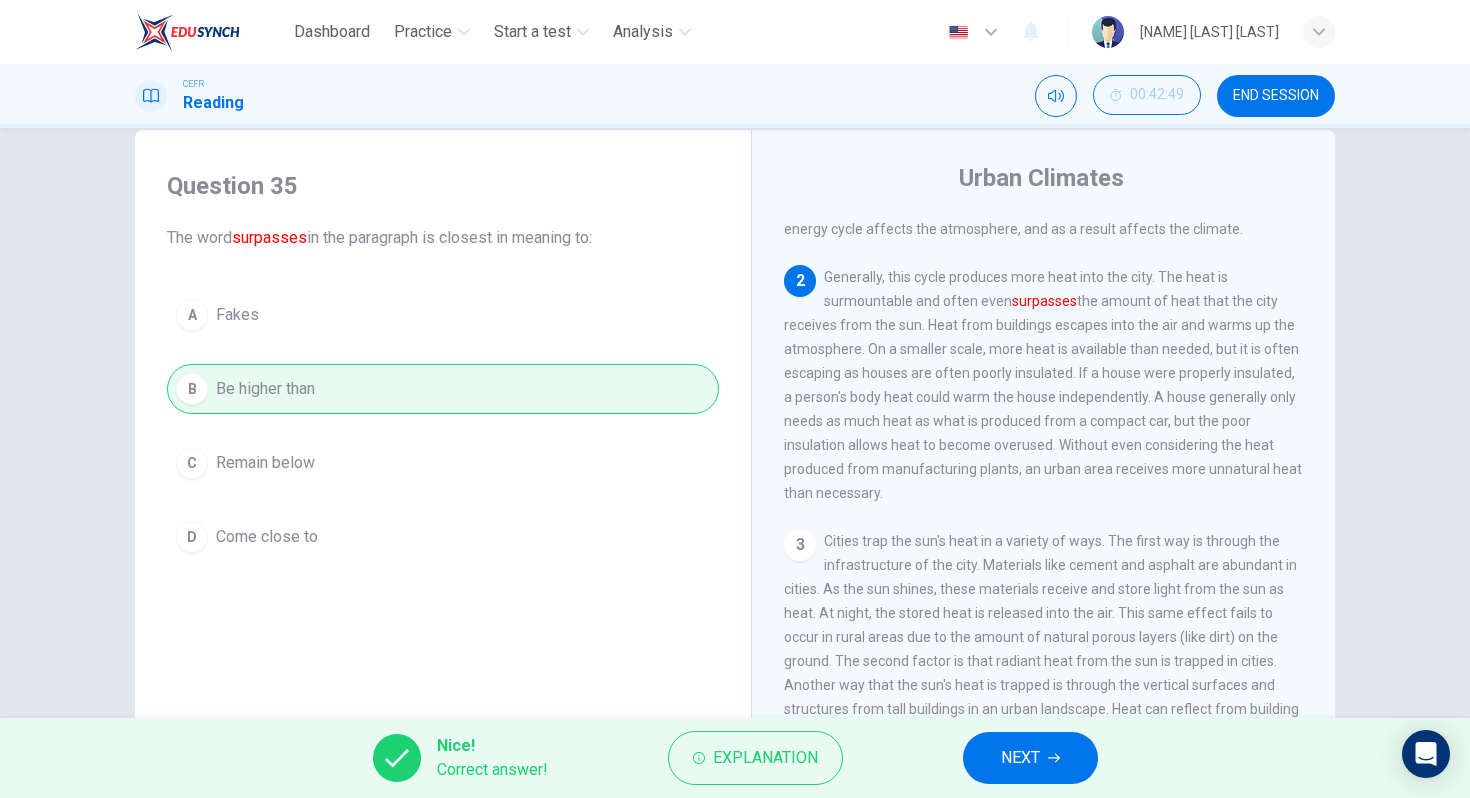 click on "NEXT" at bounding box center (1030, 758) 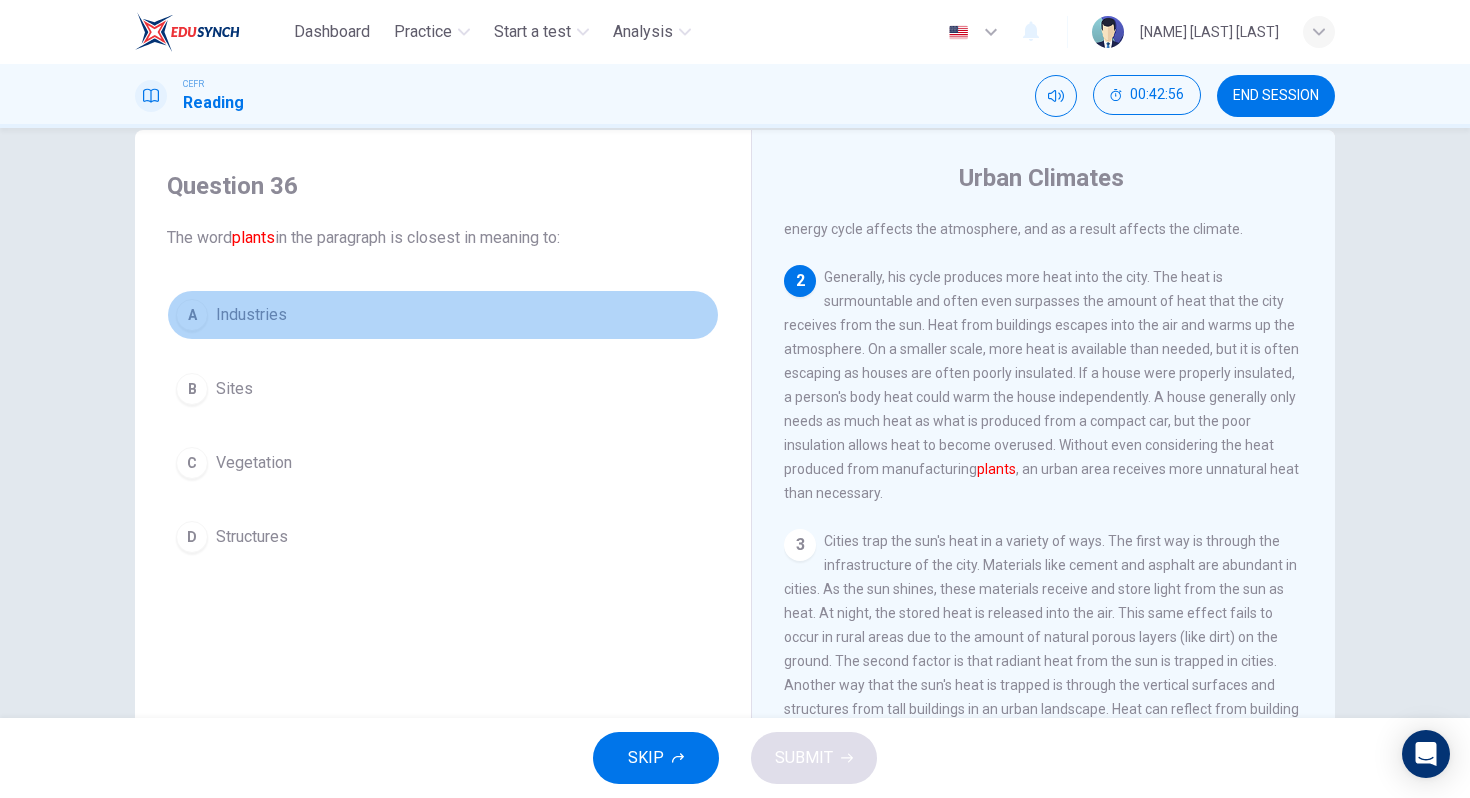 click on "A Industries" at bounding box center [443, 315] 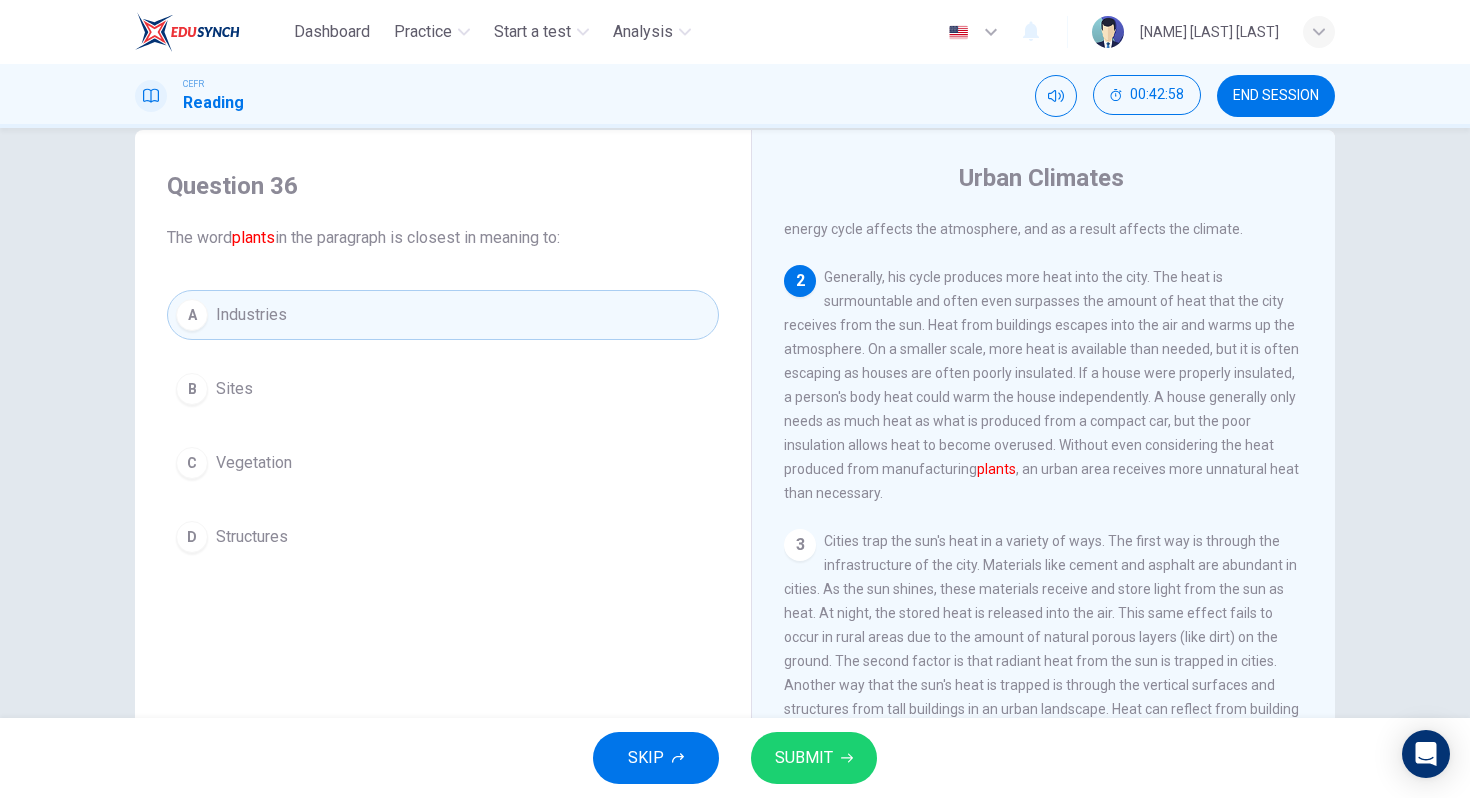 click on "A Industries B Sites C Vegetation D Structures" at bounding box center [443, 426] 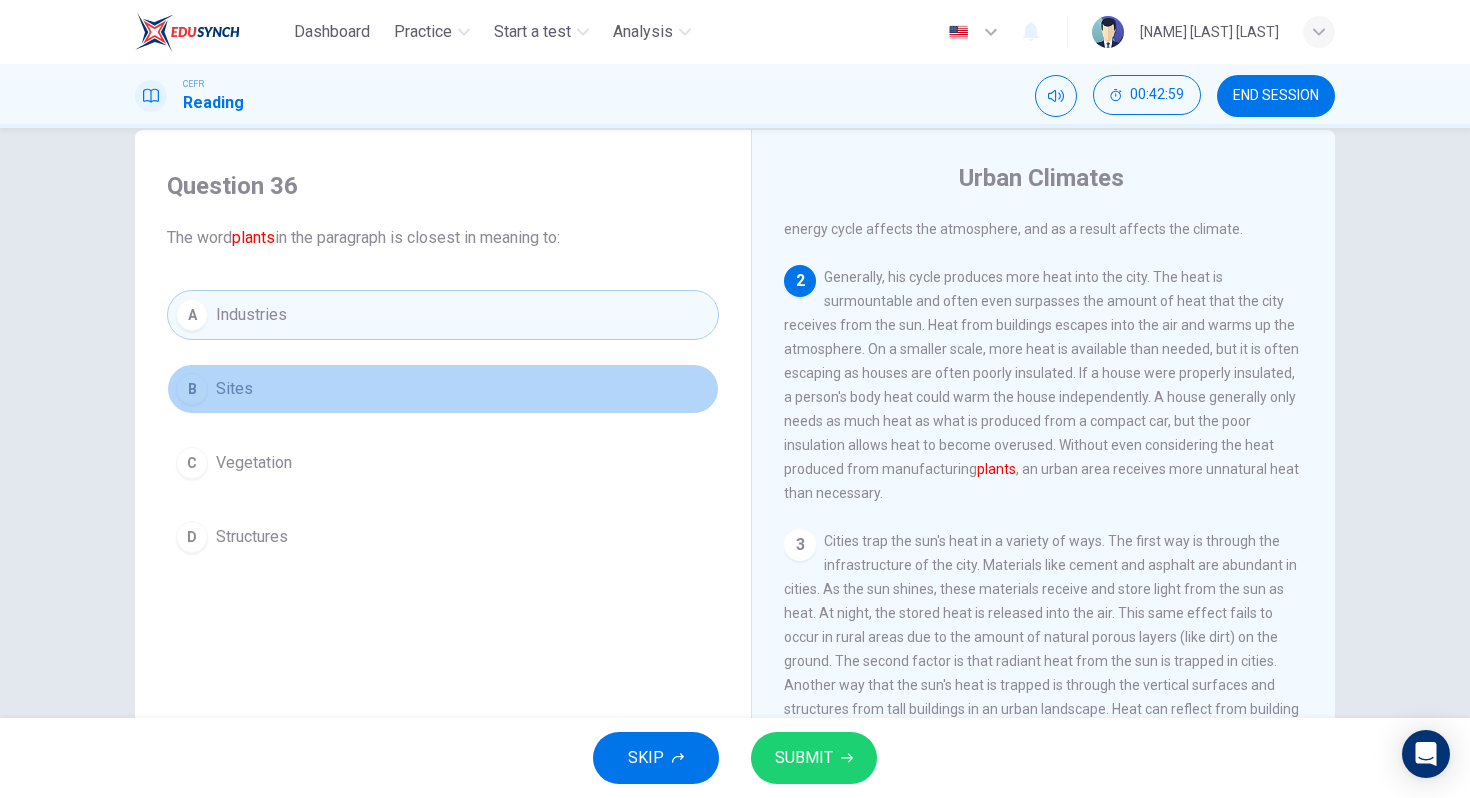 click on "Sites" at bounding box center [234, 389] 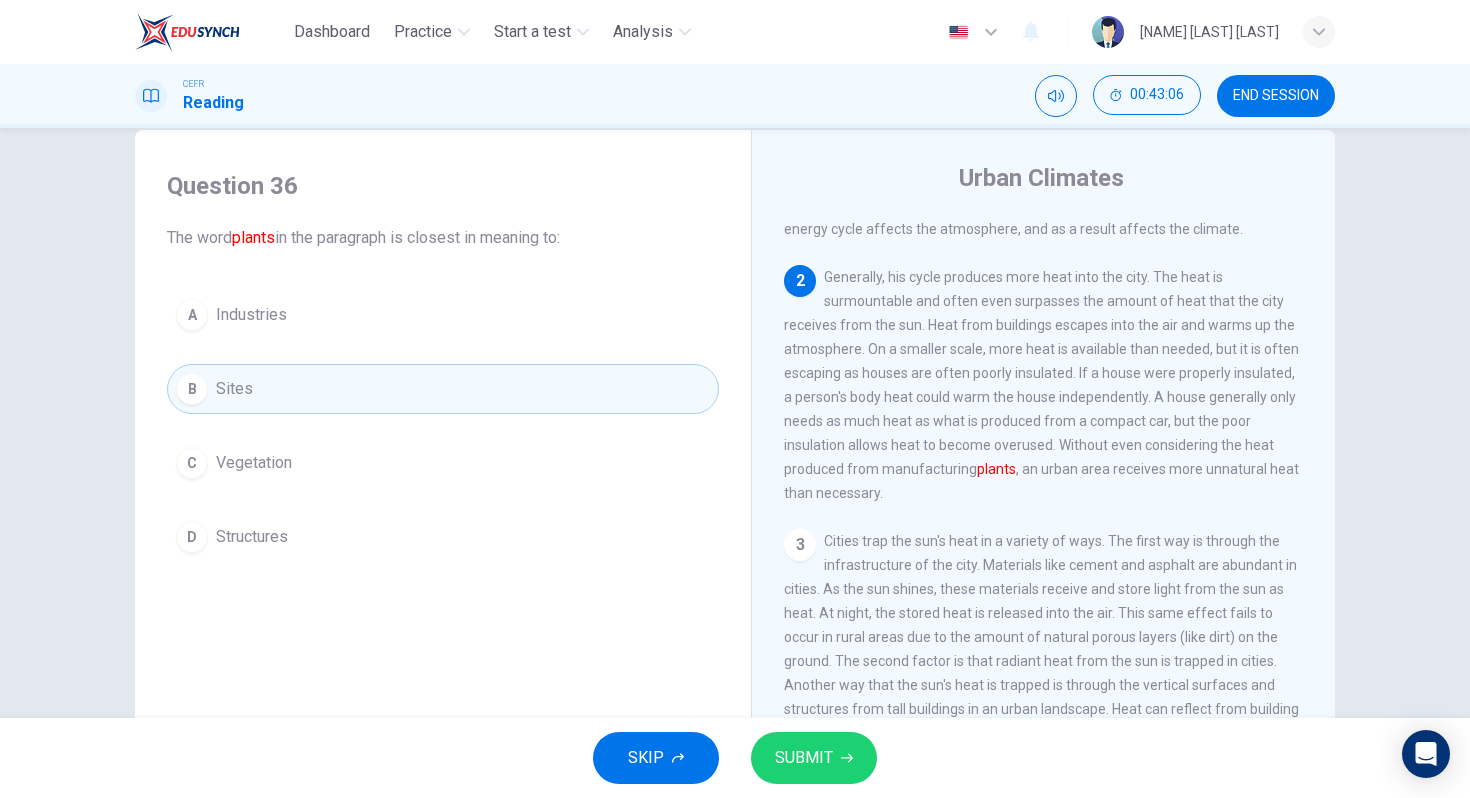 click on "SUBMIT" at bounding box center (814, 758) 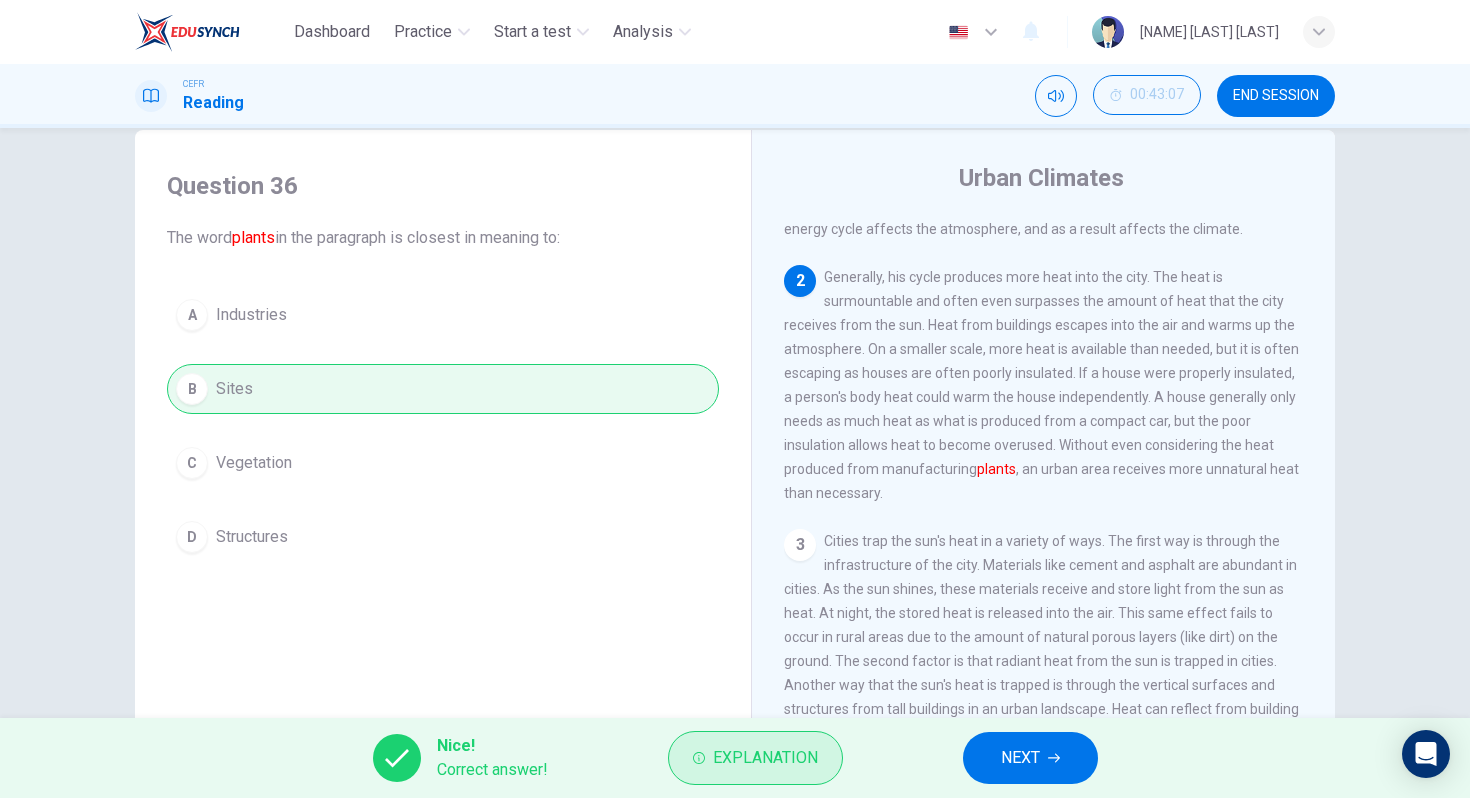 click on "Explanation" at bounding box center [765, 758] 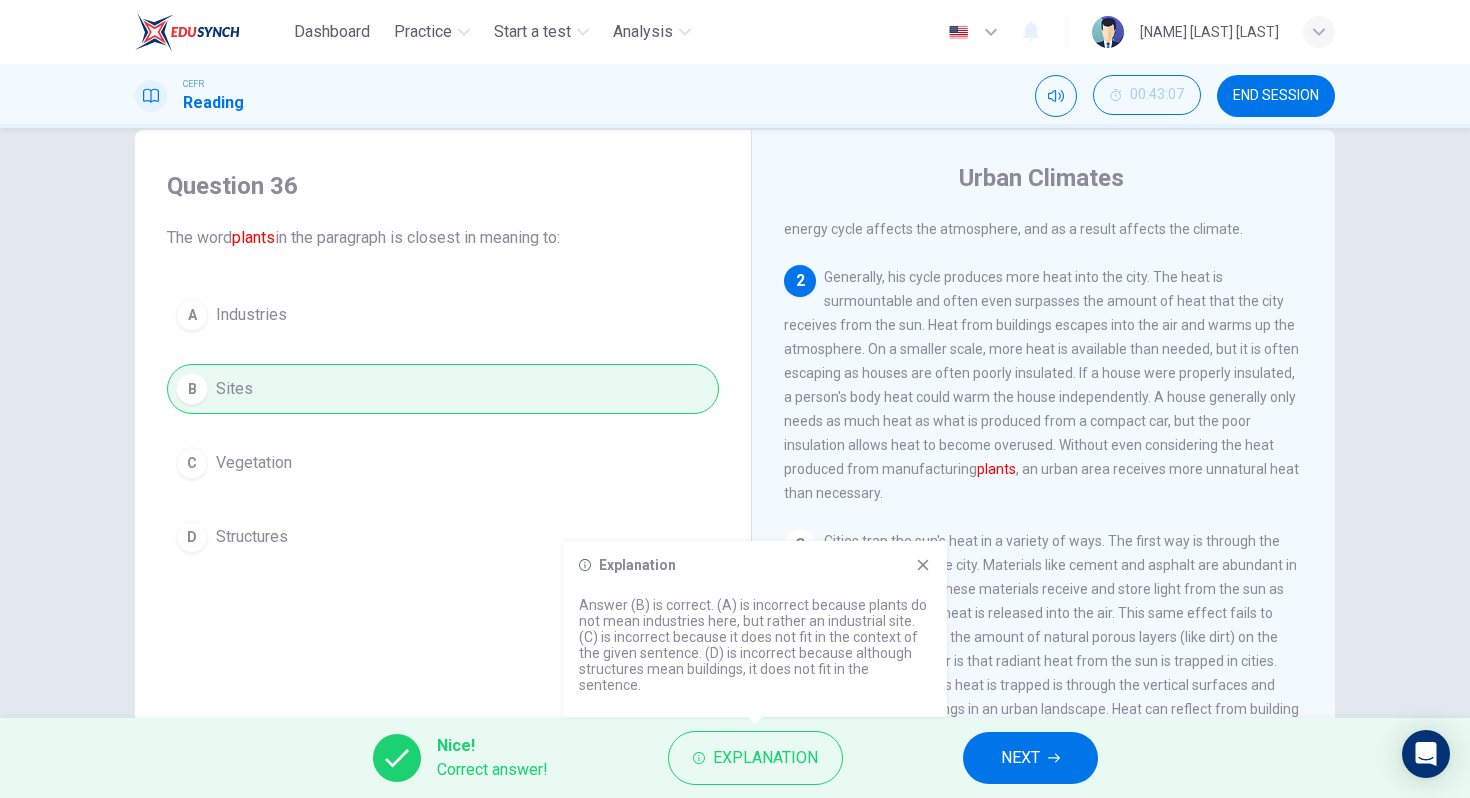 click at bounding box center [923, 565] 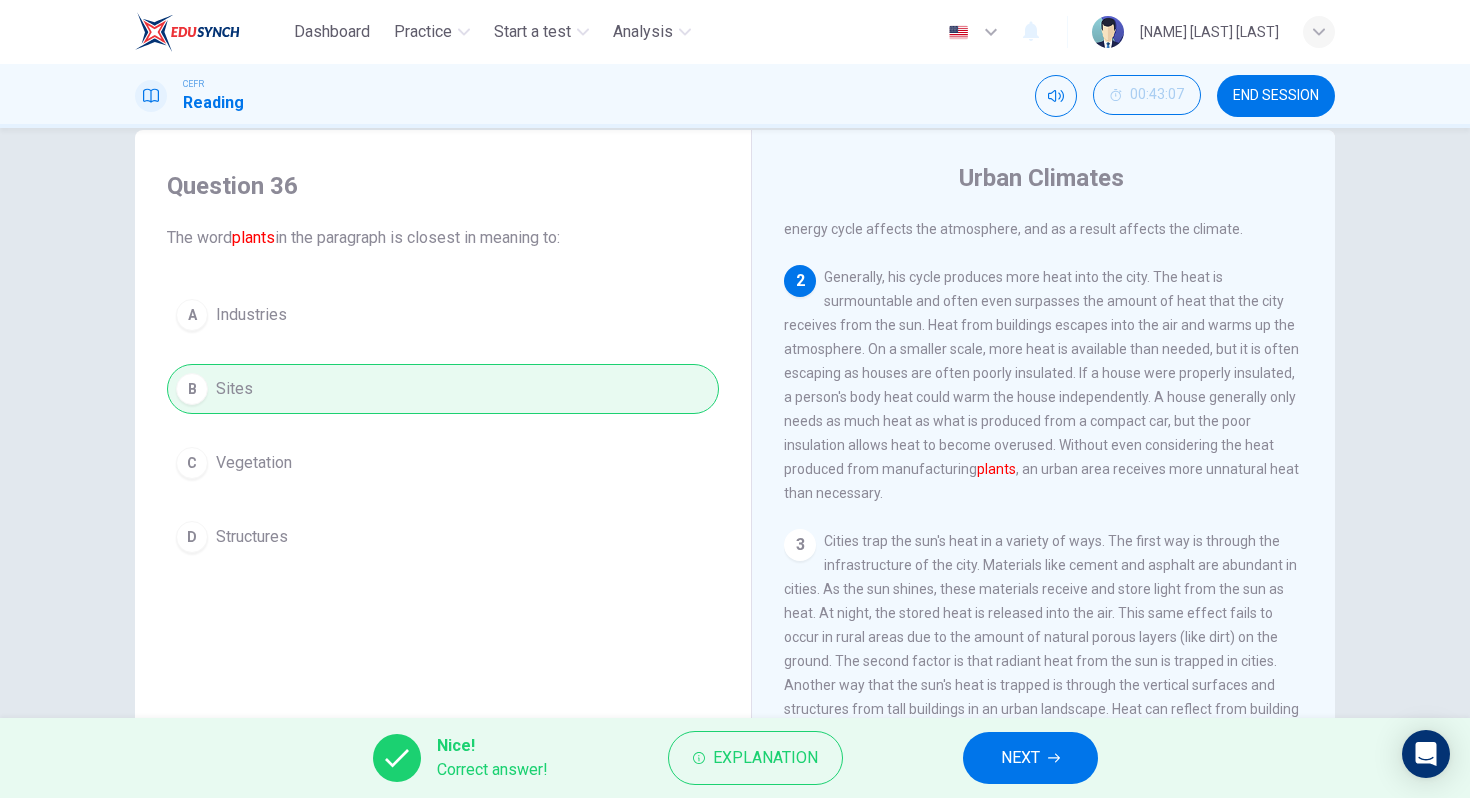 click on "Nice! Correct answer! Explanation NEXT" at bounding box center (735, 758) 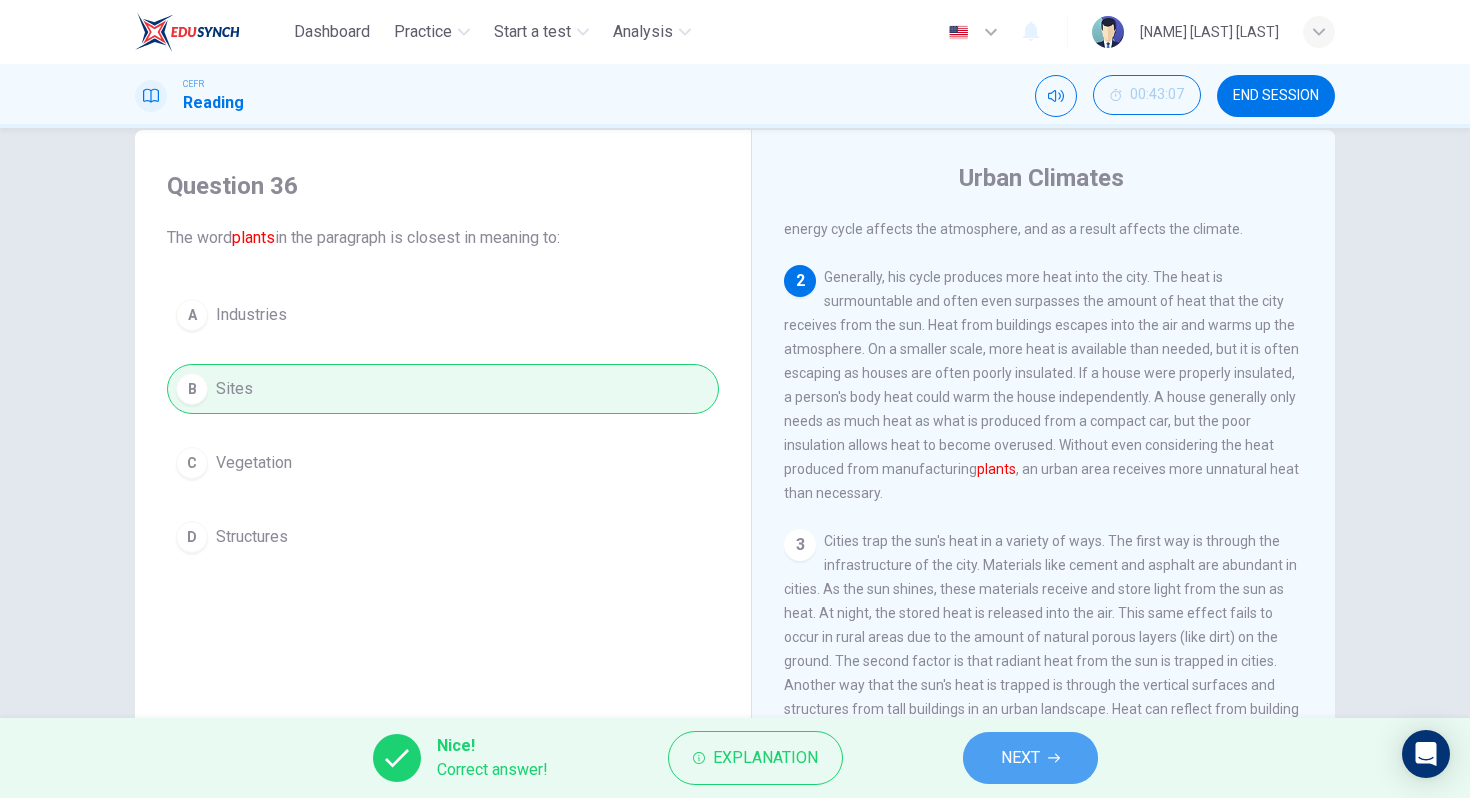 click at bounding box center [1054, 758] 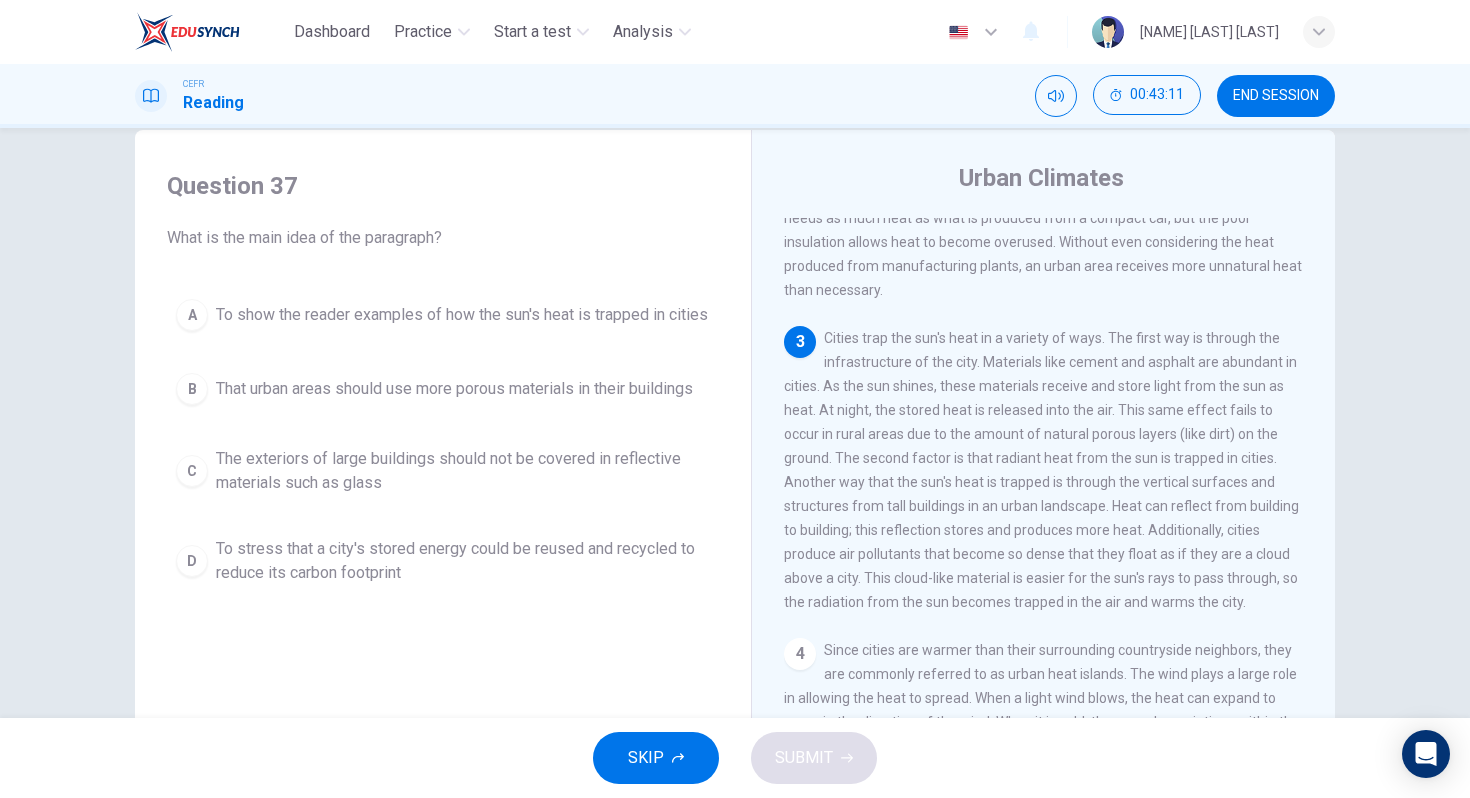 scroll, scrollTop: 277, scrollLeft: 0, axis: vertical 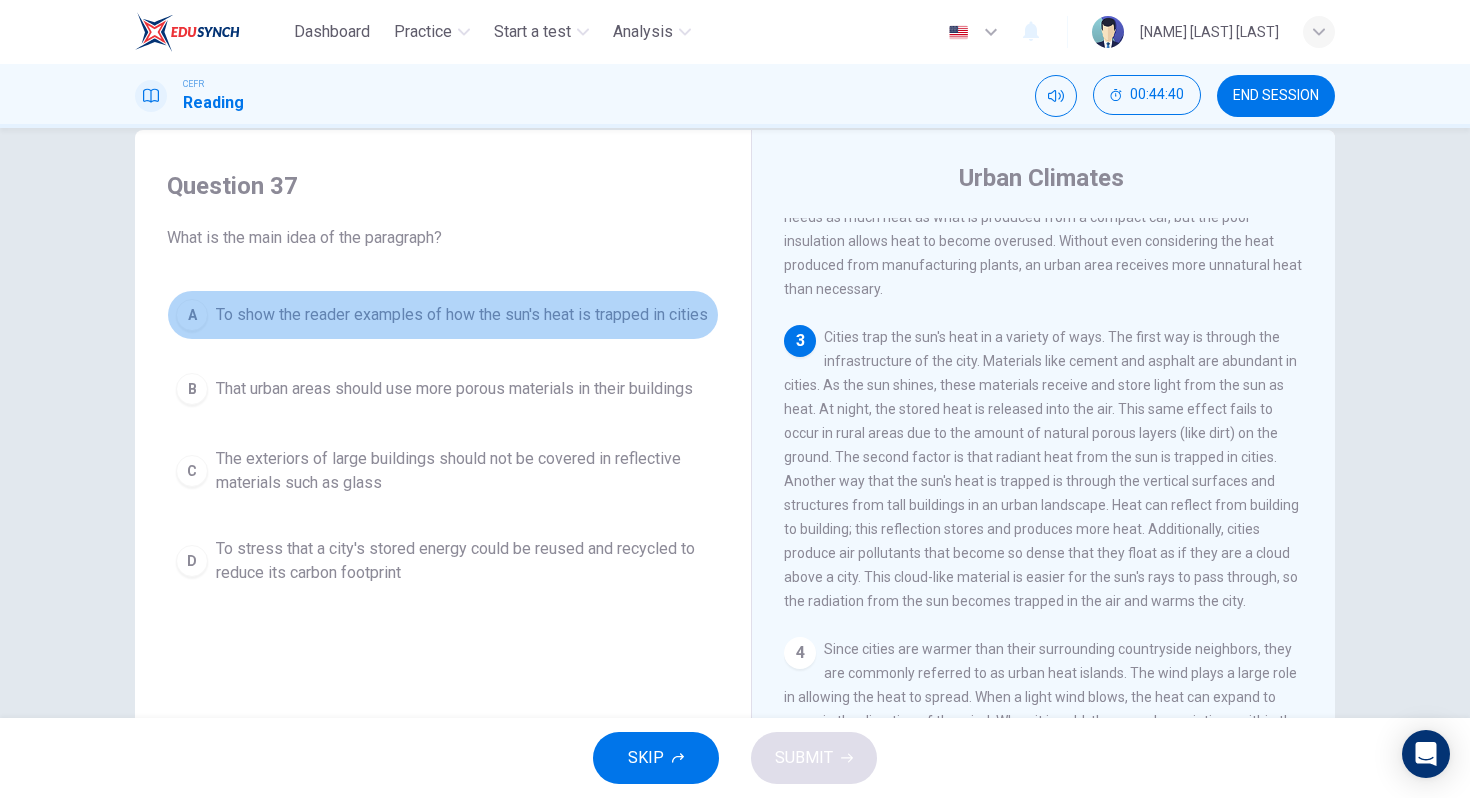 click on "A To show the reader examples of how the sun's heat is trapped in cities" at bounding box center [443, 315] 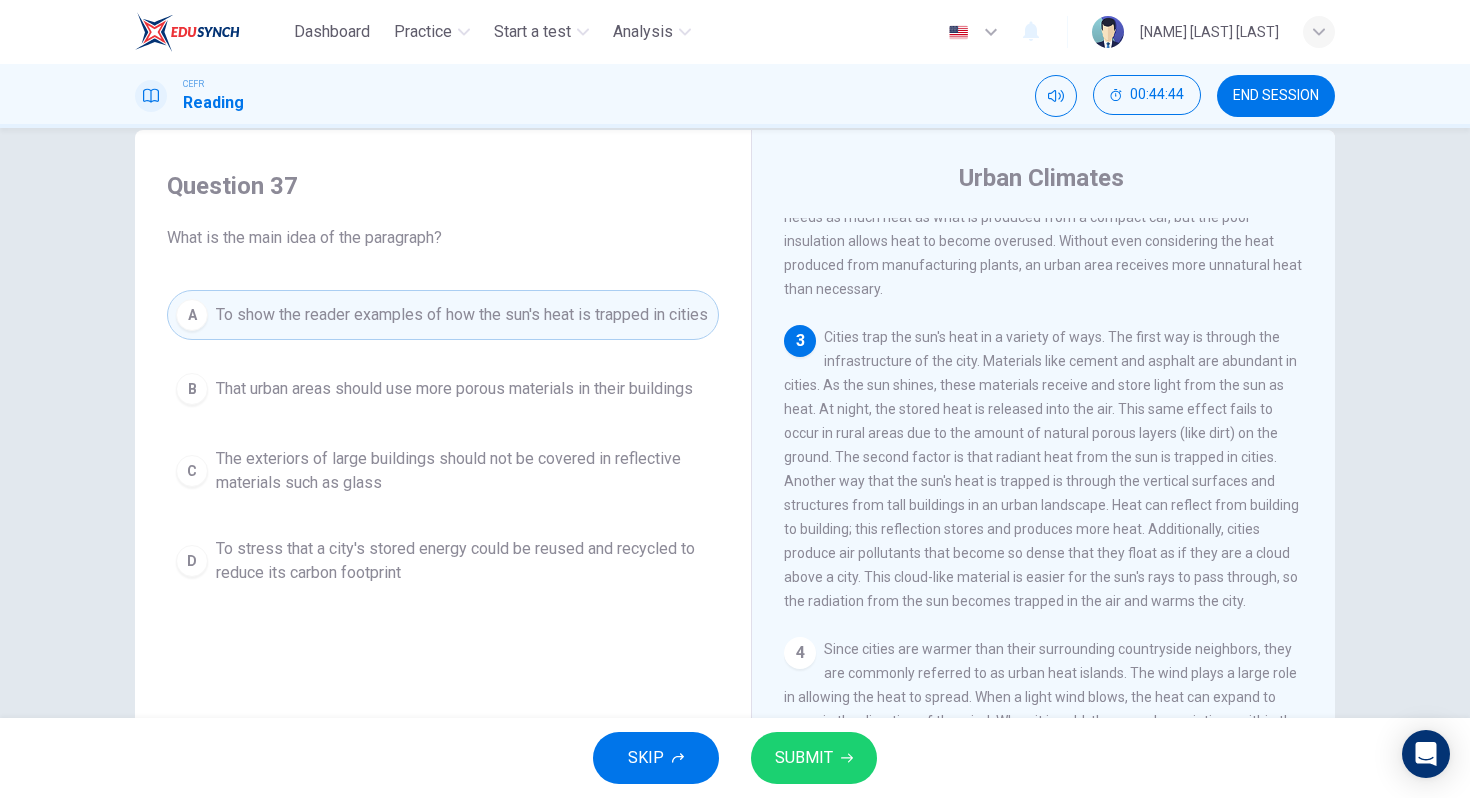 click on "SUBMIT" at bounding box center (814, 758) 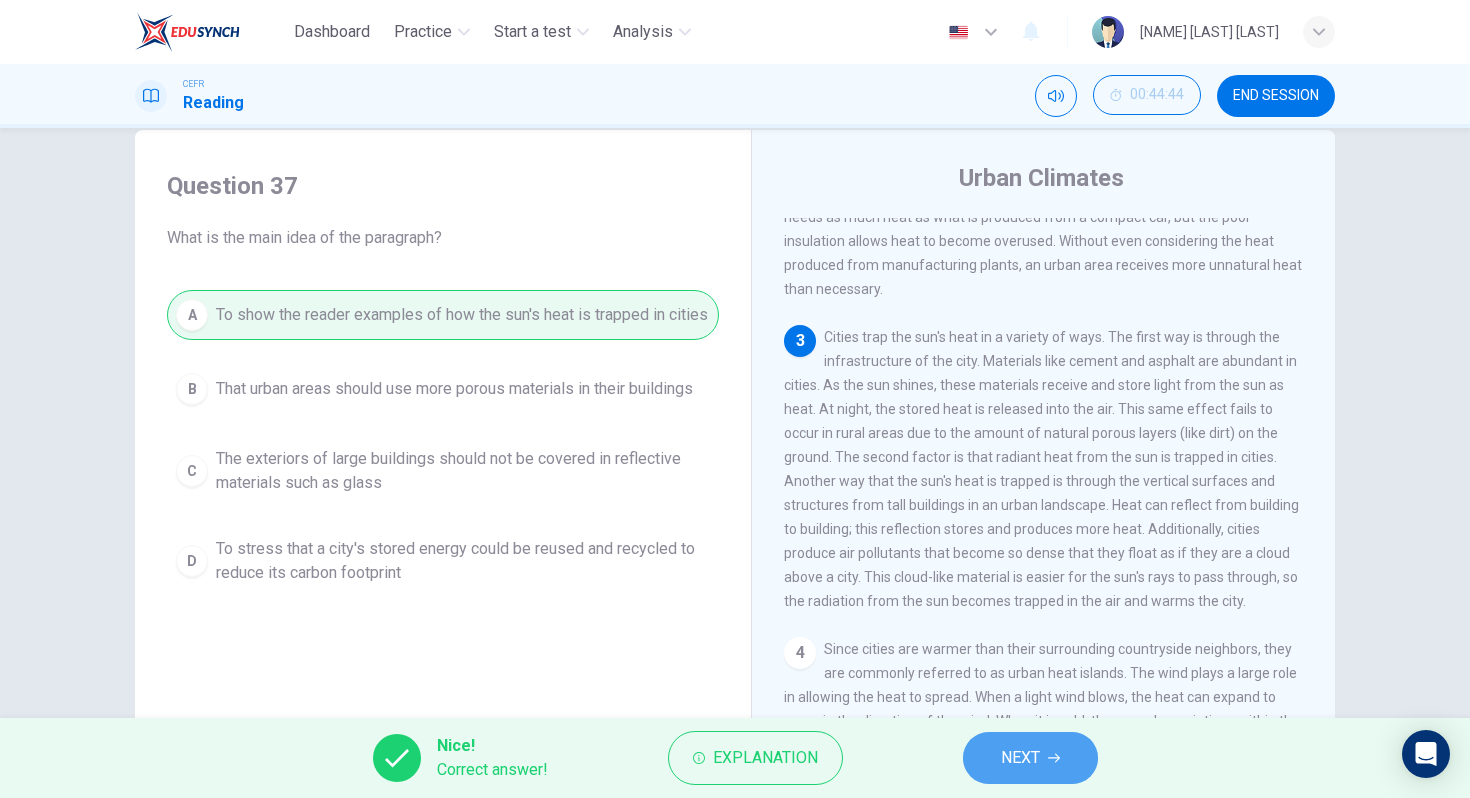 click on "NEXT" at bounding box center [1030, 758] 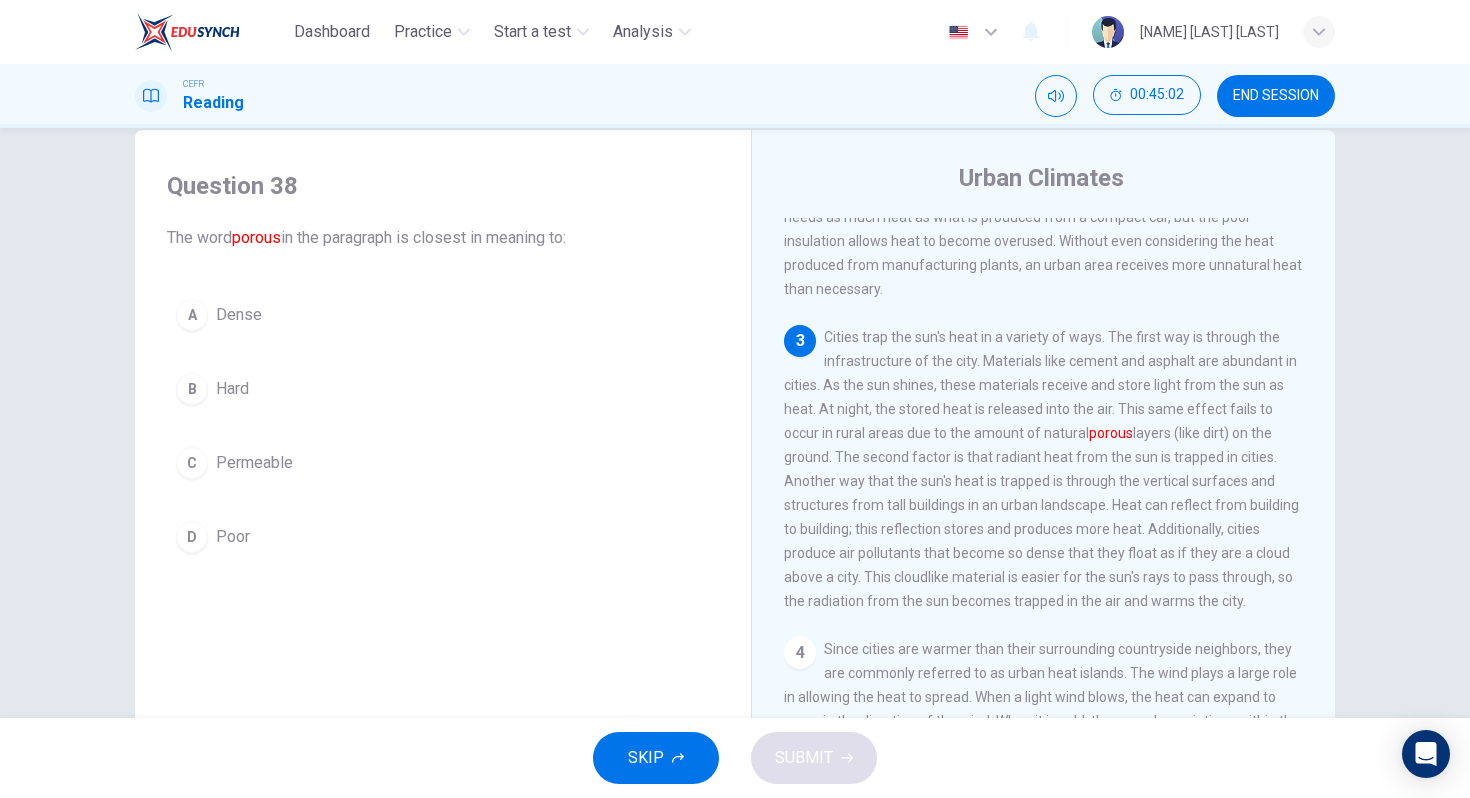 click on "A Dense B Hard C Permeable D Poor" at bounding box center (443, 426) 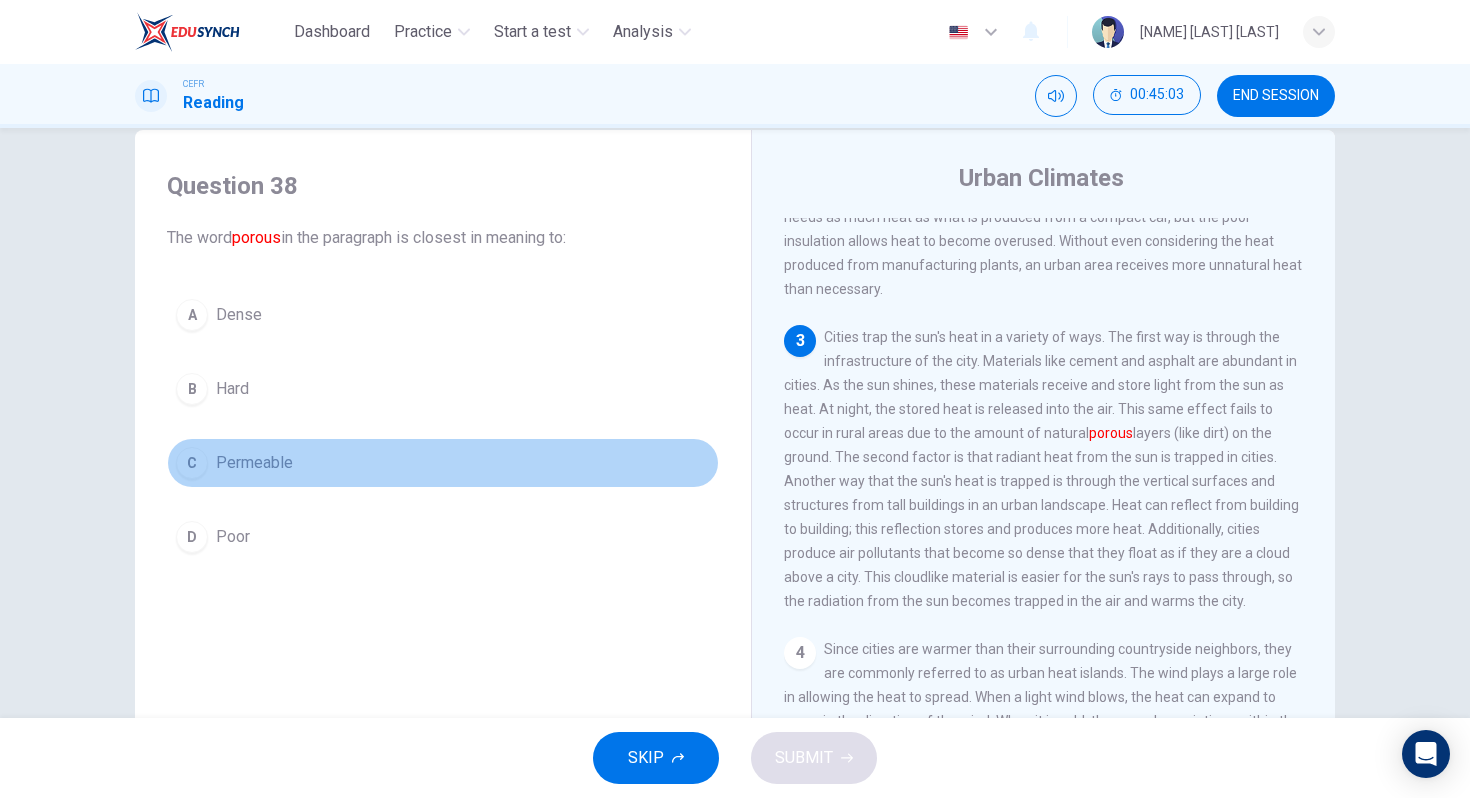 click on "C Permeable" at bounding box center (443, 463) 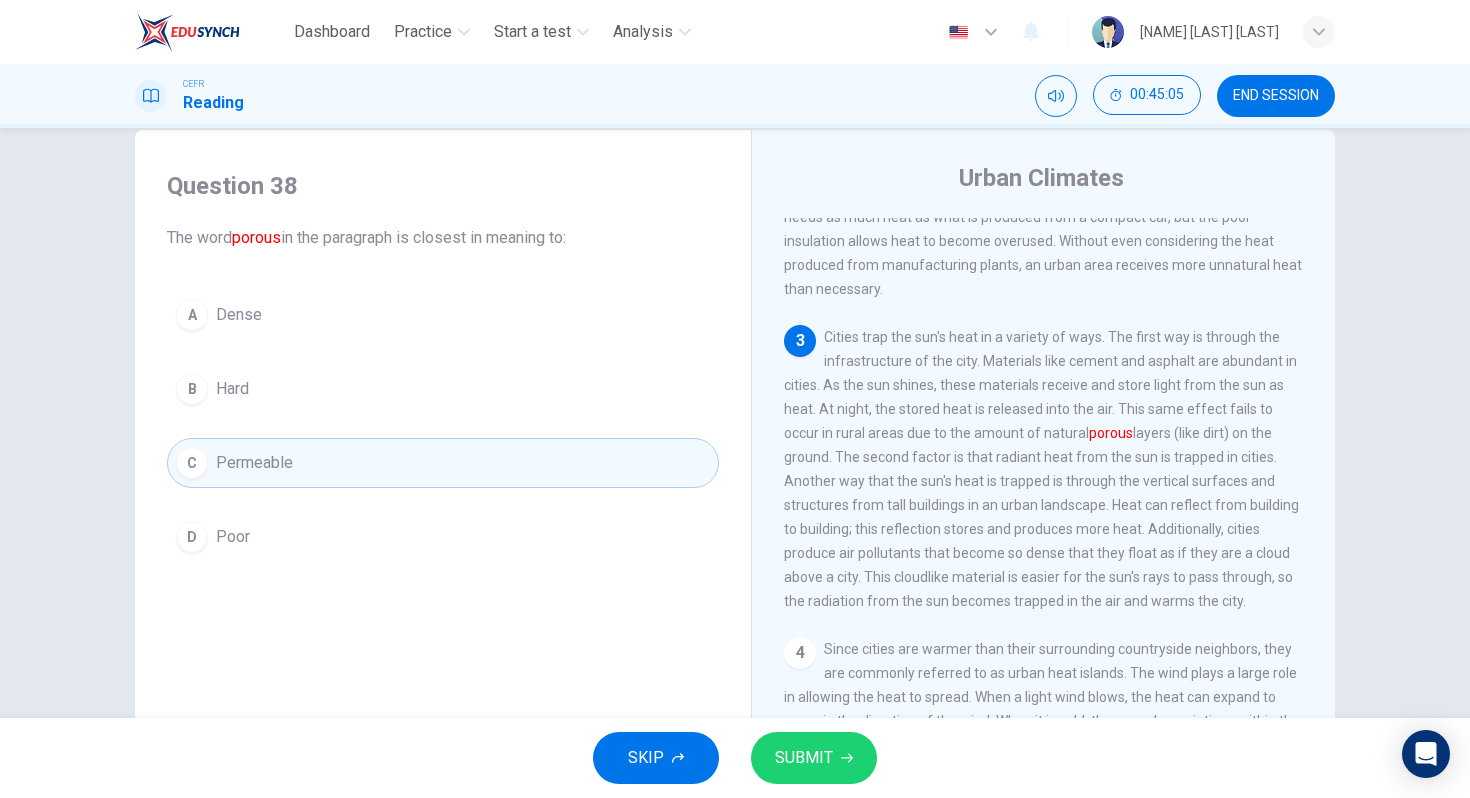 click on "SKIP SUBMIT" at bounding box center [735, 758] 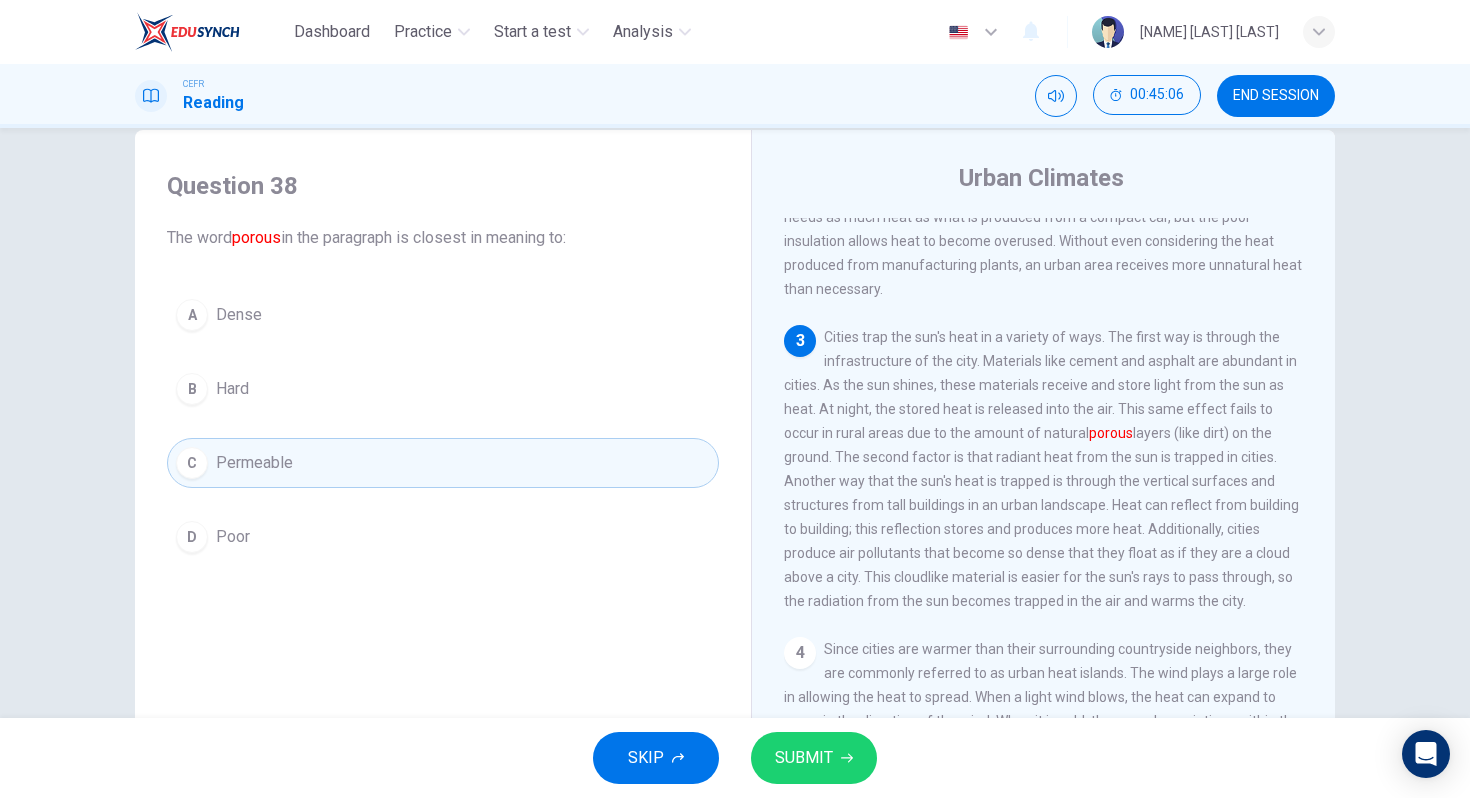 click on "SUBMIT" at bounding box center [814, 758] 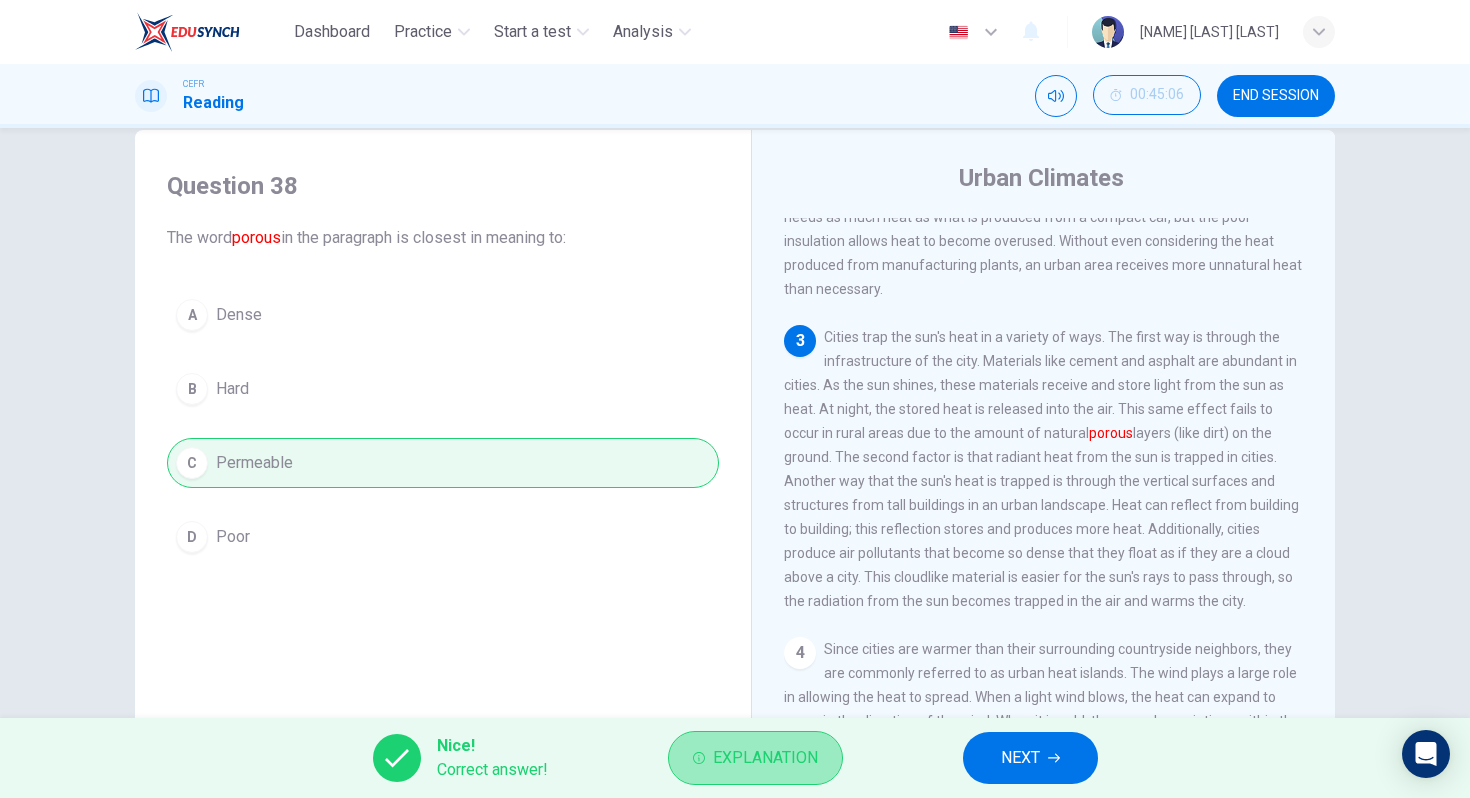 click on "Explanation" at bounding box center (765, 758) 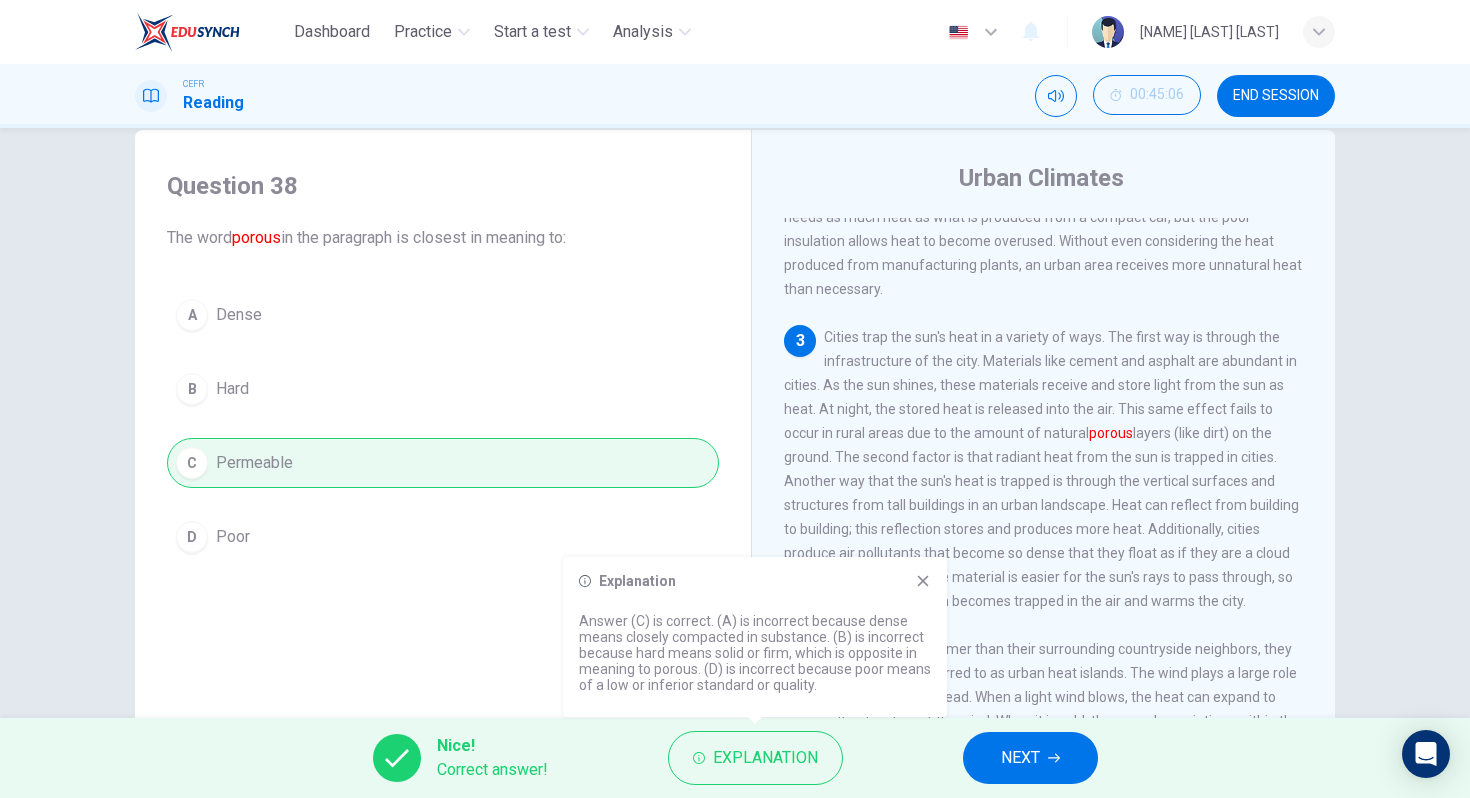 type 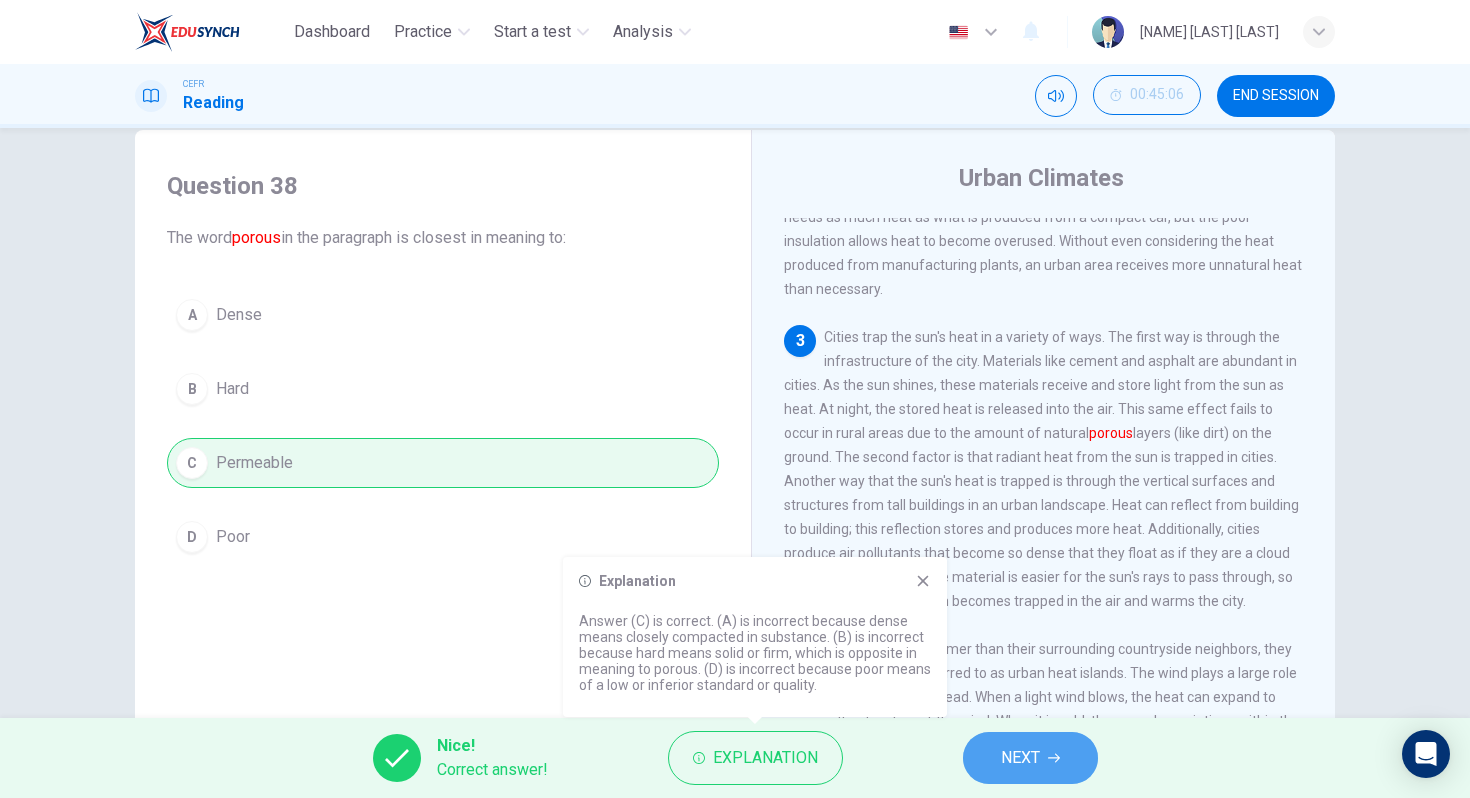 click at bounding box center [1054, 758] 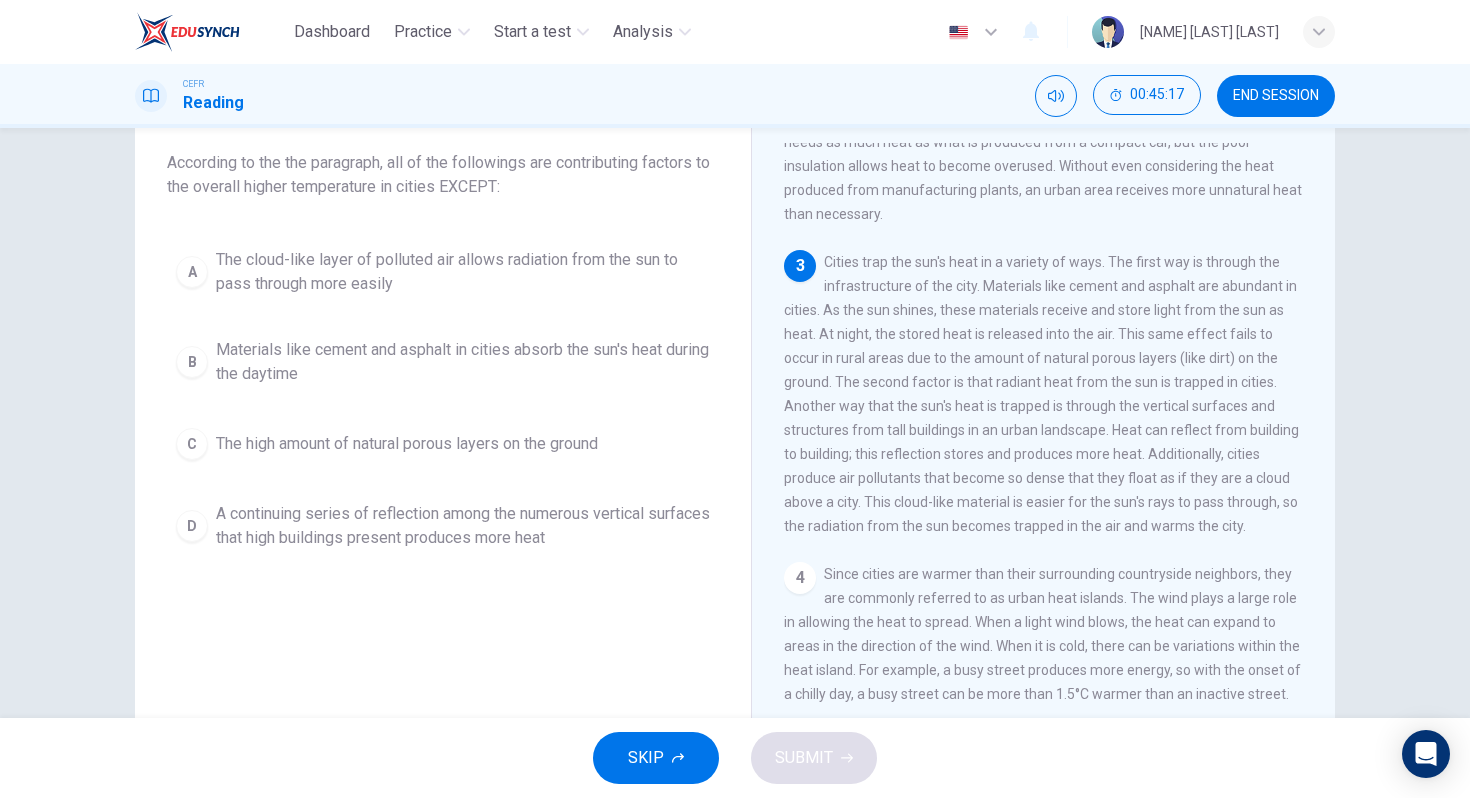 scroll, scrollTop: 120, scrollLeft: 0, axis: vertical 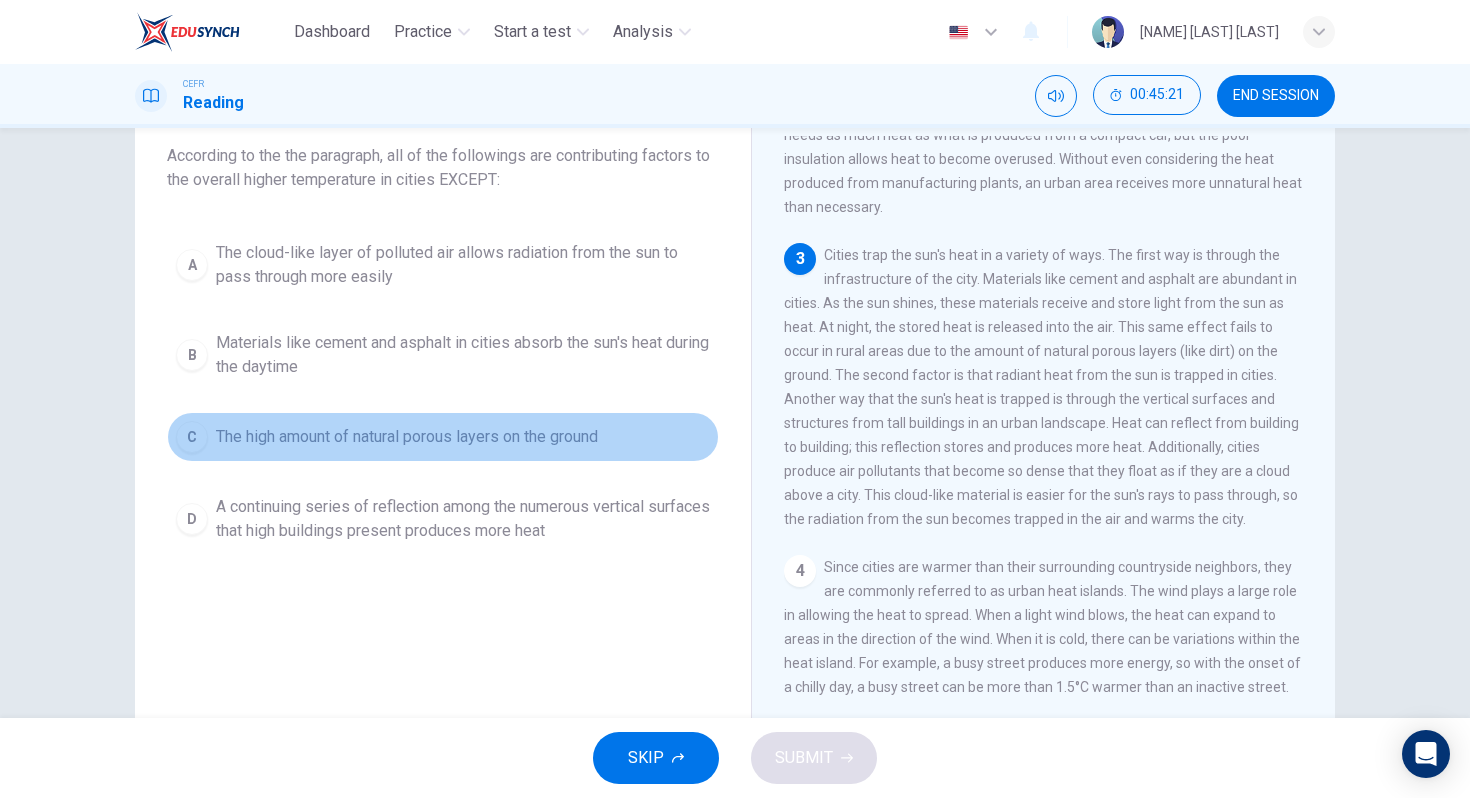 click on "The high amount of natural porous layers on the ground" at bounding box center (463, 265) 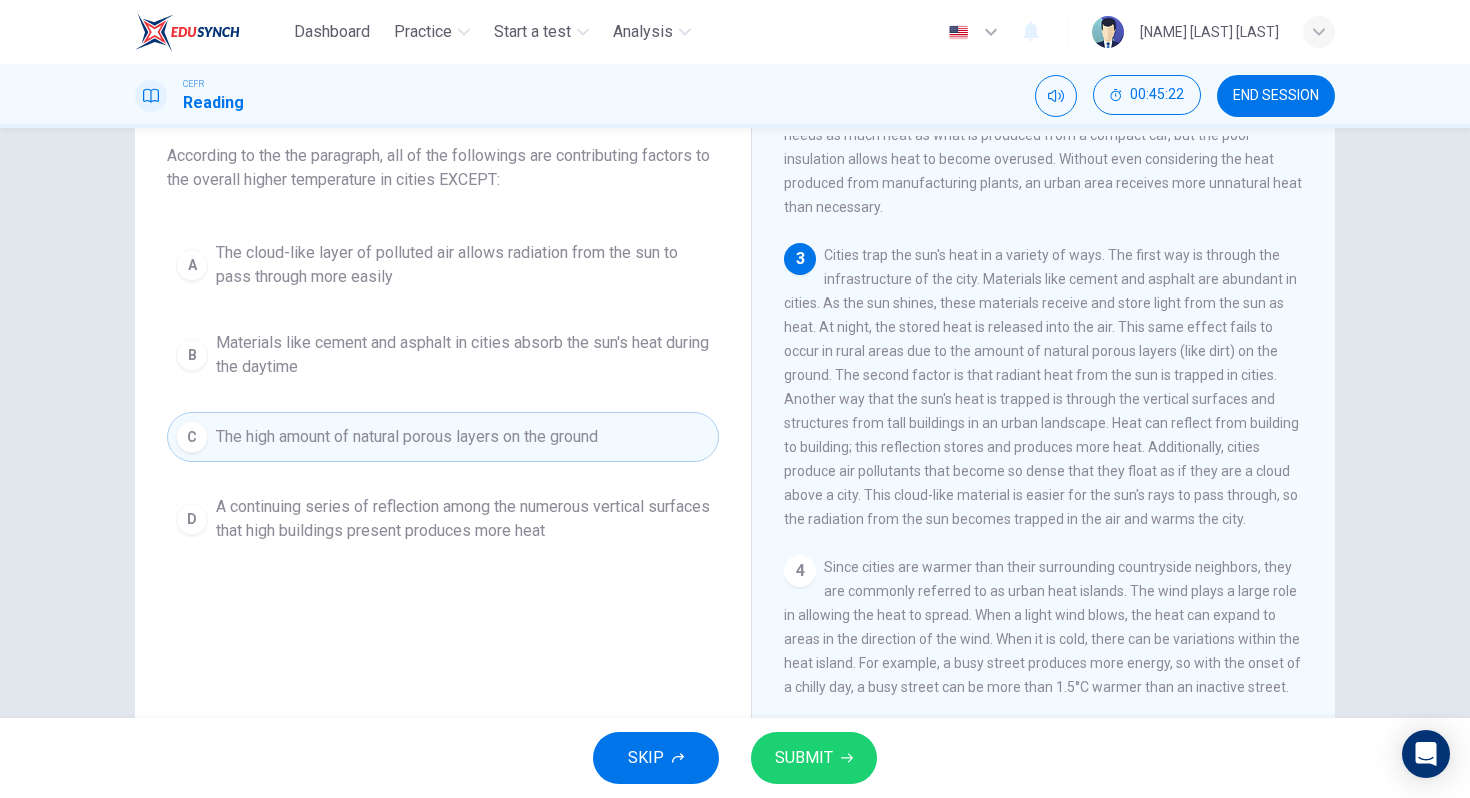 click on "SUBMIT" at bounding box center [814, 758] 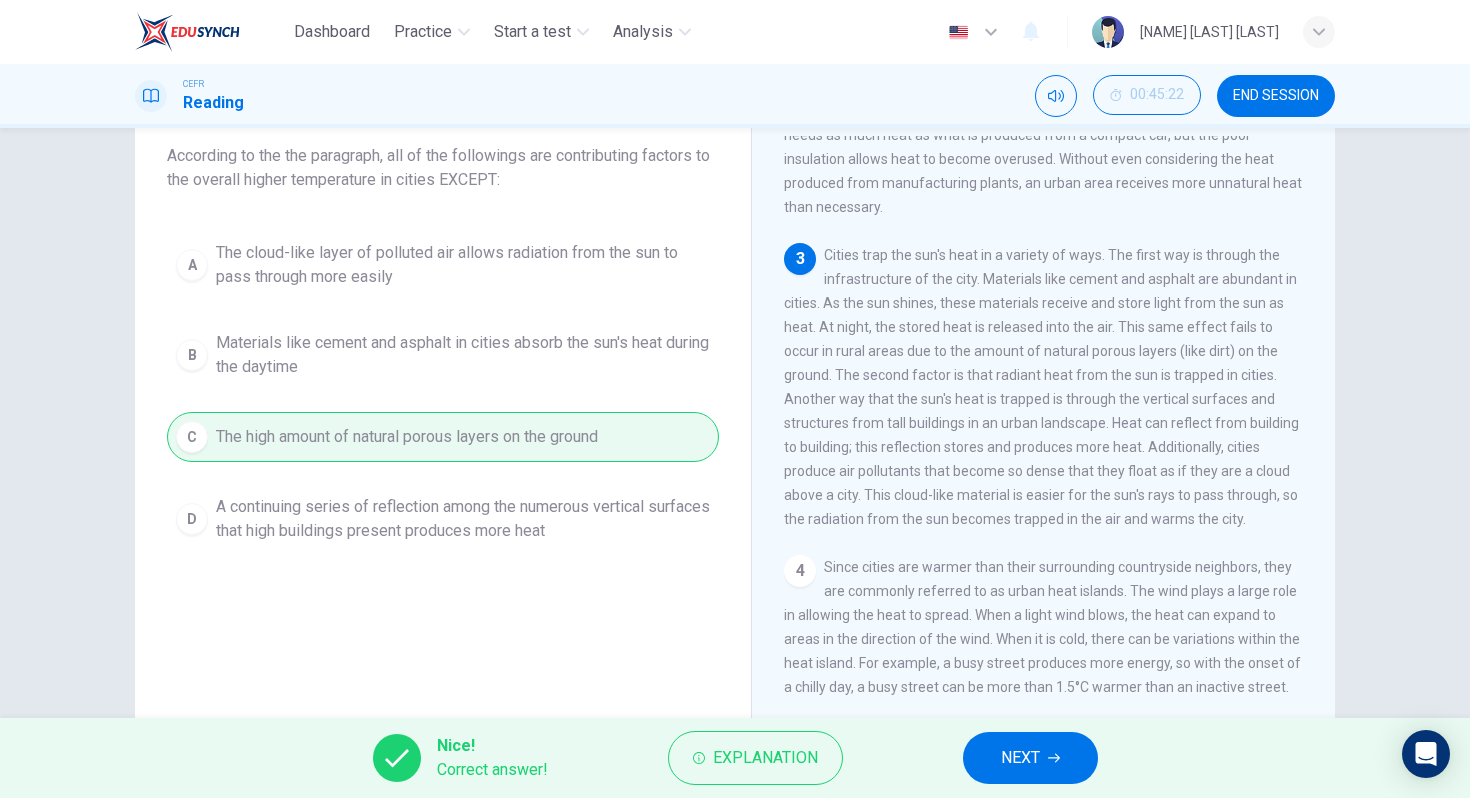 click on "NEXT" at bounding box center [1020, 758] 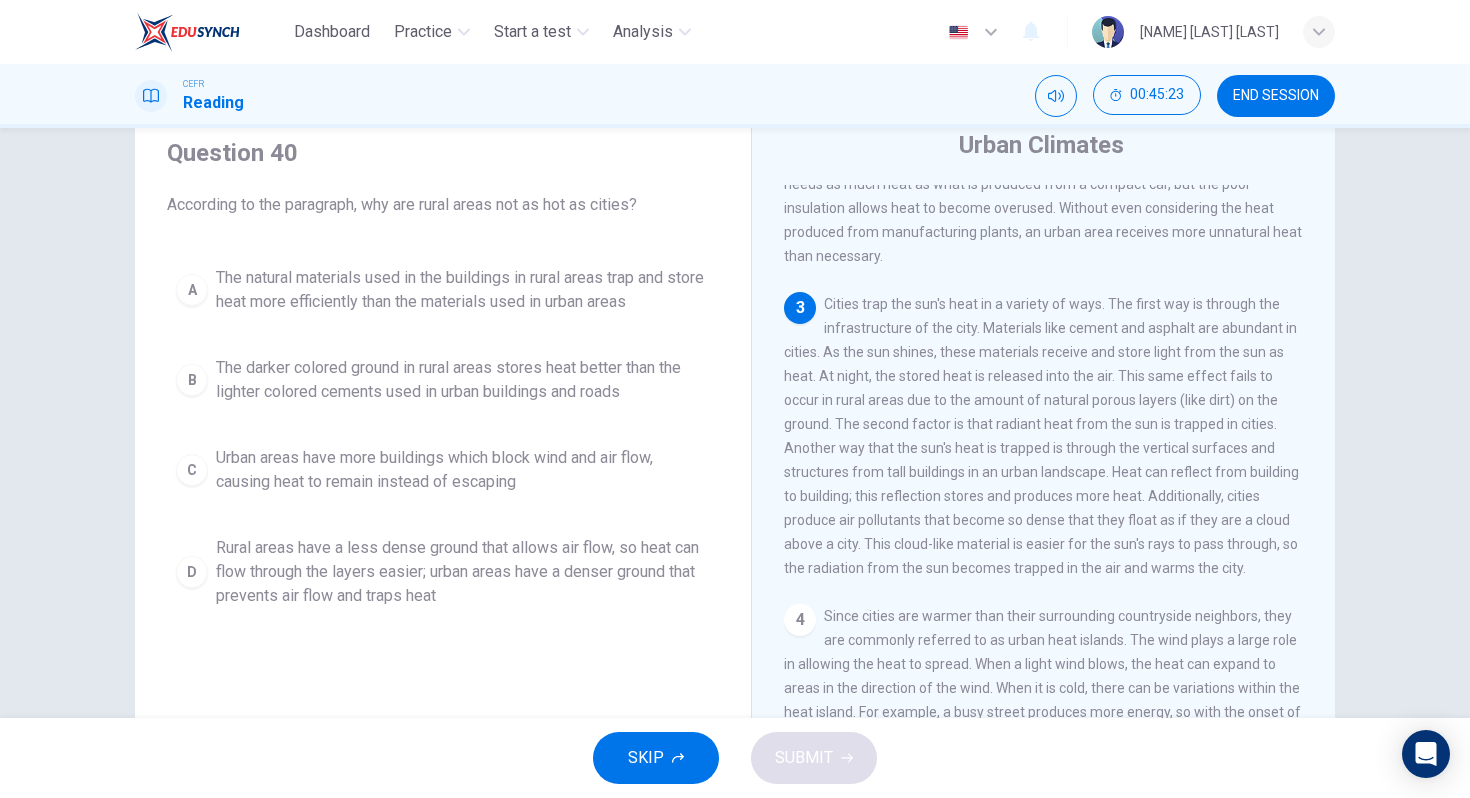 scroll, scrollTop: 56, scrollLeft: 0, axis: vertical 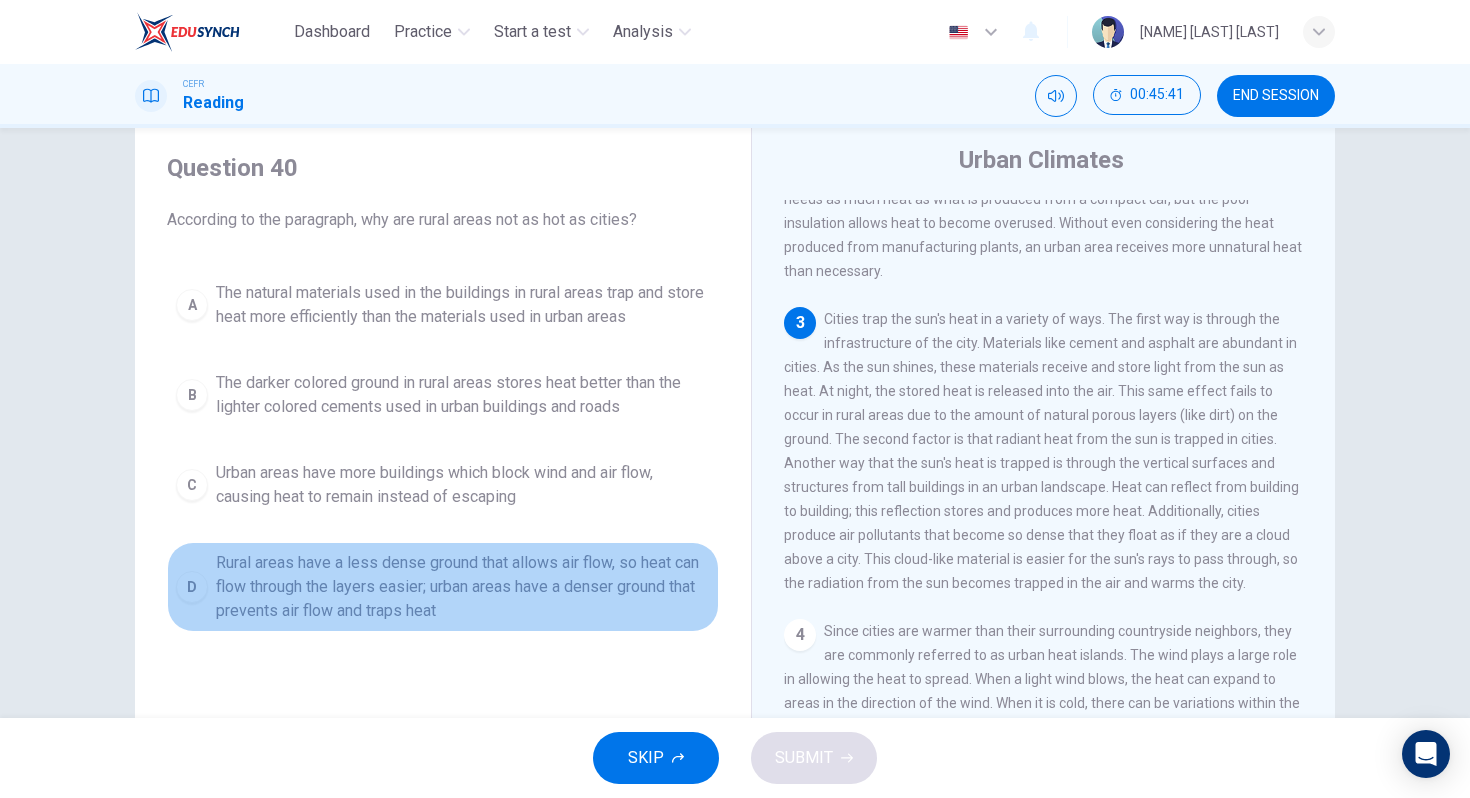 click on "Rural areas have a less dense ground that allows air flow, so heat can flow through the layers easier; urban areas have a denser ground that prevents air flow and traps heat" at bounding box center [463, 305] 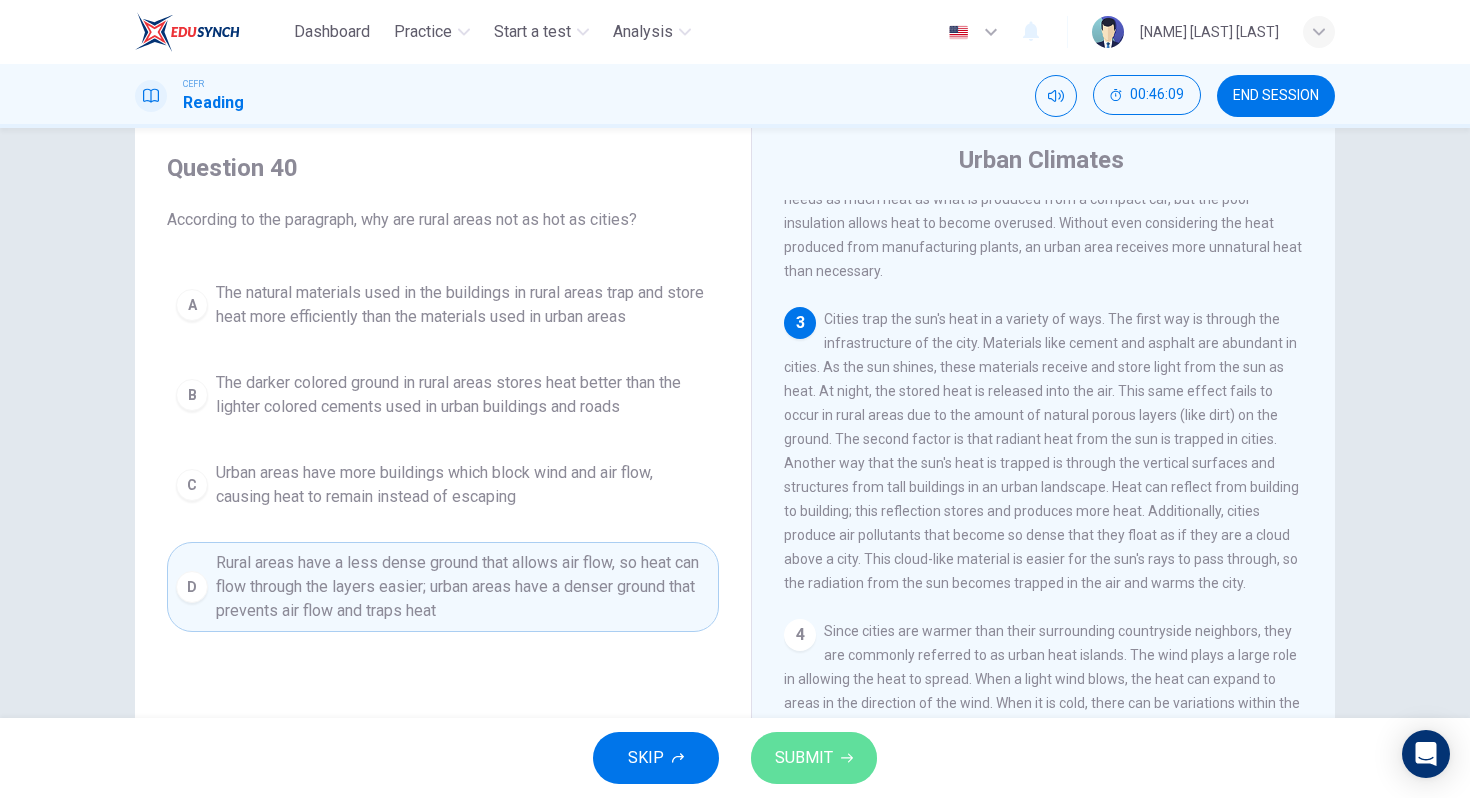 click on "SUBMIT" at bounding box center (804, 758) 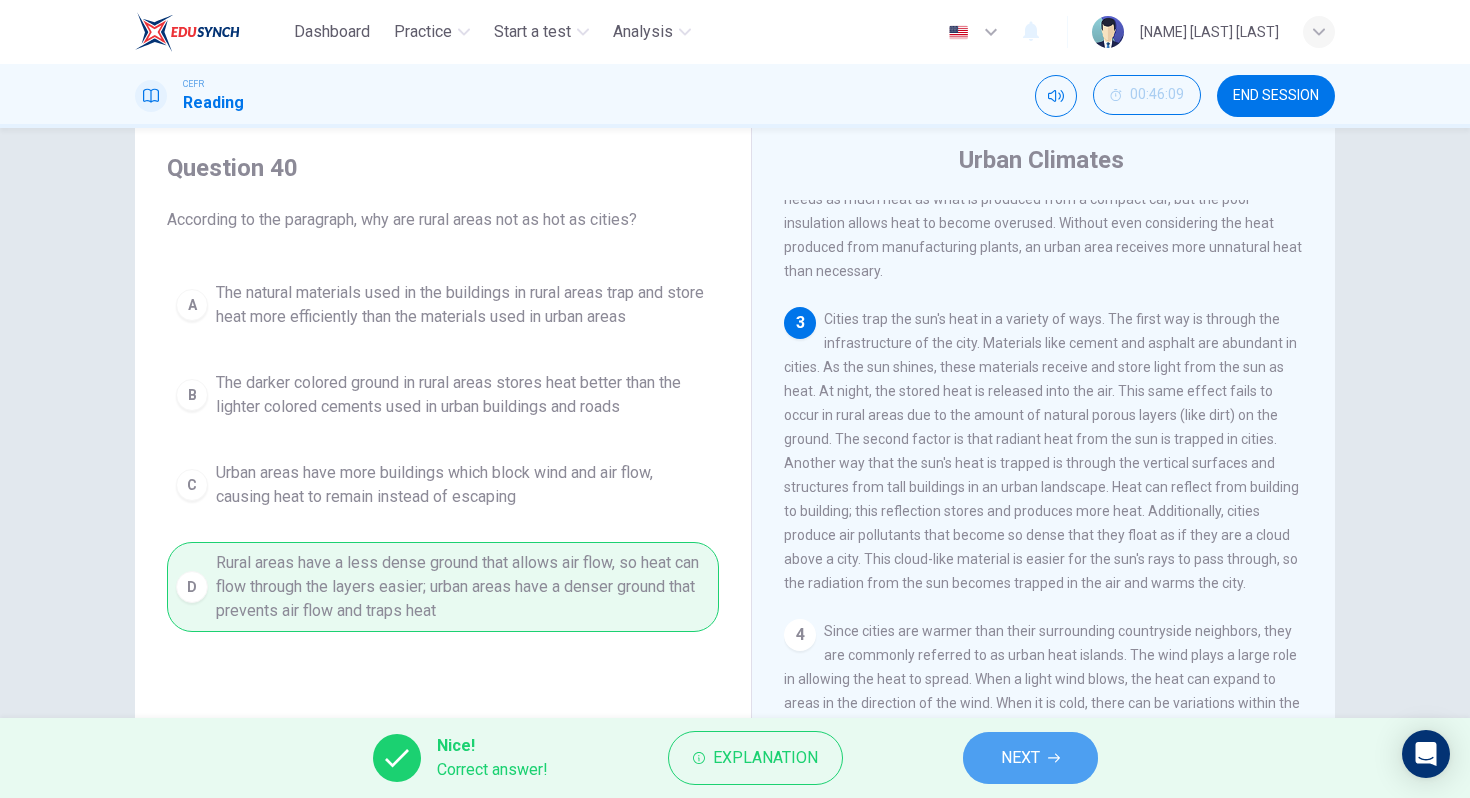 click on "NEXT" at bounding box center [1030, 758] 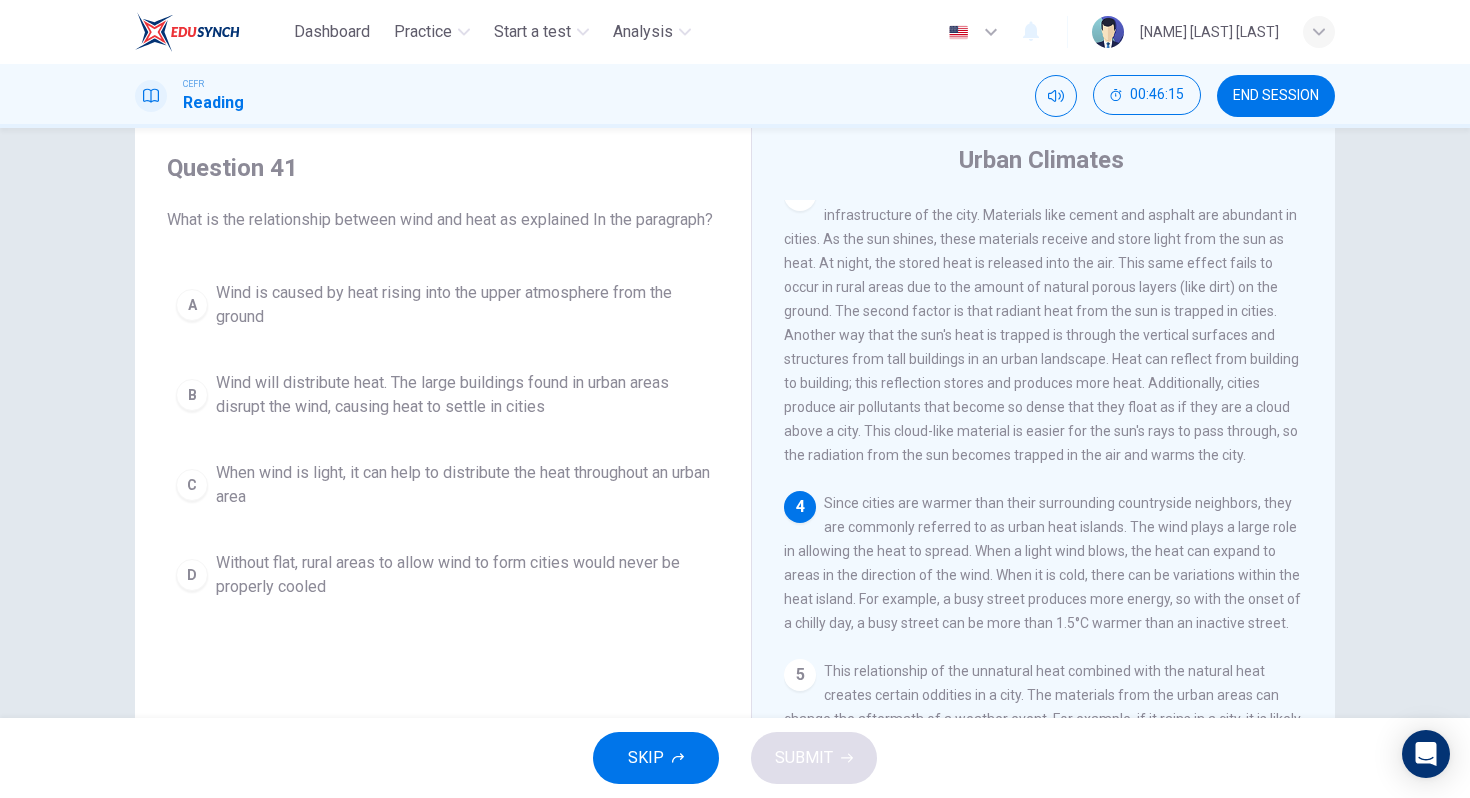 scroll, scrollTop: 419, scrollLeft: 0, axis: vertical 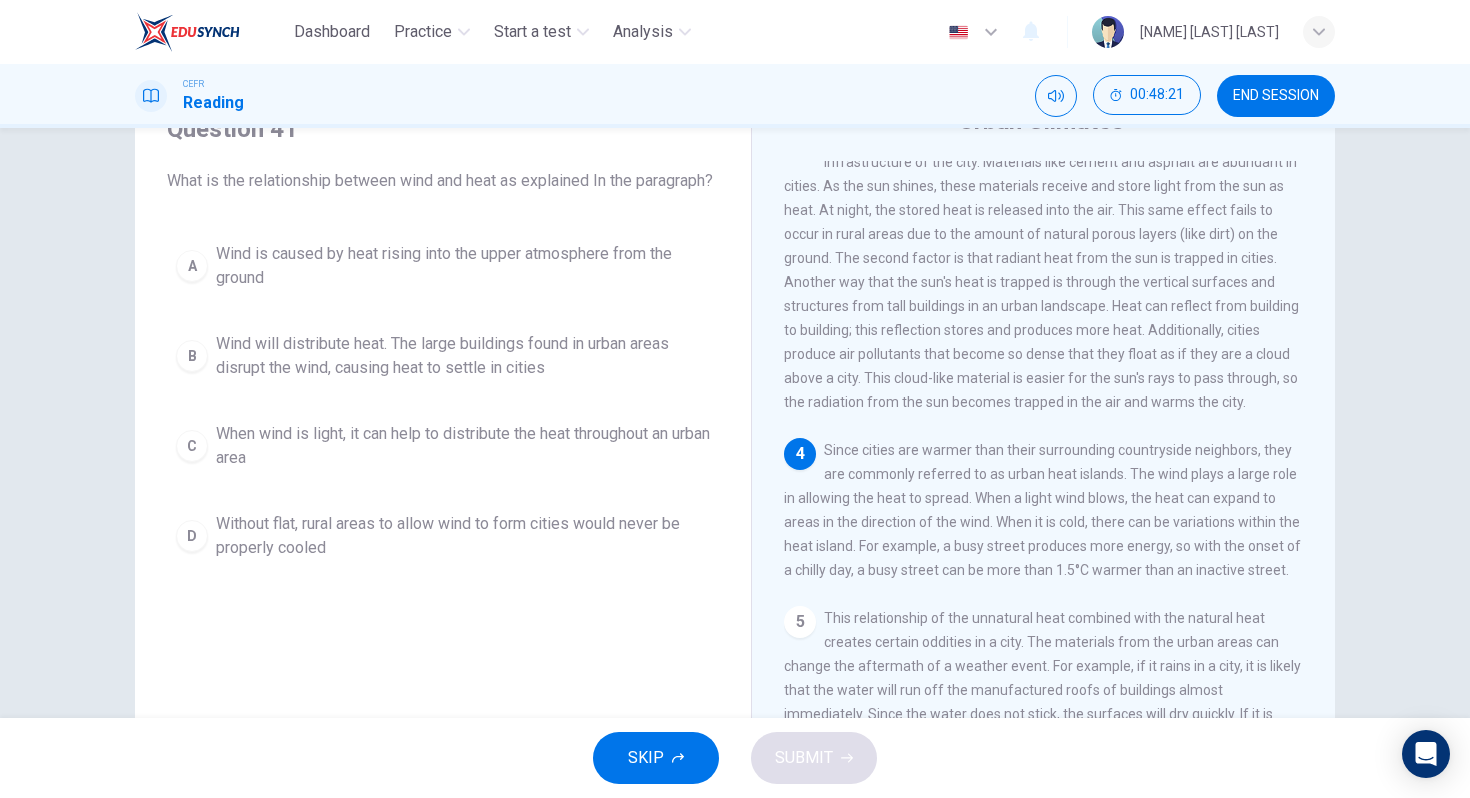 click on "Wind will distribute heat. The large buildings found in urban areas disrupt the wind, causing heat to settle in cities" at bounding box center (463, 266) 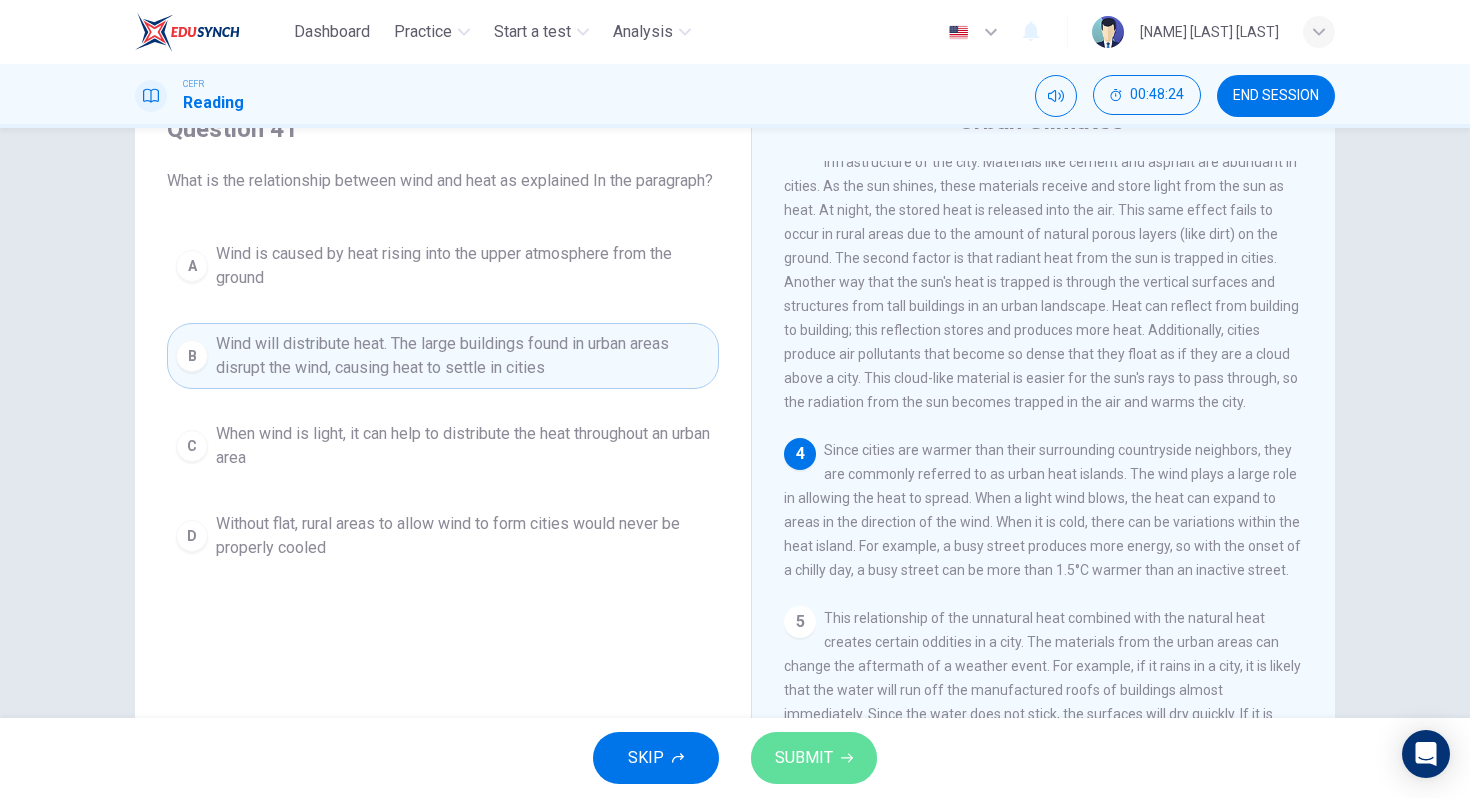 click on "SUBMIT" at bounding box center (814, 758) 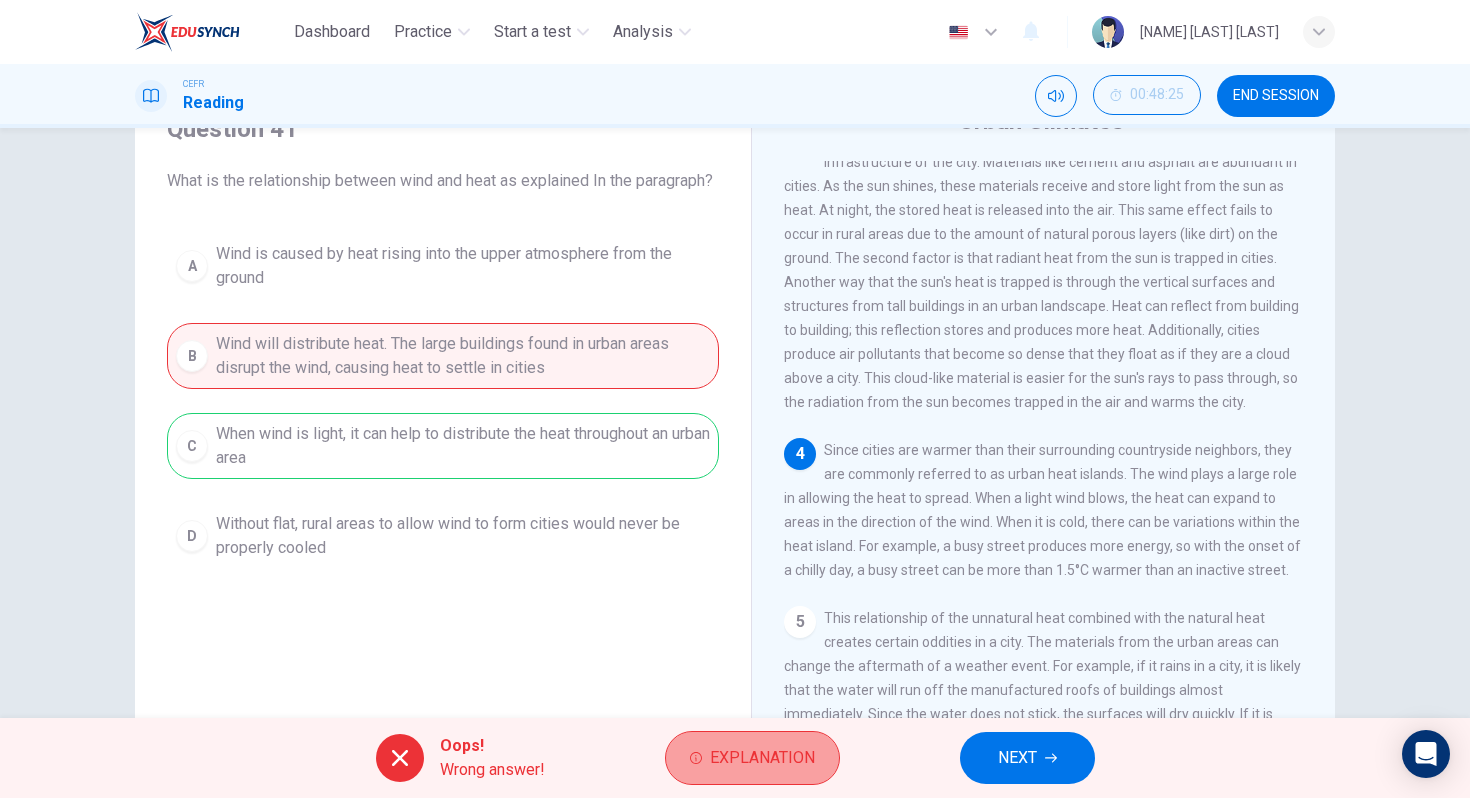 click on "Explanation" at bounding box center (762, 758) 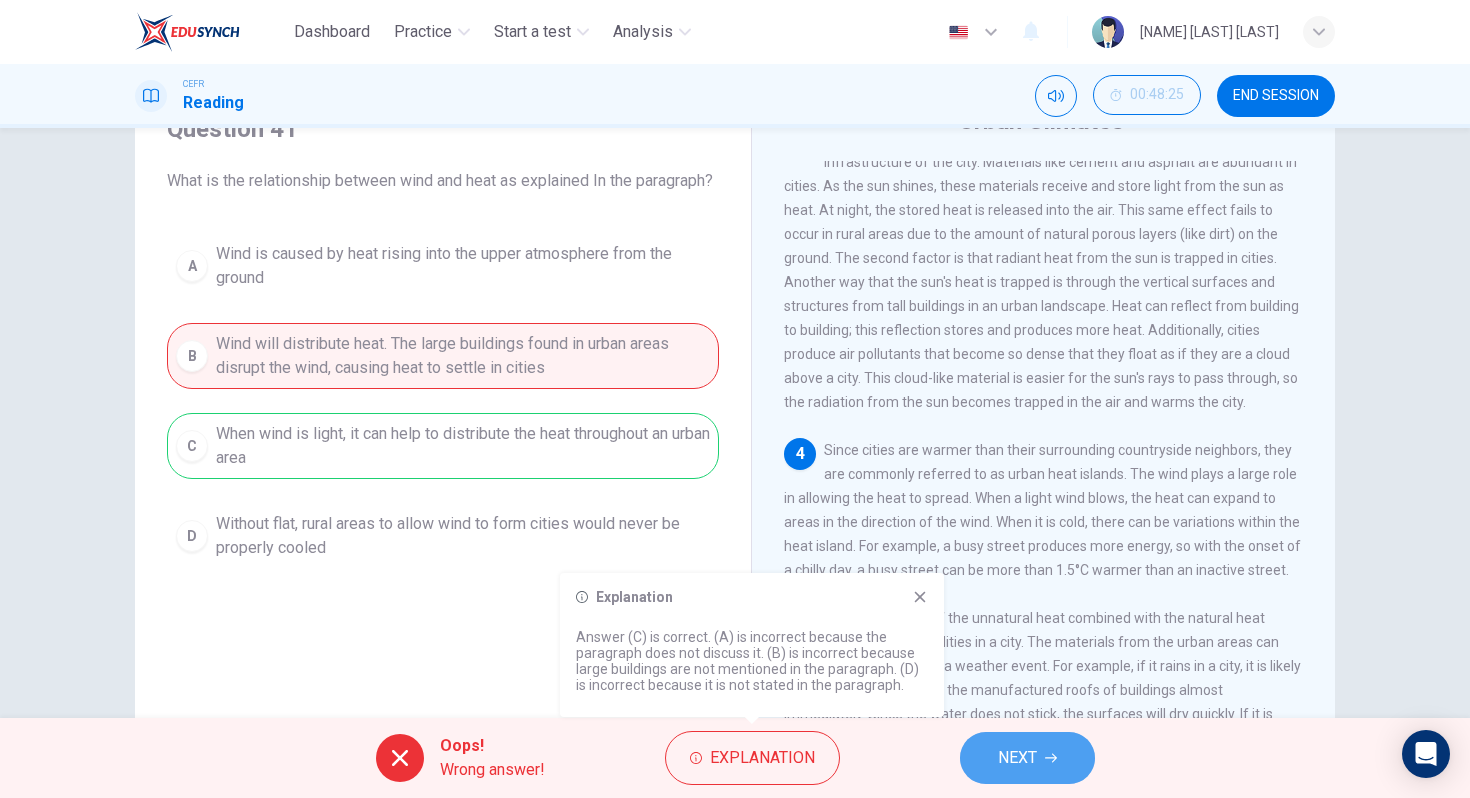click on "NEXT" at bounding box center (1027, 758) 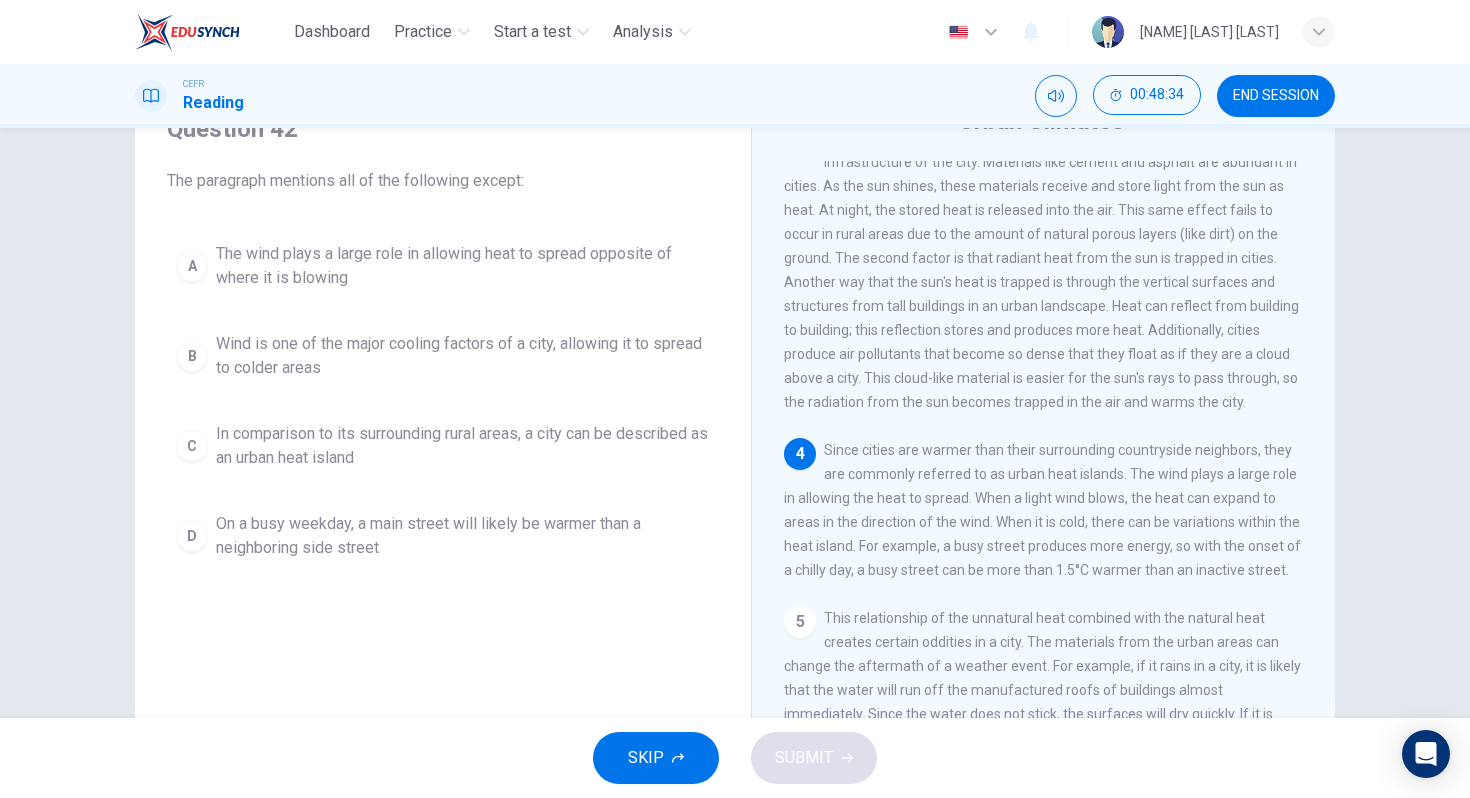 click on "The wind plays a large role in allowing heat to spread opposite of where it is blowing" at bounding box center (463, 266) 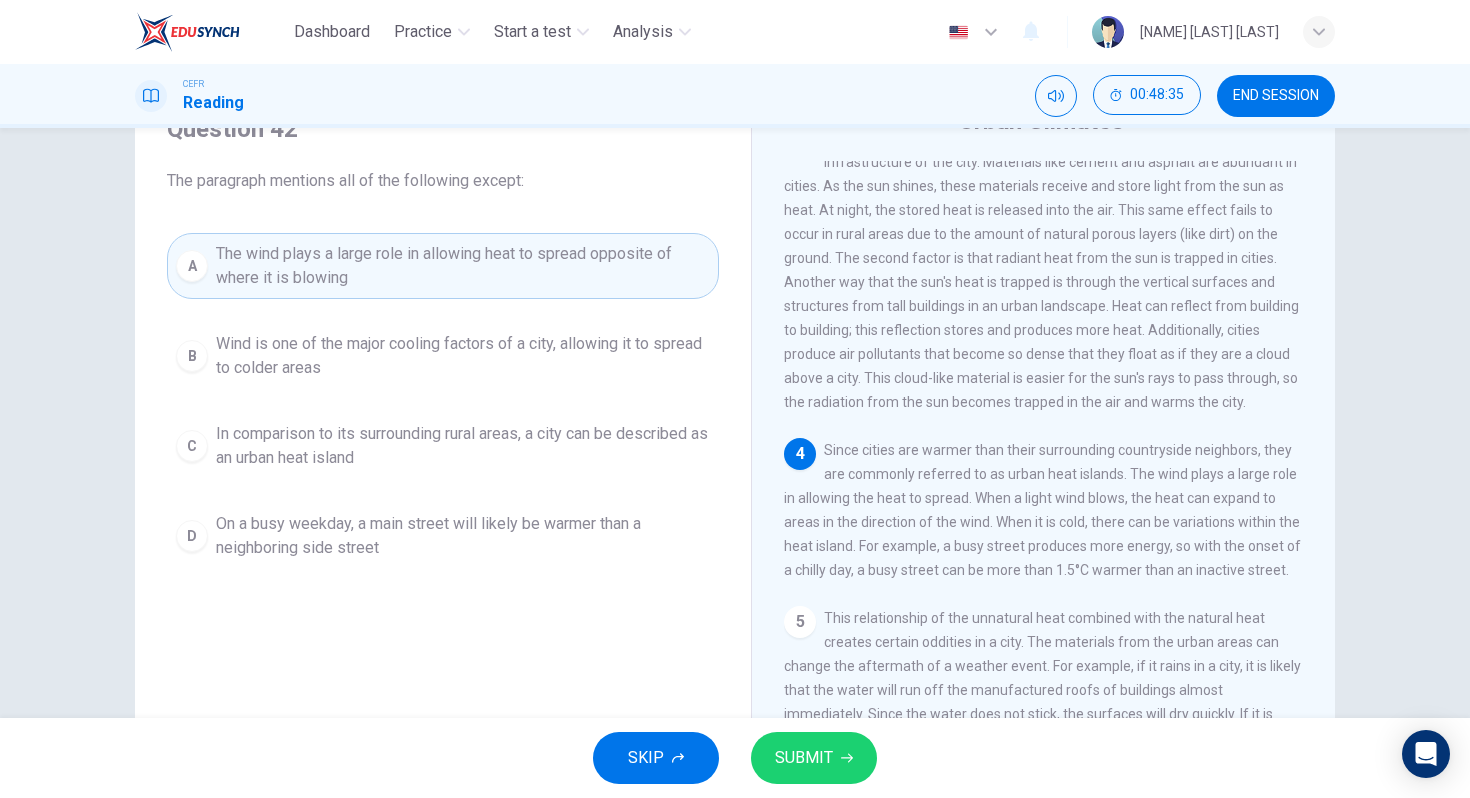 click on "SUBMIT" at bounding box center [804, 758] 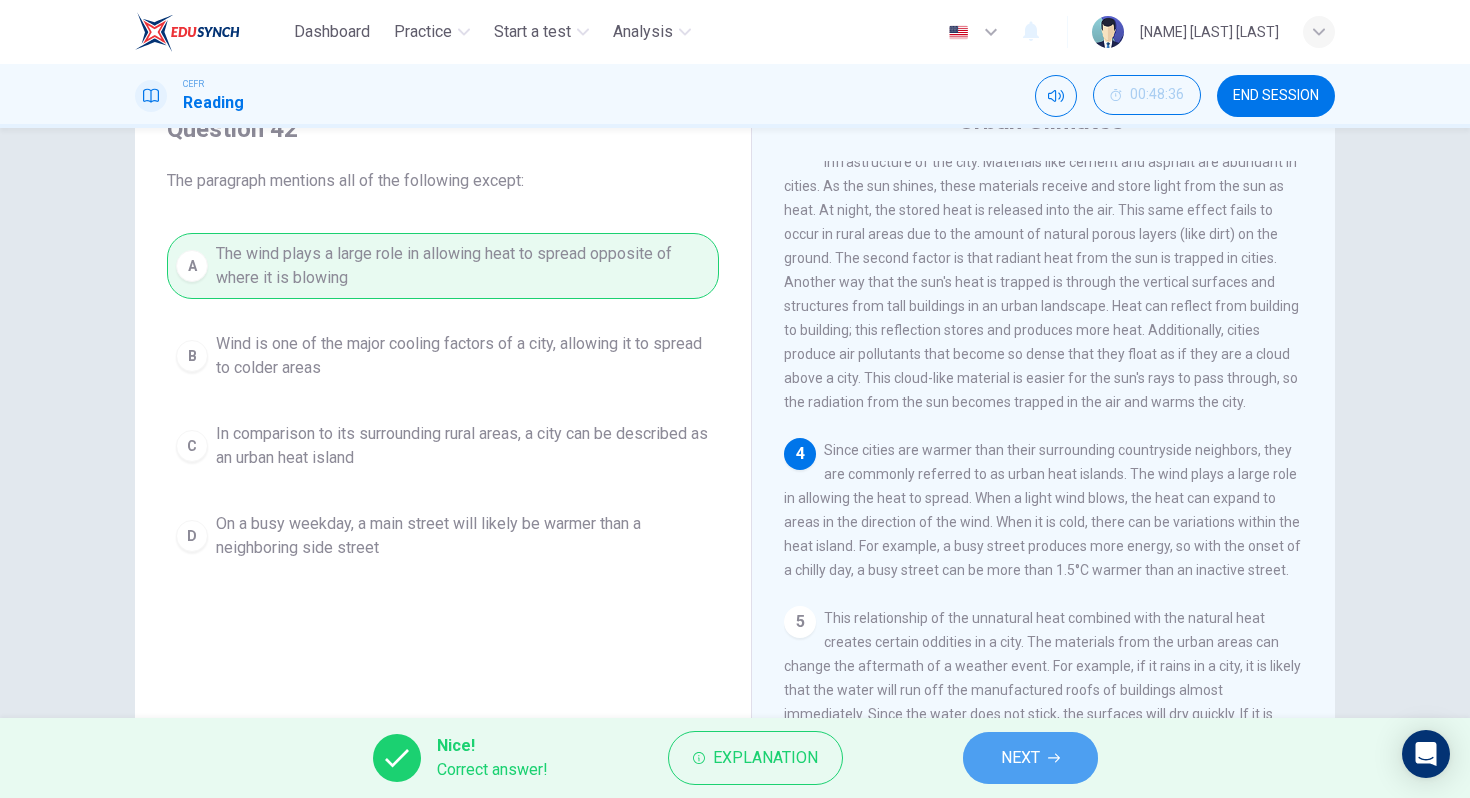 click on "NEXT" at bounding box center (1020, 758) 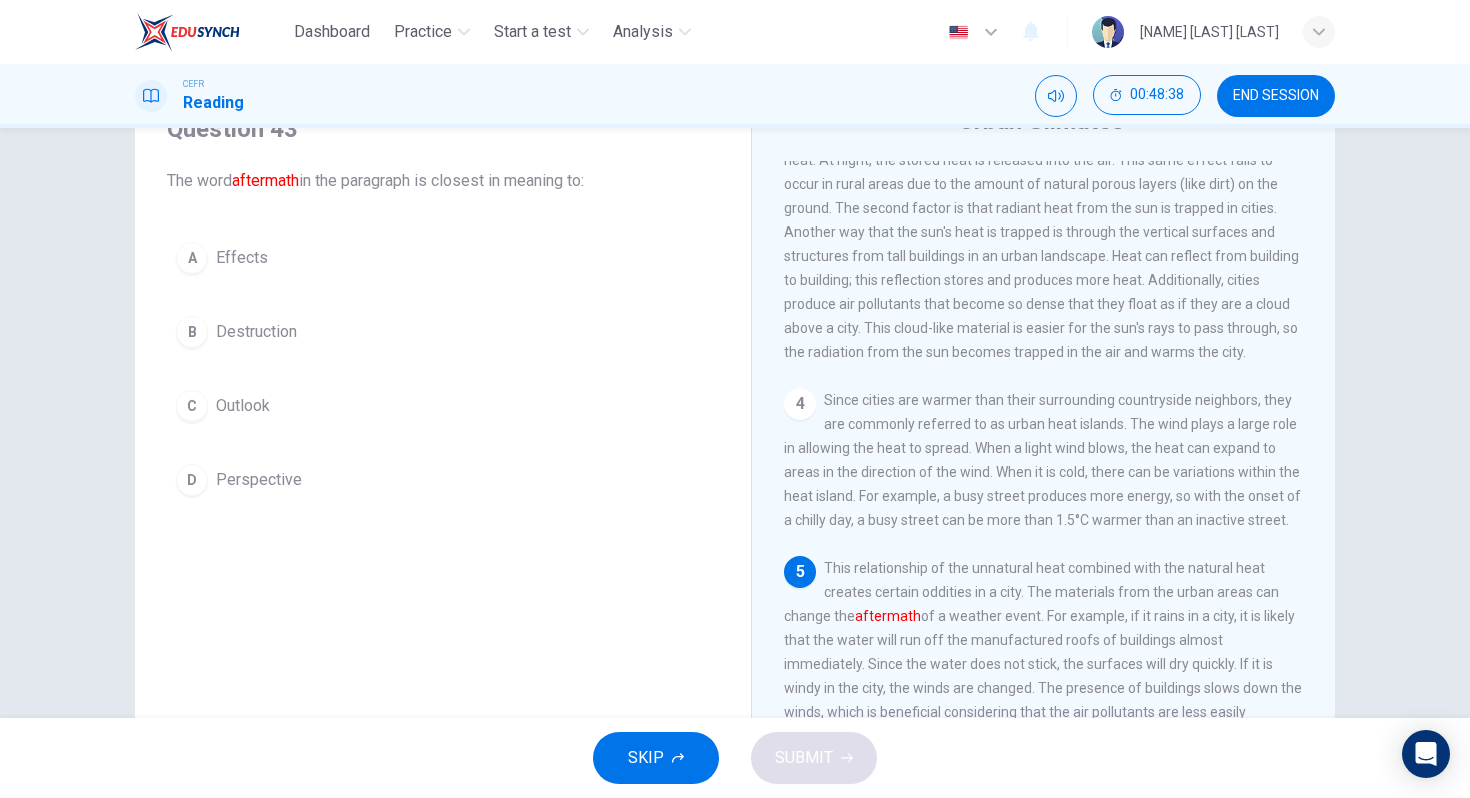 scroll, scrollTop: 513, scrollLeft: 0, axis: vertical 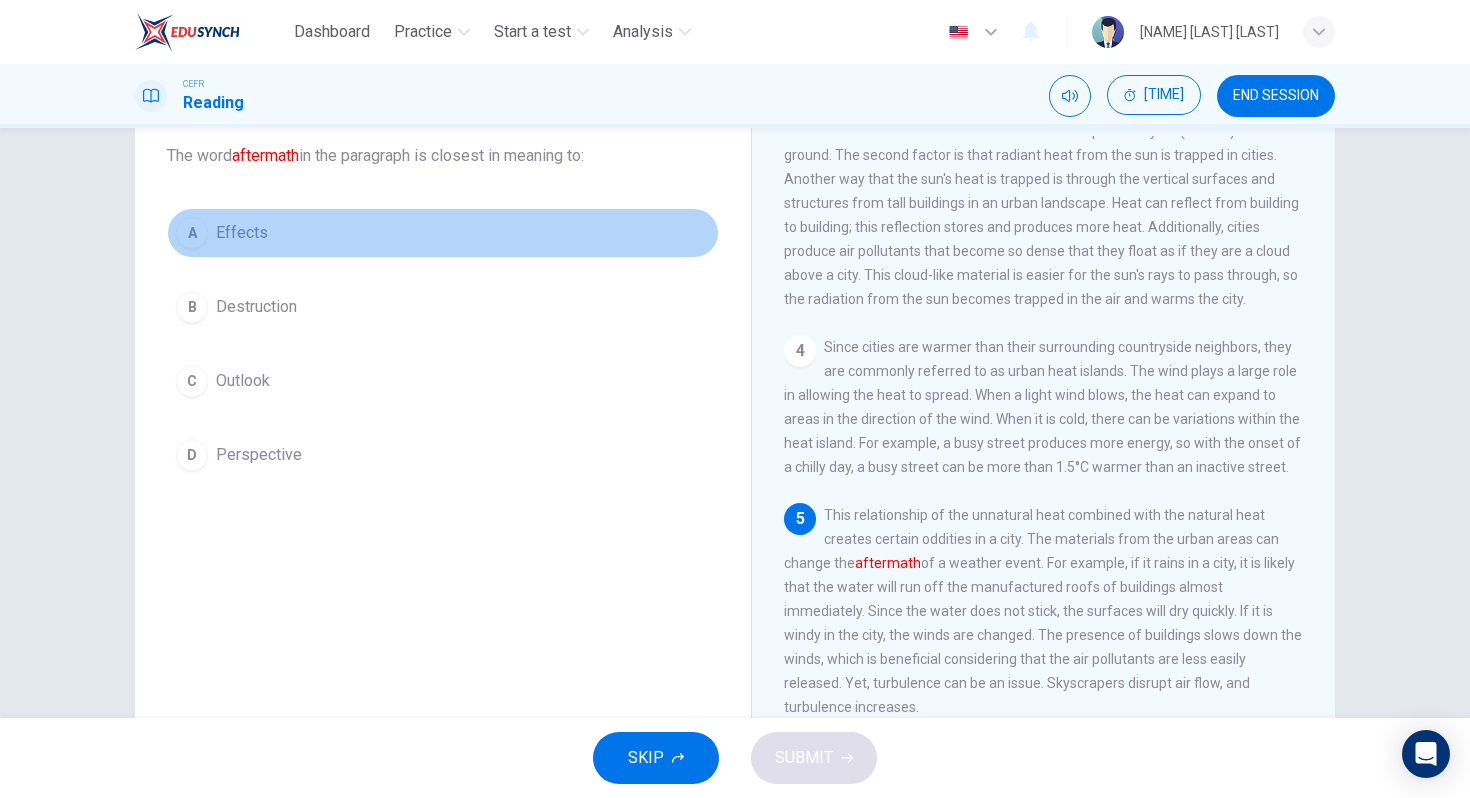 click on "A Effects" at bounding box center [443, 233] 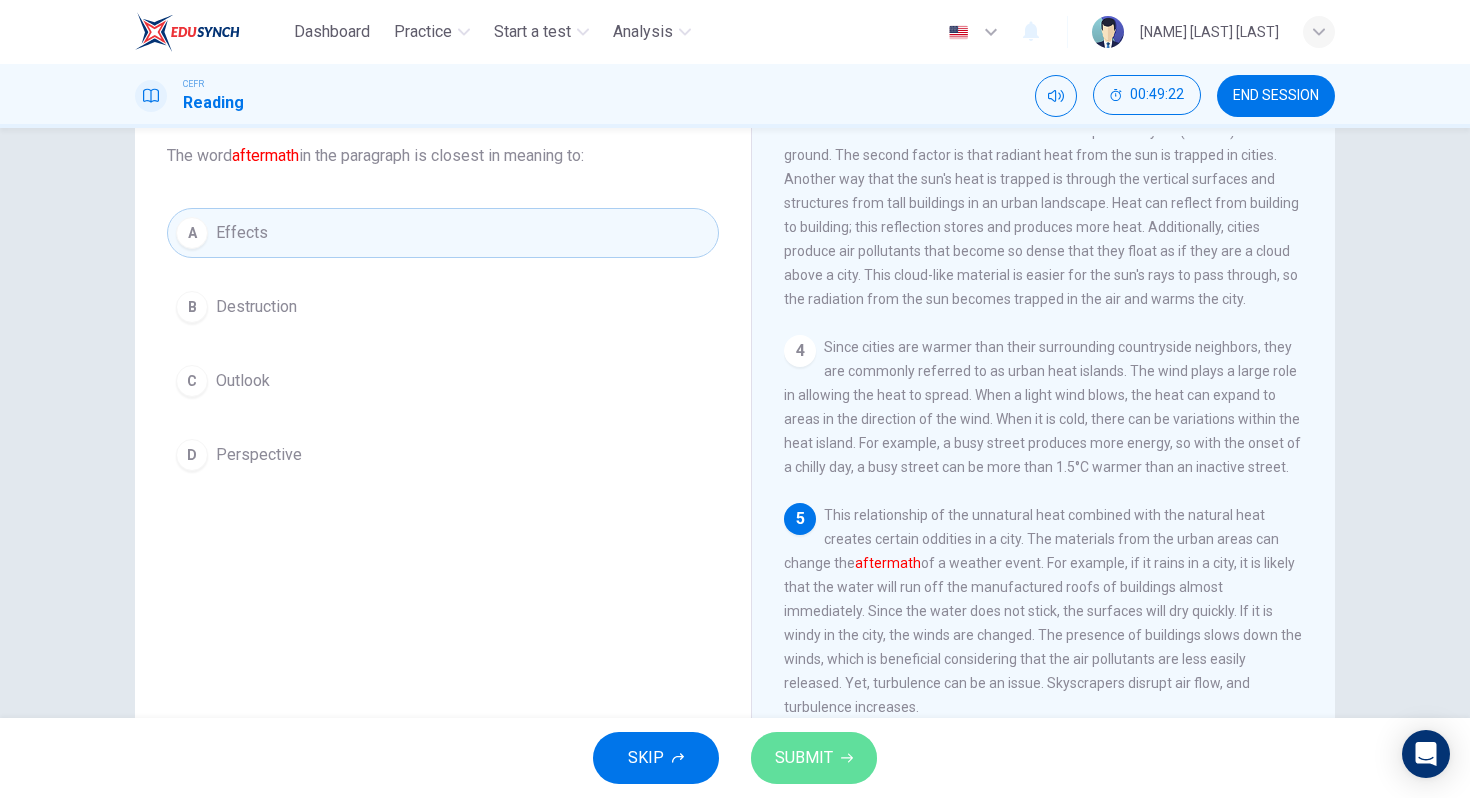 click on "SUBMIT" at bounding box center (814, 758) 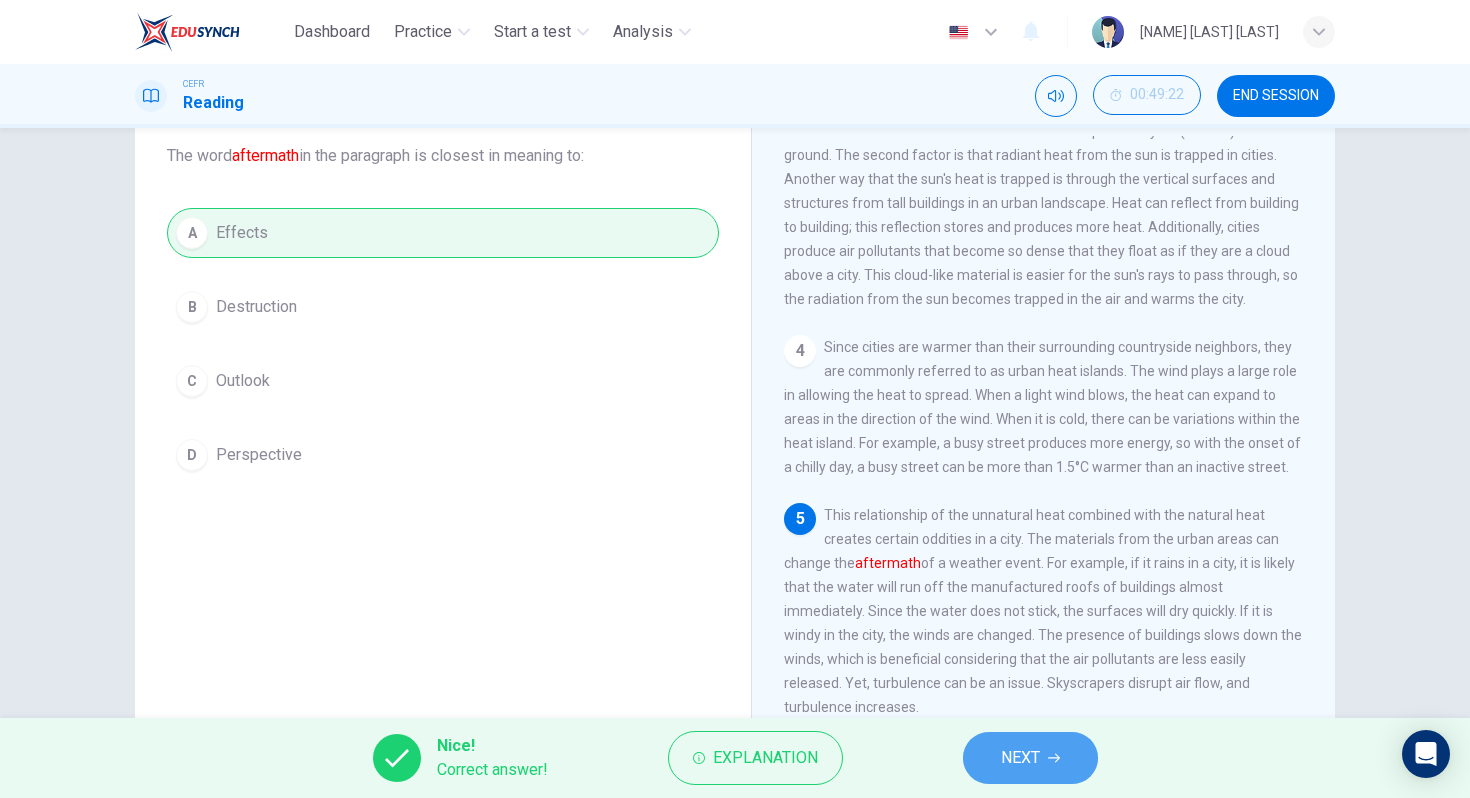 click on "NEXT" at bounding box center [1030, 758] 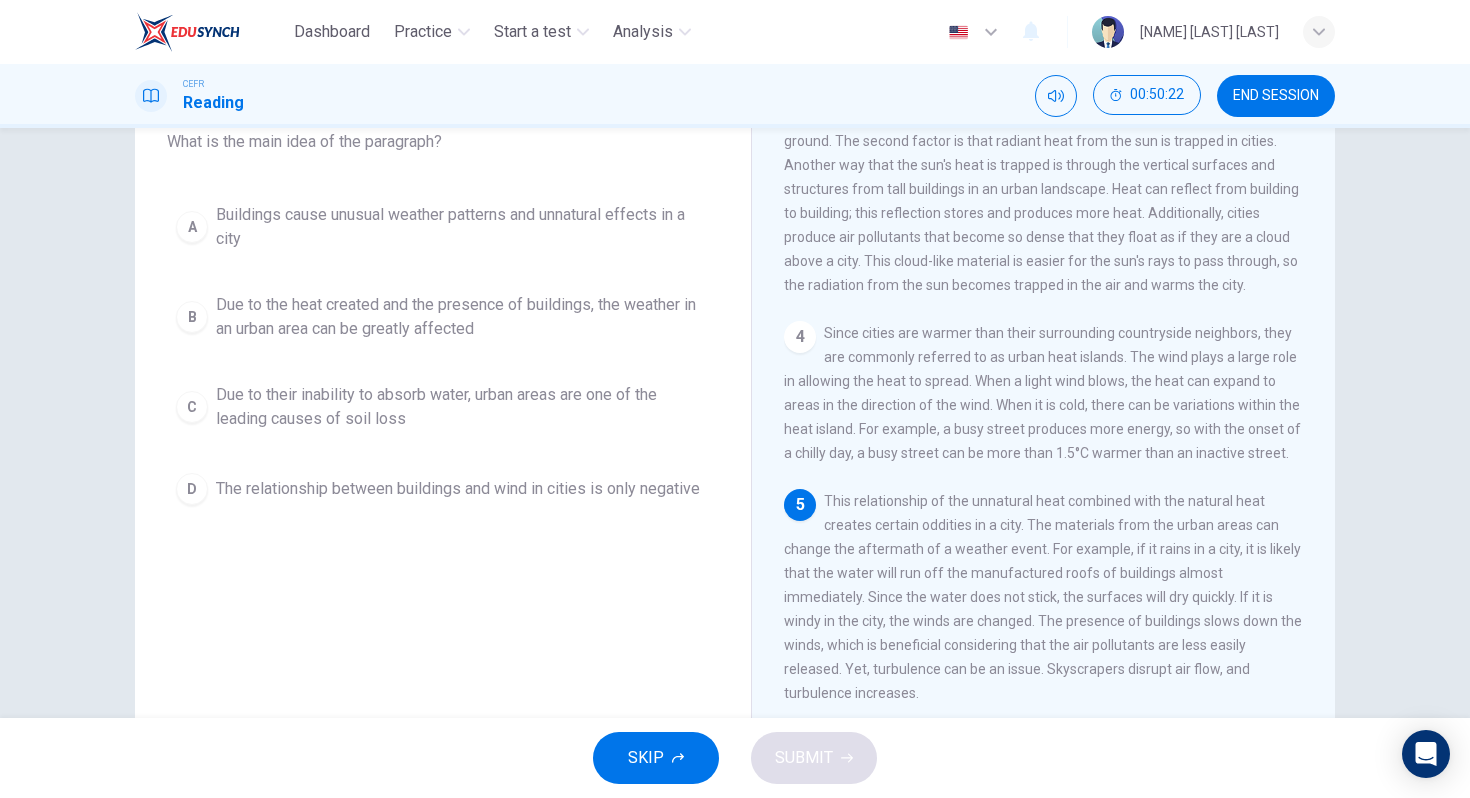scroll, scrollTop: 132, scrollLeft: 0, axis: vertical 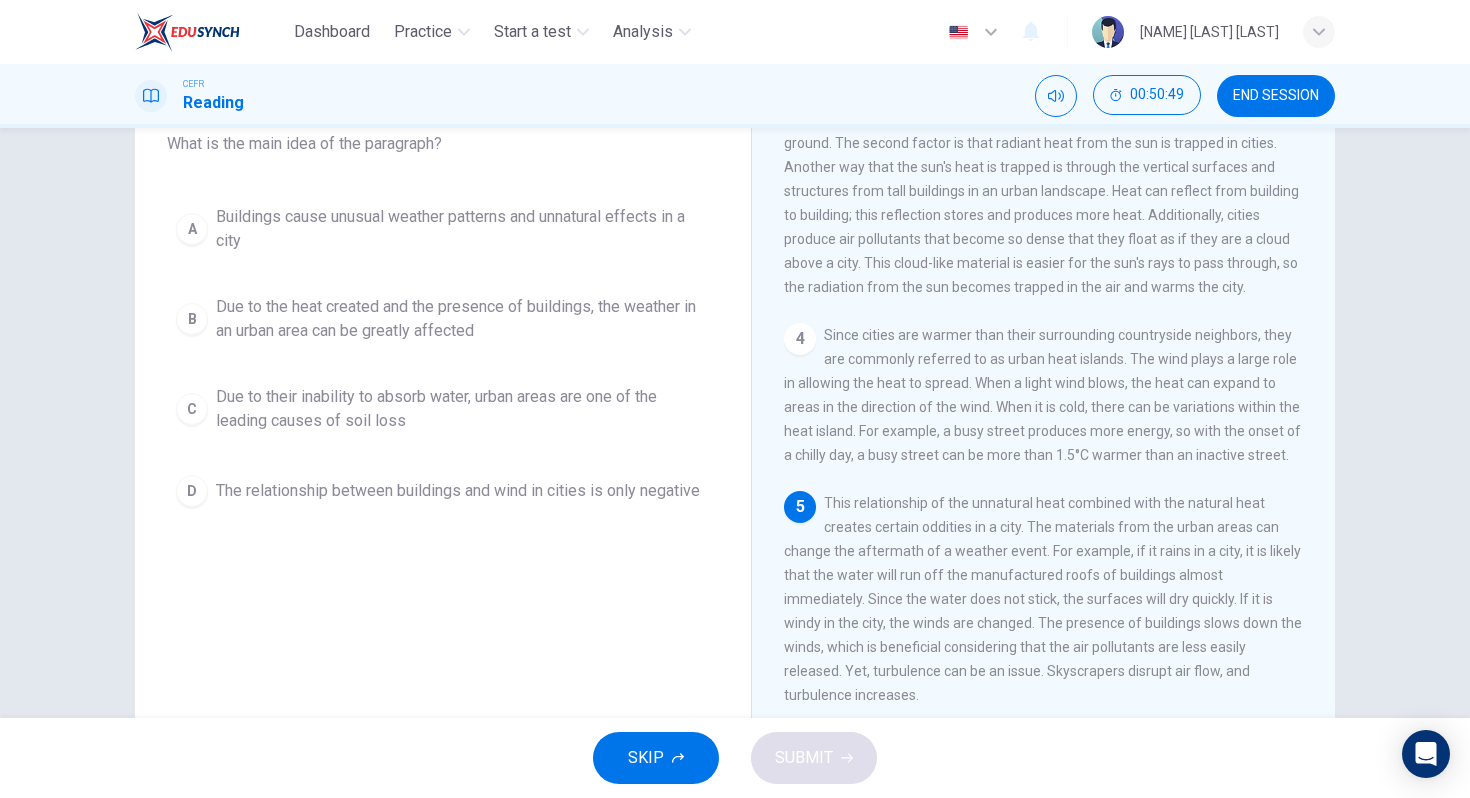 click on "Buildings cause unusual weather patterns and unnatural effects in a city" at bounding box center [463, 229] 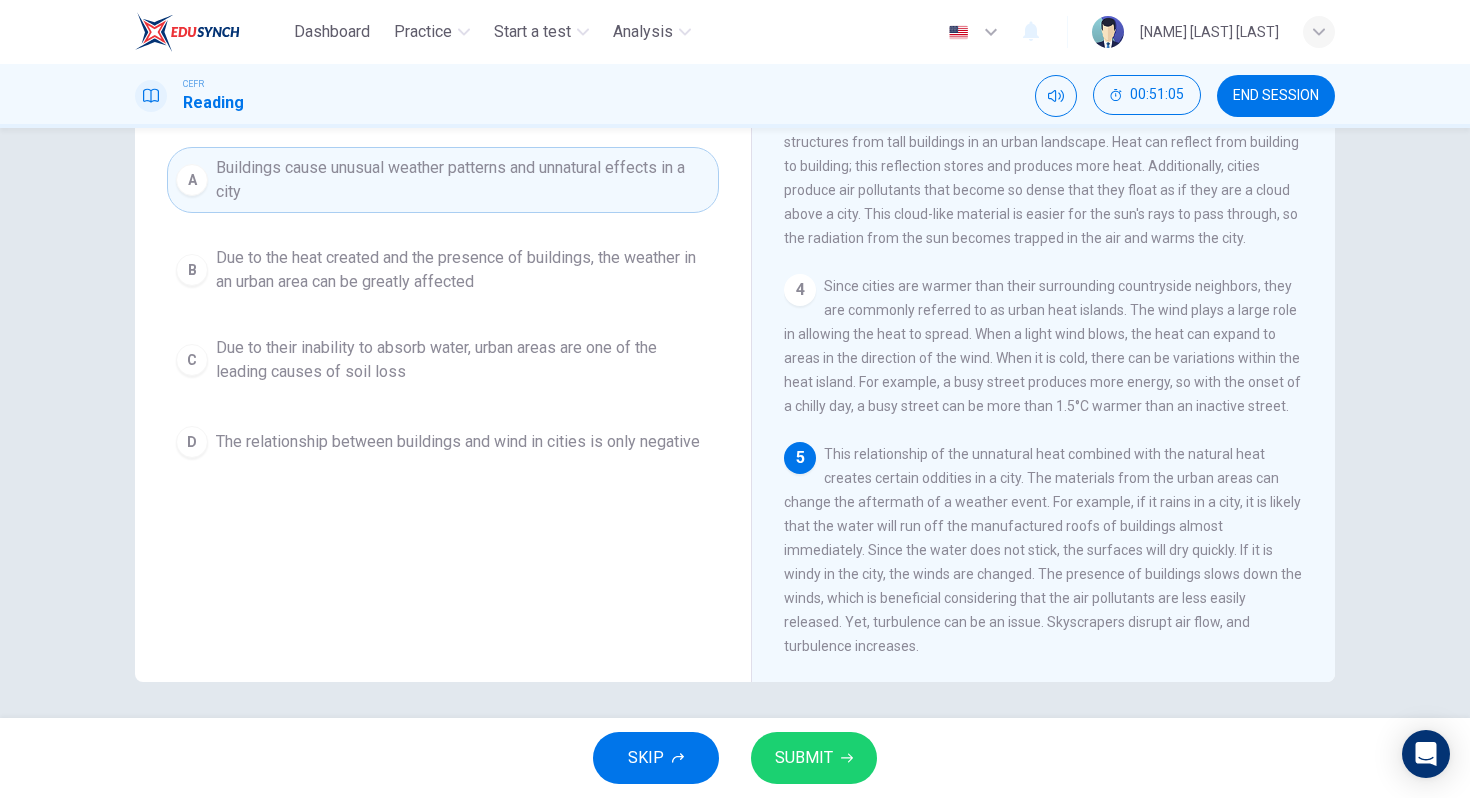 scroll, scrollTop: 185, scrollLeft: 0, axis: vertical 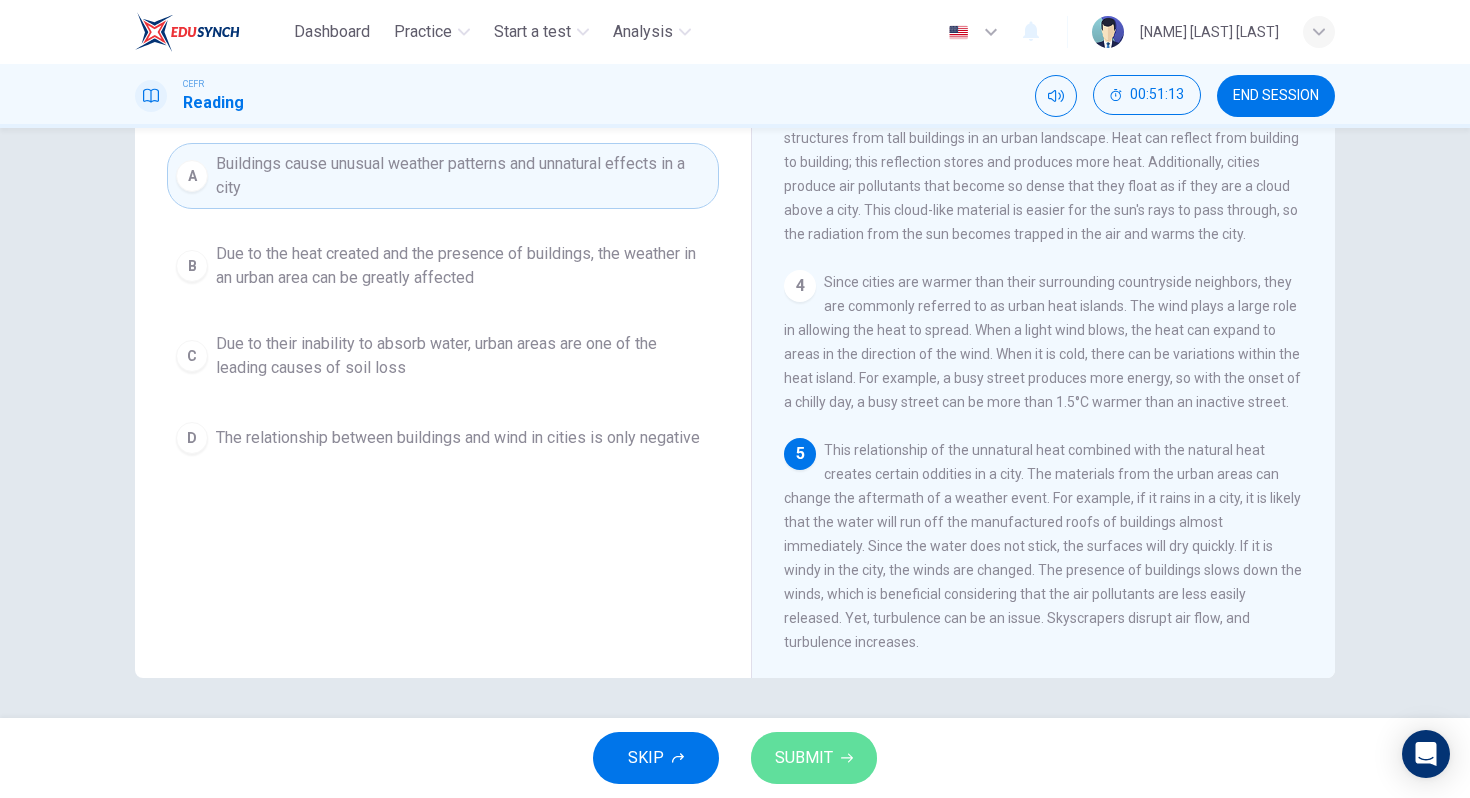 click on "SUBMIT" at bounding box center [804, 758] 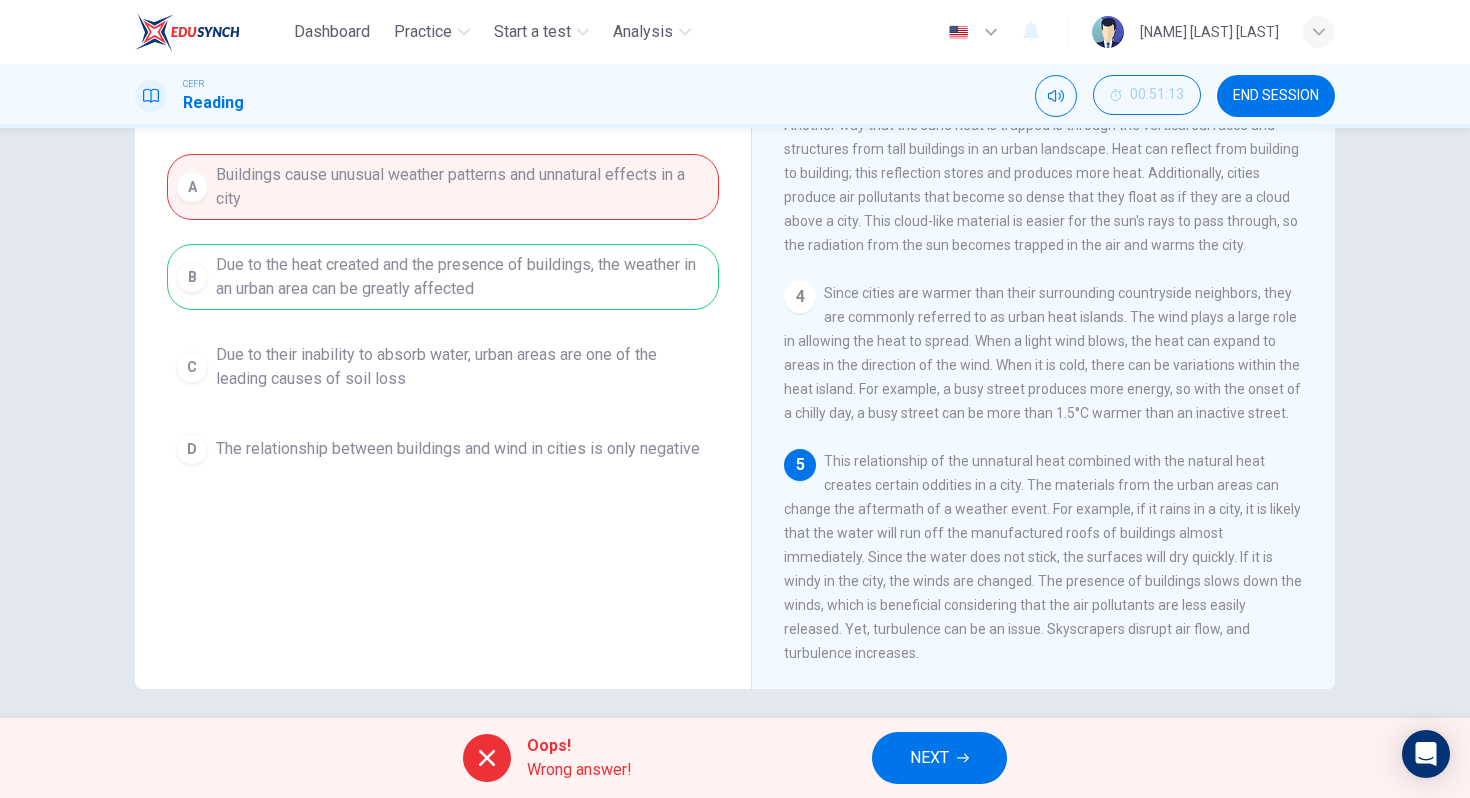 scroll, scrollTop: 185, scrollLeft: 0, axis: vertical 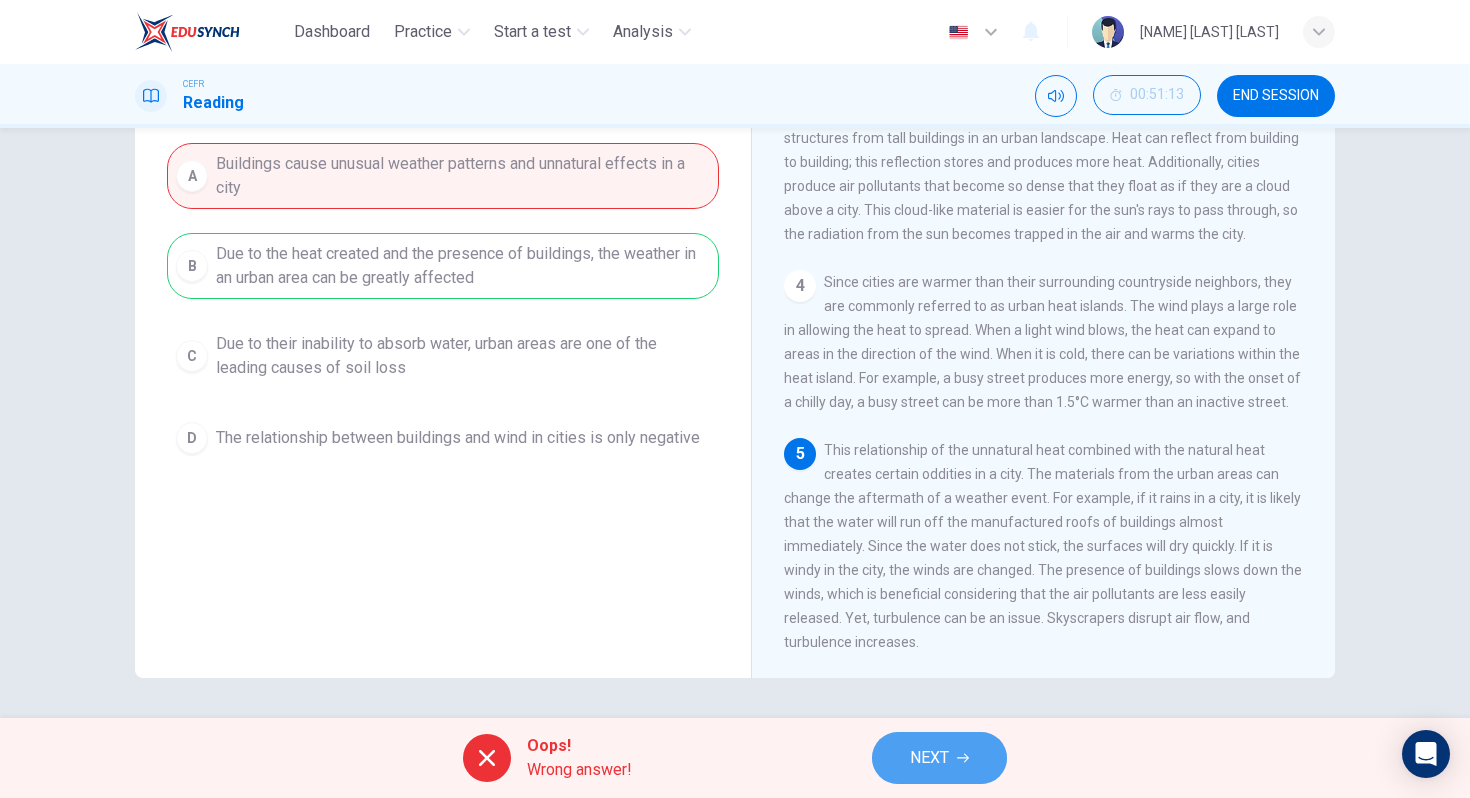 click on "NEXT" at bounding box center [939, 758] 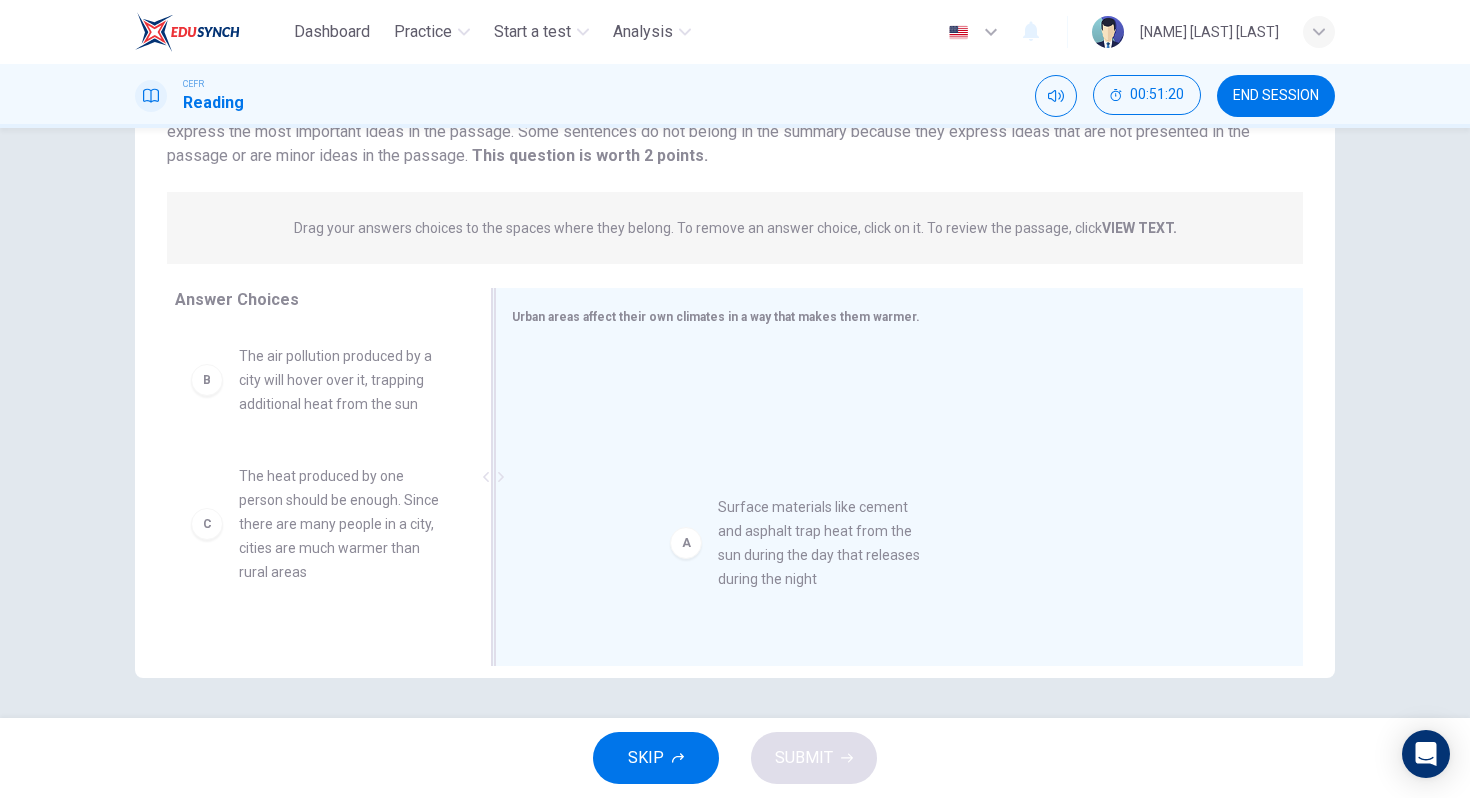 drag, startPoint x: 328, startPoint y: 391, endPoint x: 833, endPoint y: 548, distance: 528.8421 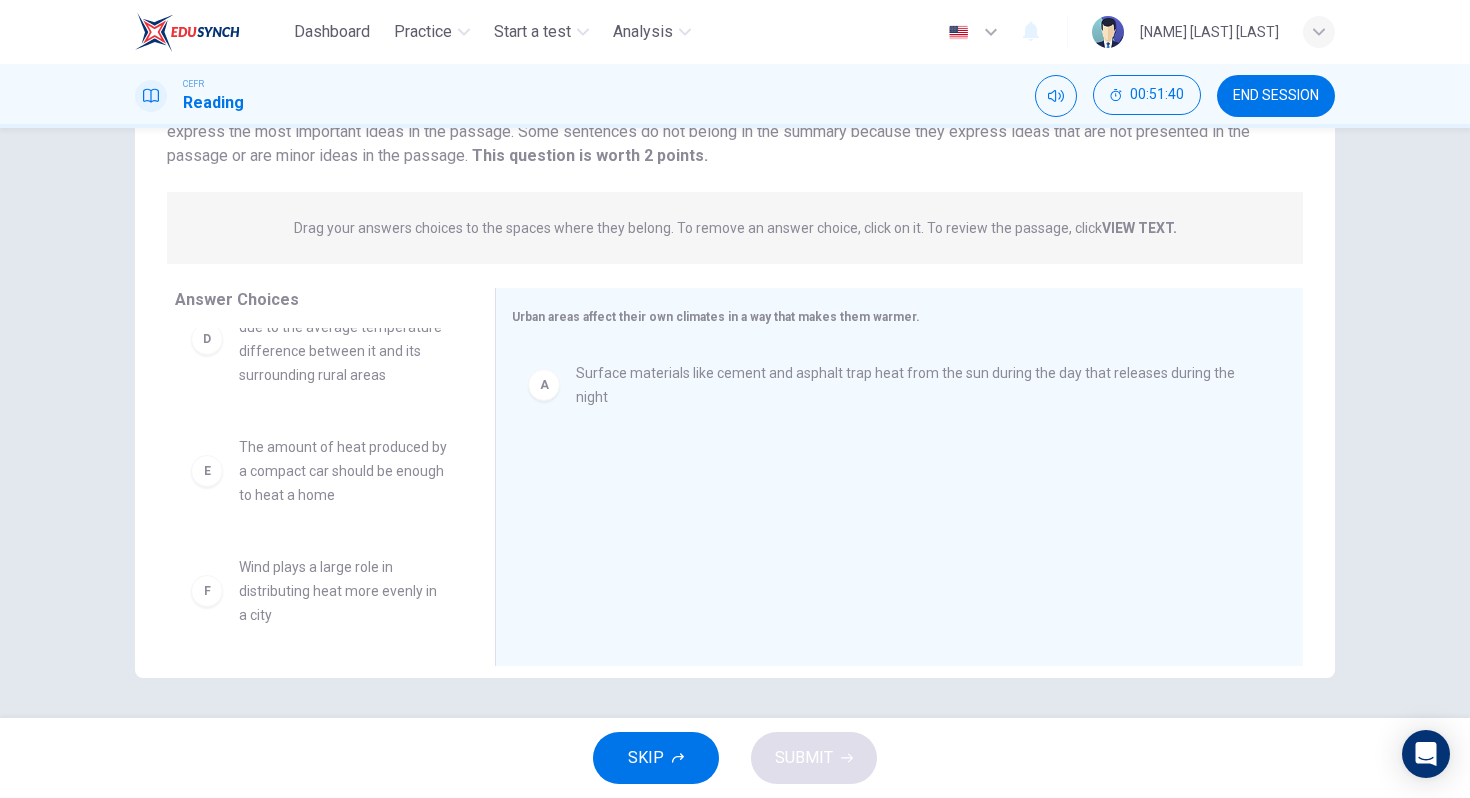 scroll, scrollTop: 348, scrollLeft: 0, axis: vertical 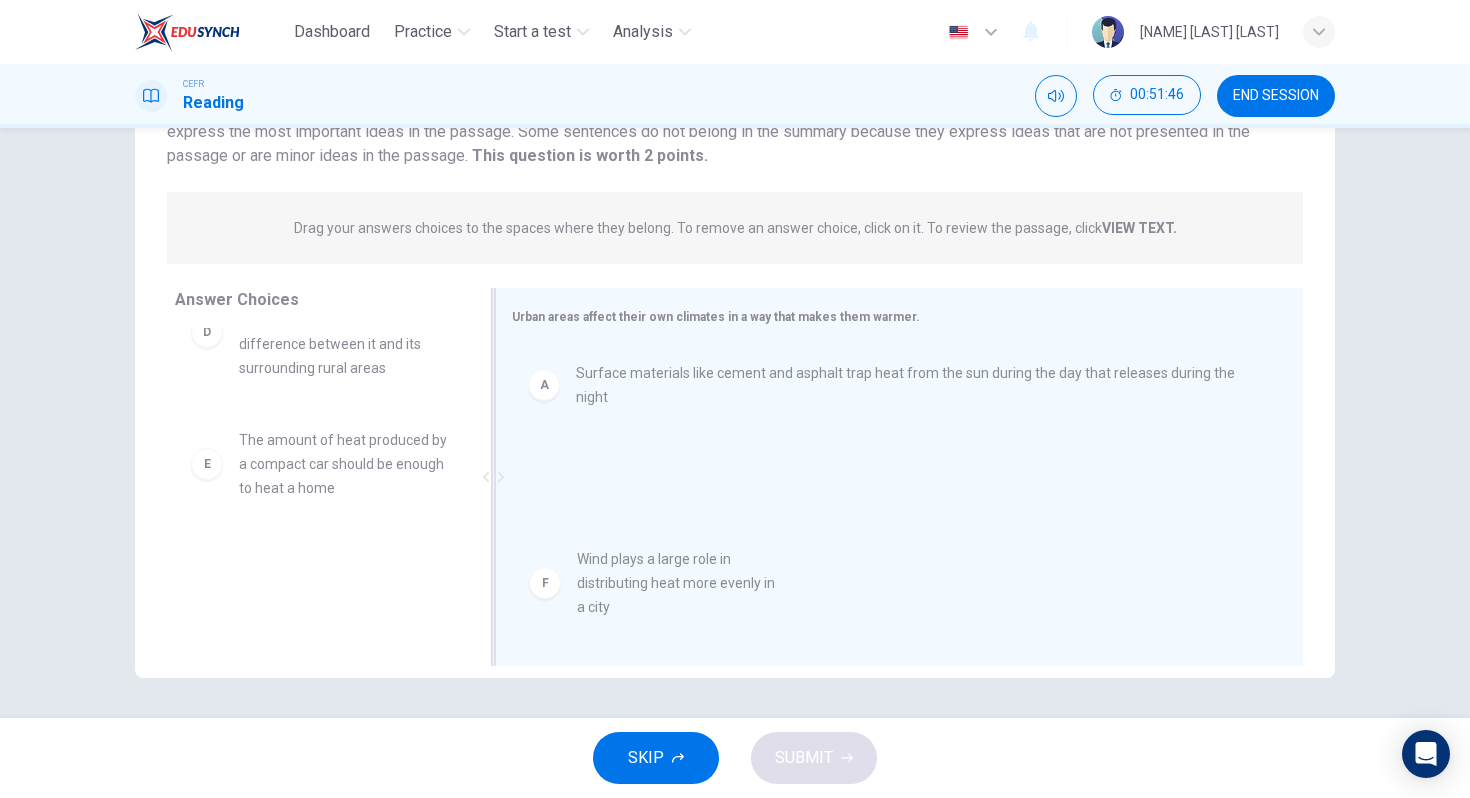 drag, startPoint x: 309, startPoint y: 587, endPoint x: 681, endPoint y: 577, distance: 372.1344 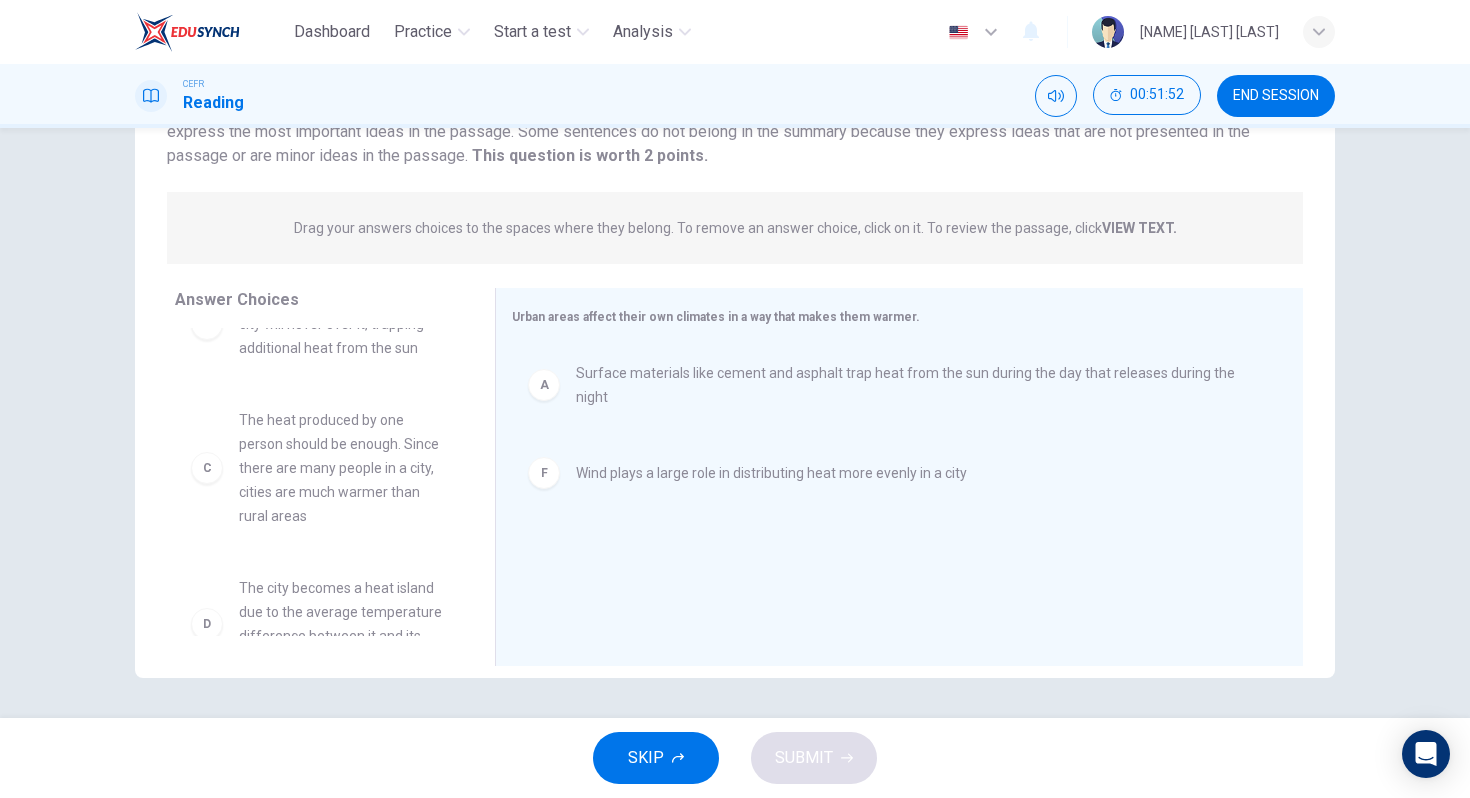 scroll, scrollTop: 0, scrollLeft: 0, axis: both 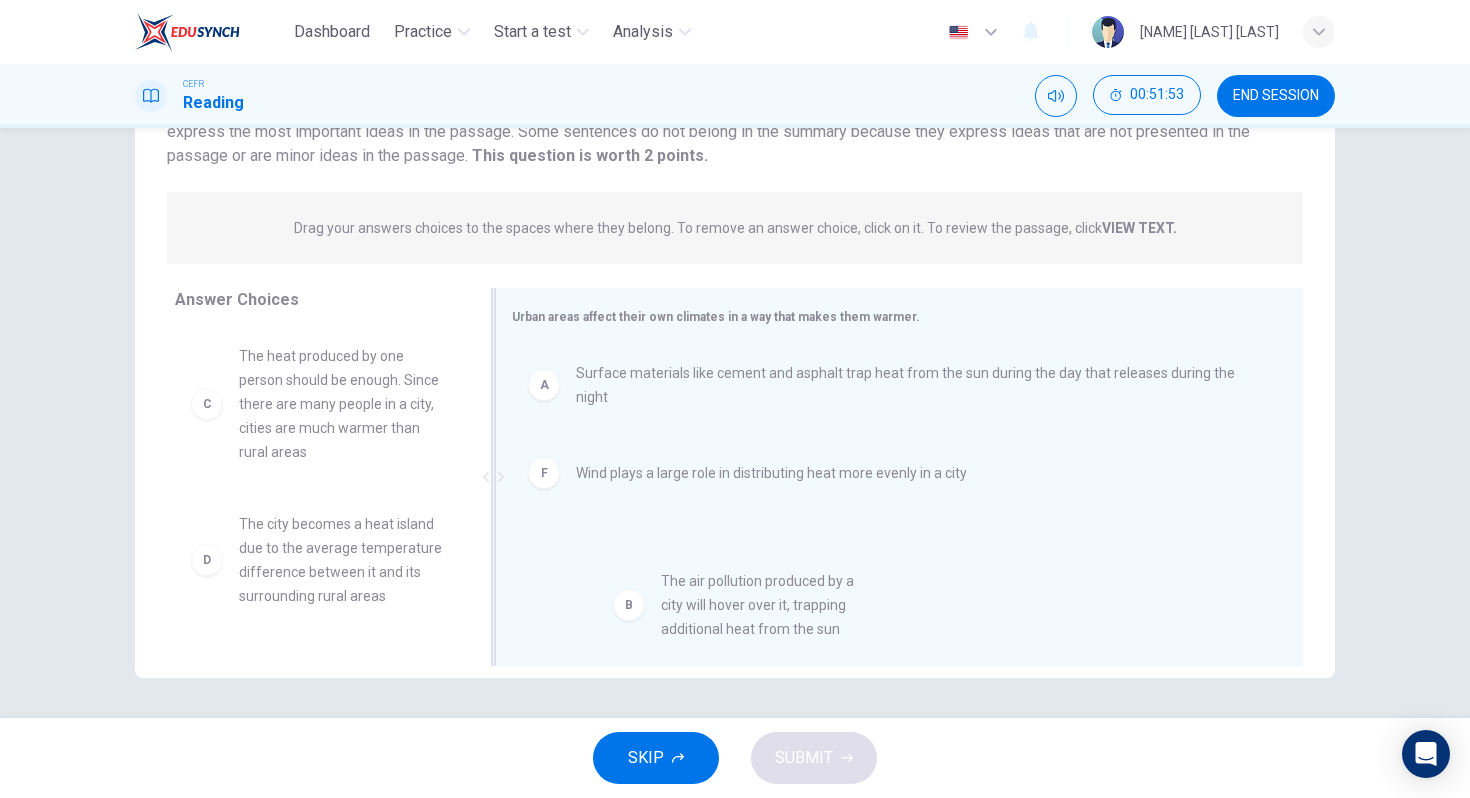 drag, startPoint x: 316, startPoint y: 374, endPoint x: 753, endPoint y: 601, distance: 492.44086 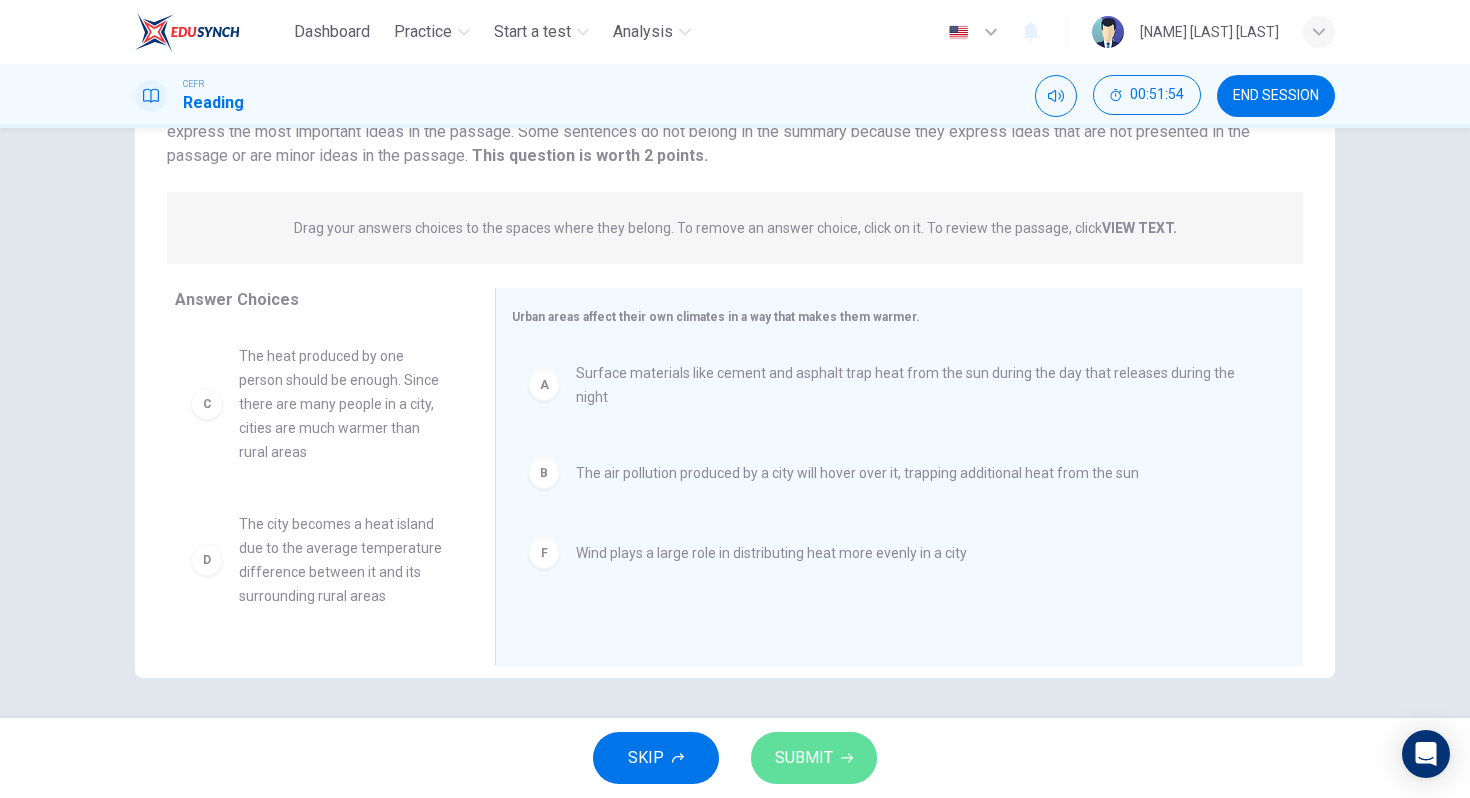 click on "SUBMIT" at bounding box center [804, 758] 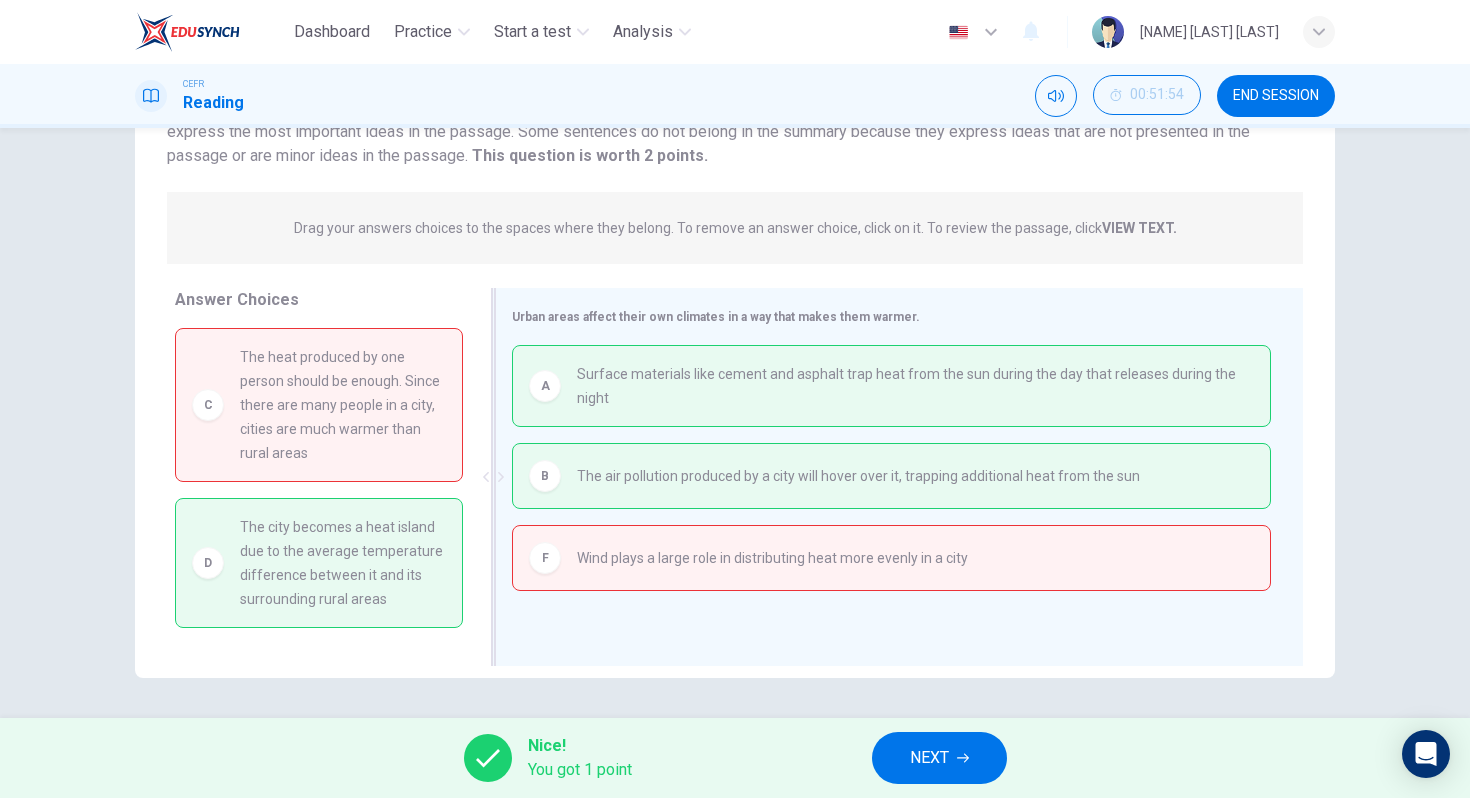 drag, startPoint x: 1109, startPoint y: 561, endPoint x: 485, endPoint y: 542, distance: 624.2892 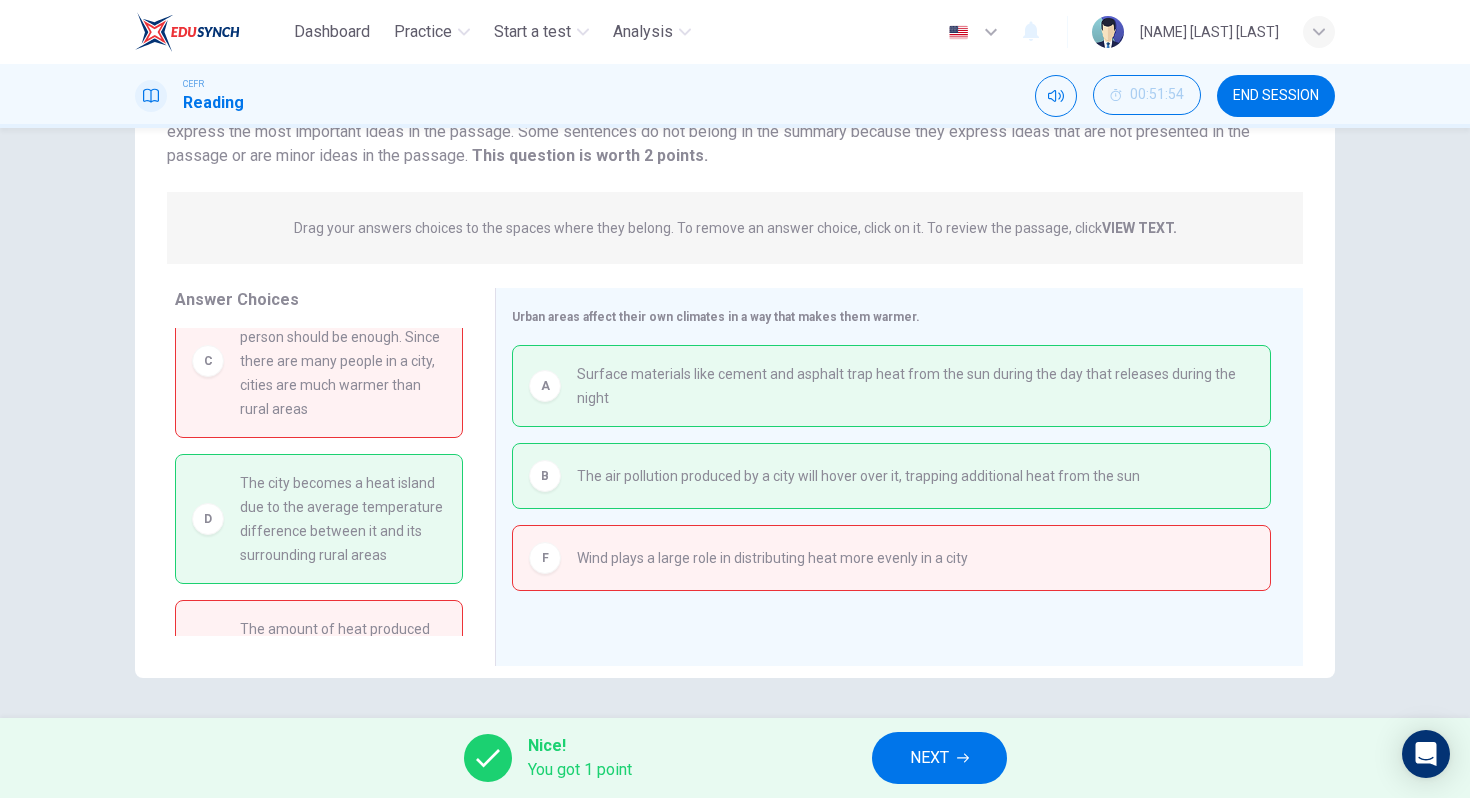 scroll, scrollTop: 0, scrollLeft: 0, axis: both 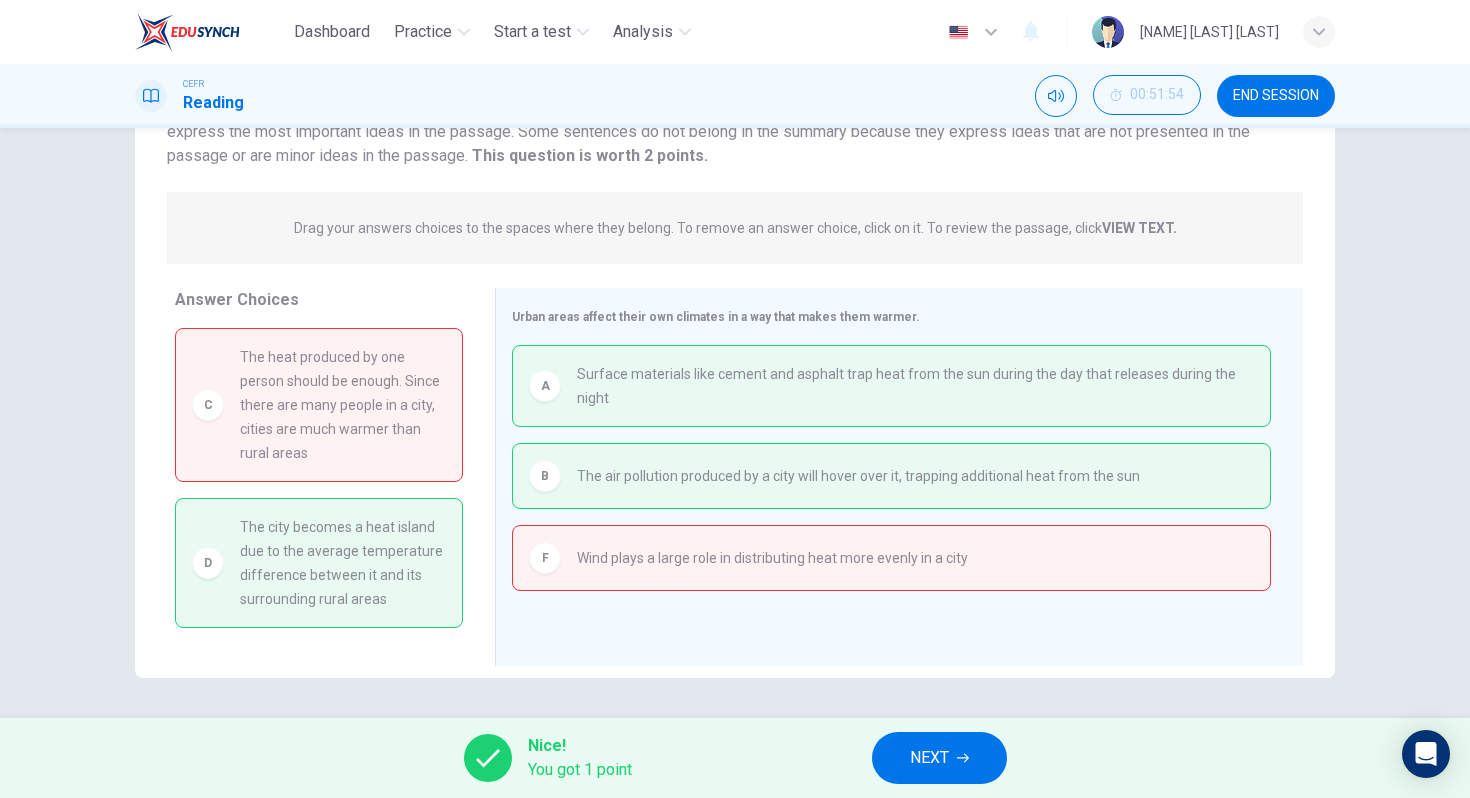 click on "NEXT" at bounding box center [939, 758] 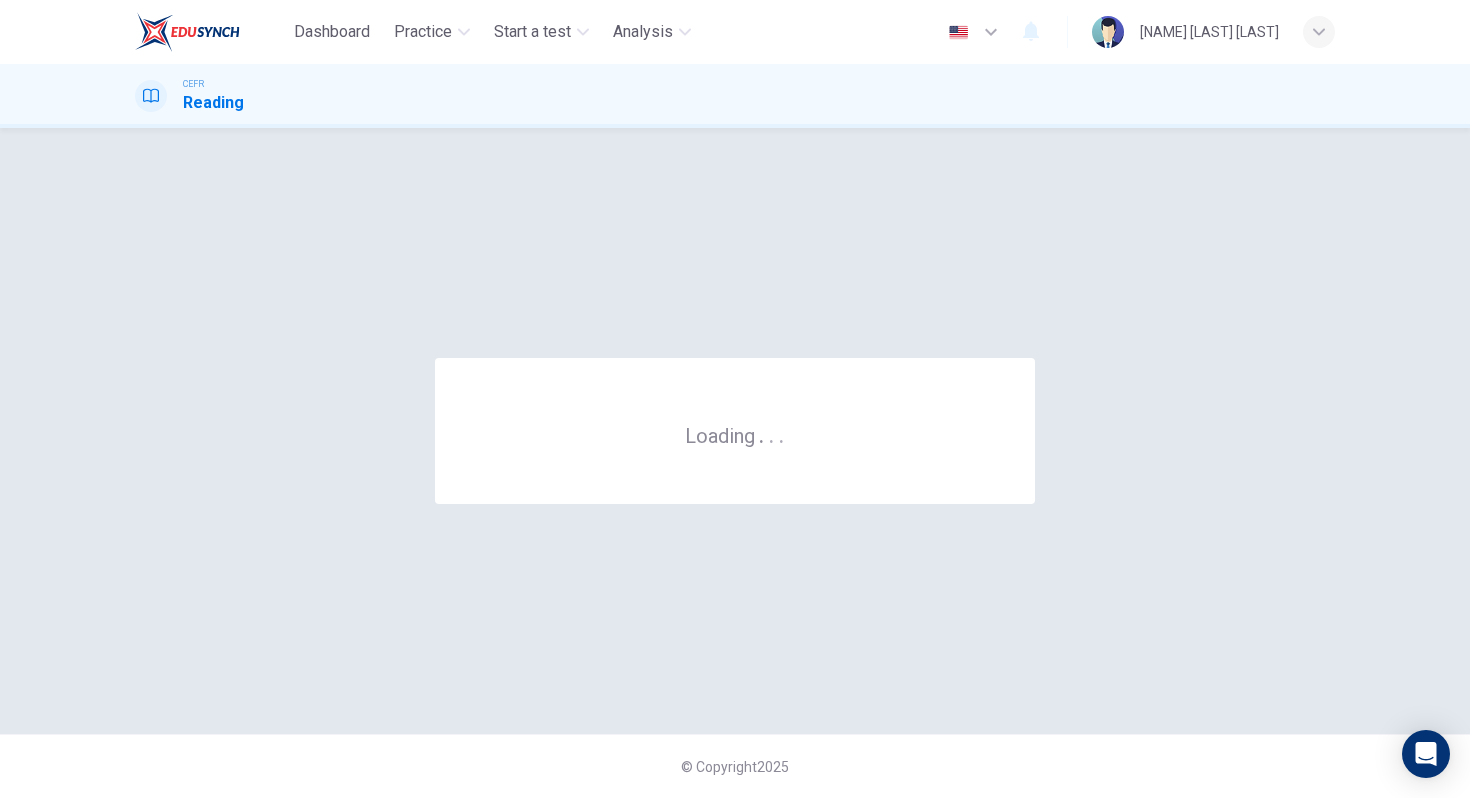 scroll, scrollTop: 0, scrollLeft: 0, axis: both 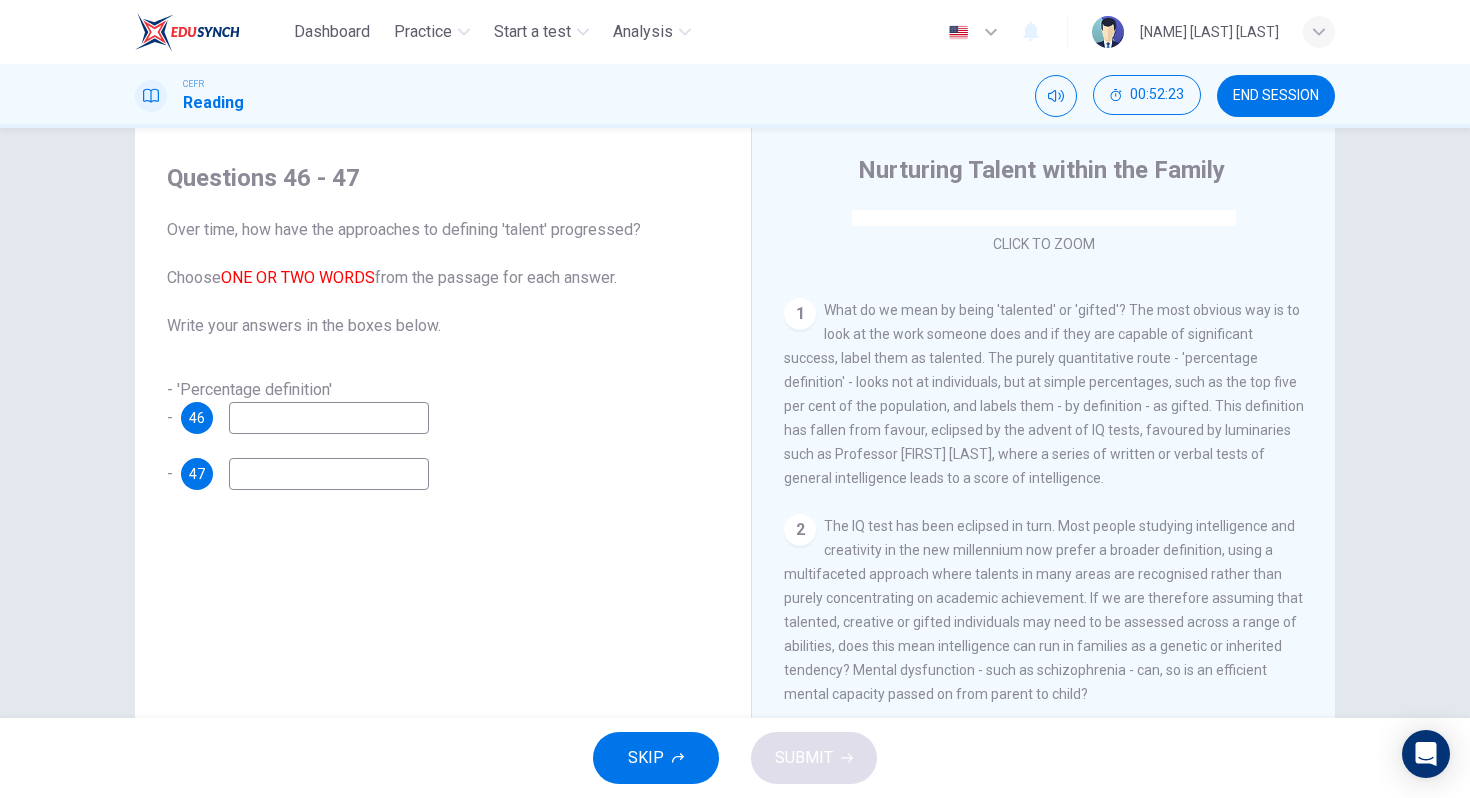 click at bounding box center (329, 418) 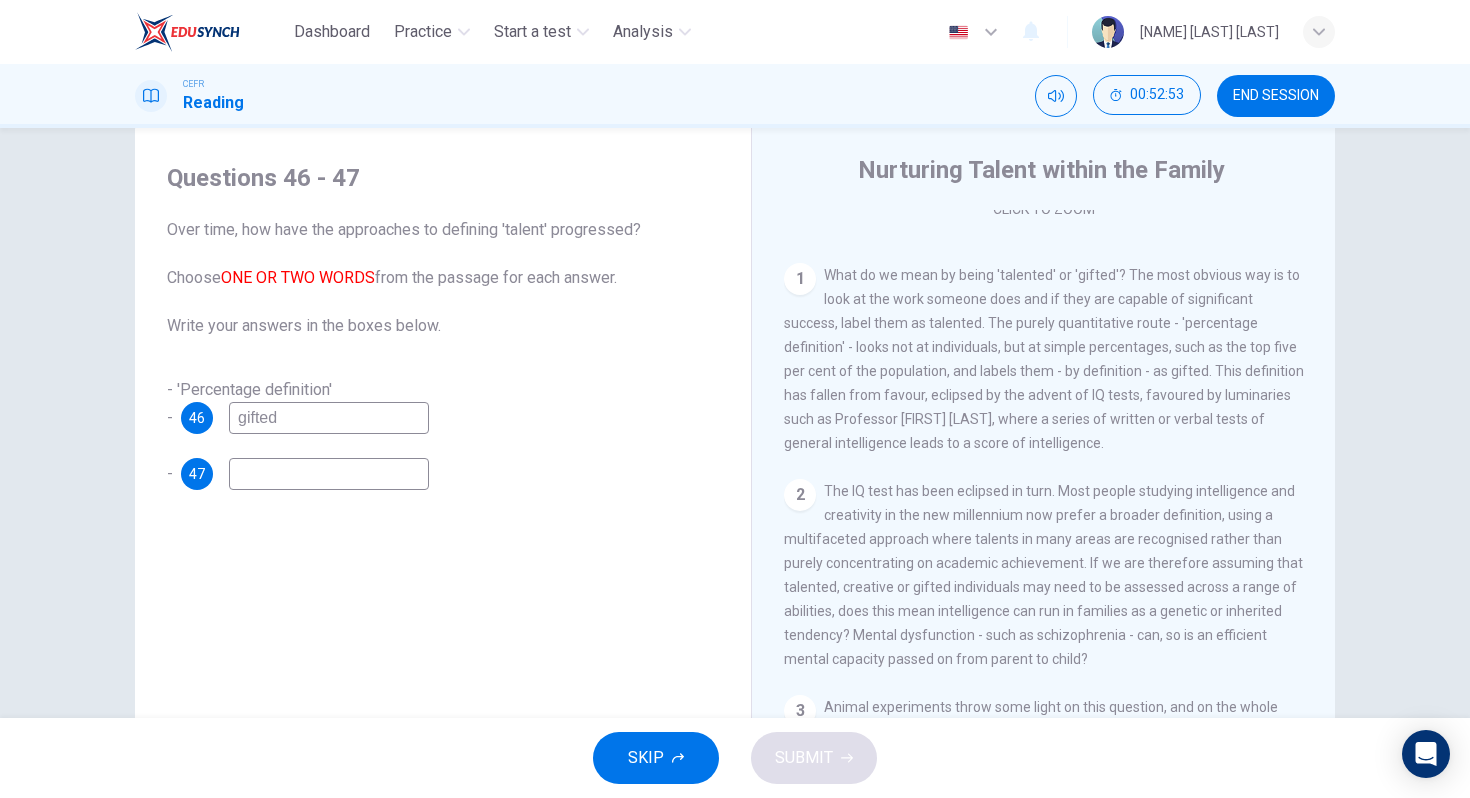 scroll, scrollTop: 369, scrollLeft: 0, axis: vertical 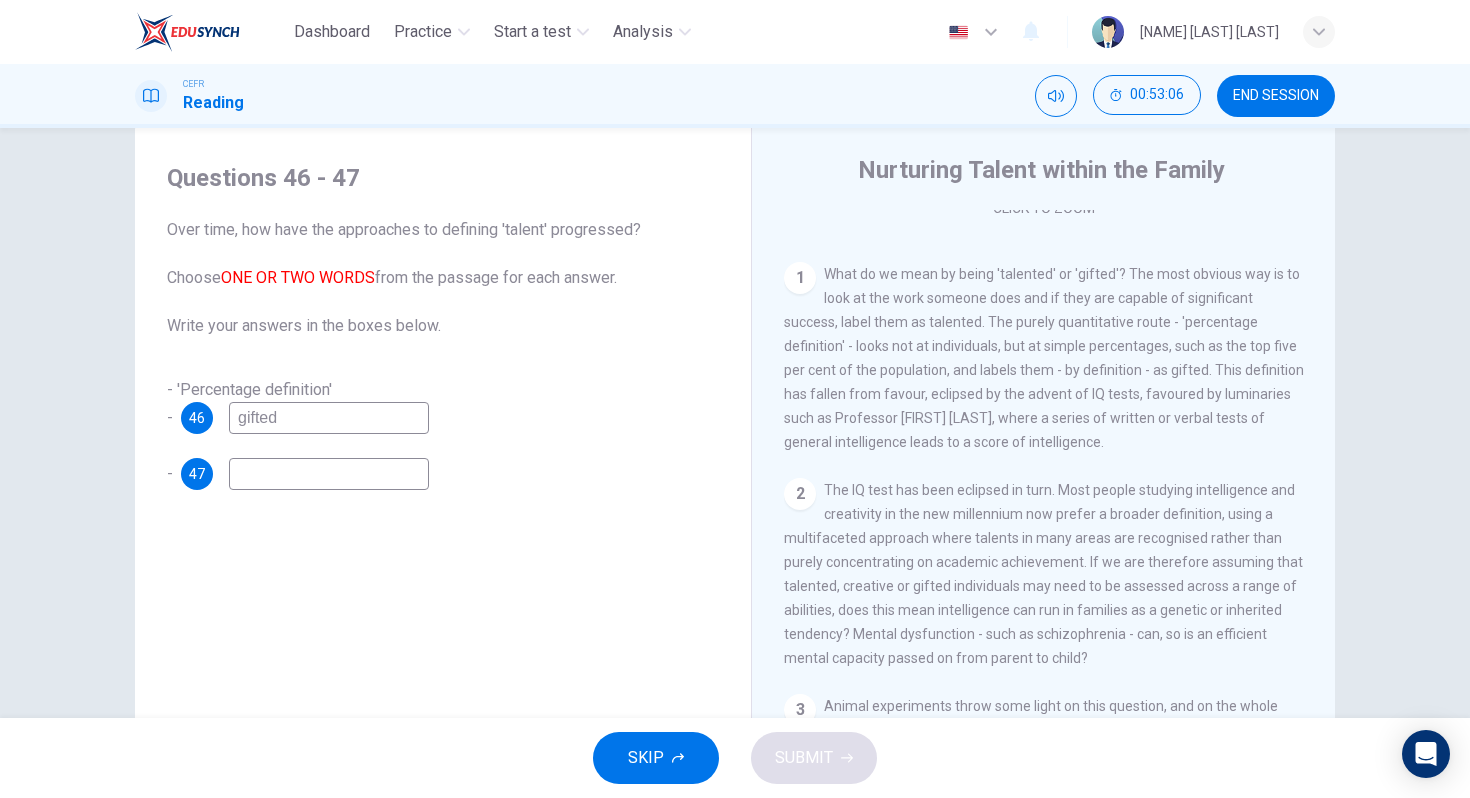 type on "gifted" 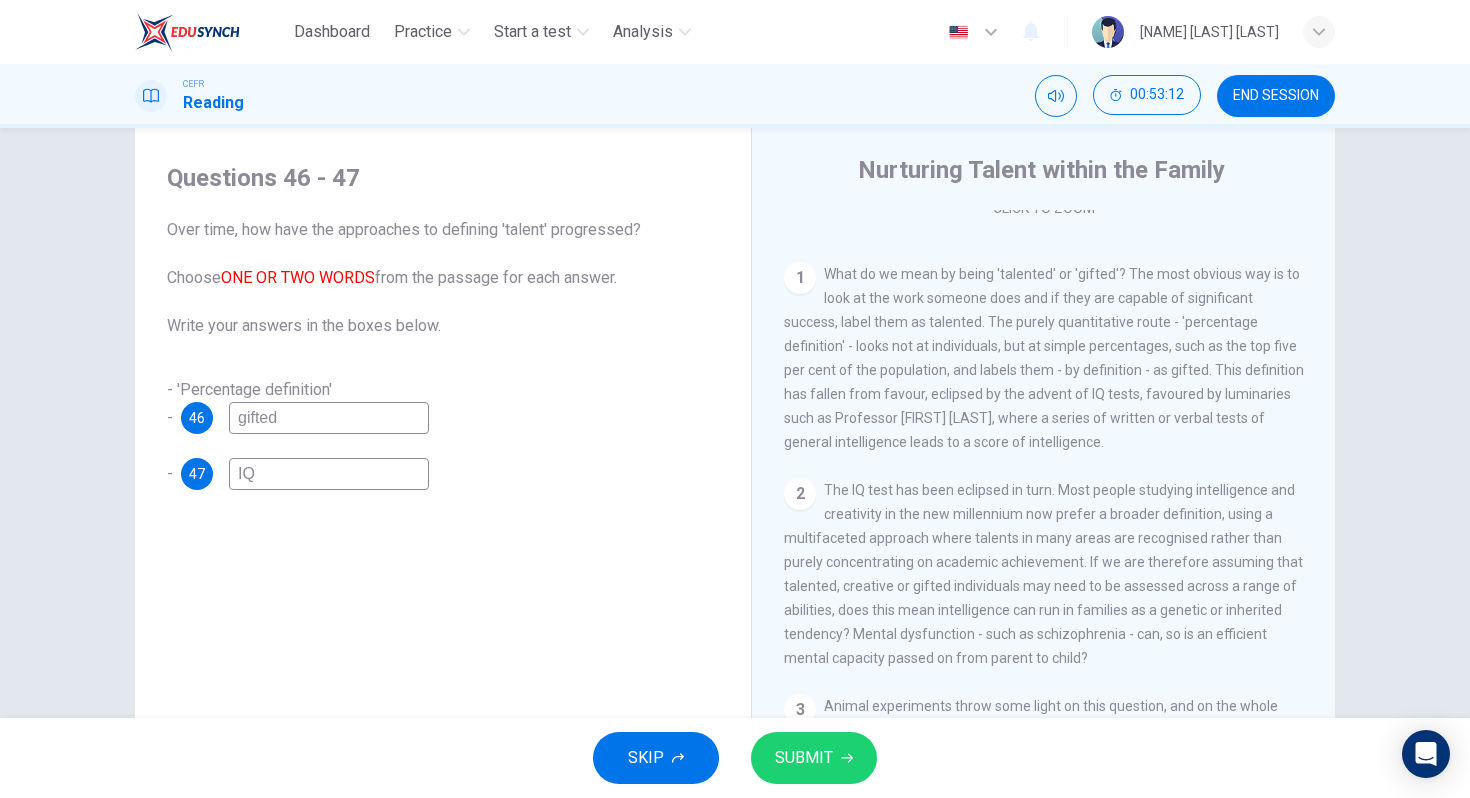 type on "IQ" 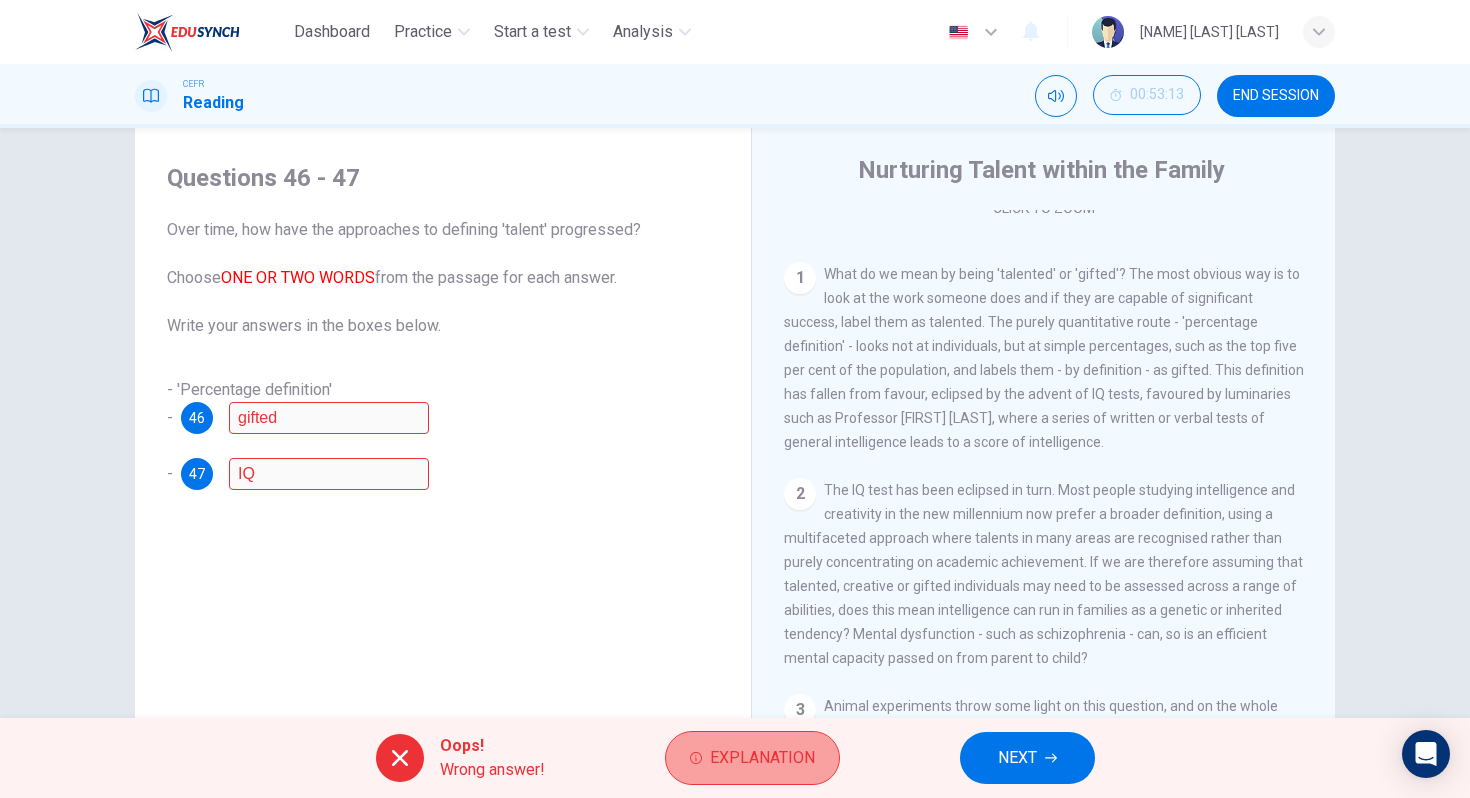 click on "Explanation" at bounding box center (762, 758) 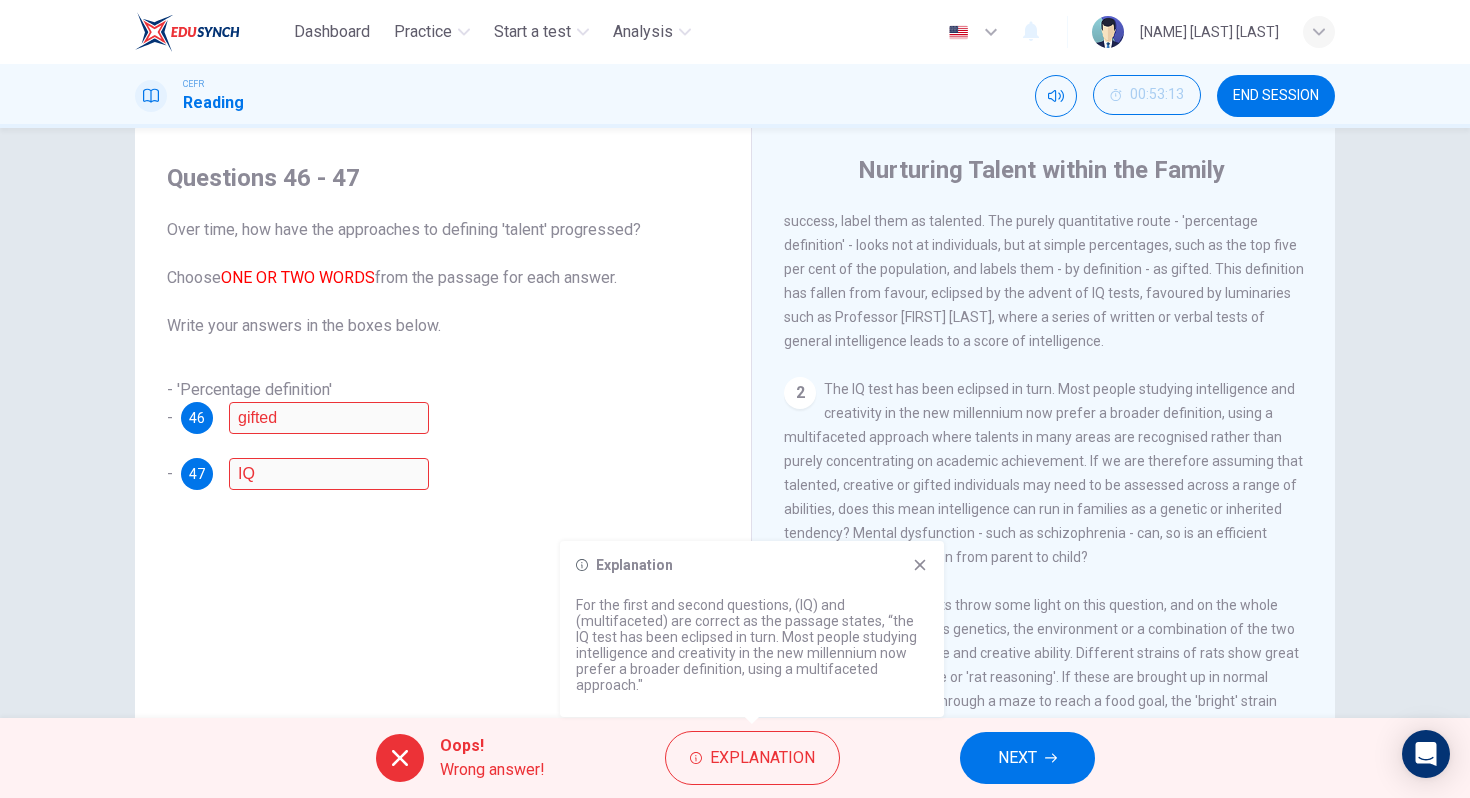 scroll, scrollTop: 477, scrollLeft: 0, axis: vertical 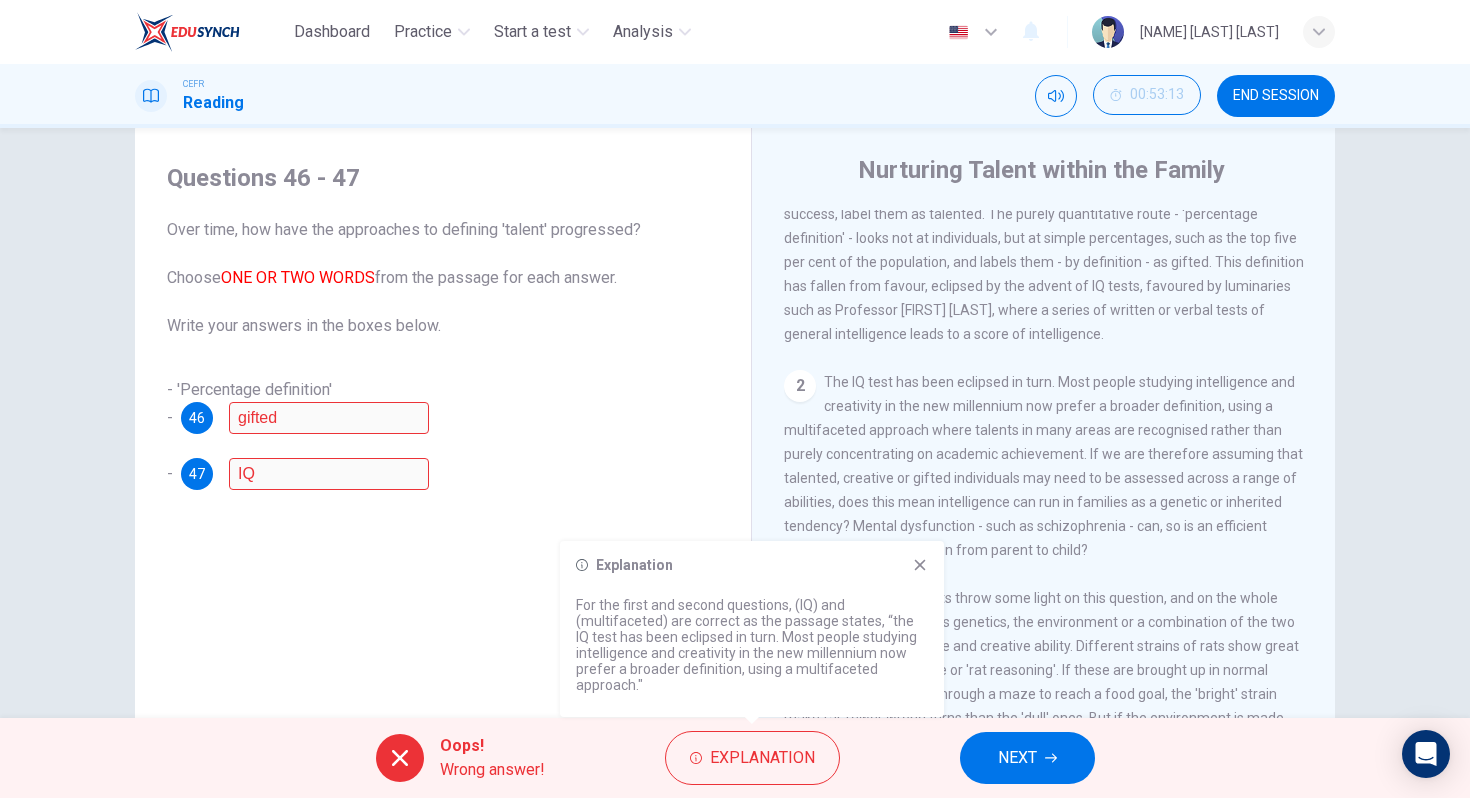 click at bounding box center (920, 565) 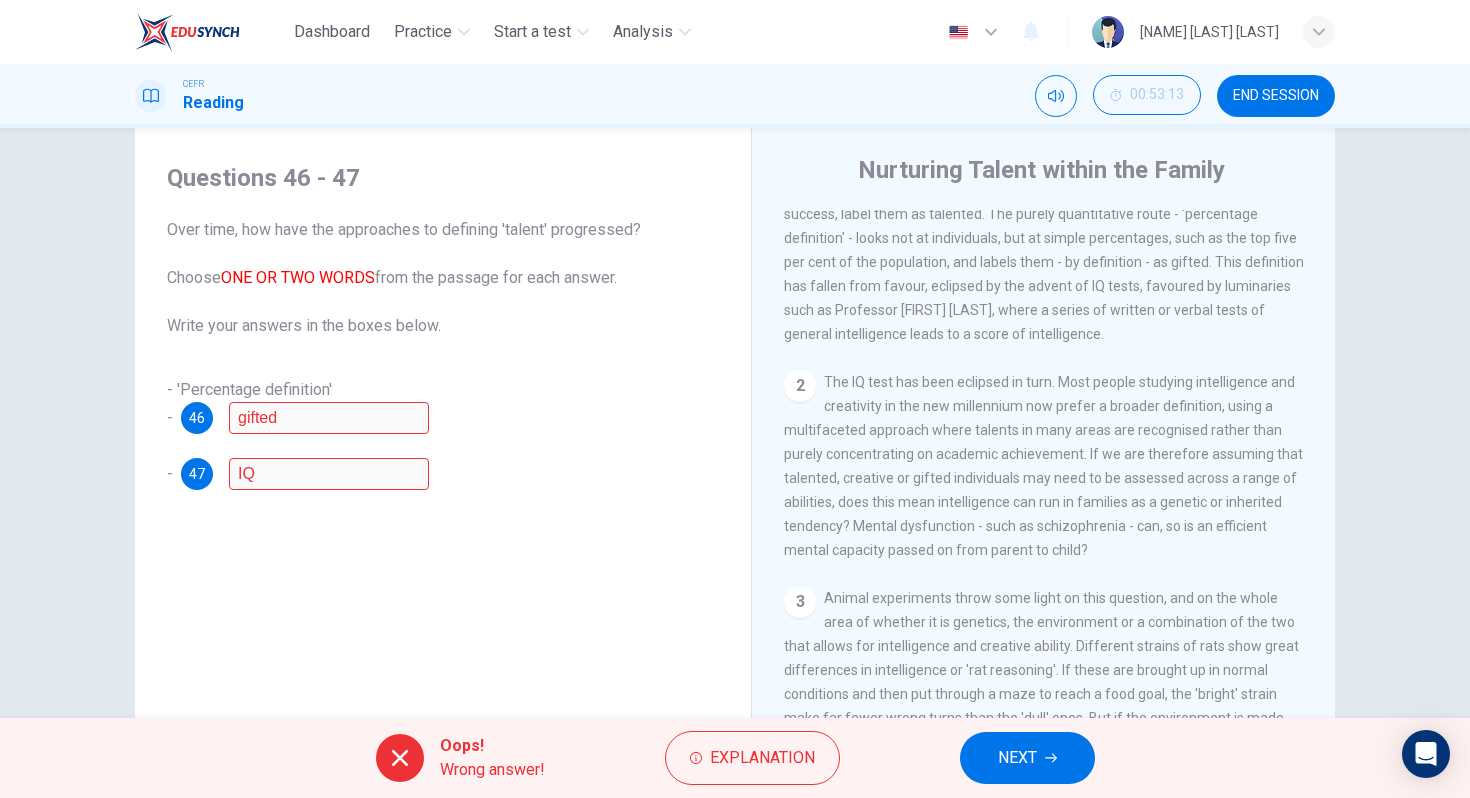 click on "END SESSION" at bounding box center [1276, 96] 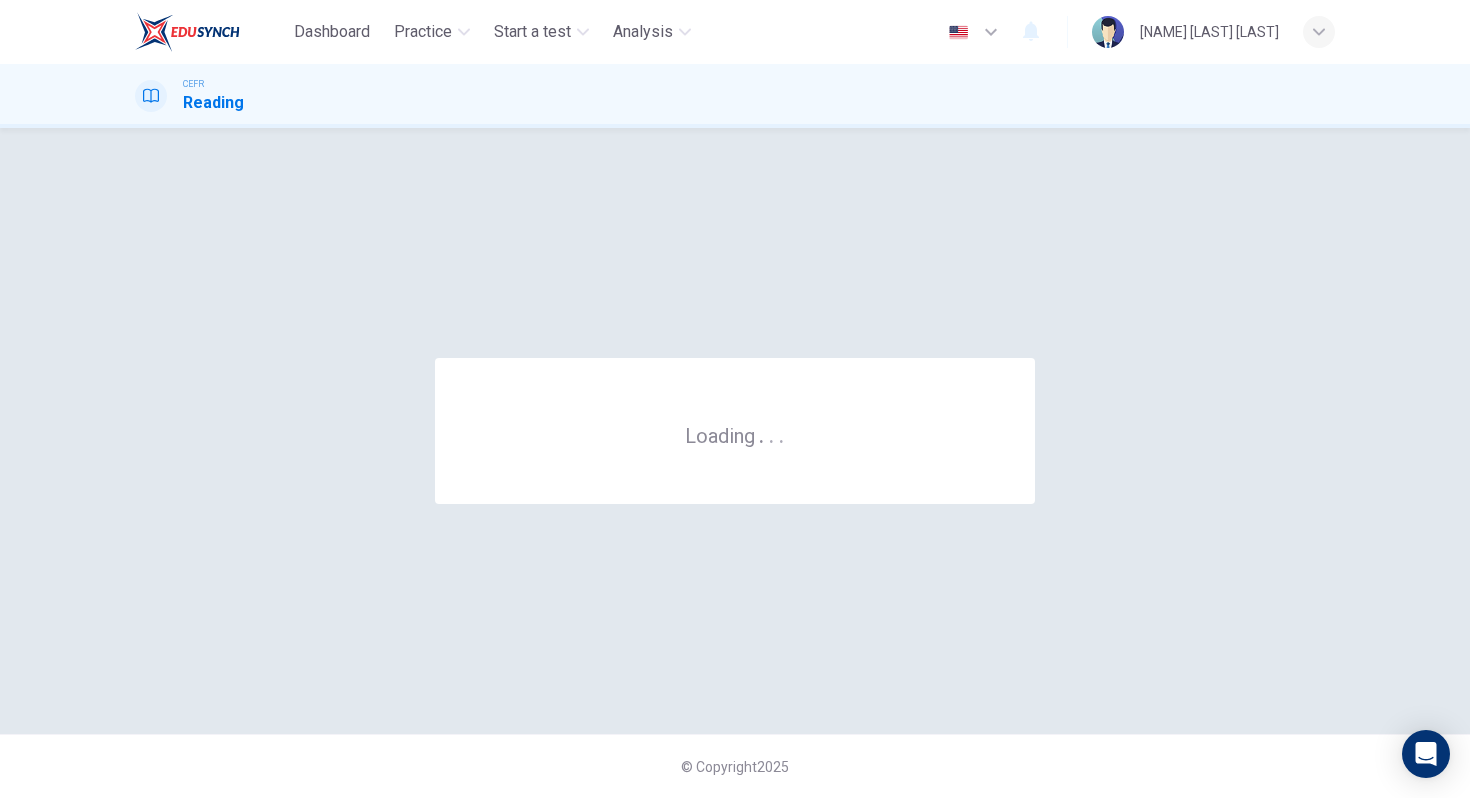 scroll, scrollTop: 0, scrollLeft: 0, axis: both 